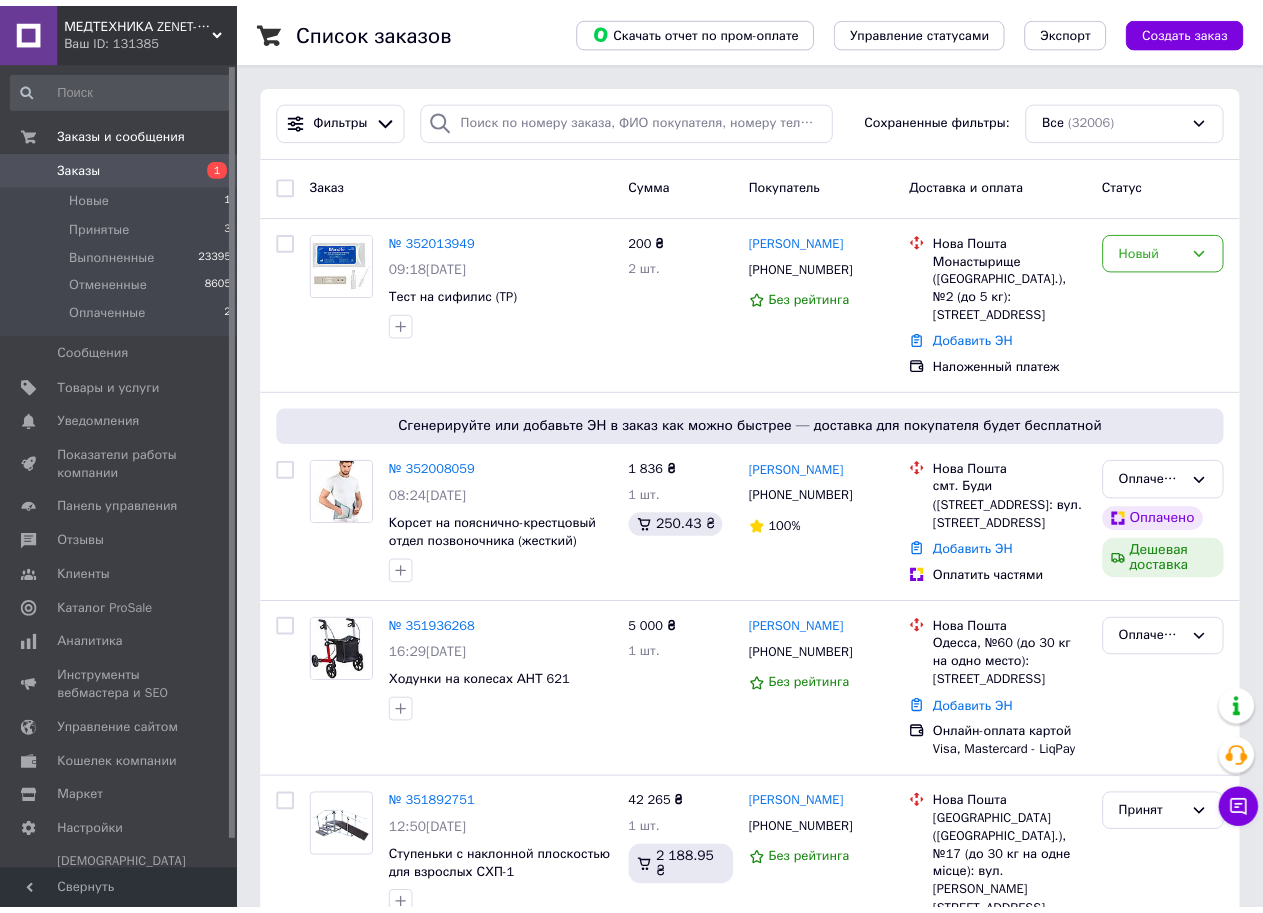 scroll, scrollTop: 0, scrollLeft: 0, axis: both 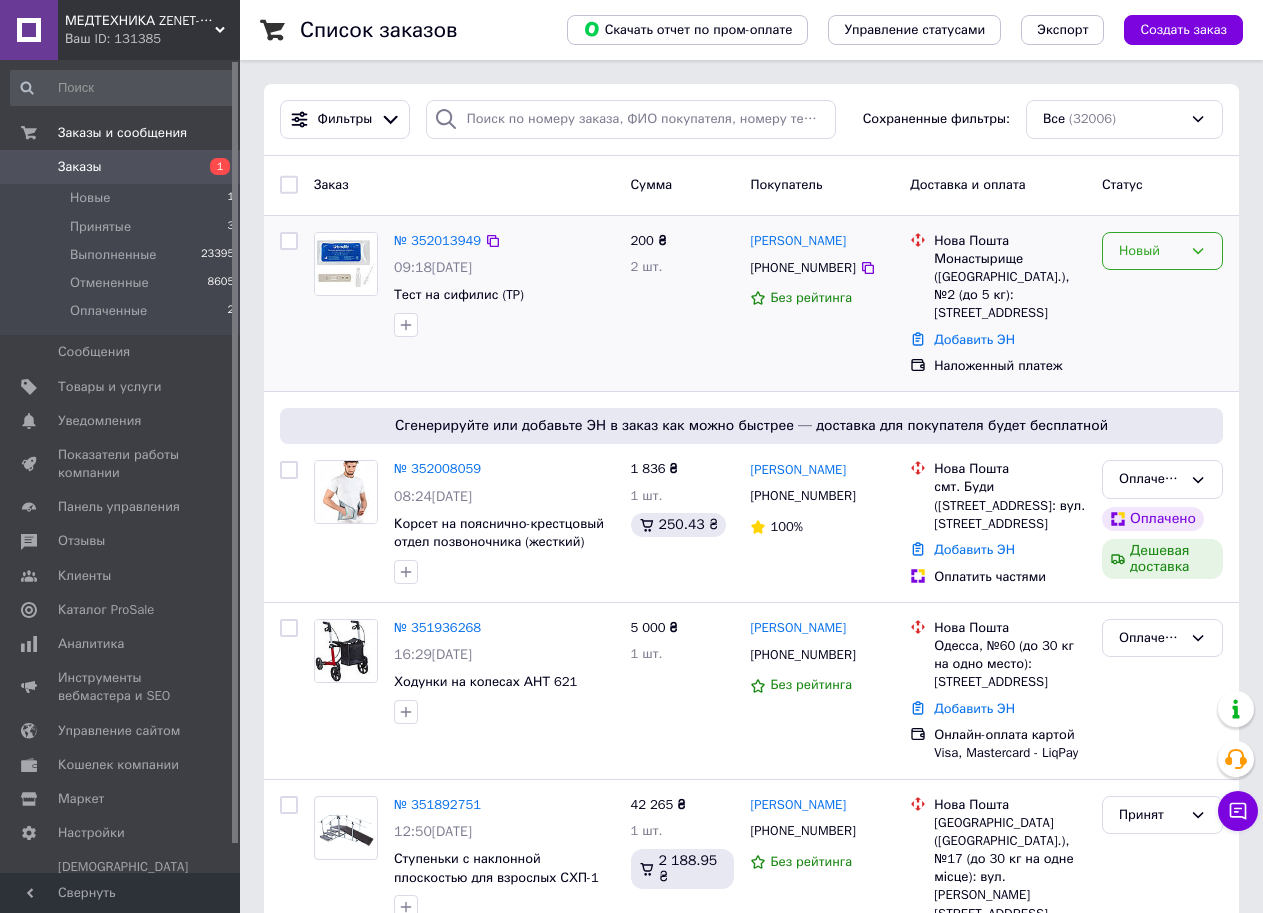 click on "Новый" at bounding box center [1150, 251] 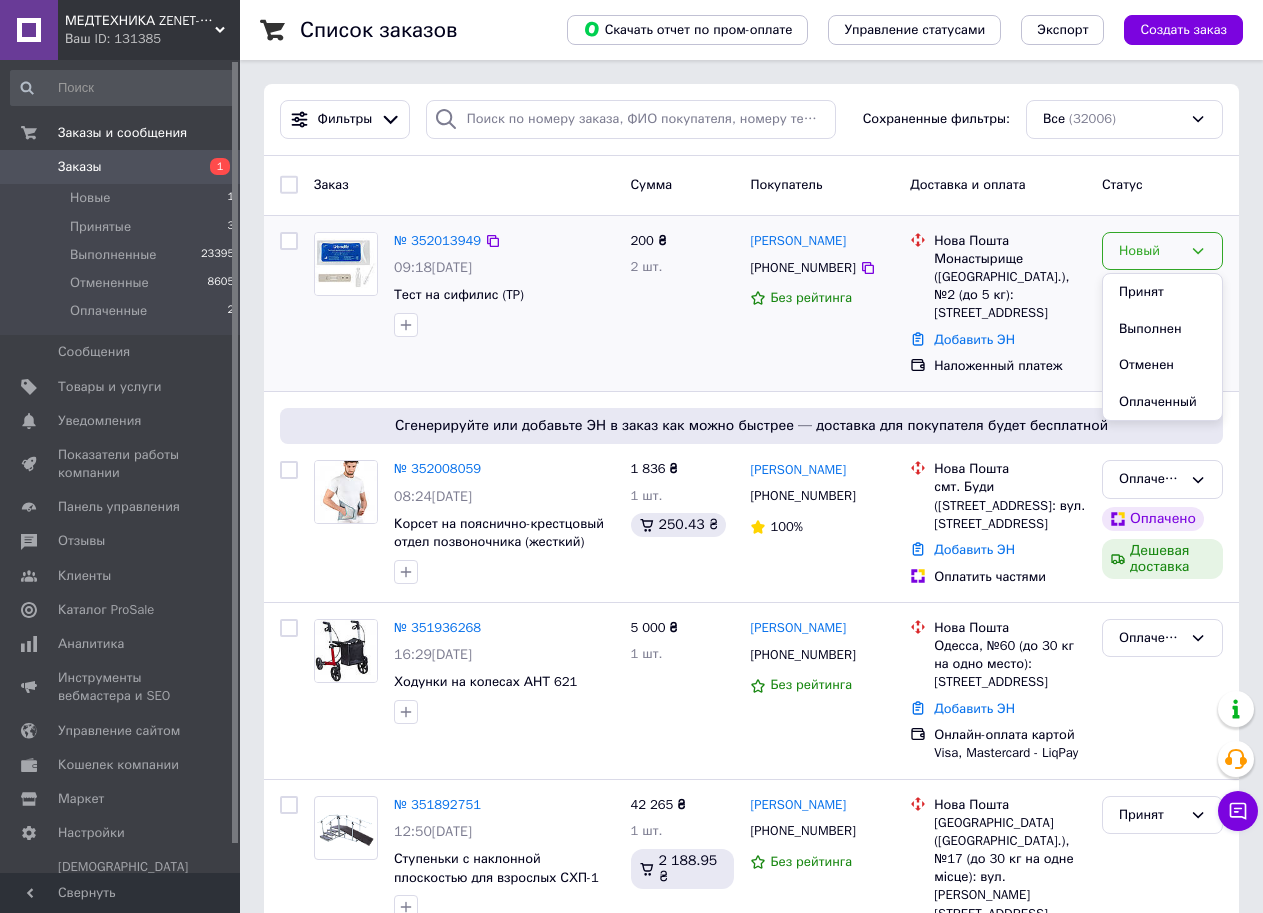 click on "Принят" at bounding box center (1162, 292) 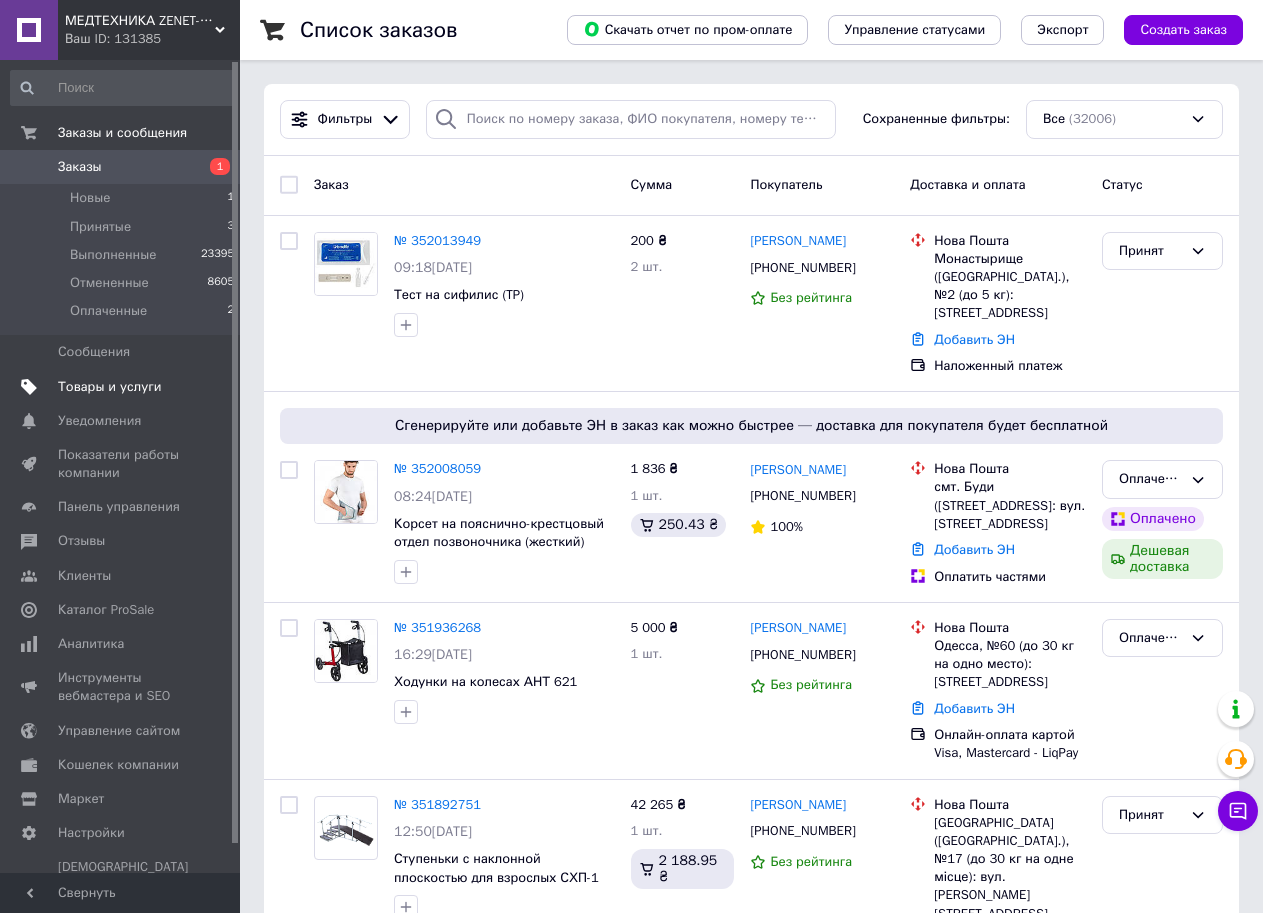 click on "Товары и услуги" at bounding box center (110, 387) 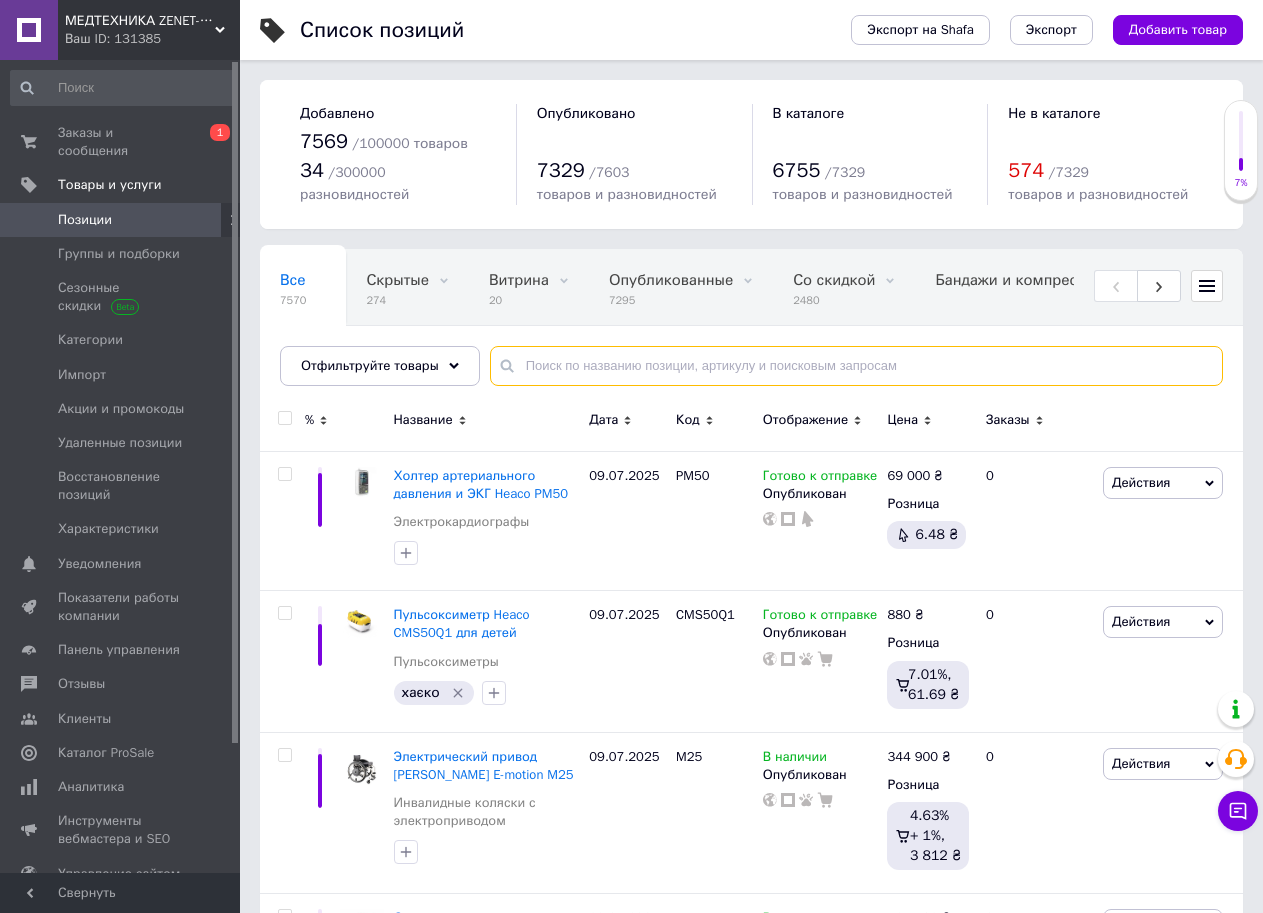 click at bounding box center [856, 366] 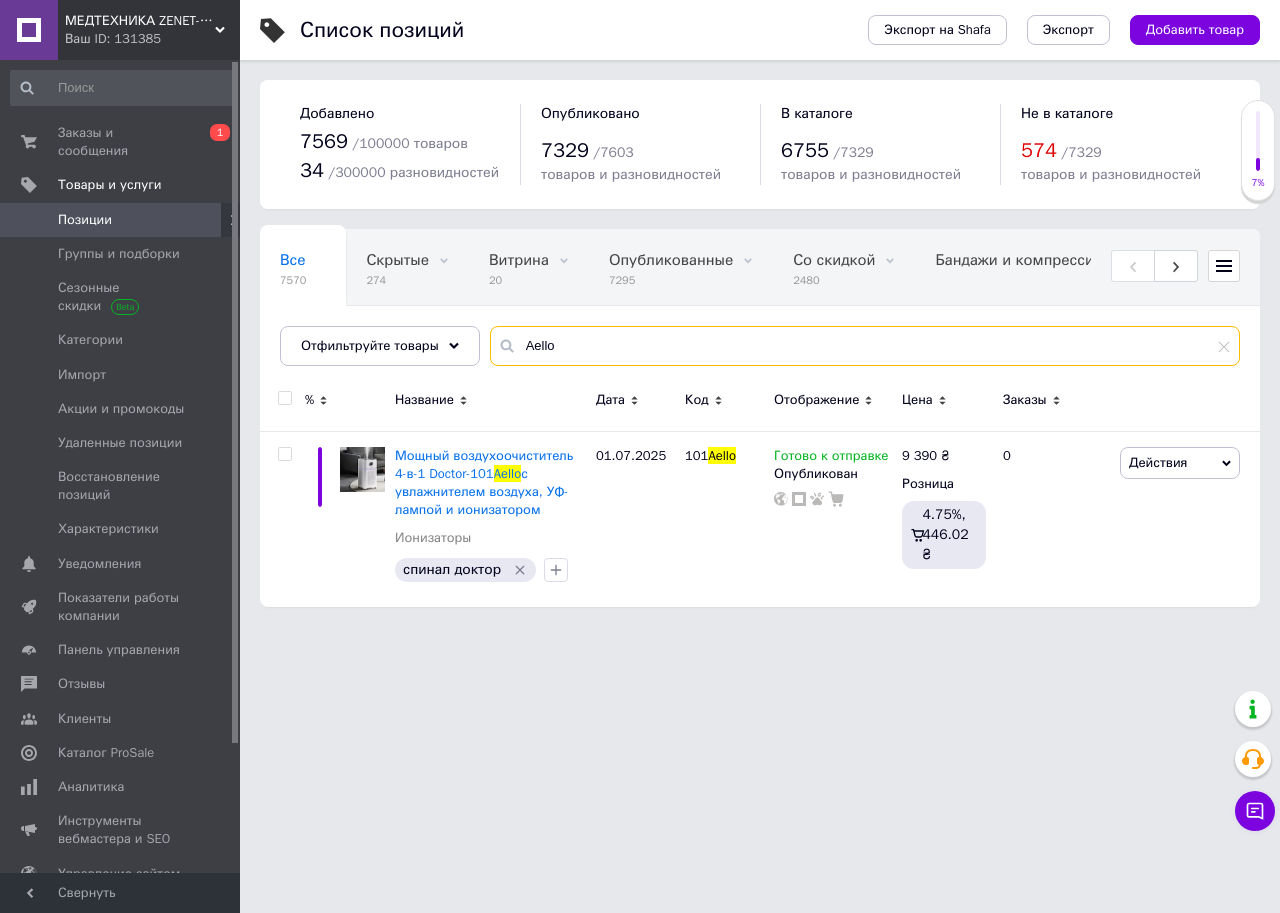 type on "Aello" 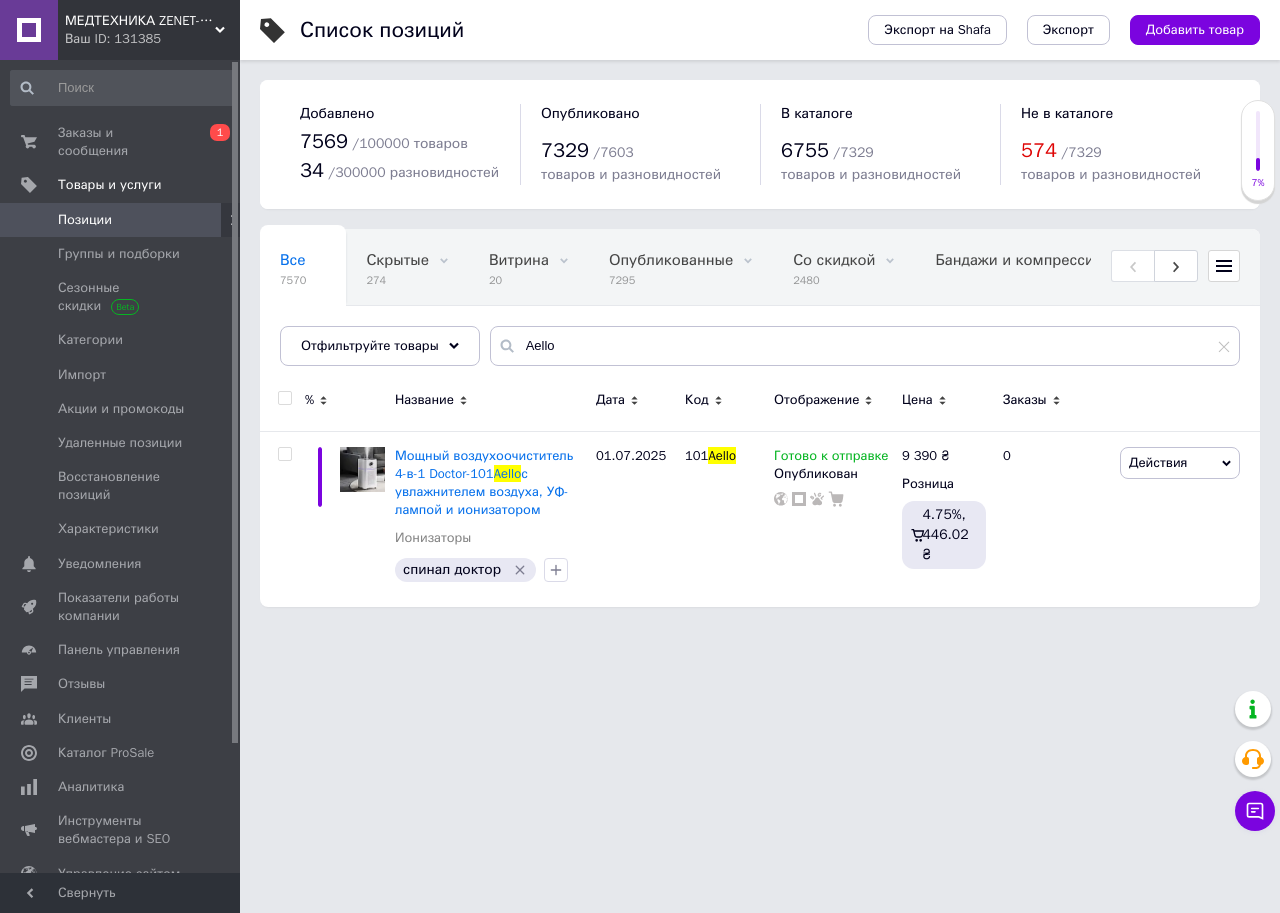 click on "МЕДТЕХНИКА ZENET-ДНЕПР  - Медицинское и массажное оборудование Ваш ID: 131385 Сайт МЕДТЕХНИКА ZENET-ДНЕПР  - Медицинск... Кабинет покупателя Проверить состояние системы Страница на портале Справка Выйти Заказы и сообщения 0 1 Товары и услуги Позиции Группы и подборки Сезонные скидки Категории Импорт Акции и промокоды Удаленные позиции Восстановление позиций Характеристики Уведомления 0 0 Показатели работы компании Панель управления Отзывы Клиенты Каталог ProSale Аналитика Инструменты вебмастера и SEO Маркет Prom топ" at bounding box center (640, 313) 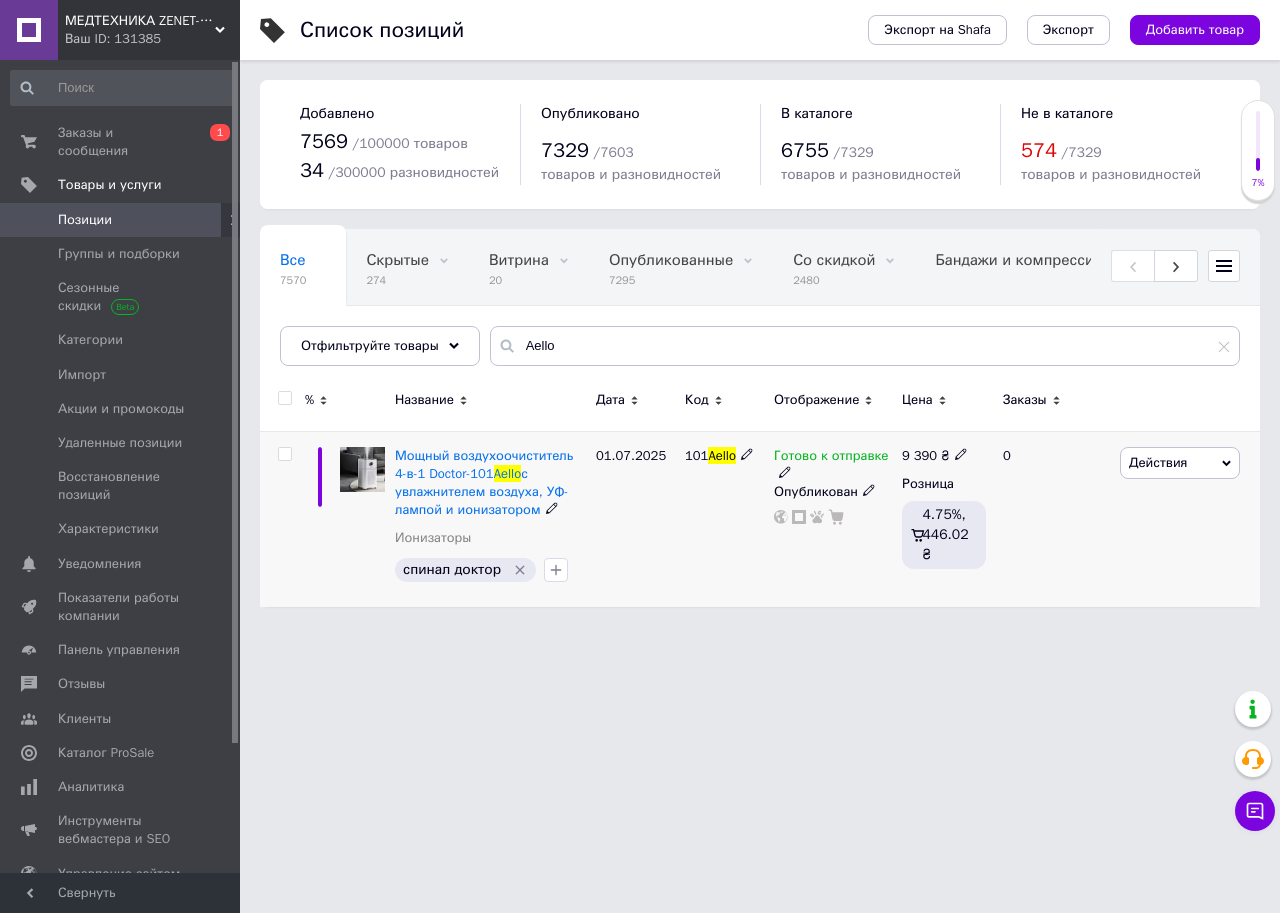 click at bounding box center [961, 453] 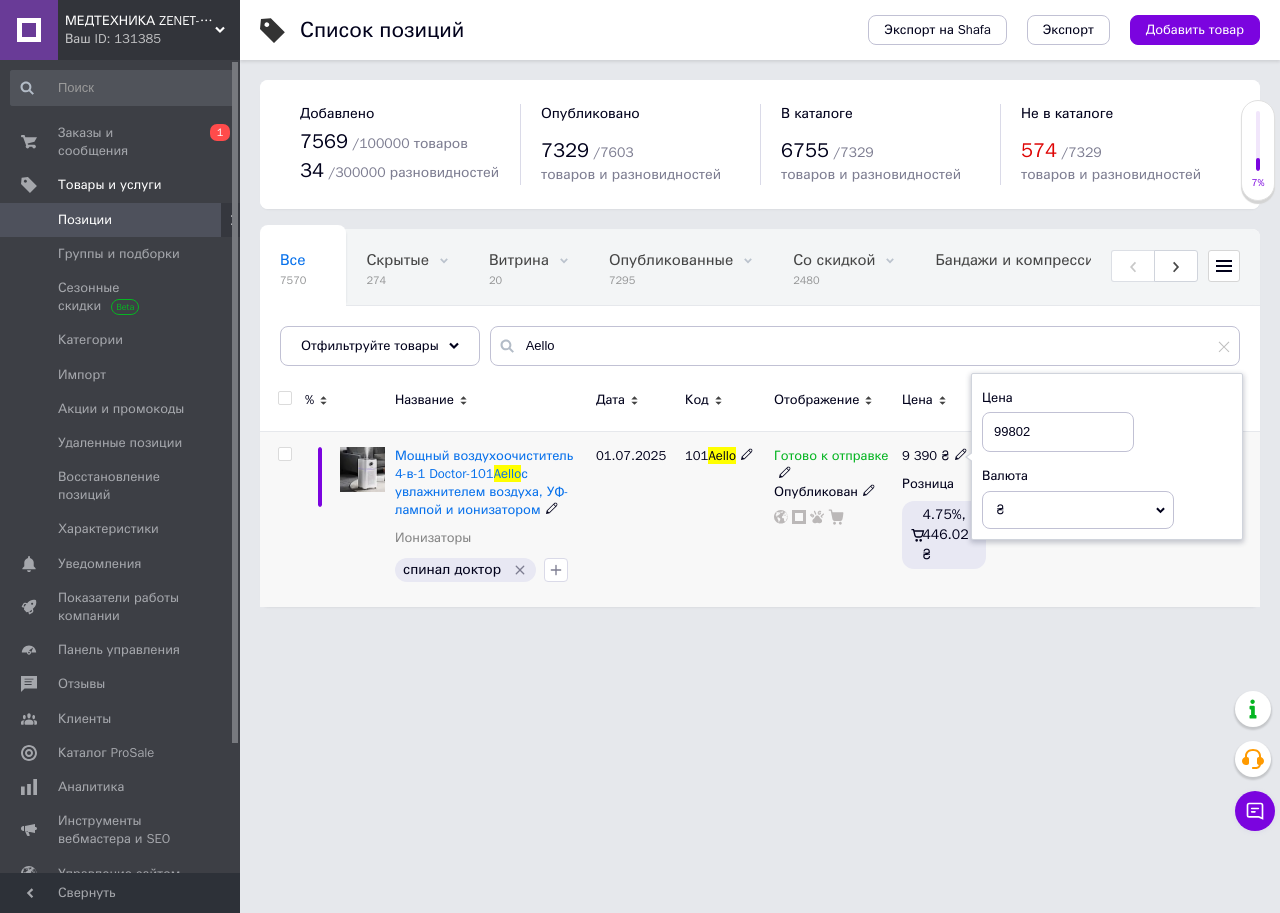 type on "9980" 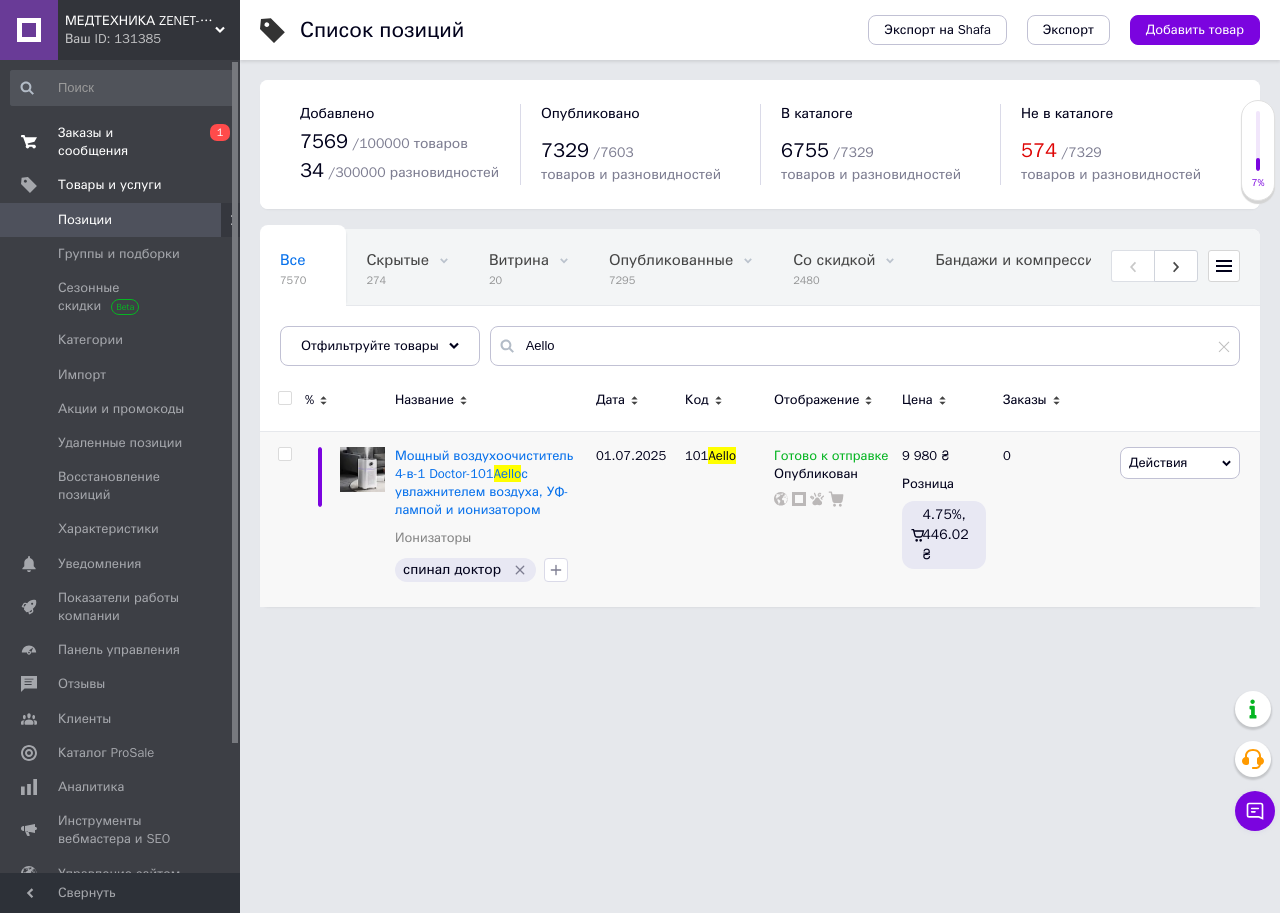 click on "Заказы и сообщения" at bounding box center [121, 142] 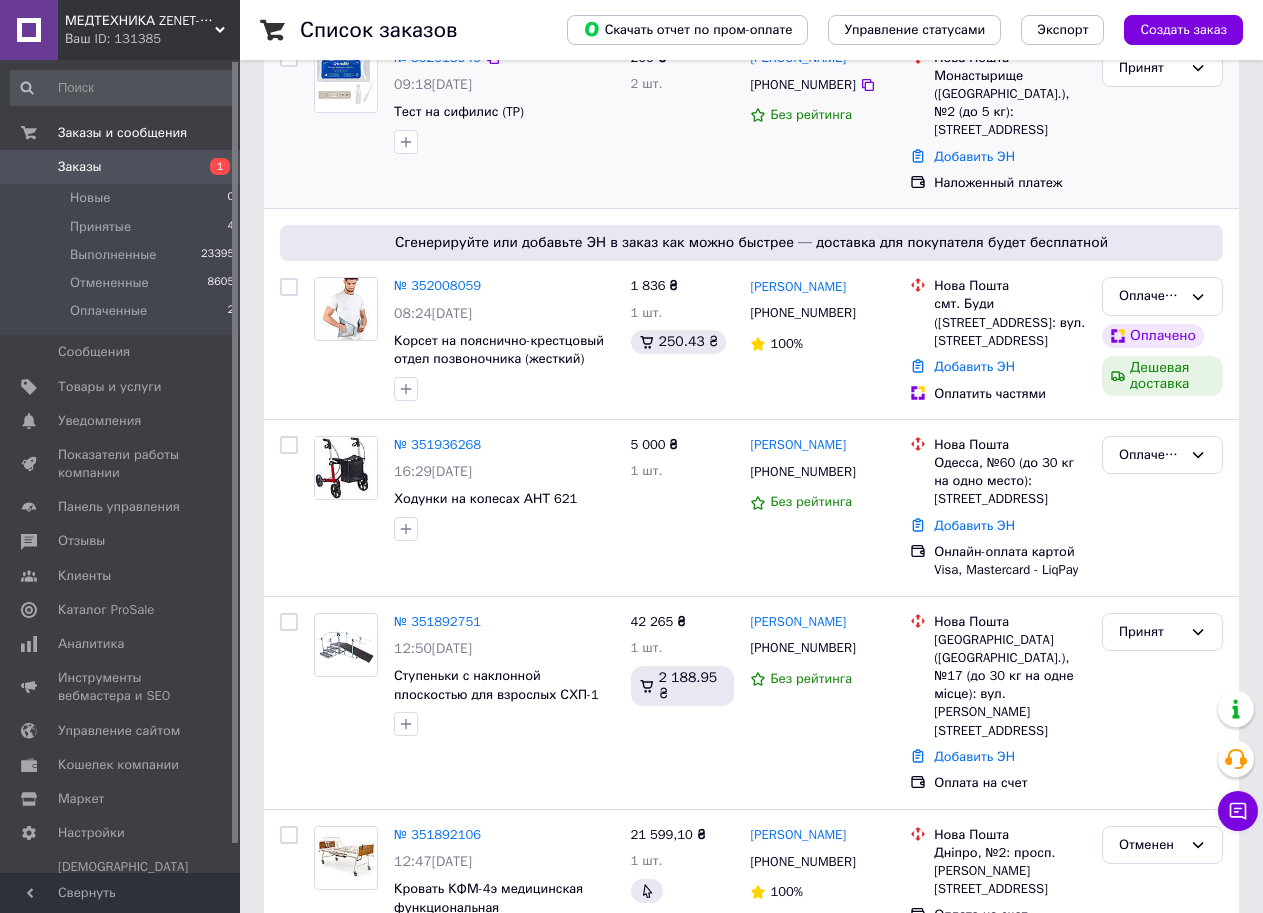 scroll, scrollTop: 300, scrollLeft: 0, axis: vertical 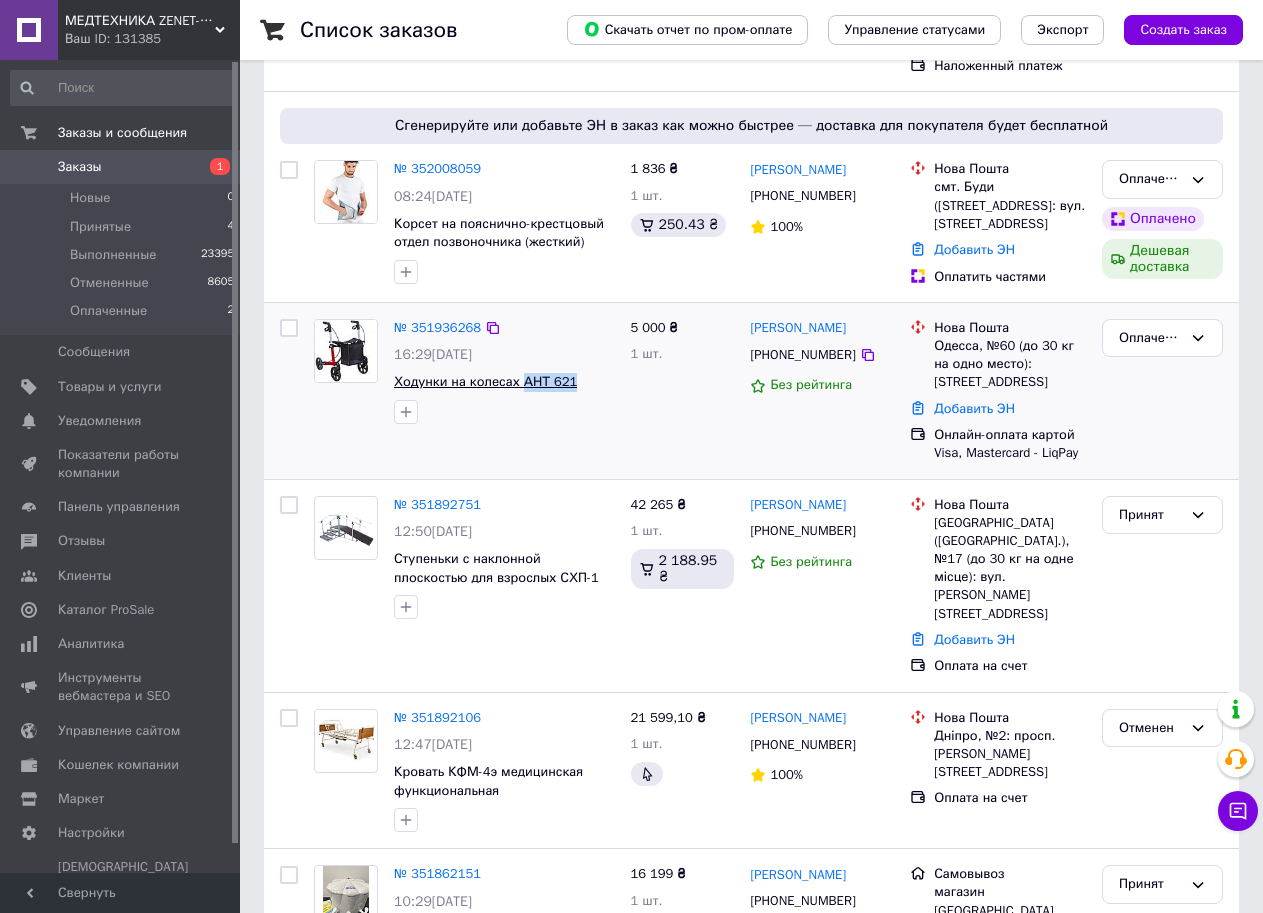 drag, startPoint x: 568, startPoint y: 387, endPoint x: 518, endPoint y: 382, distance: 50.24938 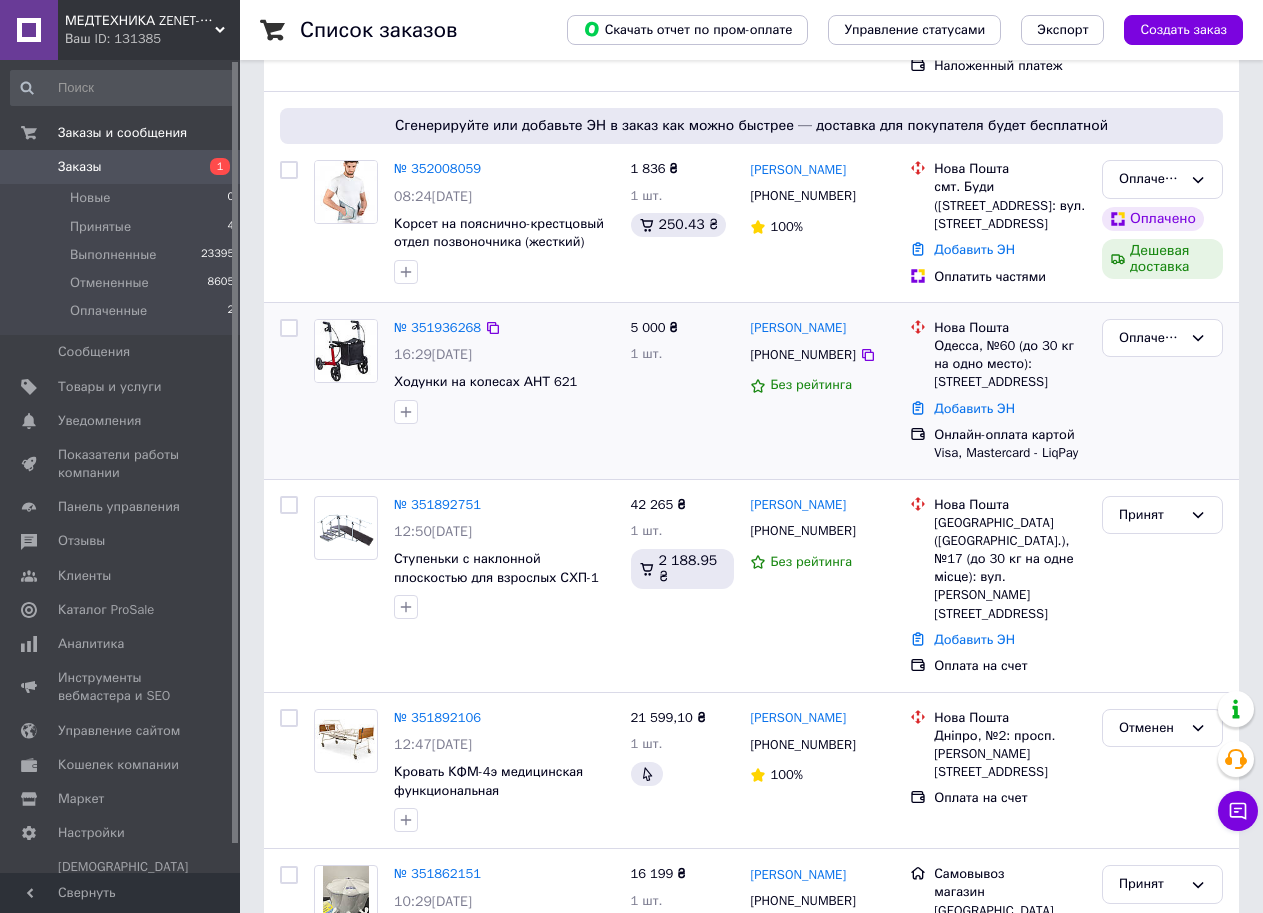 click on "5 000 ₴ 1 шт." at bounding box center [683, 391] 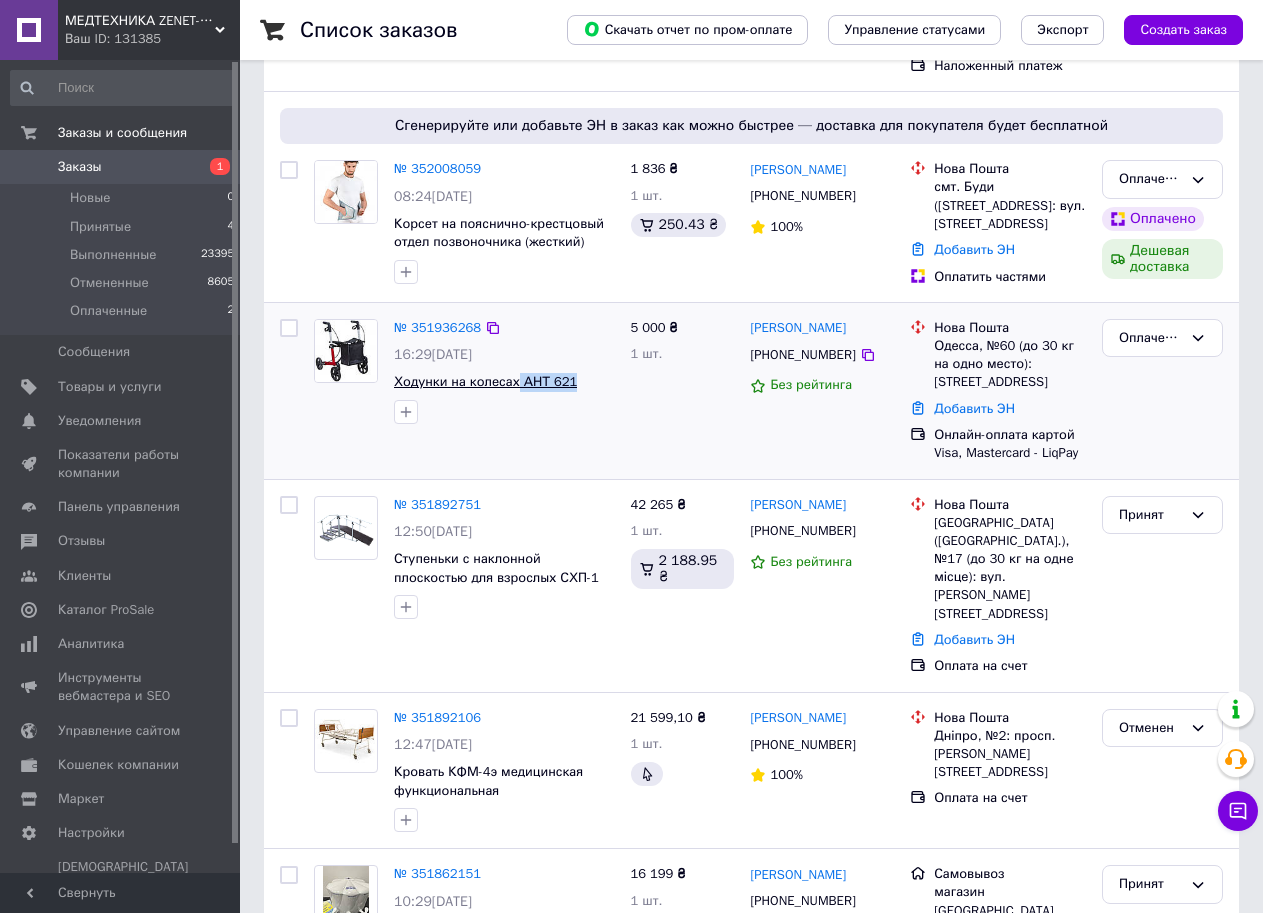drag, startPoint x: 574, startPoint y: 381, endPoint x: 514, endPoint y: 382, distance: 60.00833 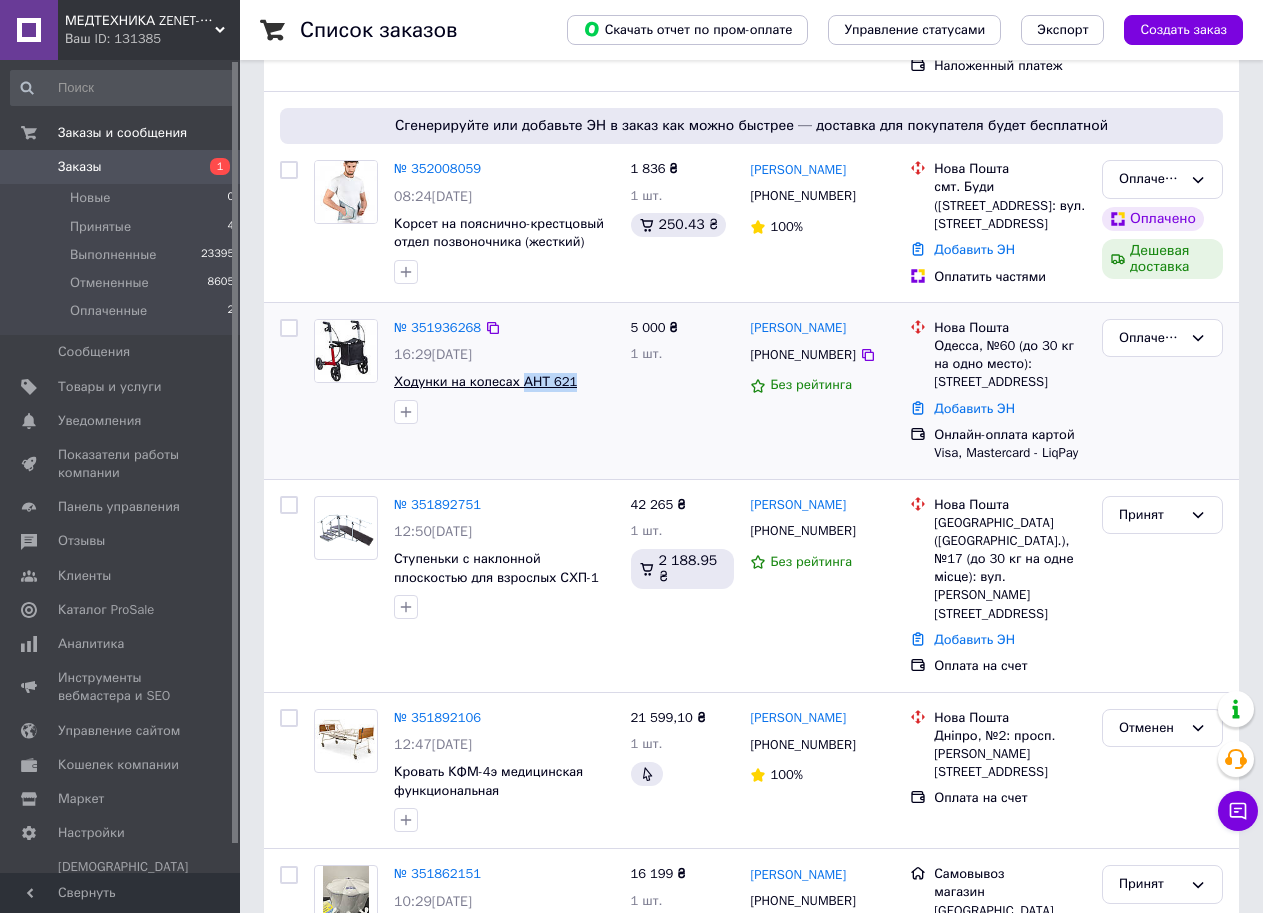 copy on "АНТ 621" 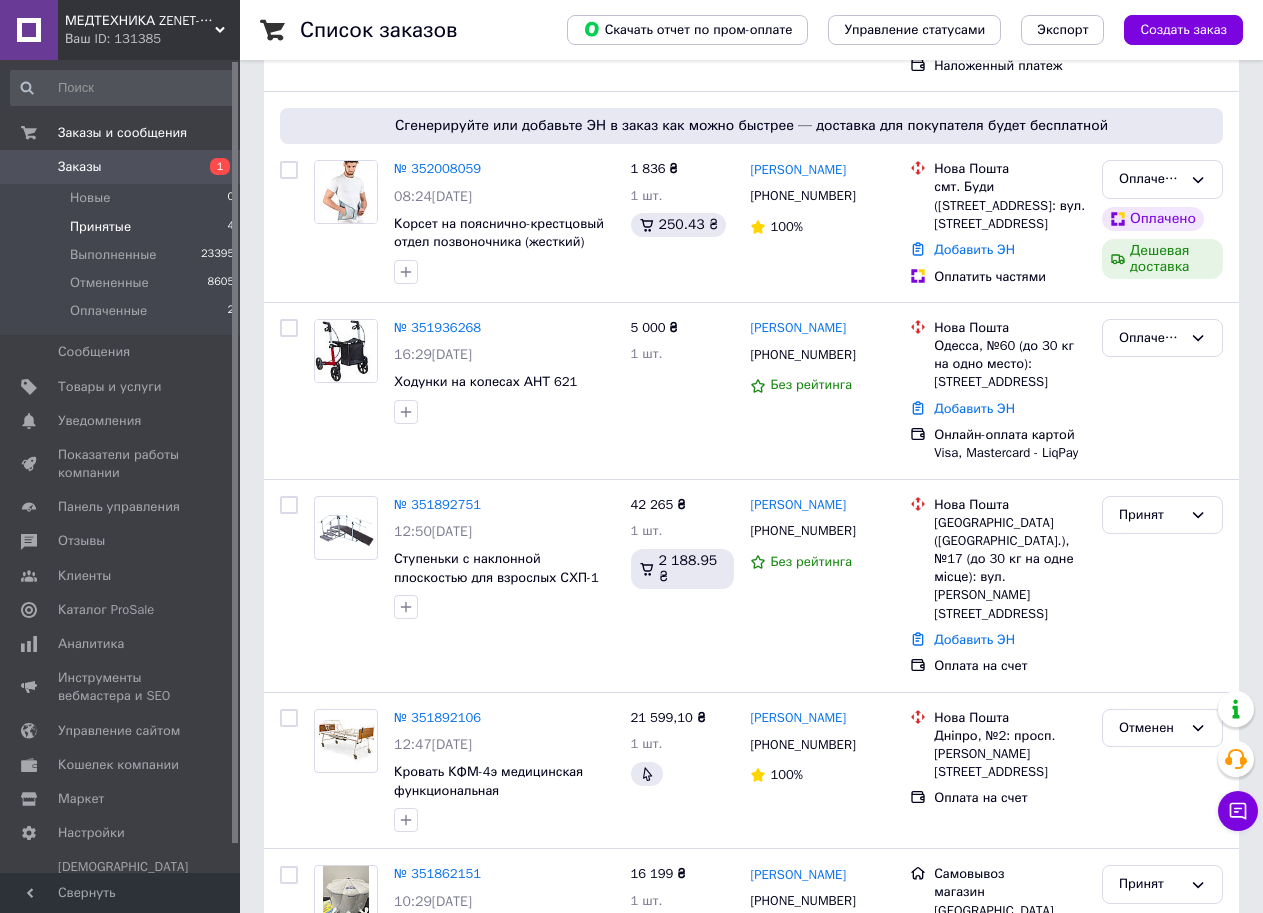click on "Принятые 4" at bounding box center (123, 227) 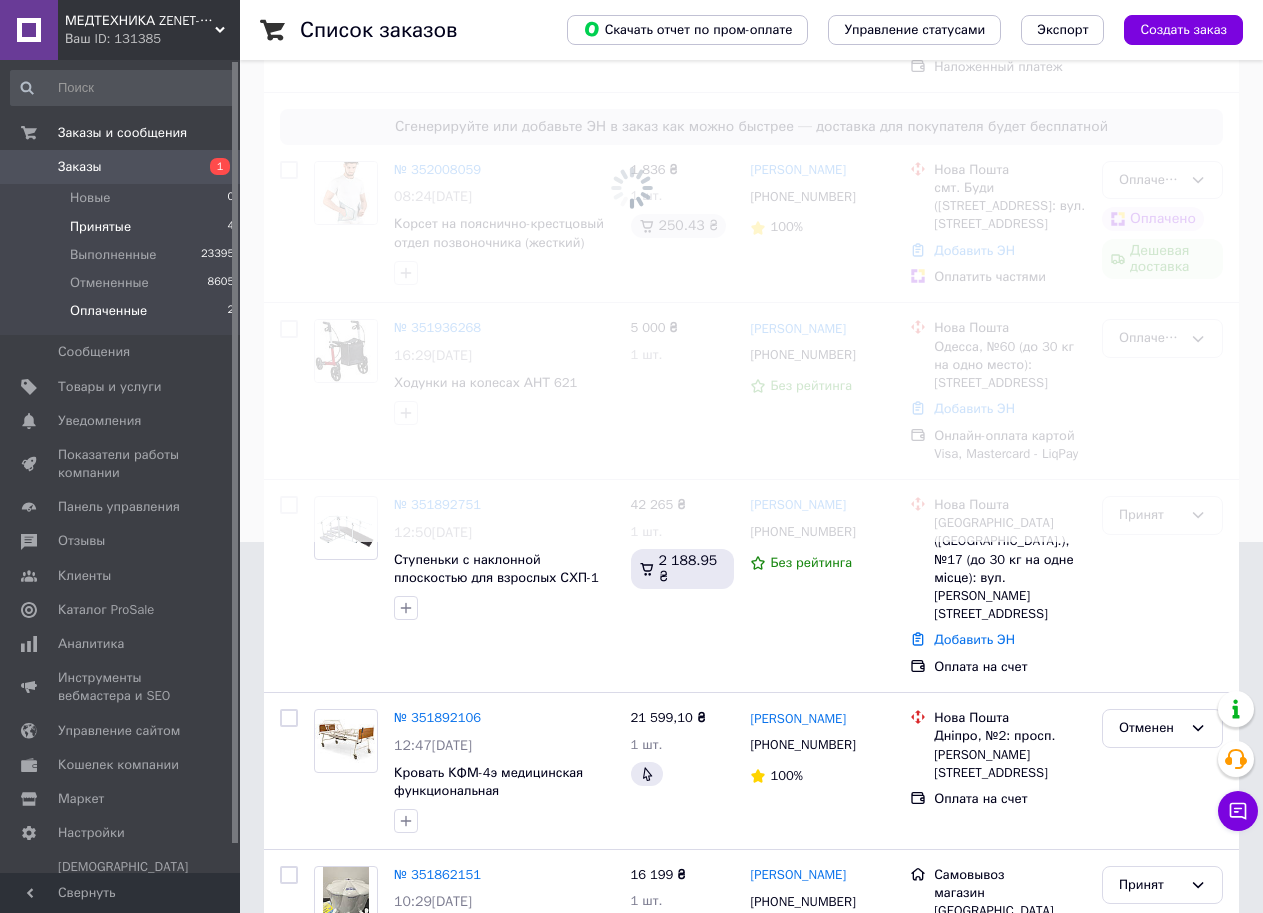scroll, scrollTop: 0, scrollLeft: 0, axis: both 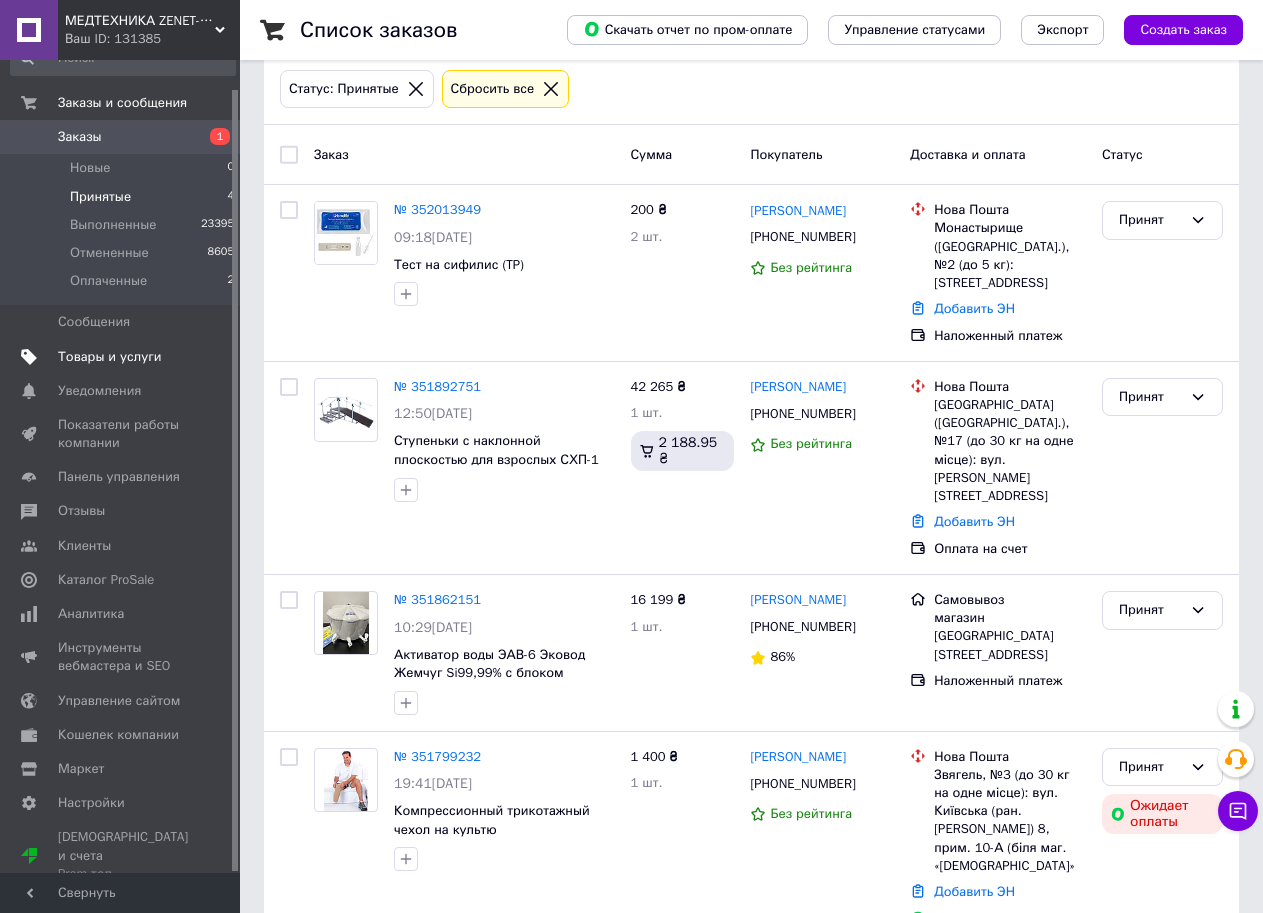 click on "Товары и услуги" at bounding box center [110, 357] 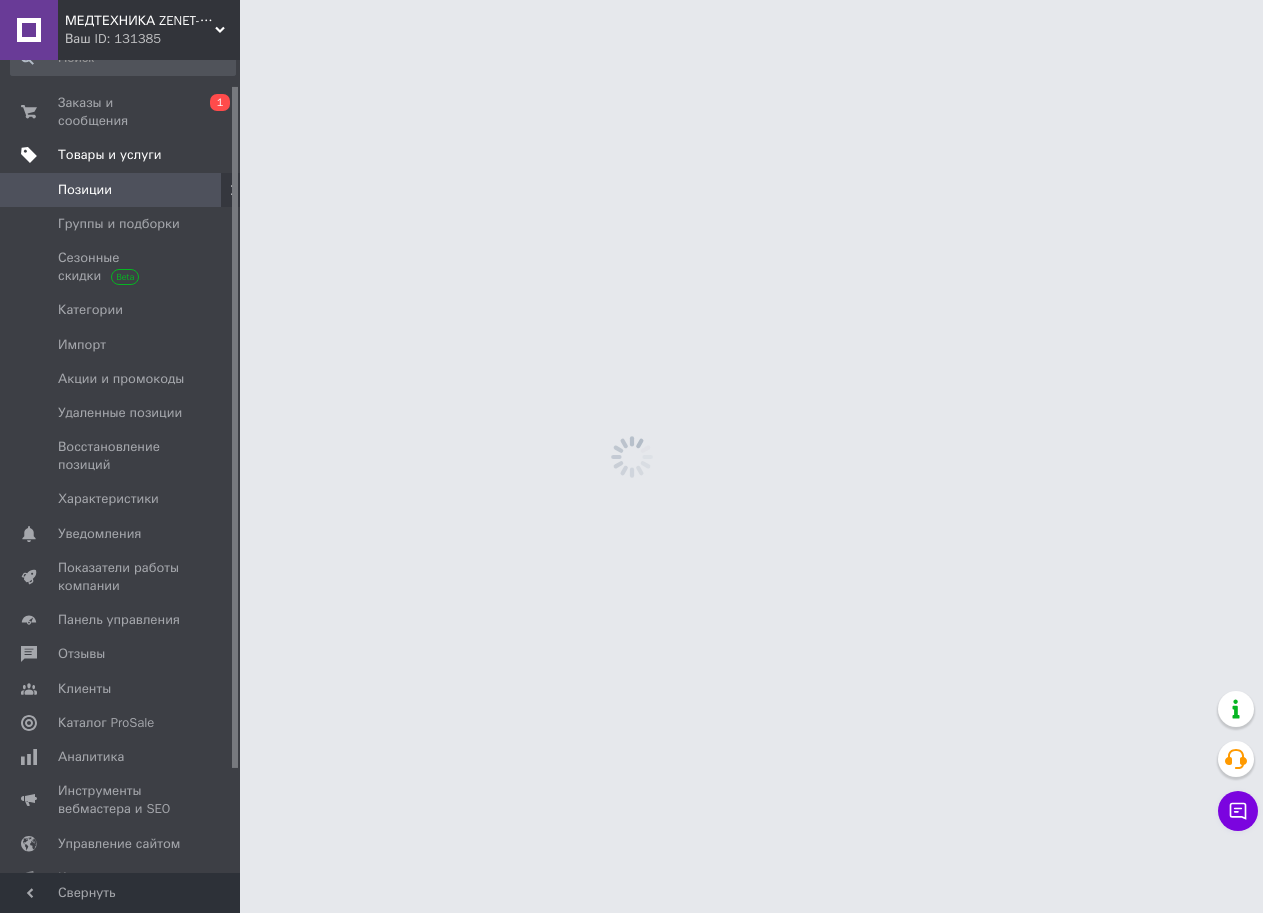 scroll, scrollTop: 0, scrollLeft: 0, axis: both 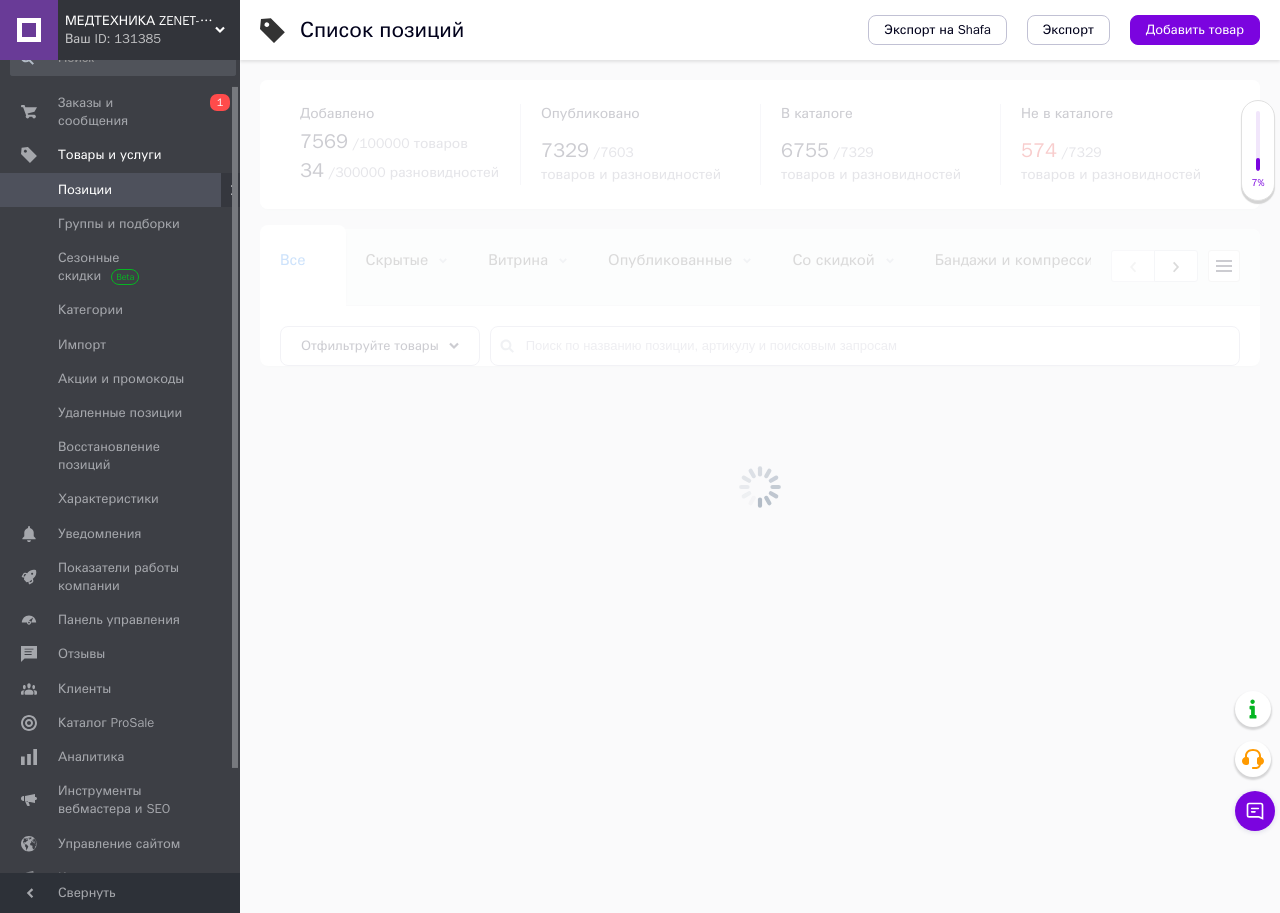 click at bounding box center (760, 486) 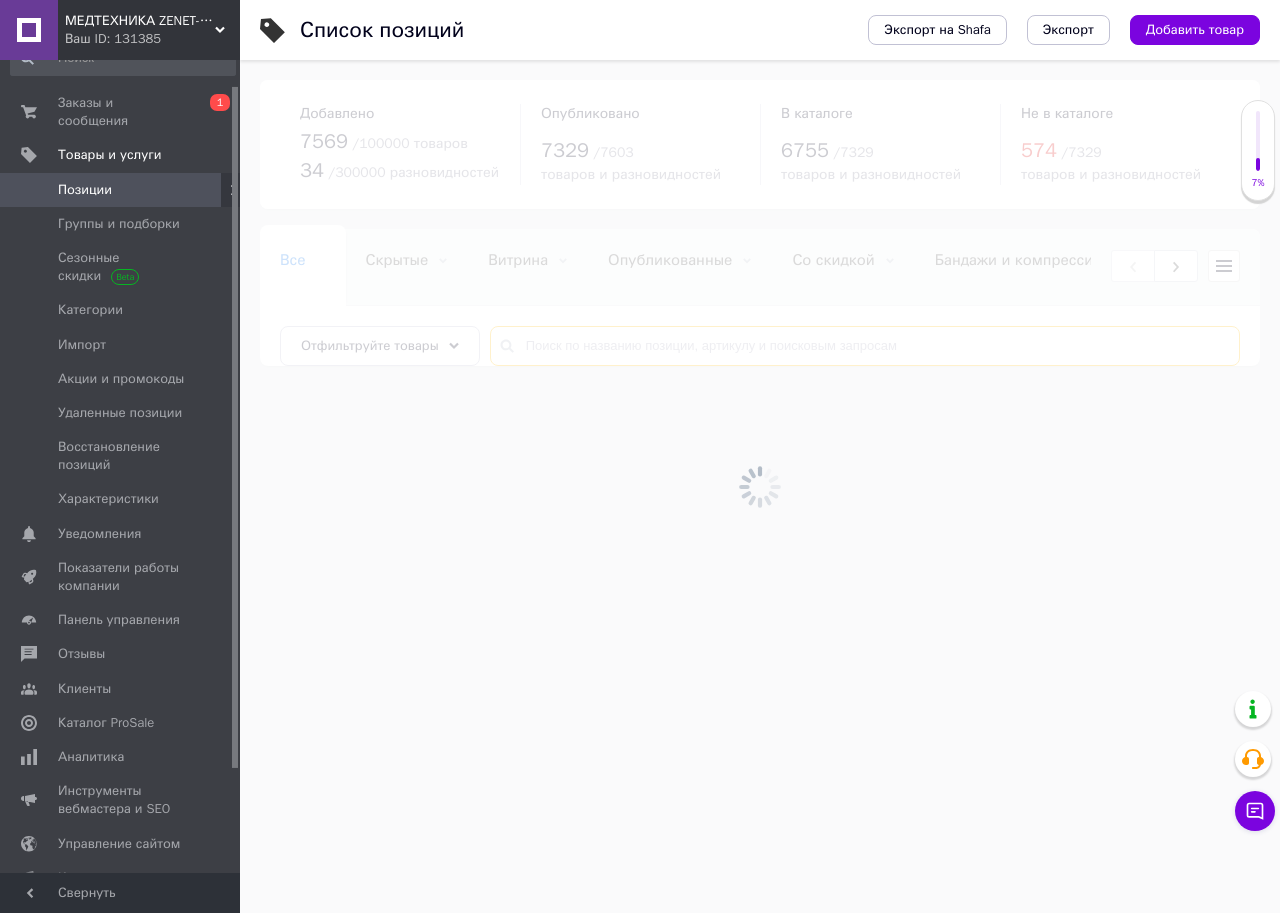click at bounding box center [865, 346] 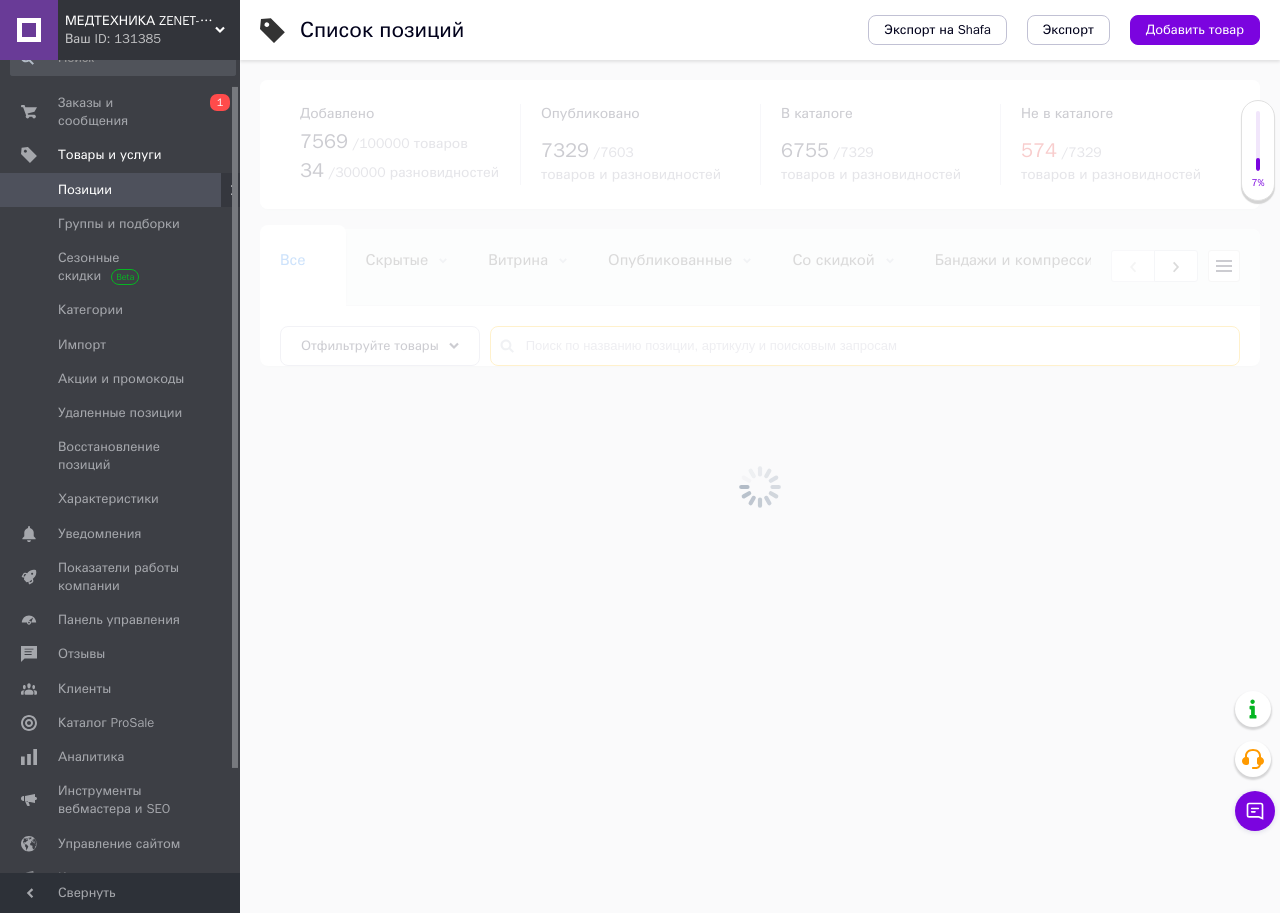 click at bounding box center [865, 346] 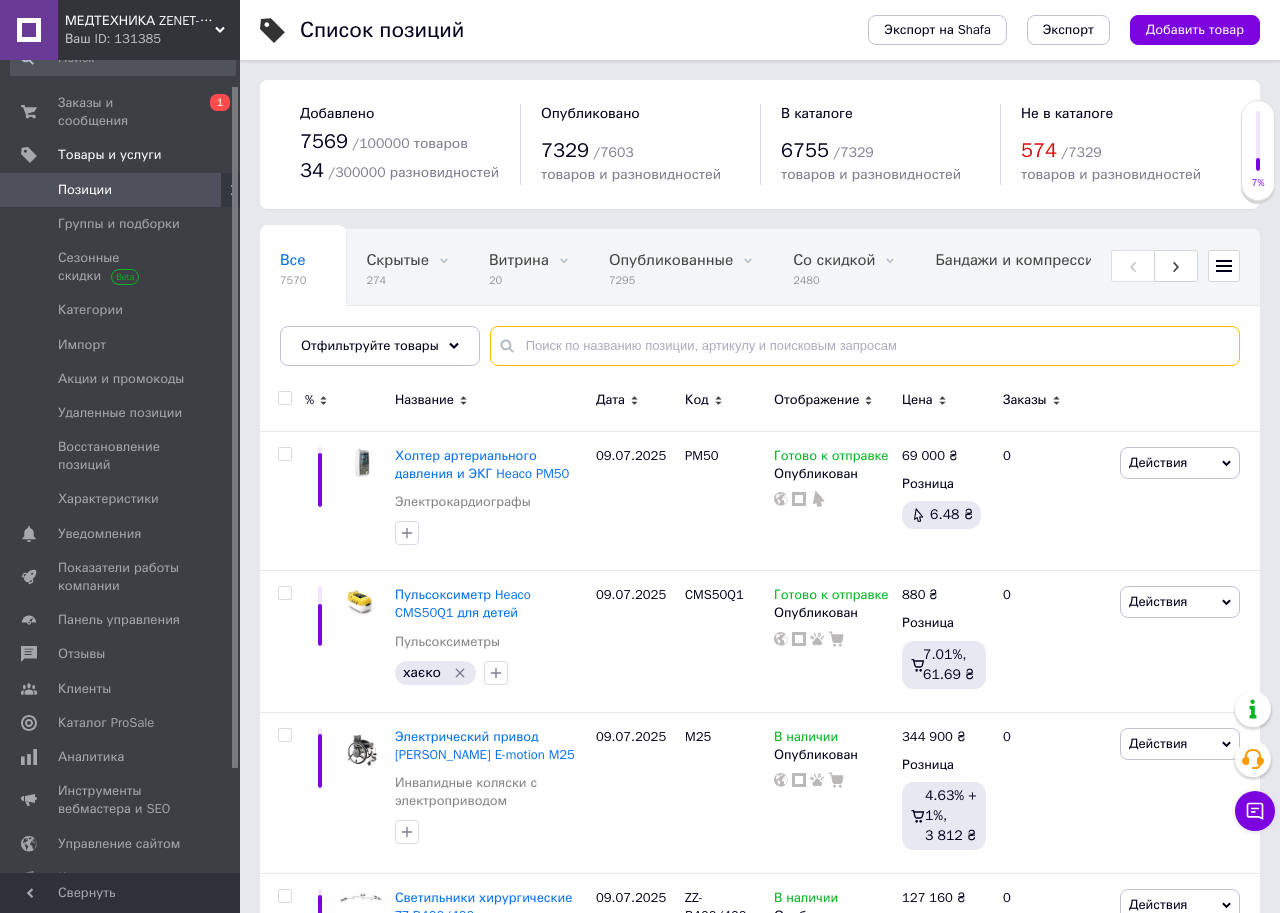 click at bounding box center [865, 346] 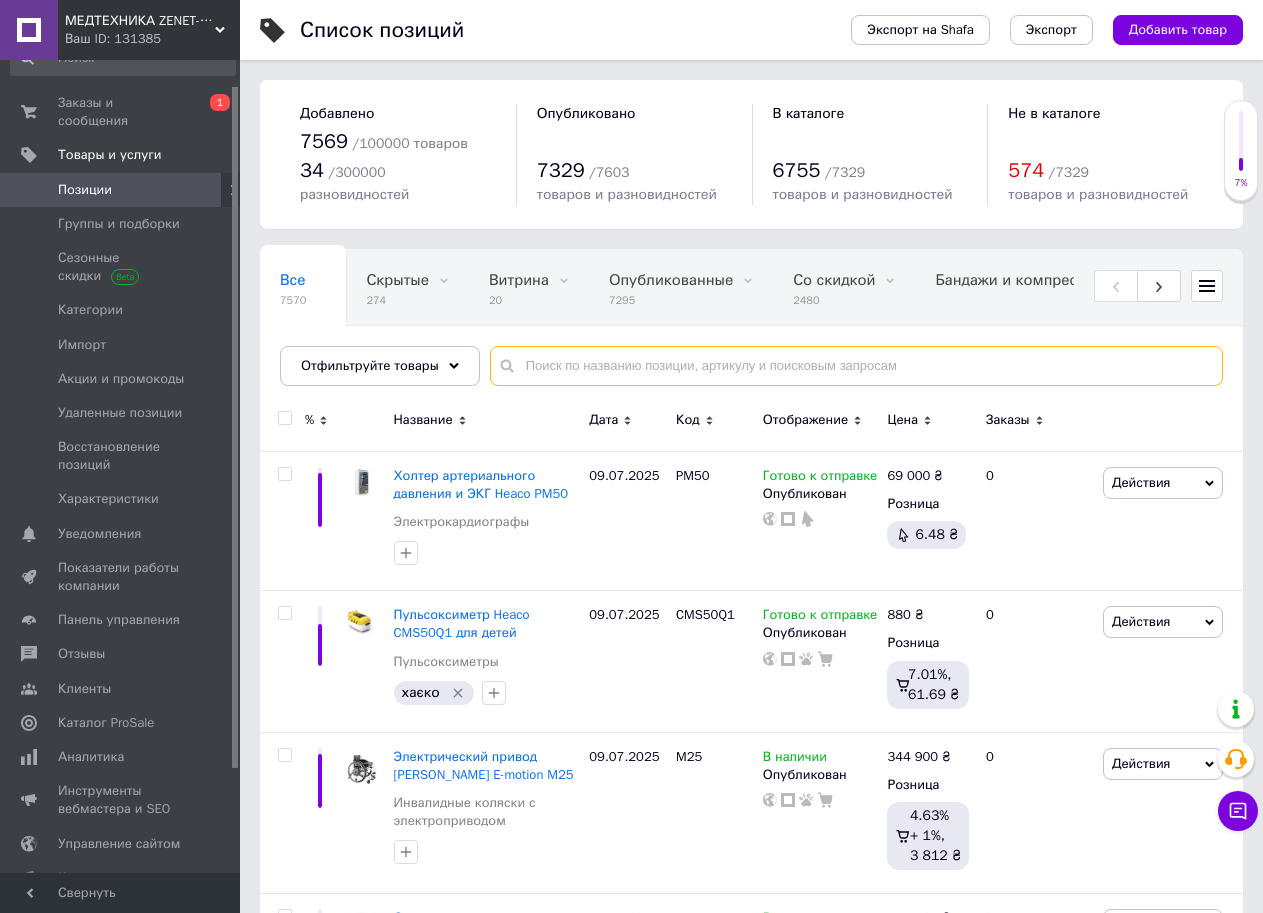 paste on "АНТ 621" 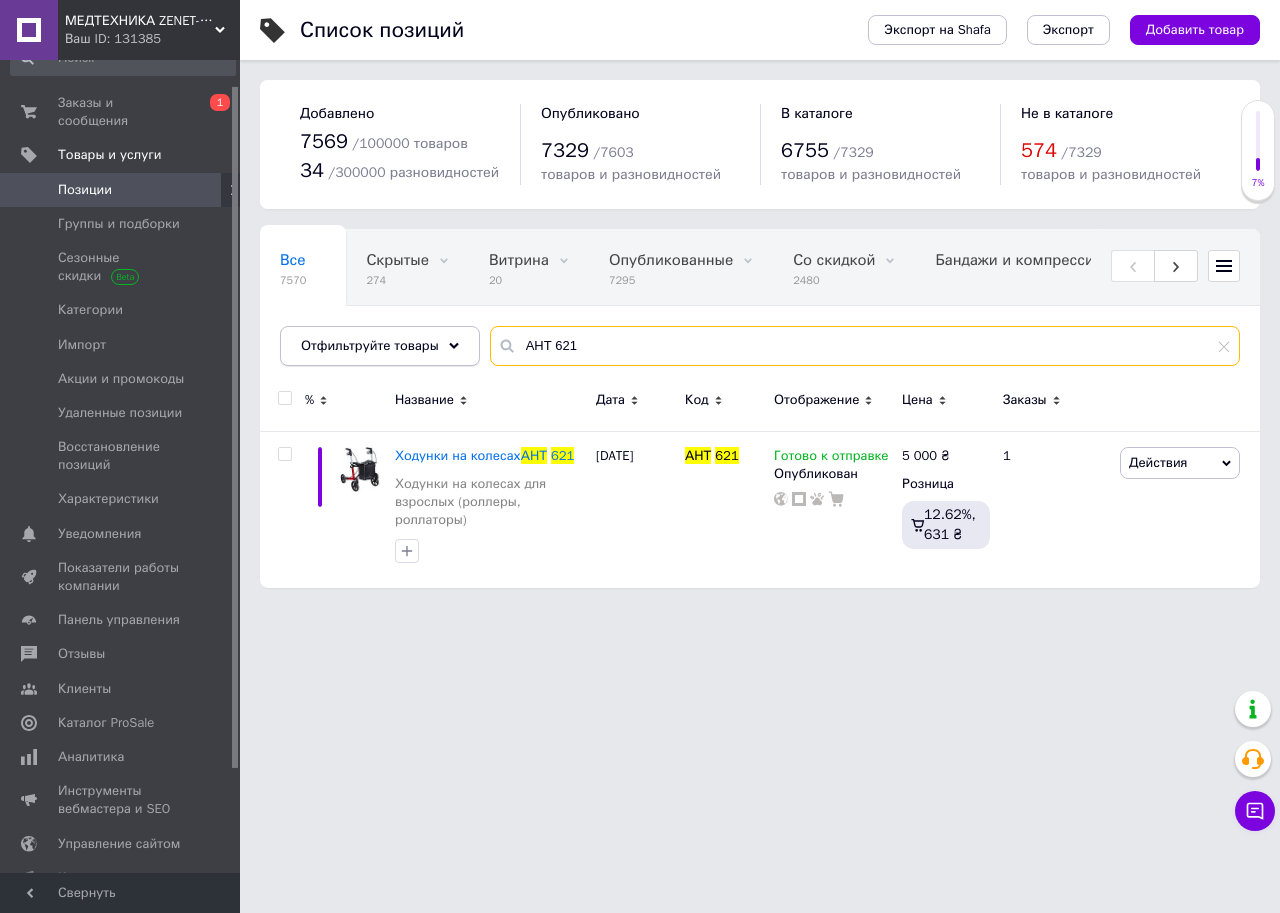 drag, startPoint x: 586, startPoint y: 338, endPoint x: 438, endPoint y: 355, distance: 148.97314 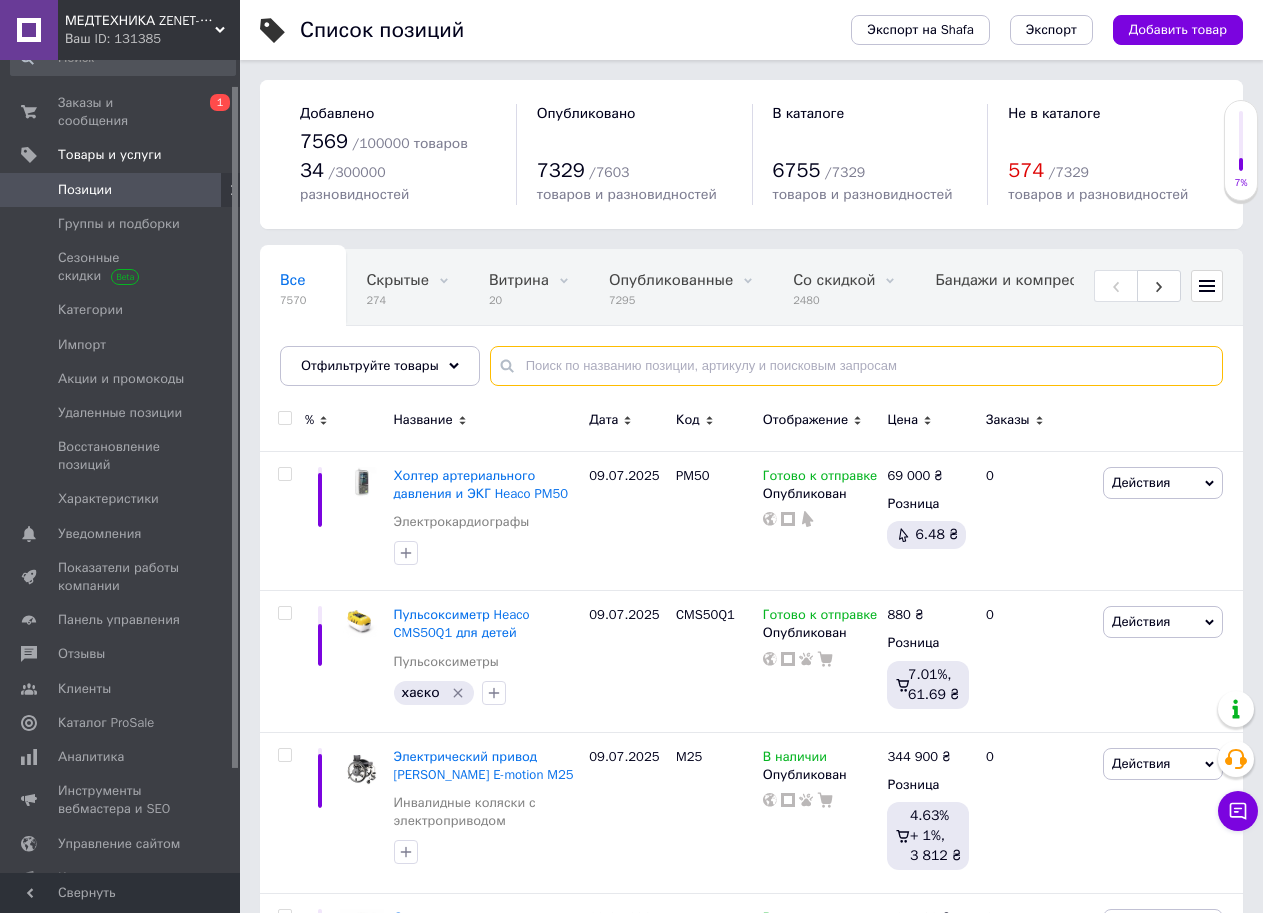 paste on "Server" 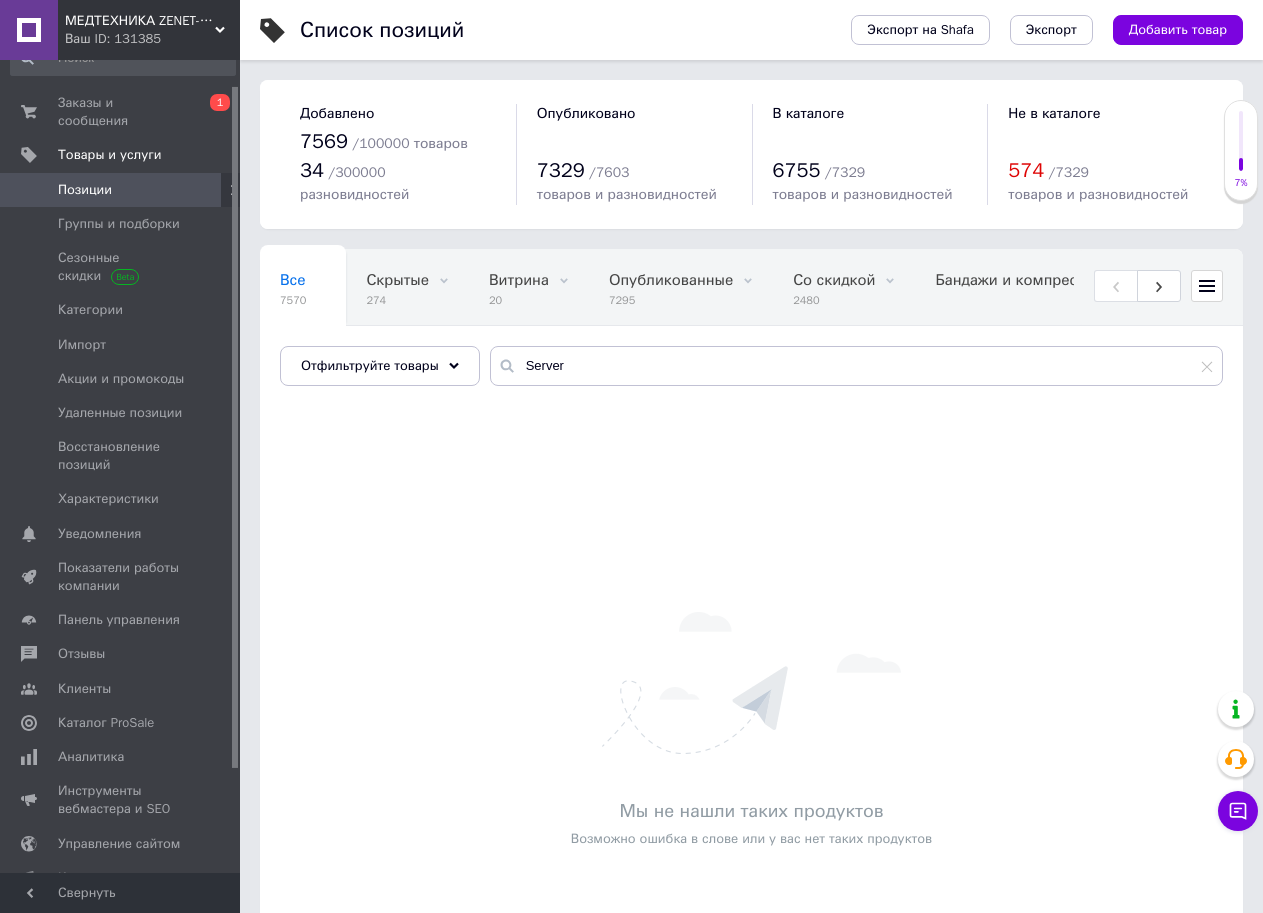 click on "Мы не нашли таких продуктов Возможно ошибка в слове или у вас нет таких продуктов" at bounding box center [751, 730] 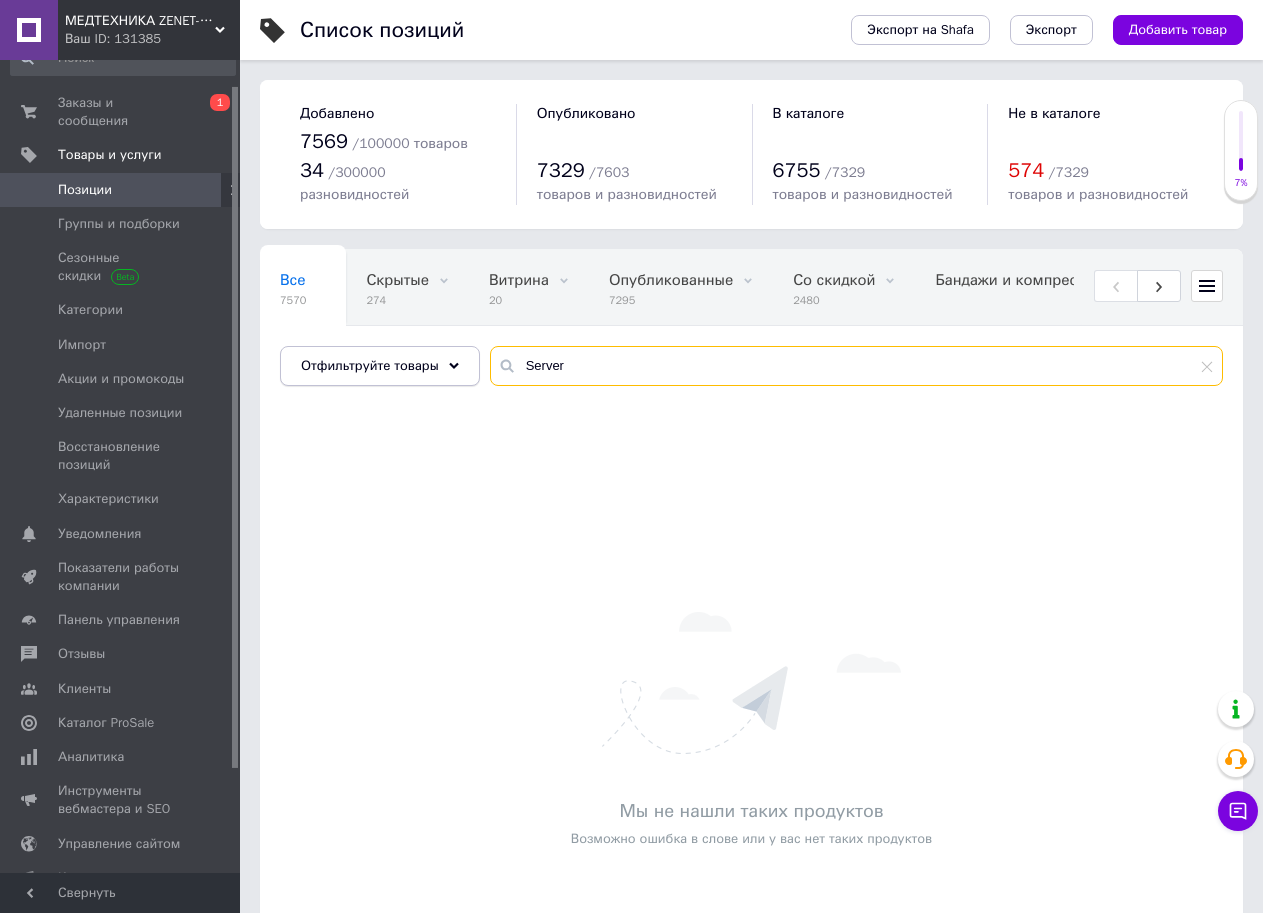 drag, startPoint x: 584, startPoint y: 351, endPoint x: 316, endPoint y: 338, distance: 268.31512 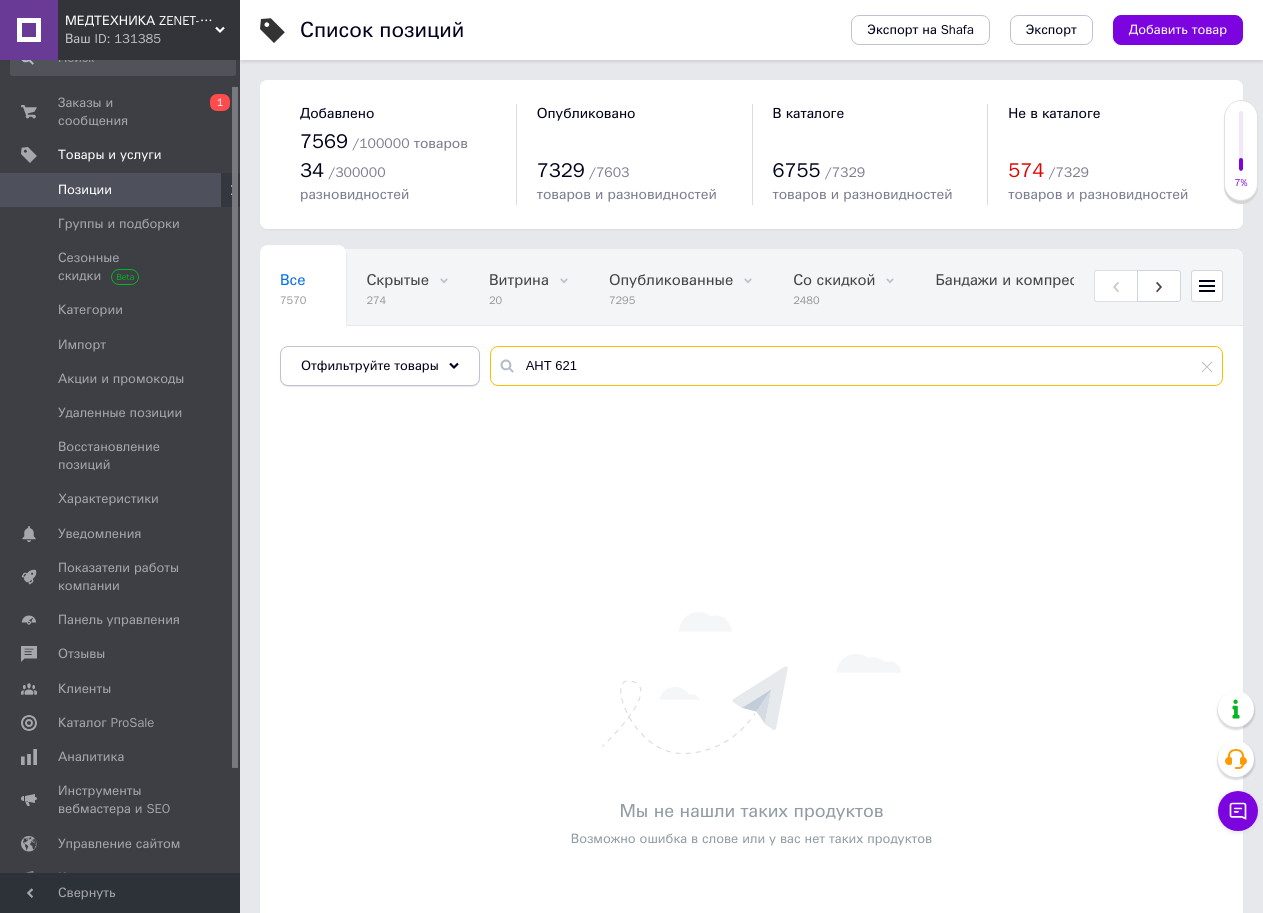 type on "АНТ 621" 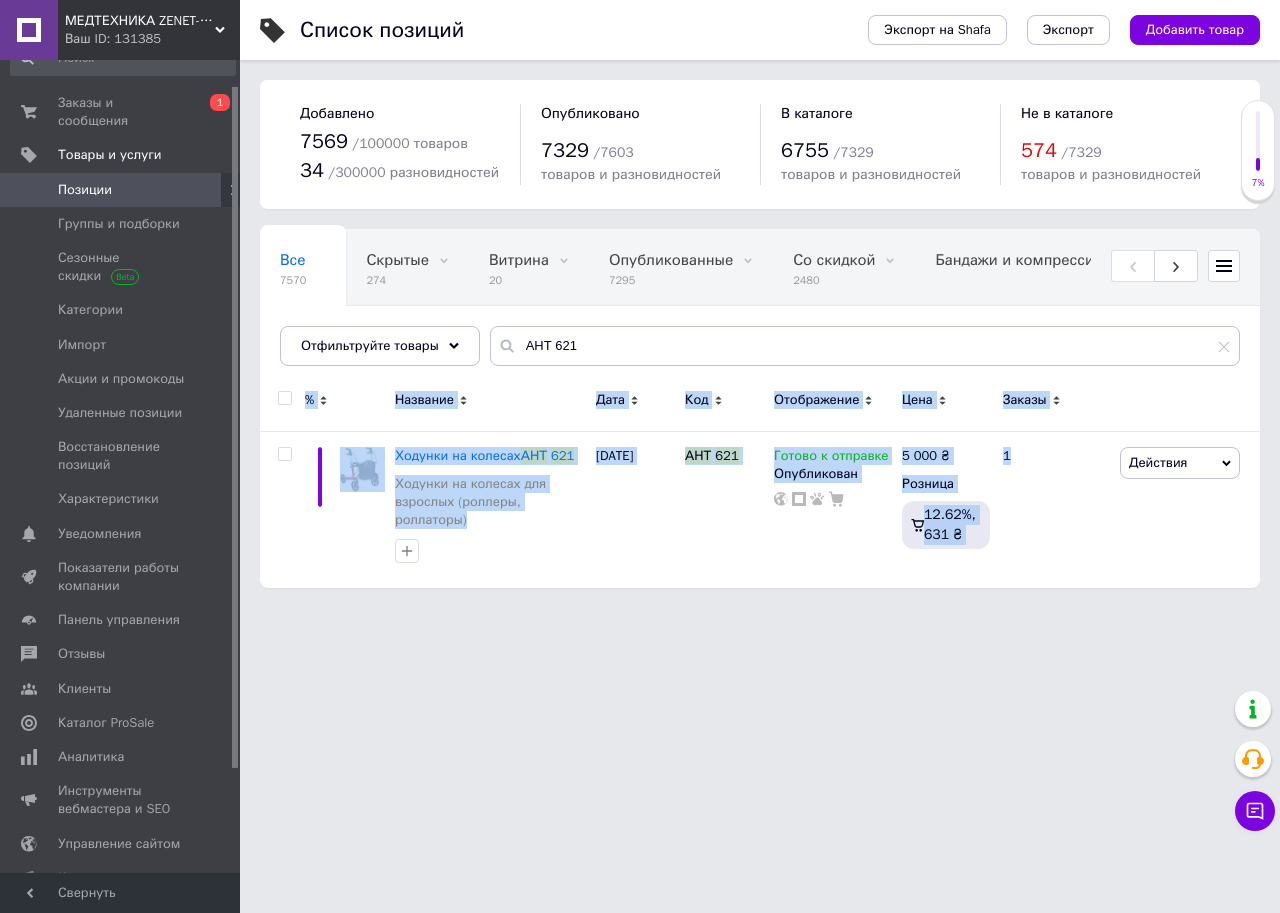 click on "МЕДТЕХНИКА ZENET-ДНЕПР  - Медицинское и массажное оборудование Ваш ID: 131385 Сайт МЕДТЕХНИКА ZENET-ДНЕПР  - Медицинск... Кабинет покупателя Проверить состояние системы Страница на портале Справка Выйти Заказы и сообщения 0 1 Товары и услуги Позиции Группы и подборки Сезонные скидки Категории Импорт Акции и промокоды Удаленные позиции Восстановление позиций Характеристики Уведомления 0 0 Показатели работы компании Панель управления Отзывы Клиенты Каталог ProSale Аналитика Инструменты вебмастера и SEO Маркет Prom топ" at bounding box center (640, 304) 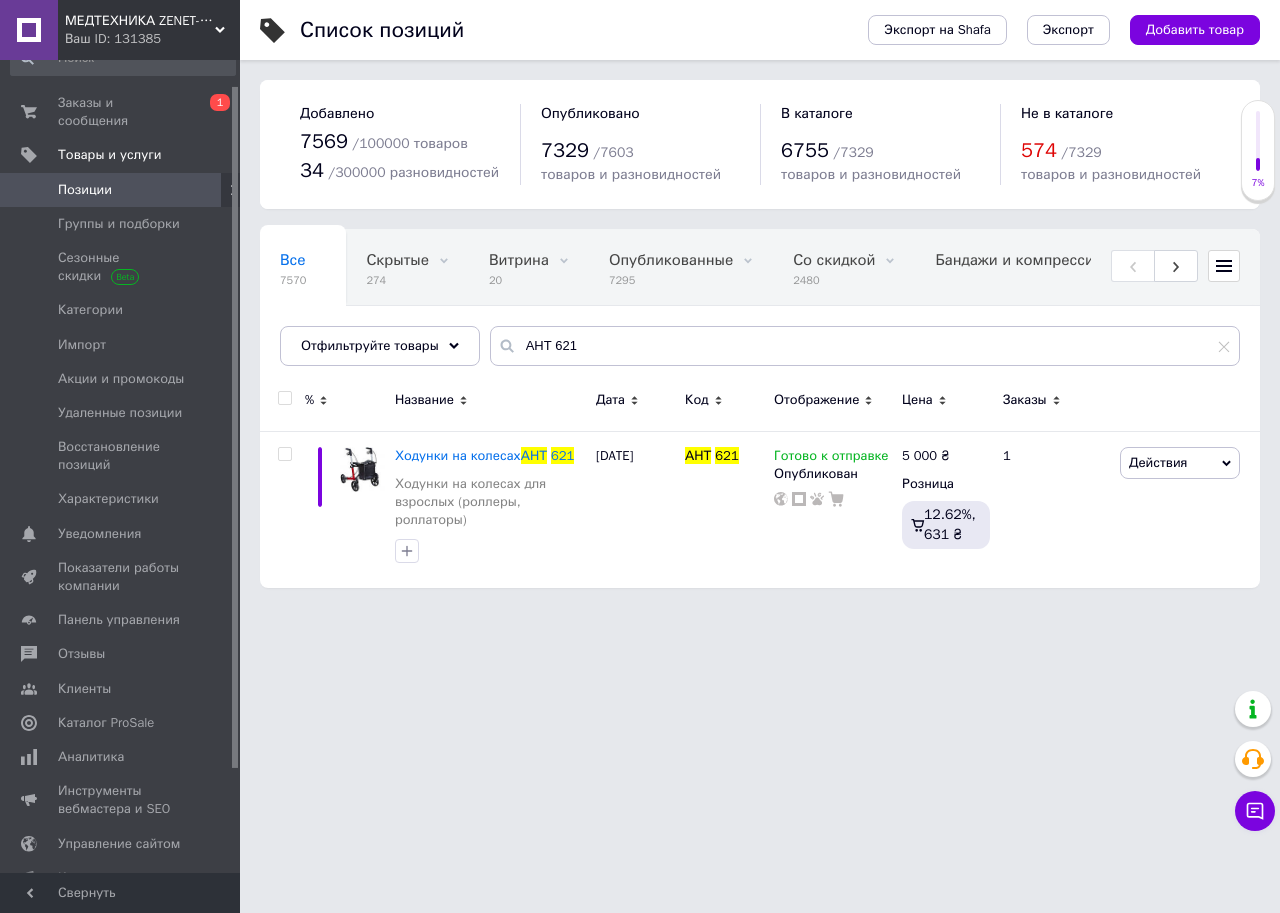 click on "МЕДТЕХНИКА ZENET-ДНЕПР  - Медицинское и массажное оборудование Ваш ID: 131385 Сайт МЕДТЕХНИКА ZENET-ДНЕПР  - Медицинск... Кабинет покупателя Проверить состояние системы Страница на портале Справка Выйти Заказы и сообщения 0 1 Товары и услуги Позиции Группы и подборки Сезонные скидки Категории Импорт Акции и промокоды Удаленные позиции Восстановление позиций Характеристики Уведомления 0 0 Показатели работы компании Панель управления Отзывы Клиенты Каталог ProSale Аналитика Инструменты вебмастера и SEO Маркет Prom топ" at bounding box center (640, 304) 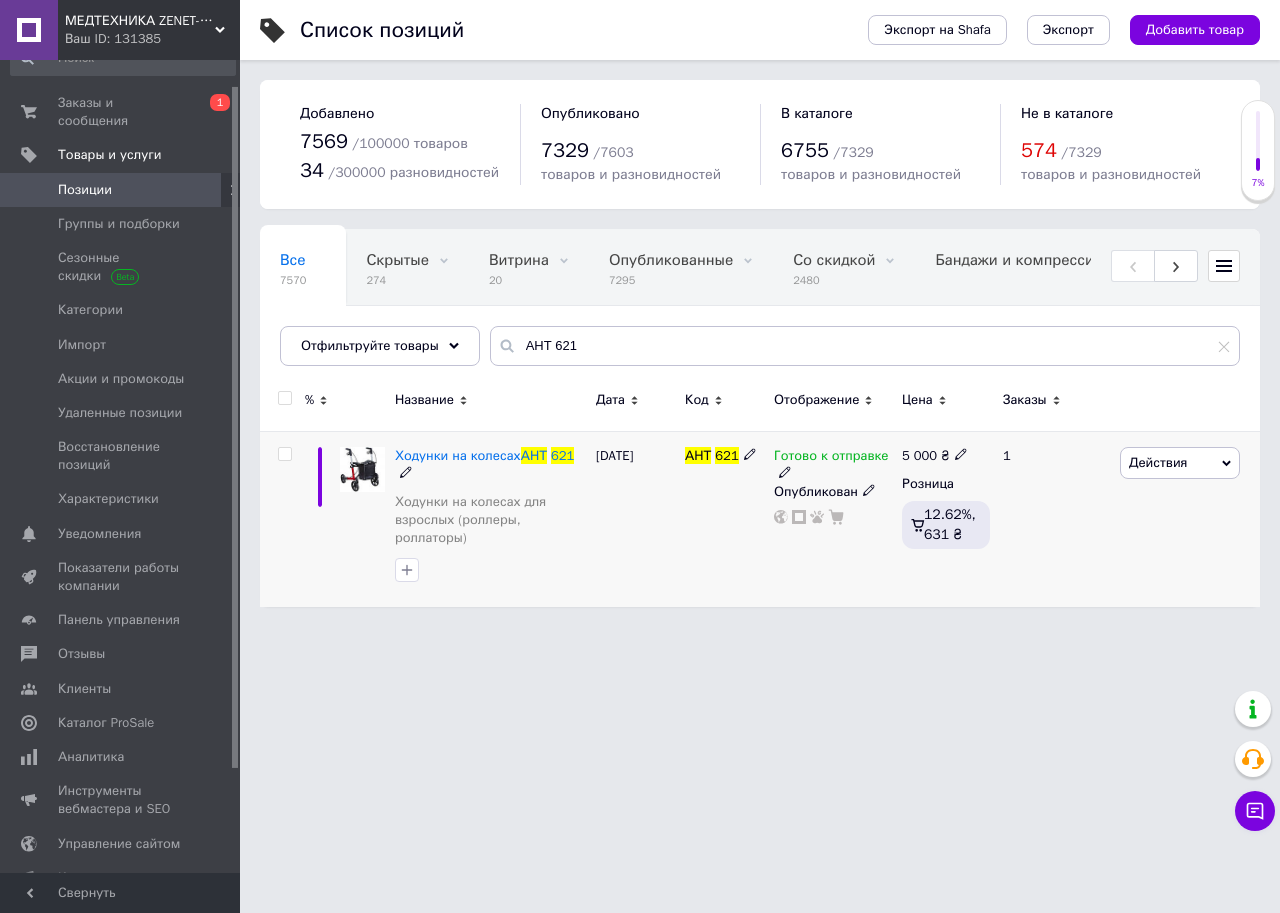 click at bounding box center (284, 454) 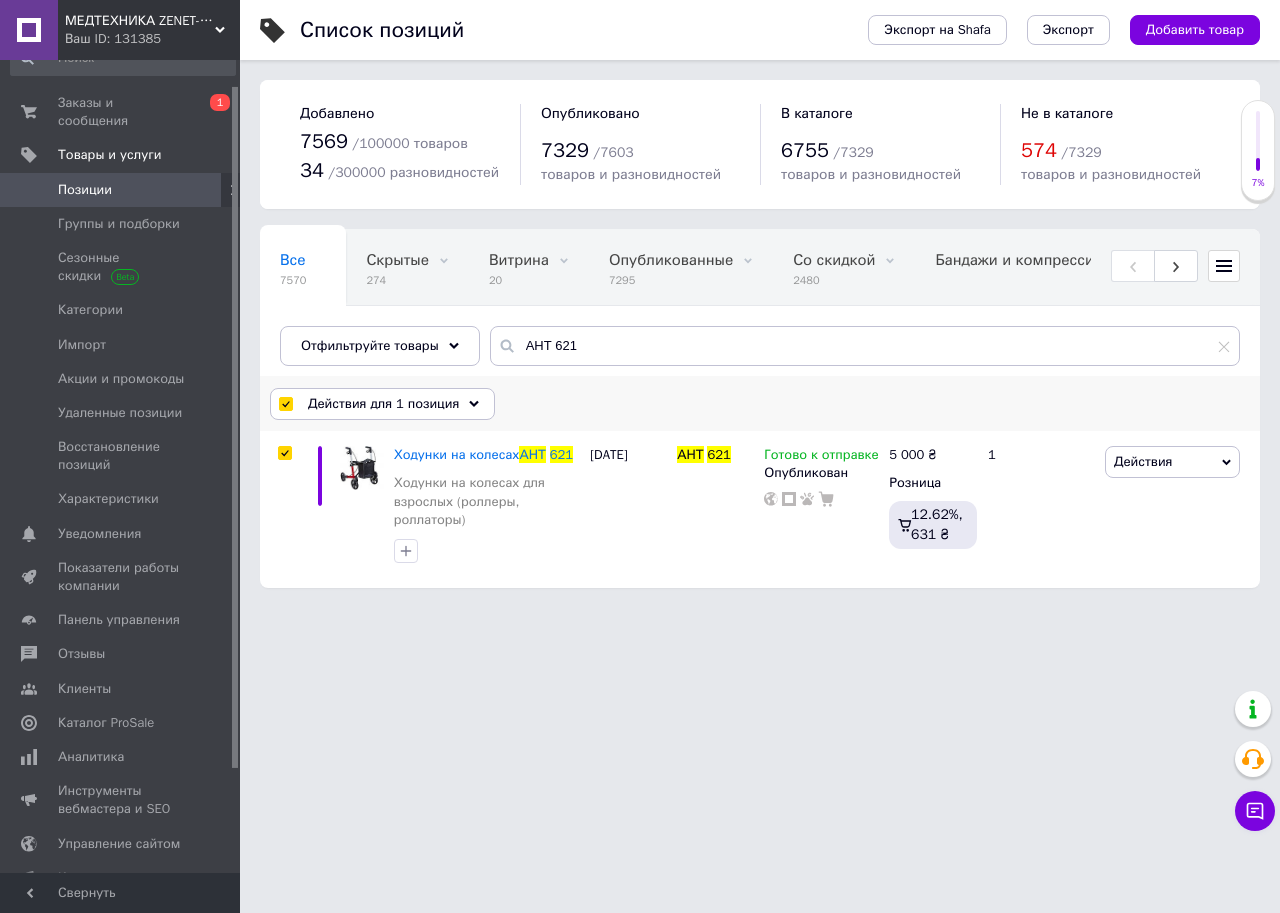 click on "Действия для 1 позиция" at bounding box center [383, 404] 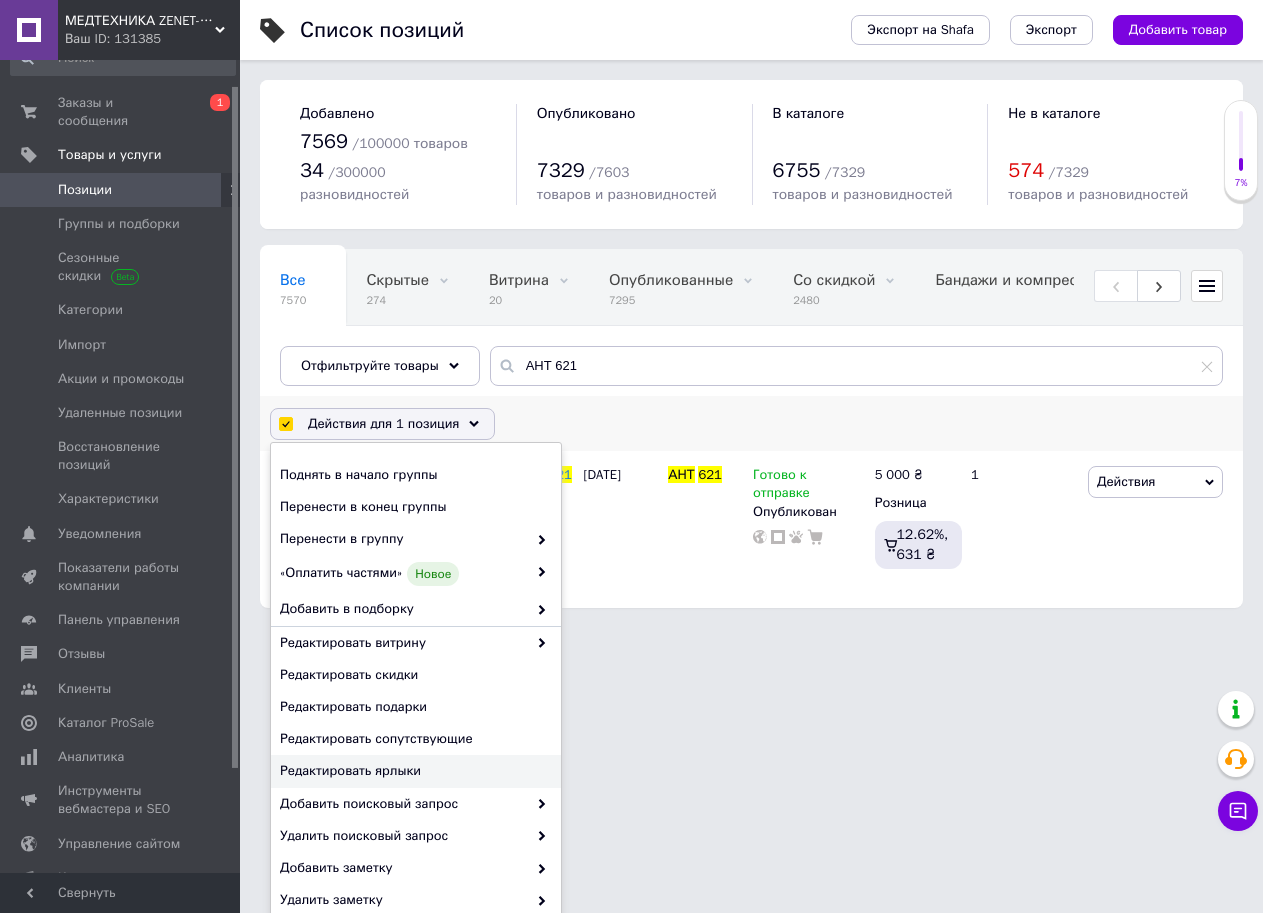 scroll, scrollTop: 33, scrollLeft: 0, axis: vertical 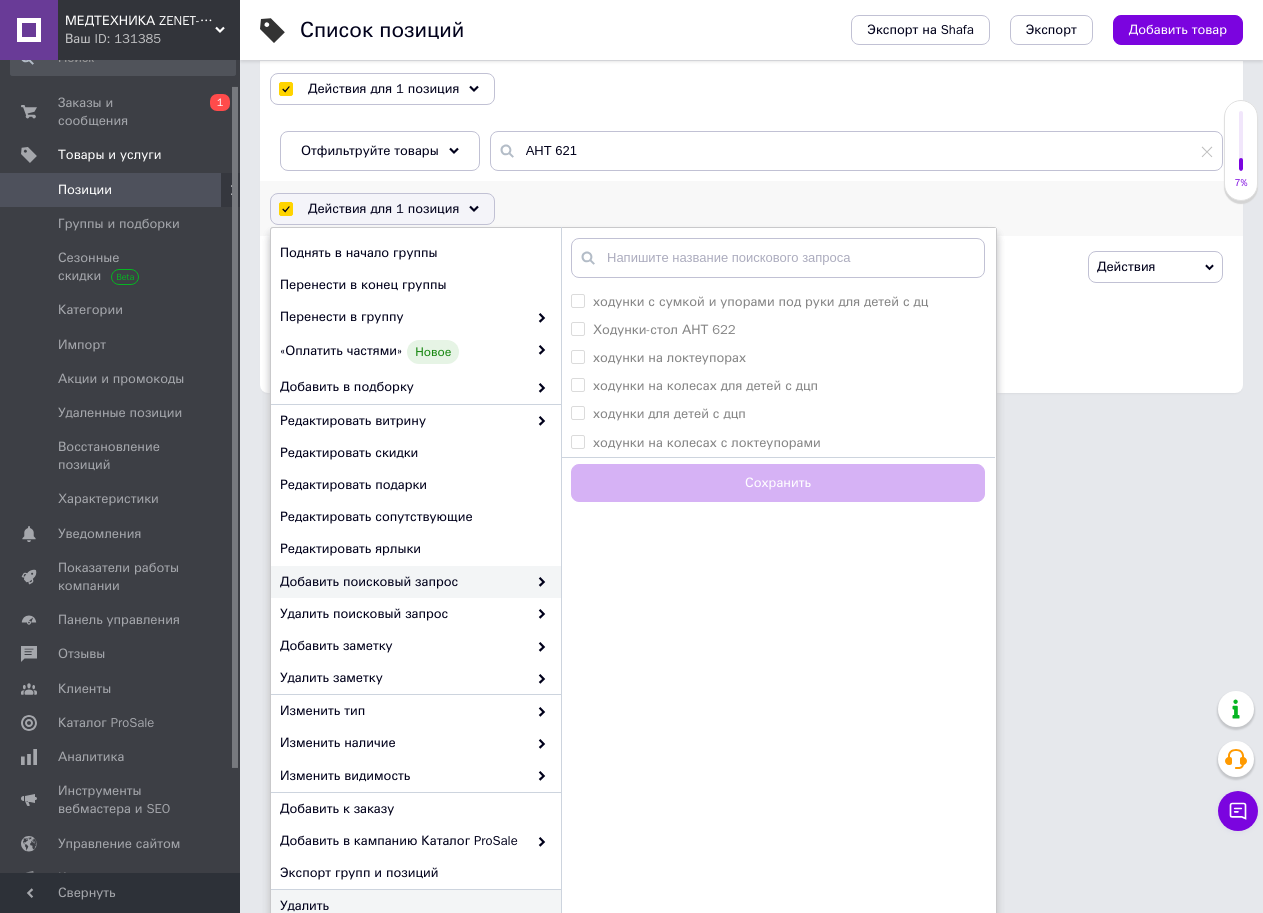 click on "Удалить" at bounding box center (413, 906) 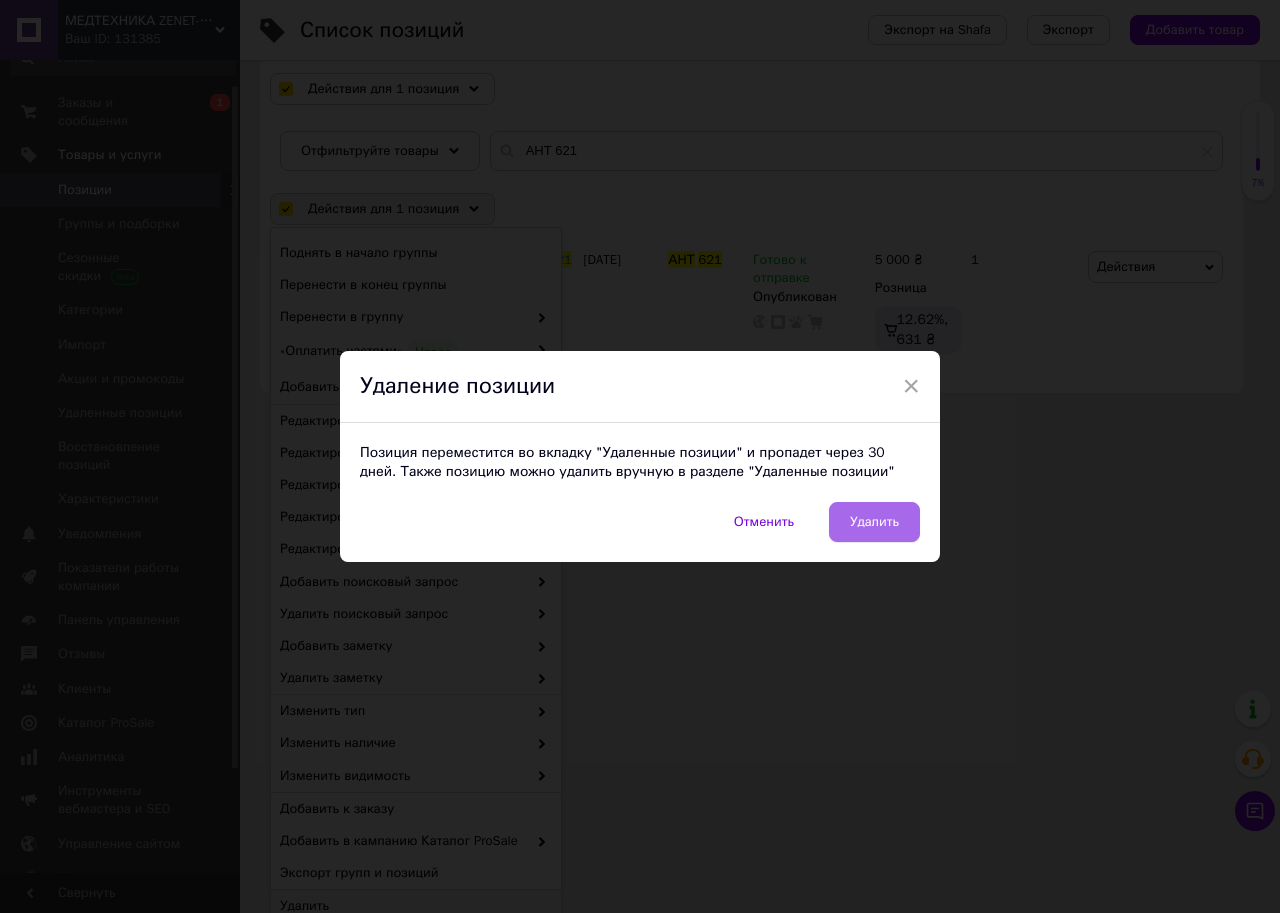 click on "Удалить" at bounding box center [874, 522] 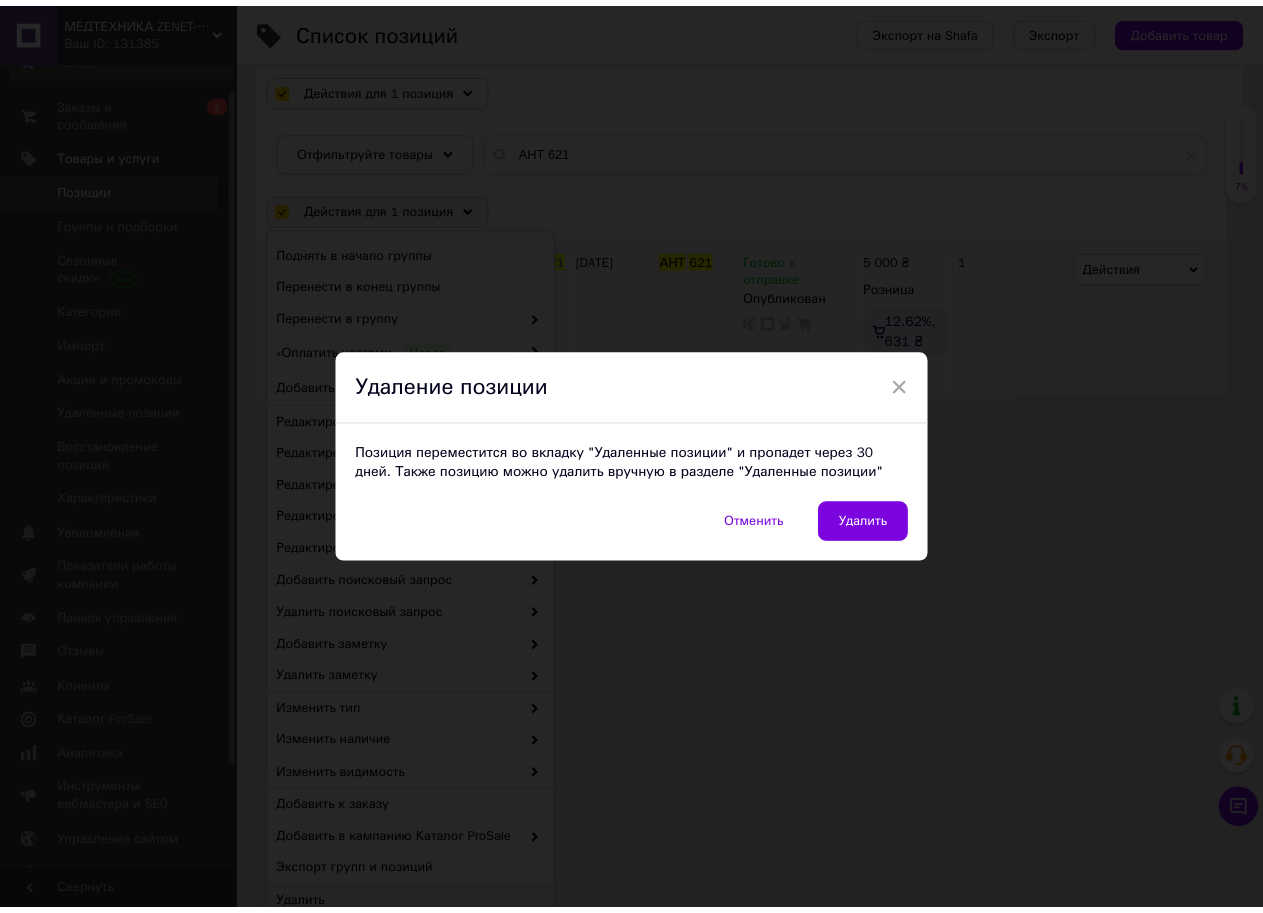 scroll, scrollTop: 0, scrollLeft: 0, axis: both 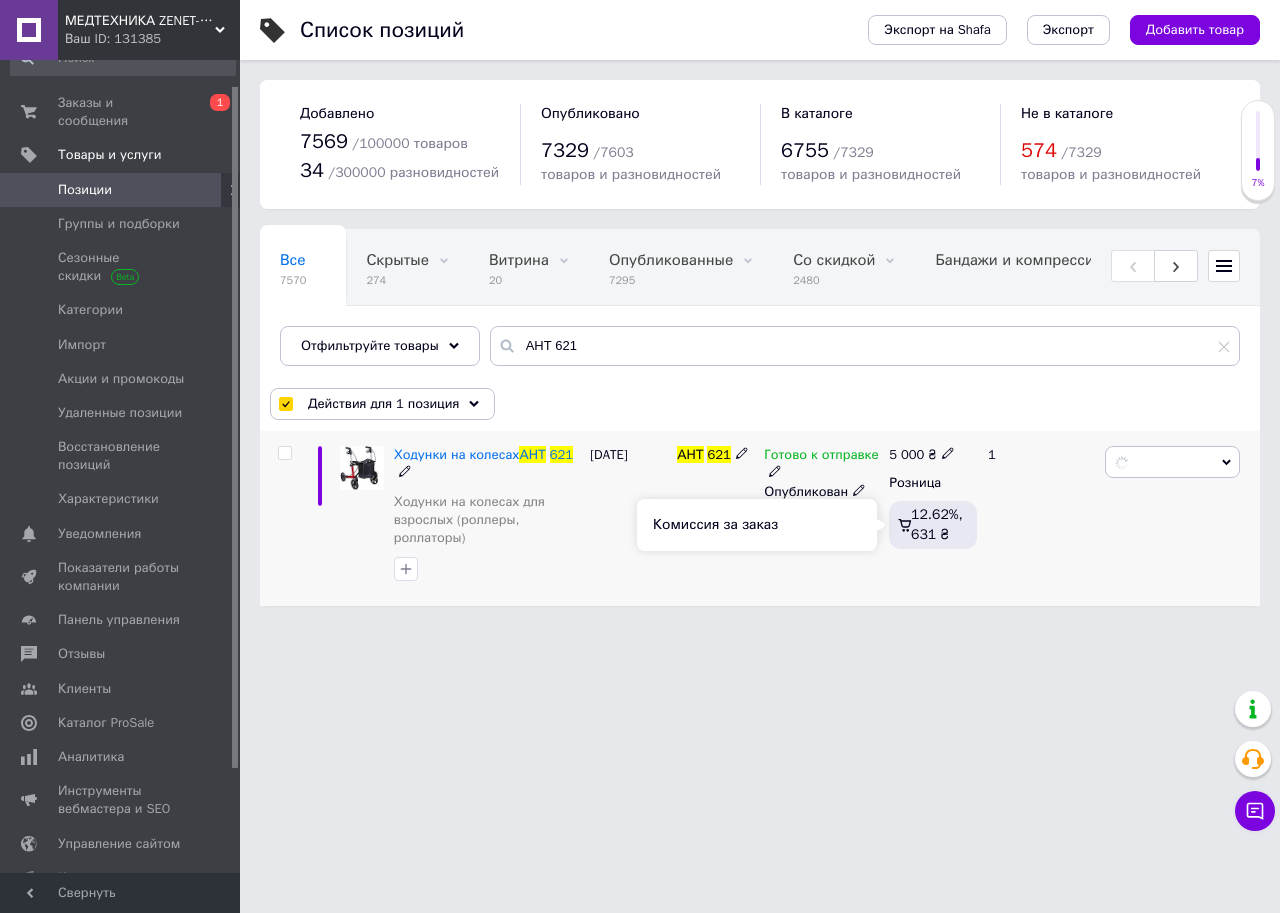 checkbox on "false" 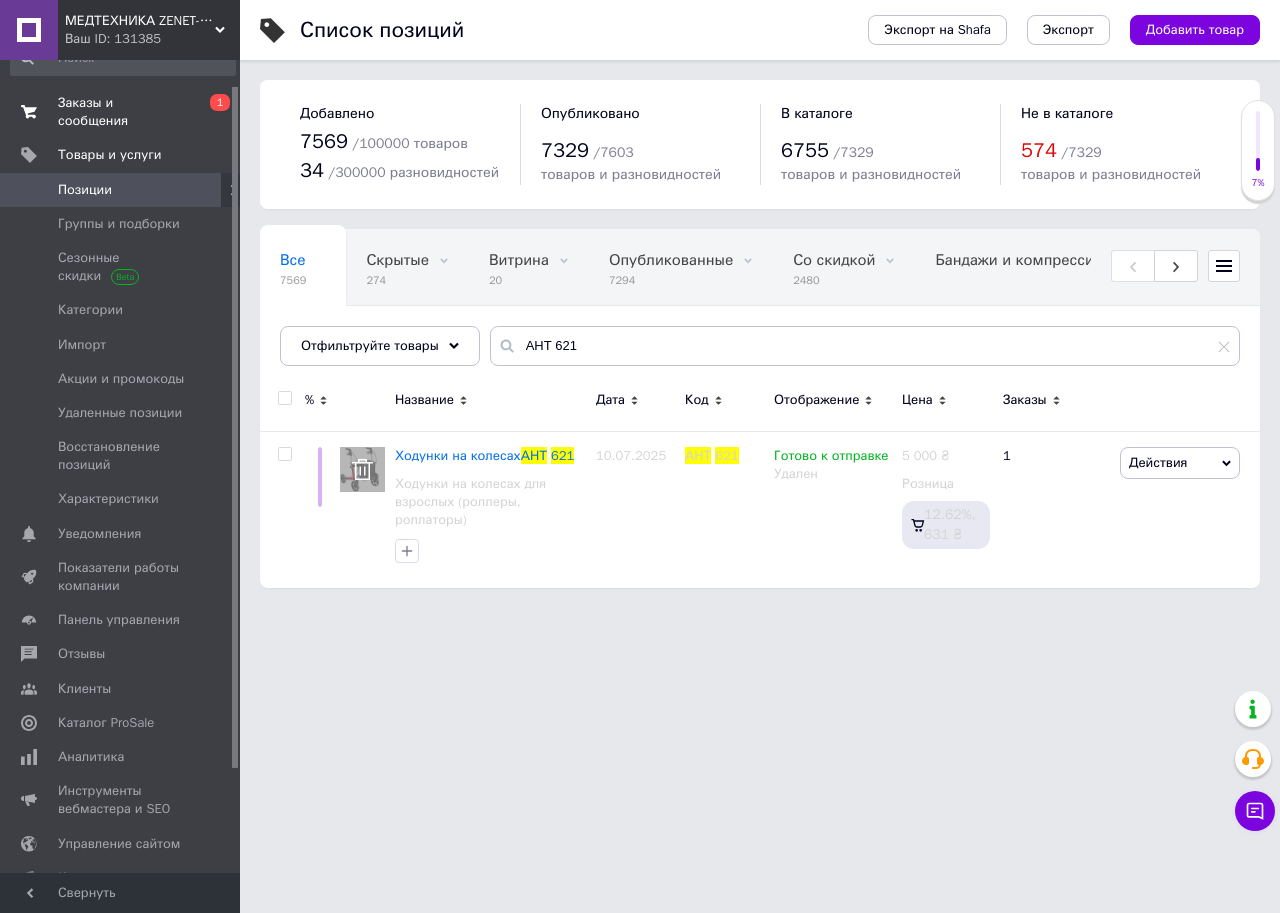 click on "Заказы и сообщения 0 1" at bounding box center (123, 112) 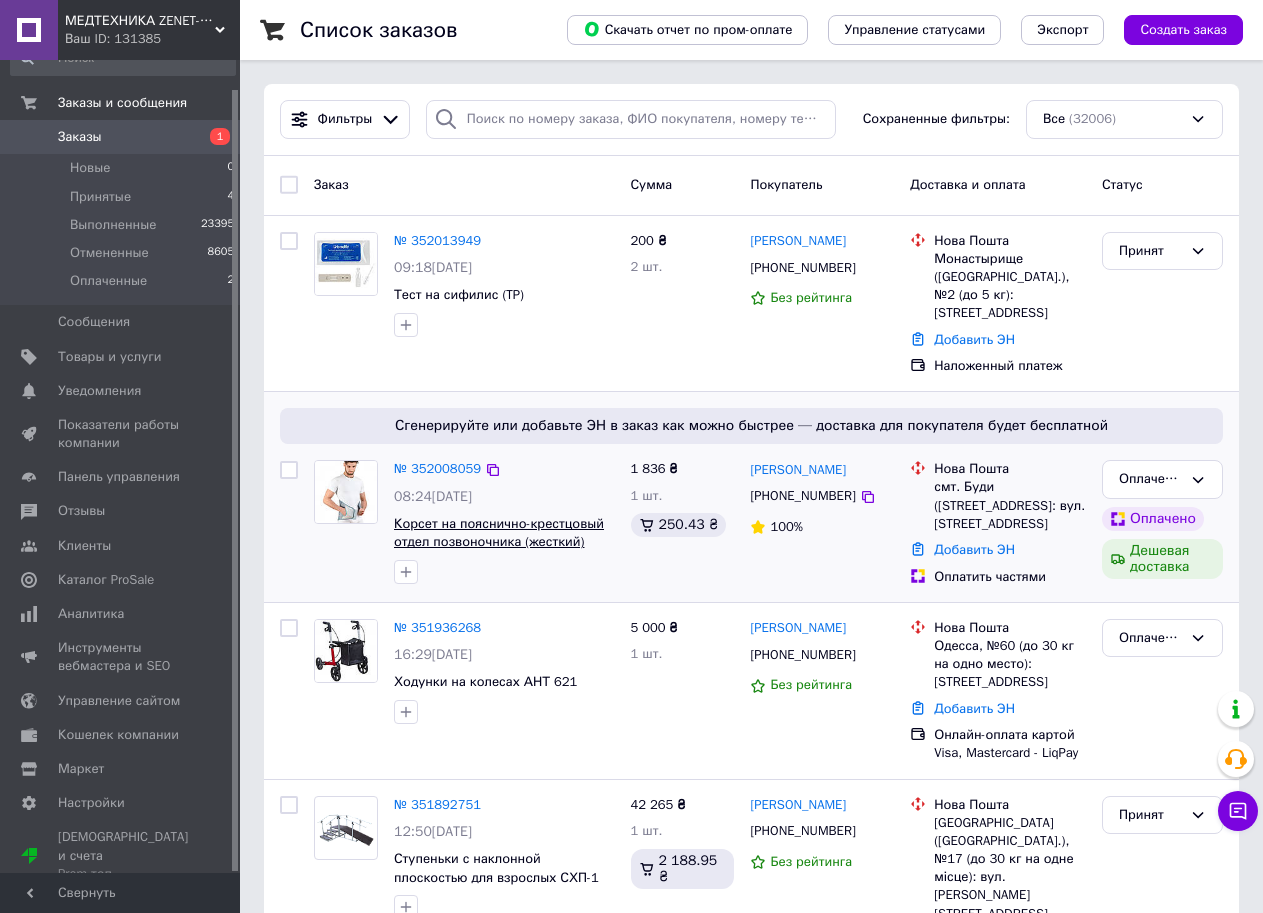 click on "Корсет на пояснично-крестцовый отдел позвоночника (жесткий) Алком 2053 р.4" at bounding box center [499, 542] 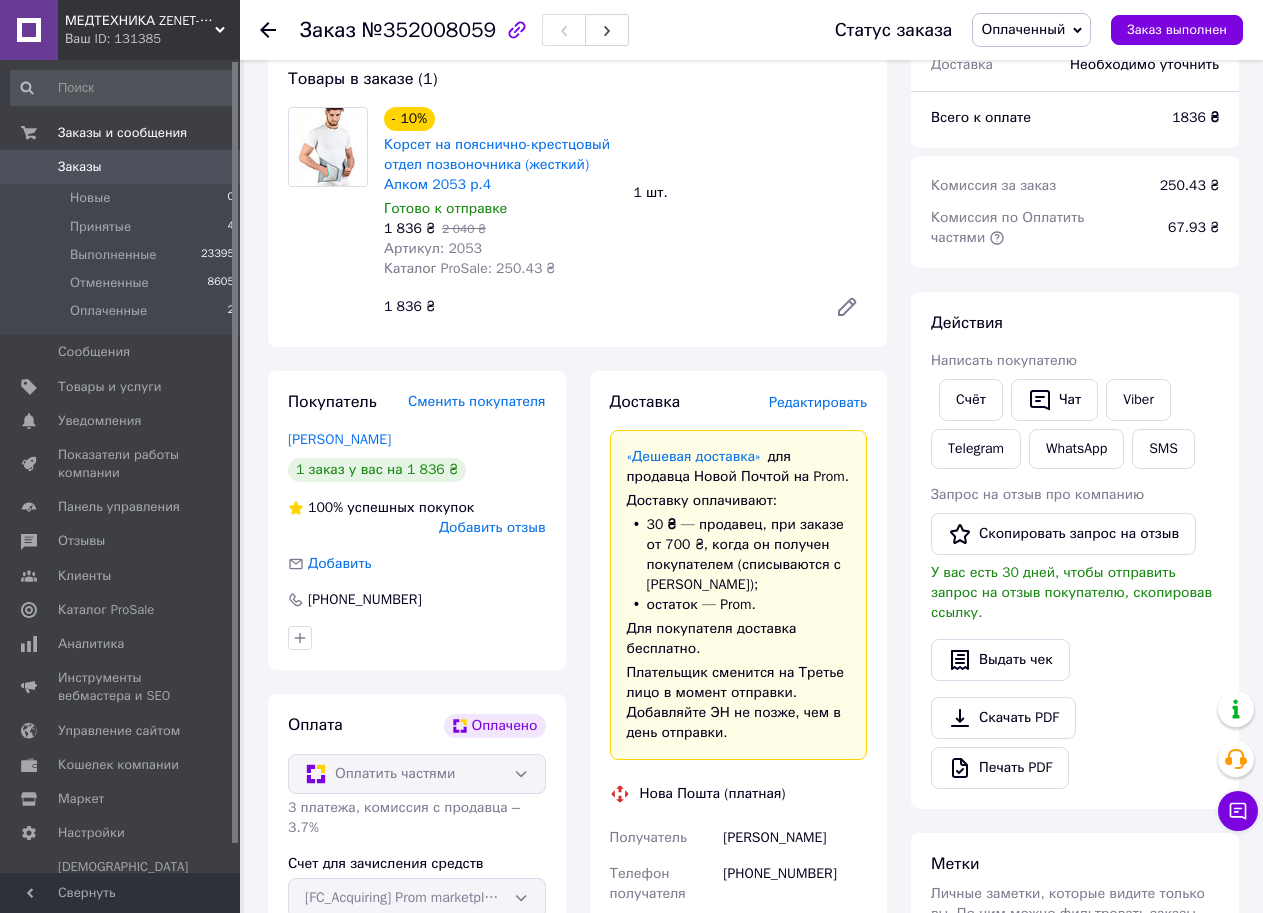 scroll, scrollTop: 0, scrollLeft: 0, axis: both 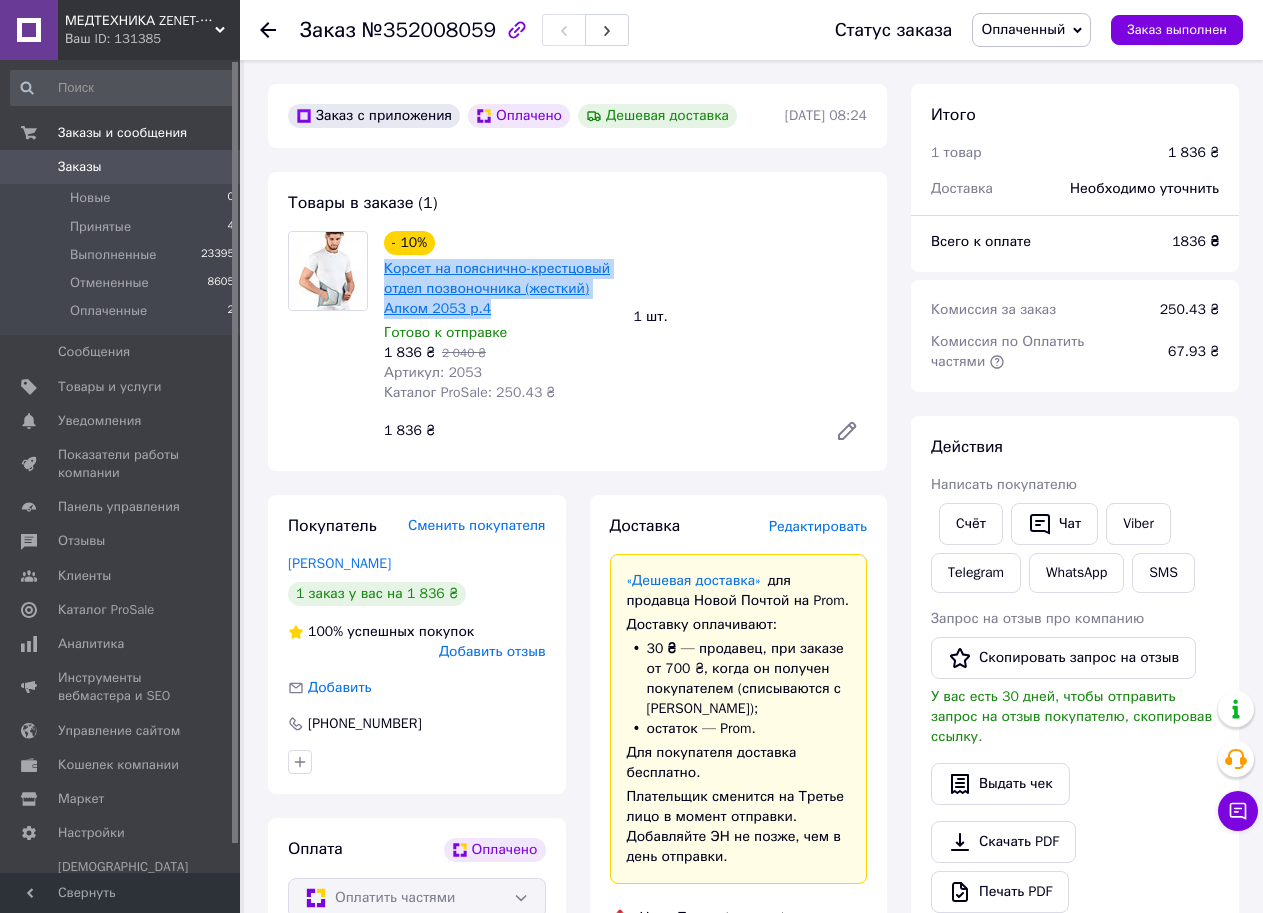 drag, startPoint x: 494, startPoint y: 313, endPoint x: 387, endPoint y: 274, distance: 113.88591 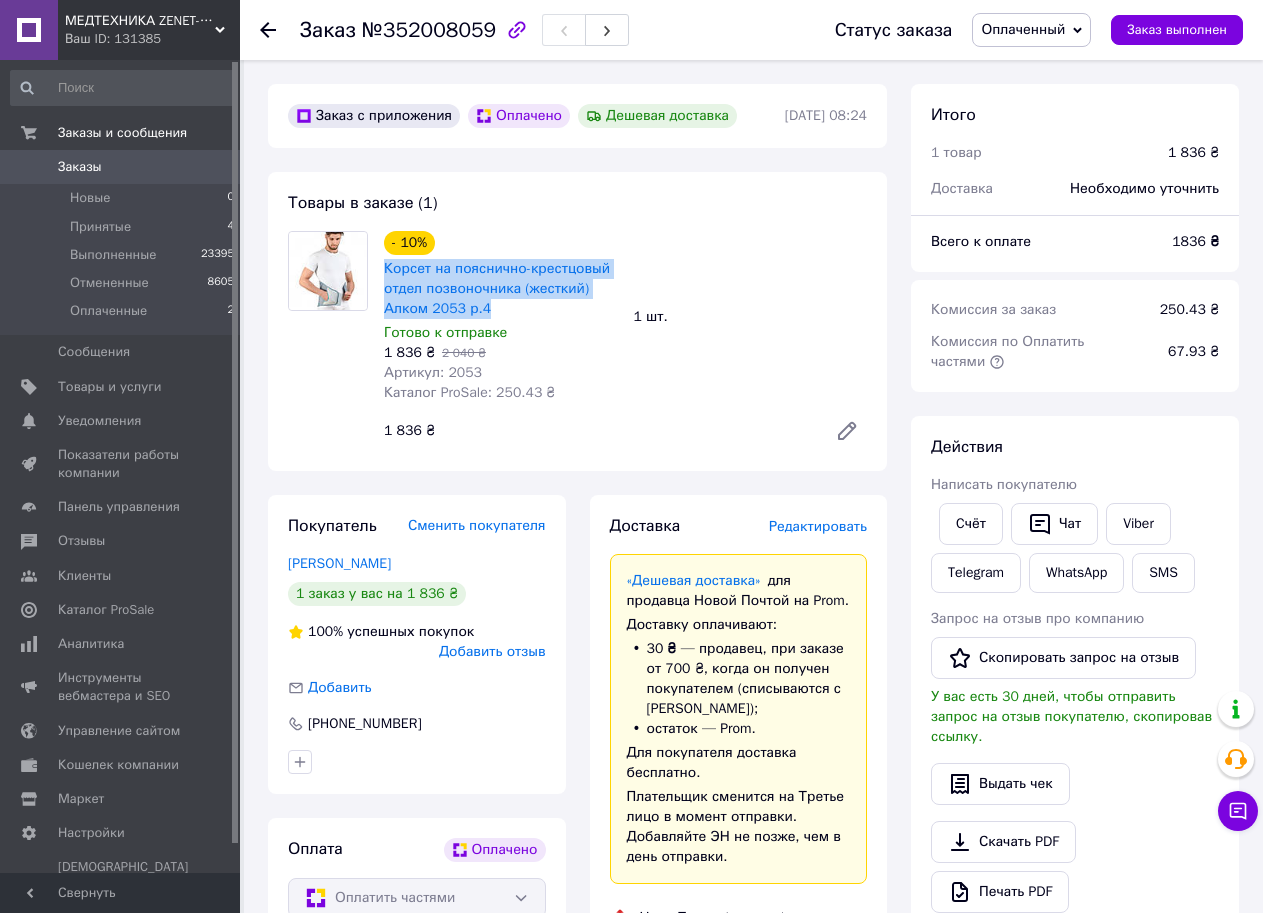 scroll, scrollTop: 400, scrollLeft: 0, axis: vertical 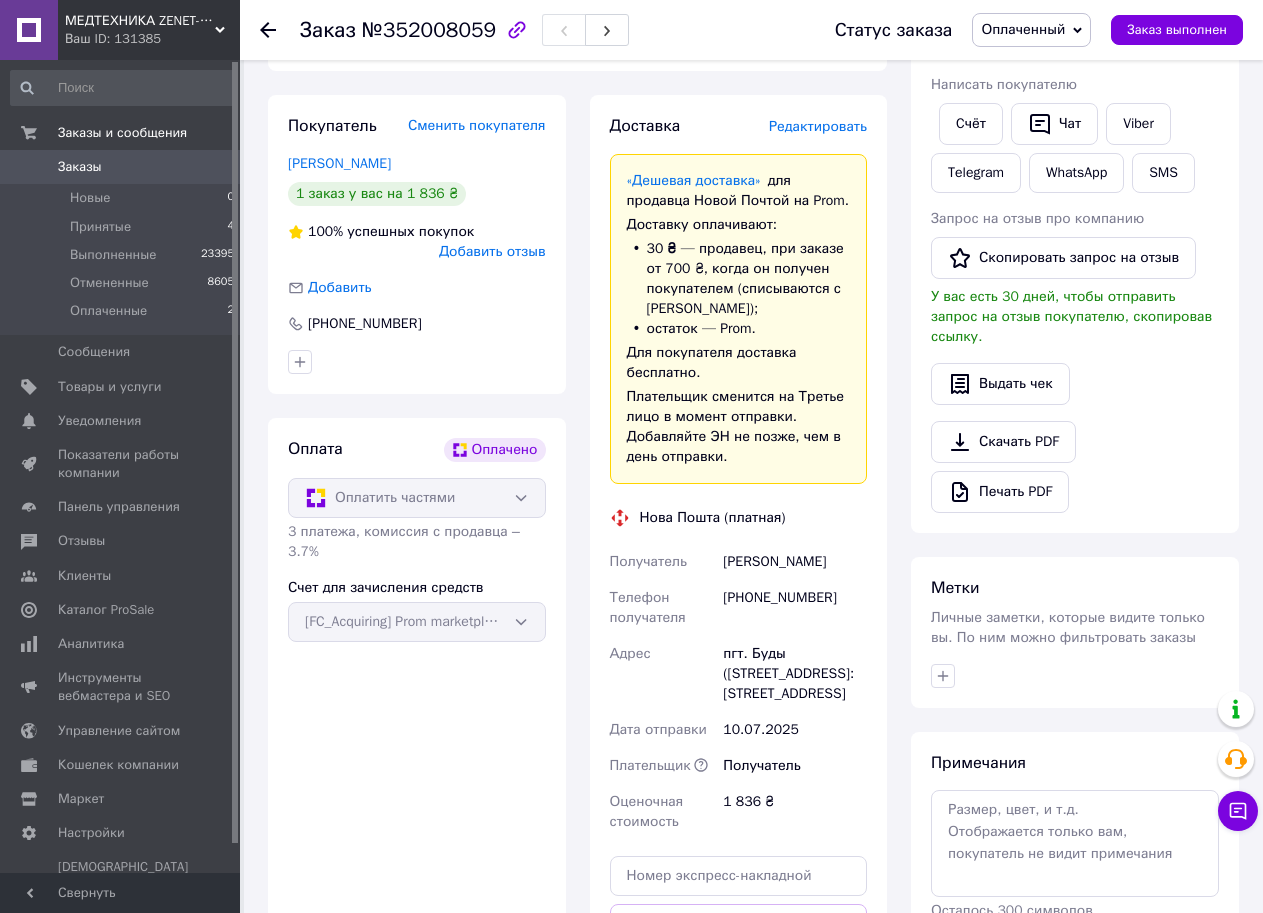click on "Для покупателя доставка бесплатно." at bounding box center (739, 363) 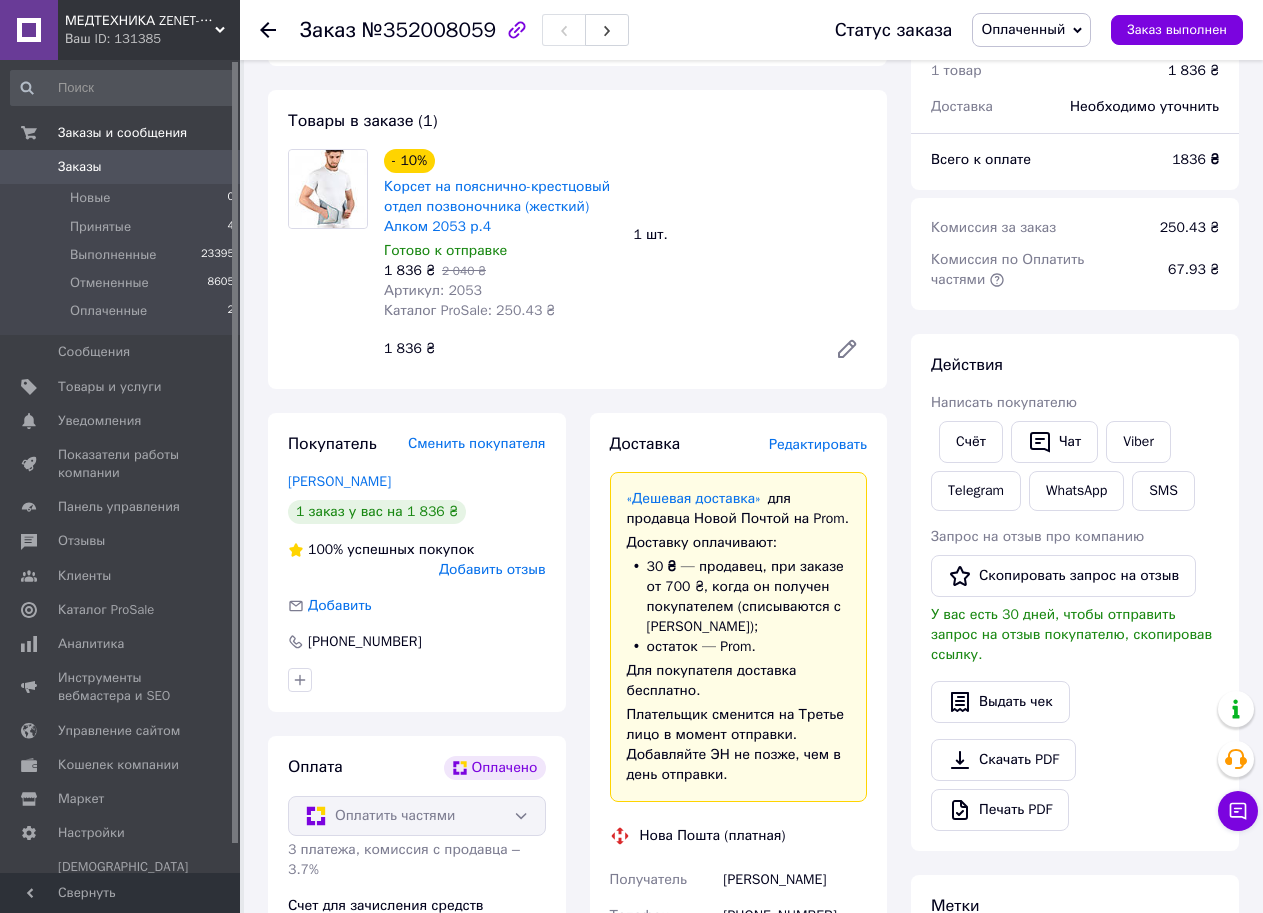 scroll, scrollTop: 0, scrollLeft: 0, axis: both 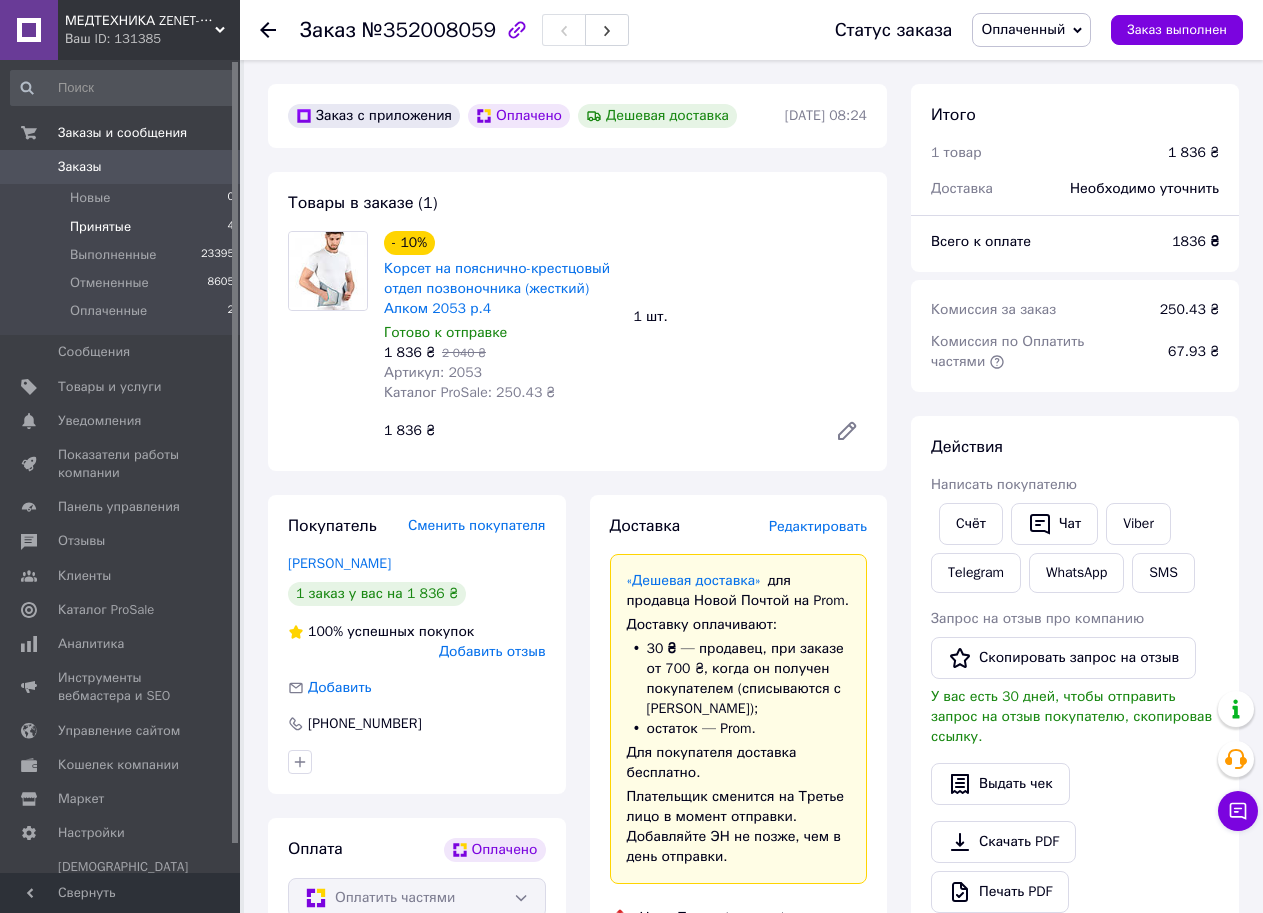 click on "Принятые 4" at bounding box center [123, 227] 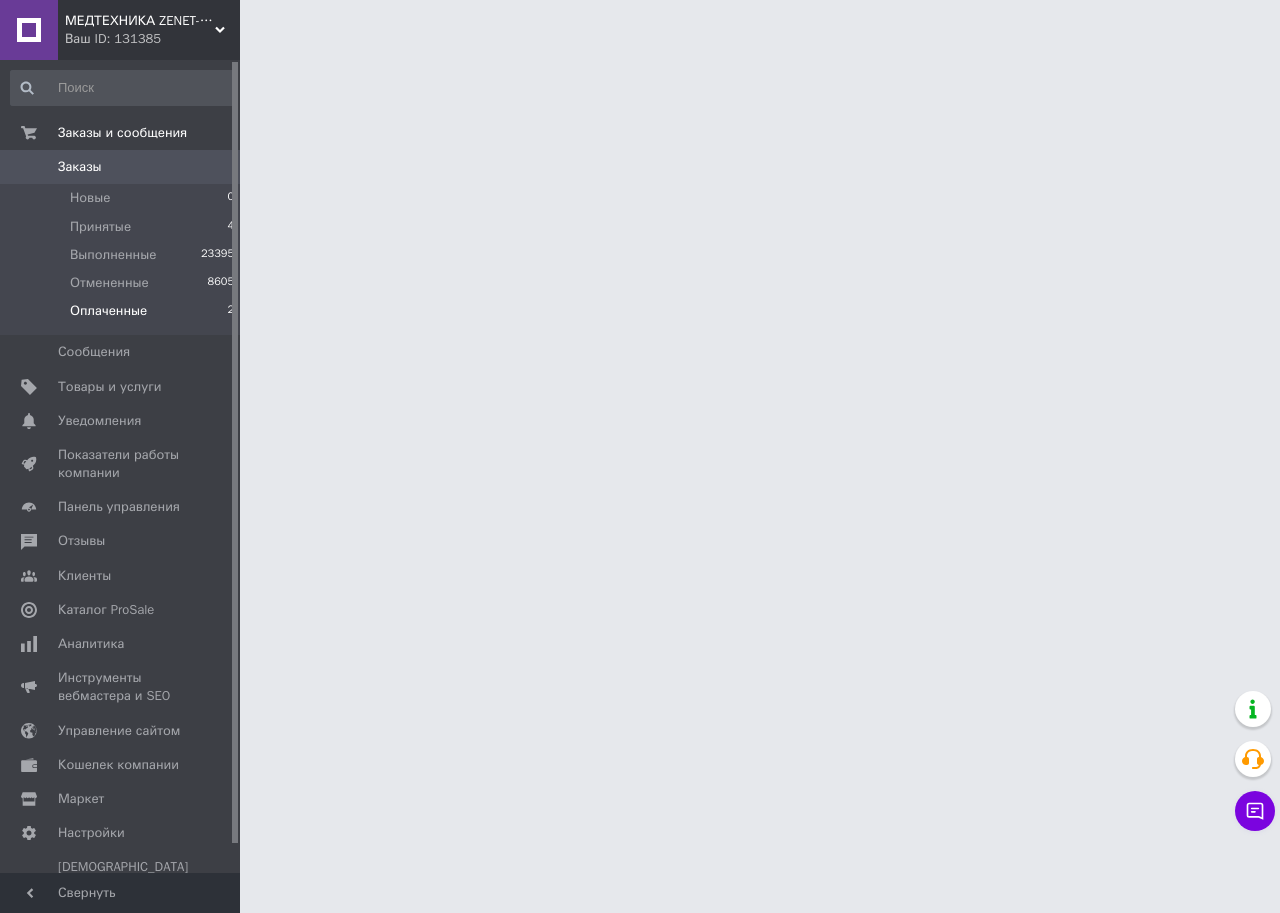 click on "Оплаченные 2" at bounding box center (123, 316) 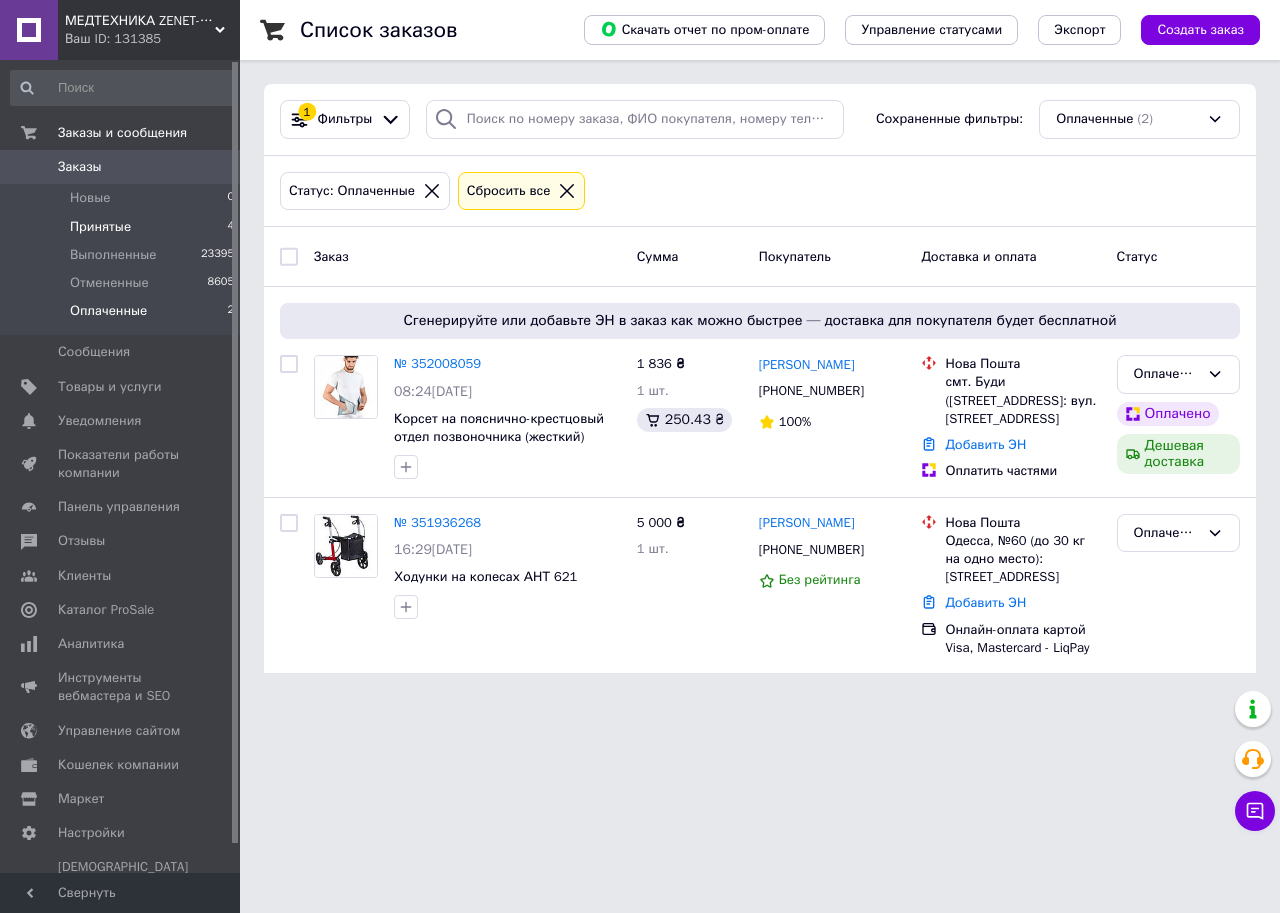 click on "Принятые 4" at bounding box center (123, 227) 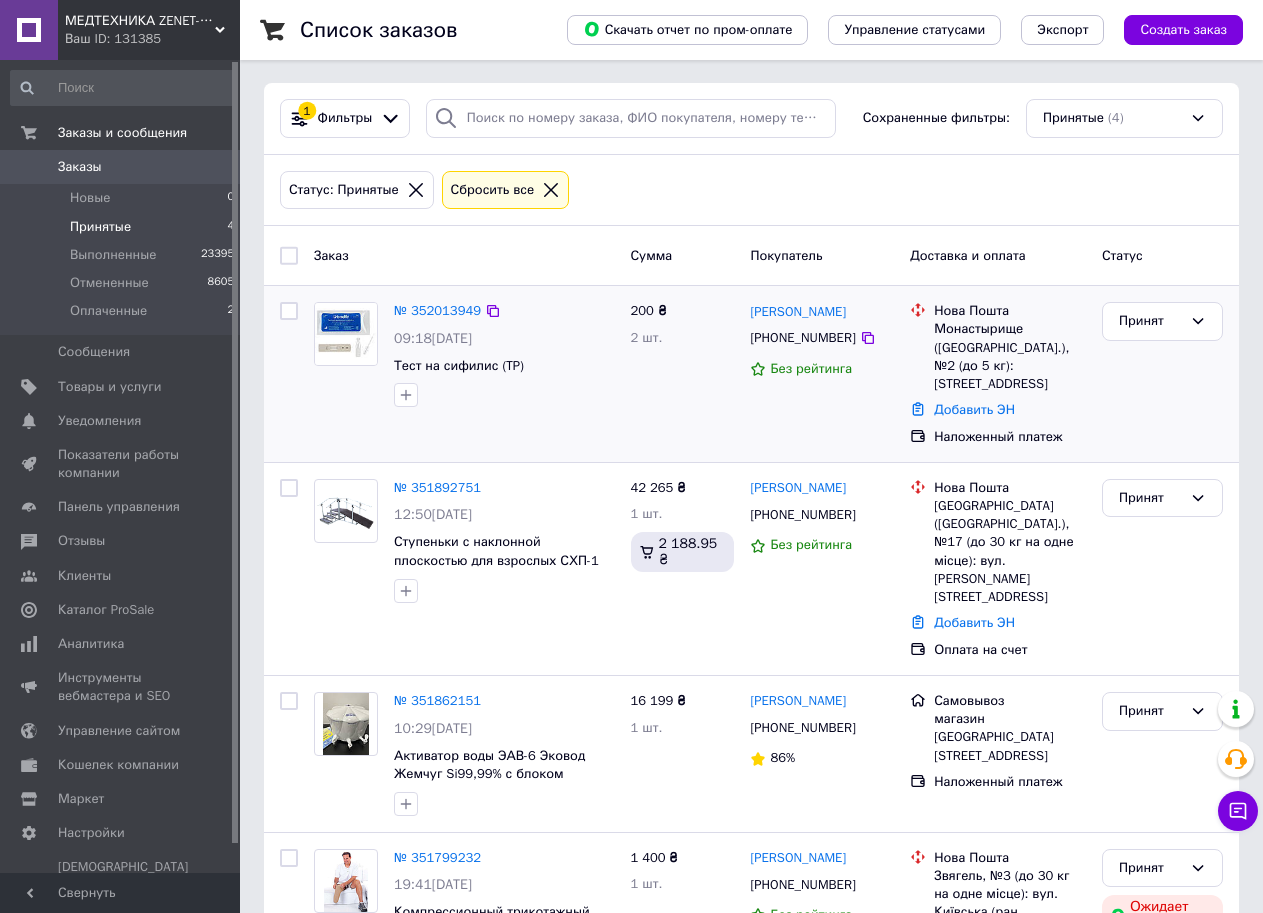 scroll, scrollTop: 0, scrollLeft: 0, axis: both 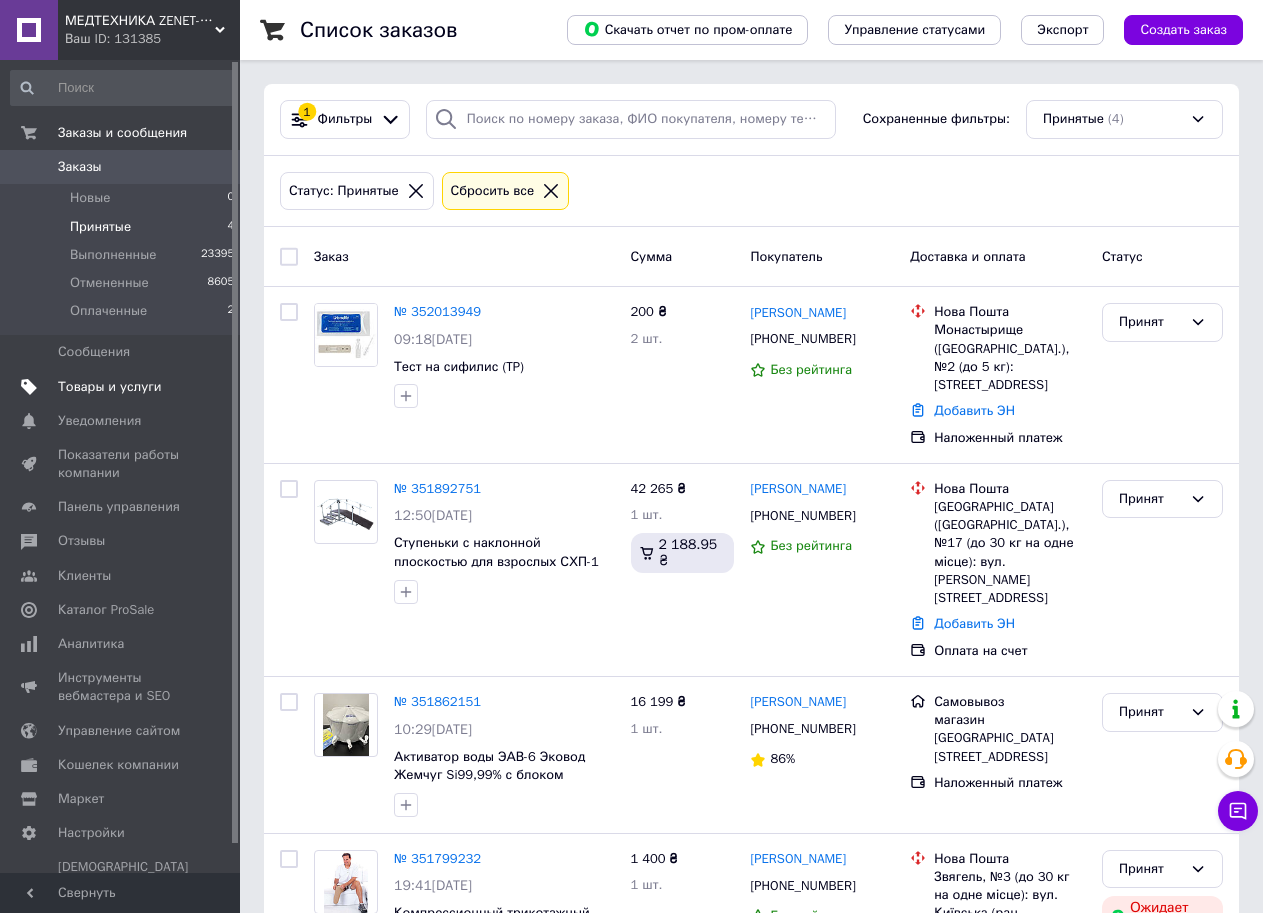 click on "Товары и услуги" at bounding box center [110, 387] 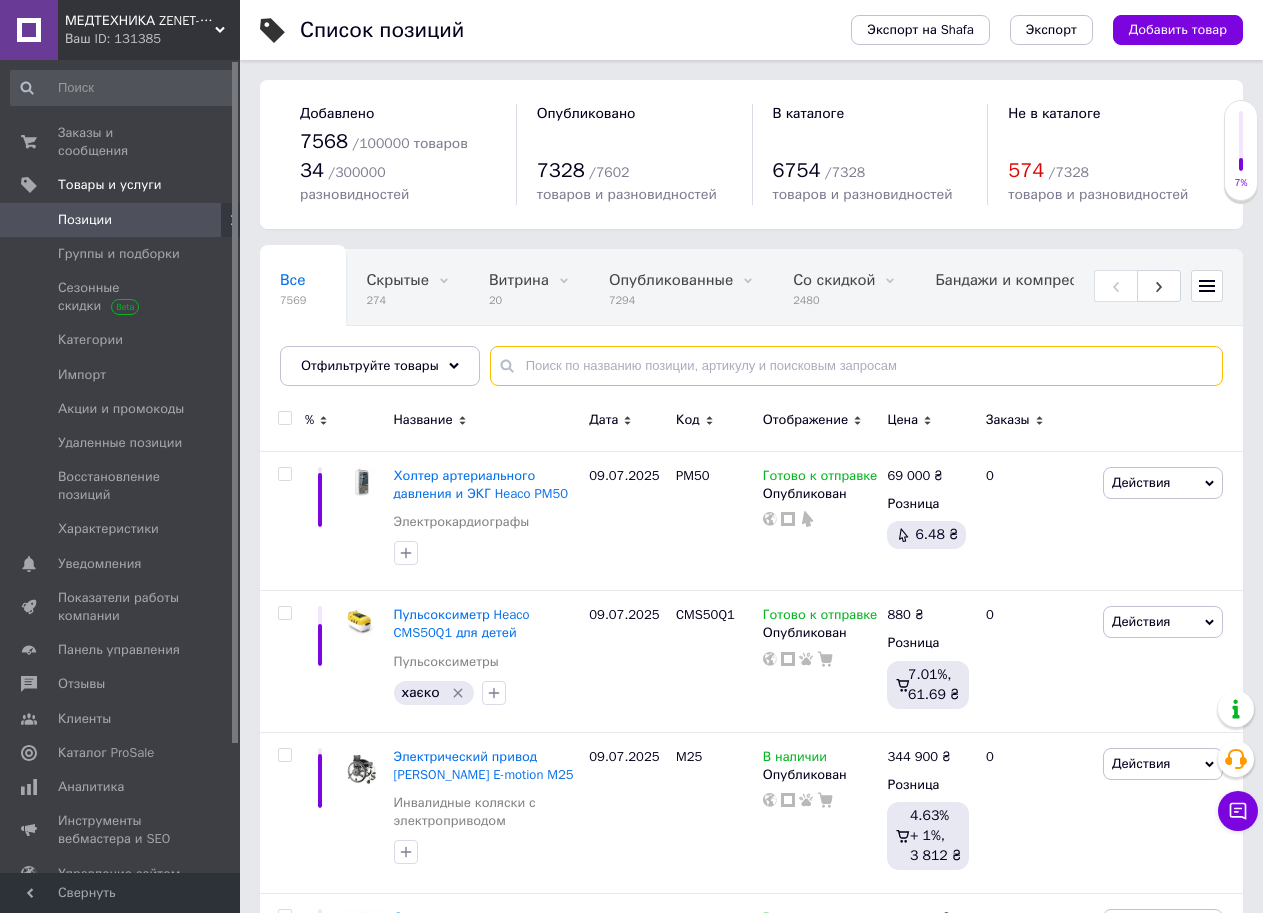 click at bounding box center [856, 366] 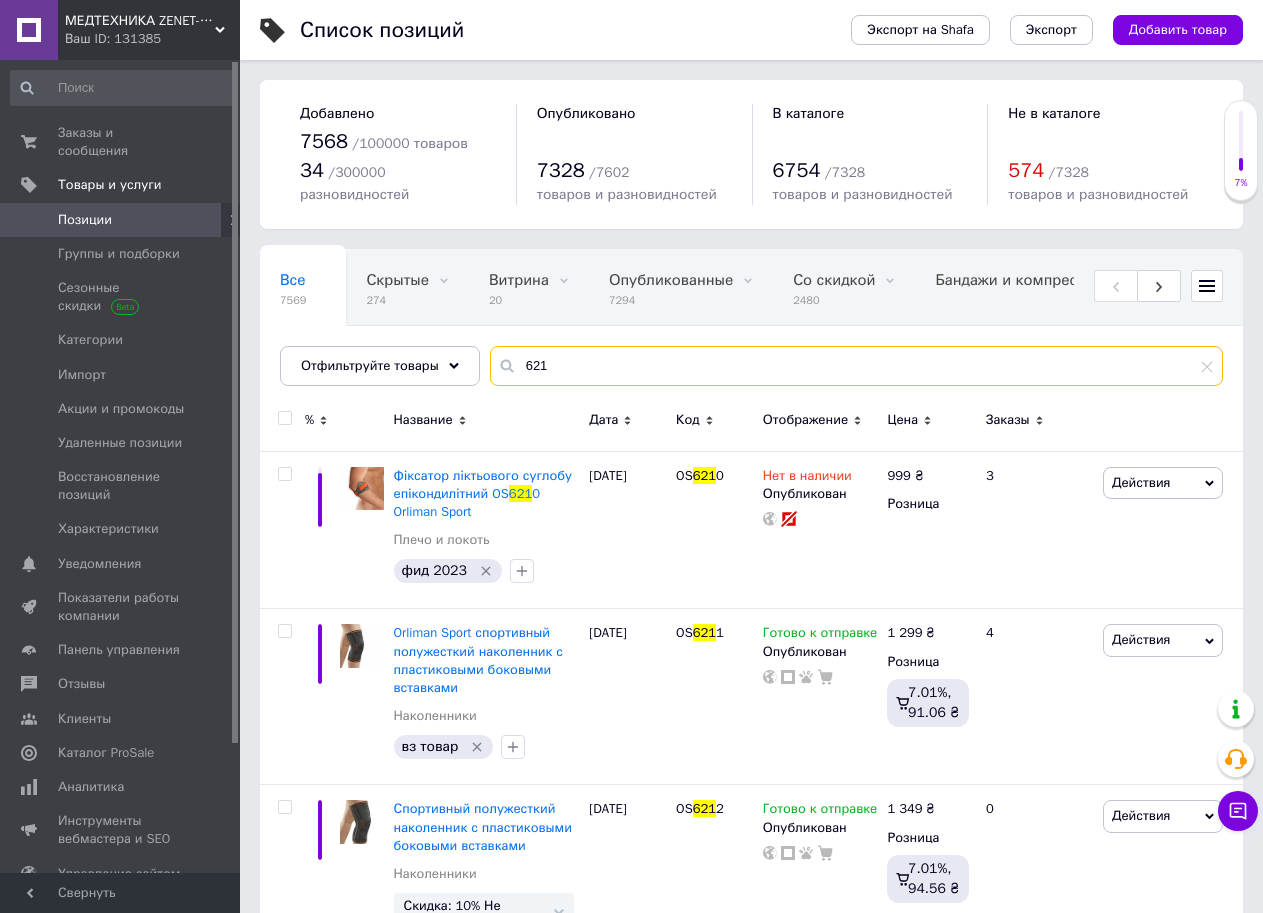 click on "621" at bounding box center (856, 366) 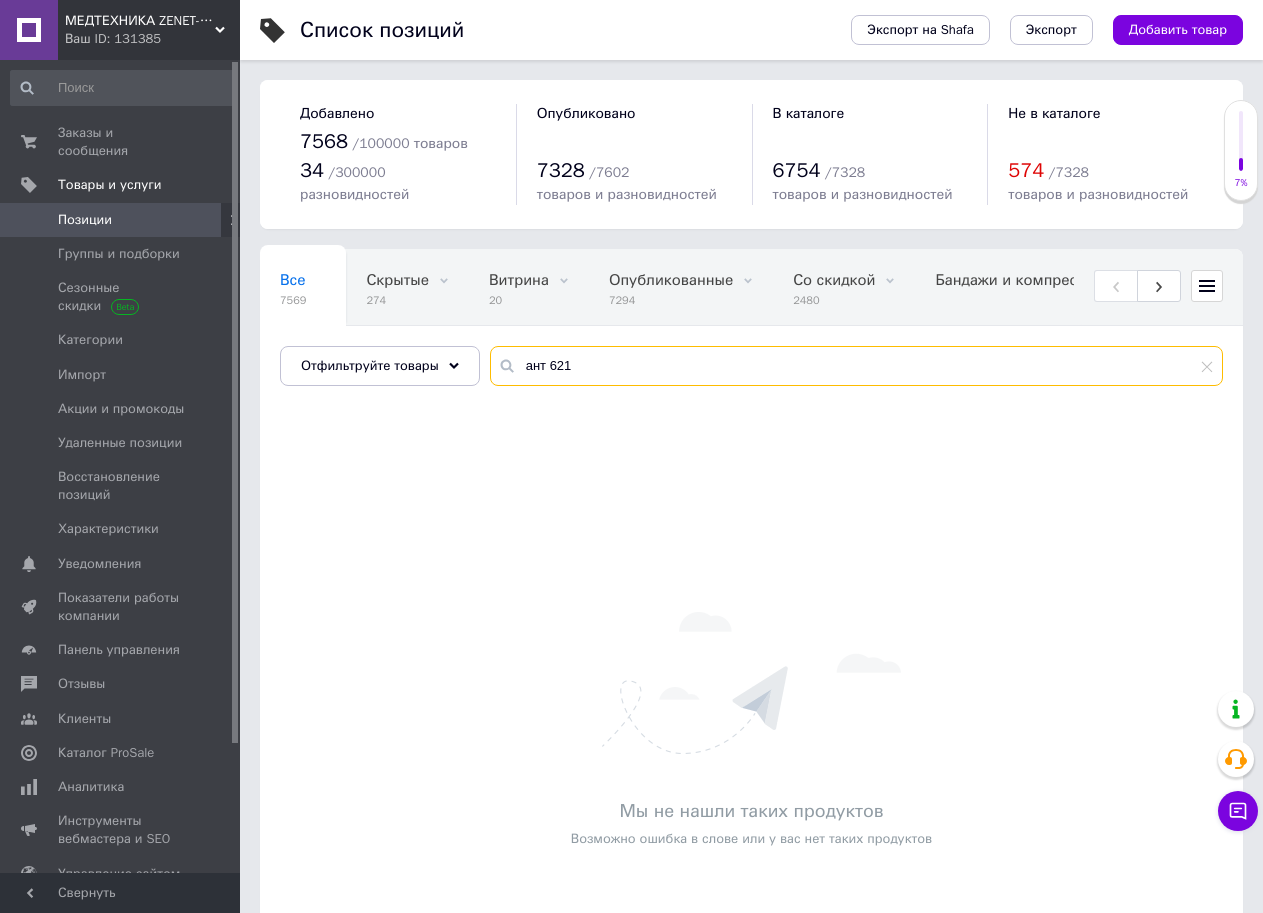 click on "ант 621" at bounding box center (856, 366) 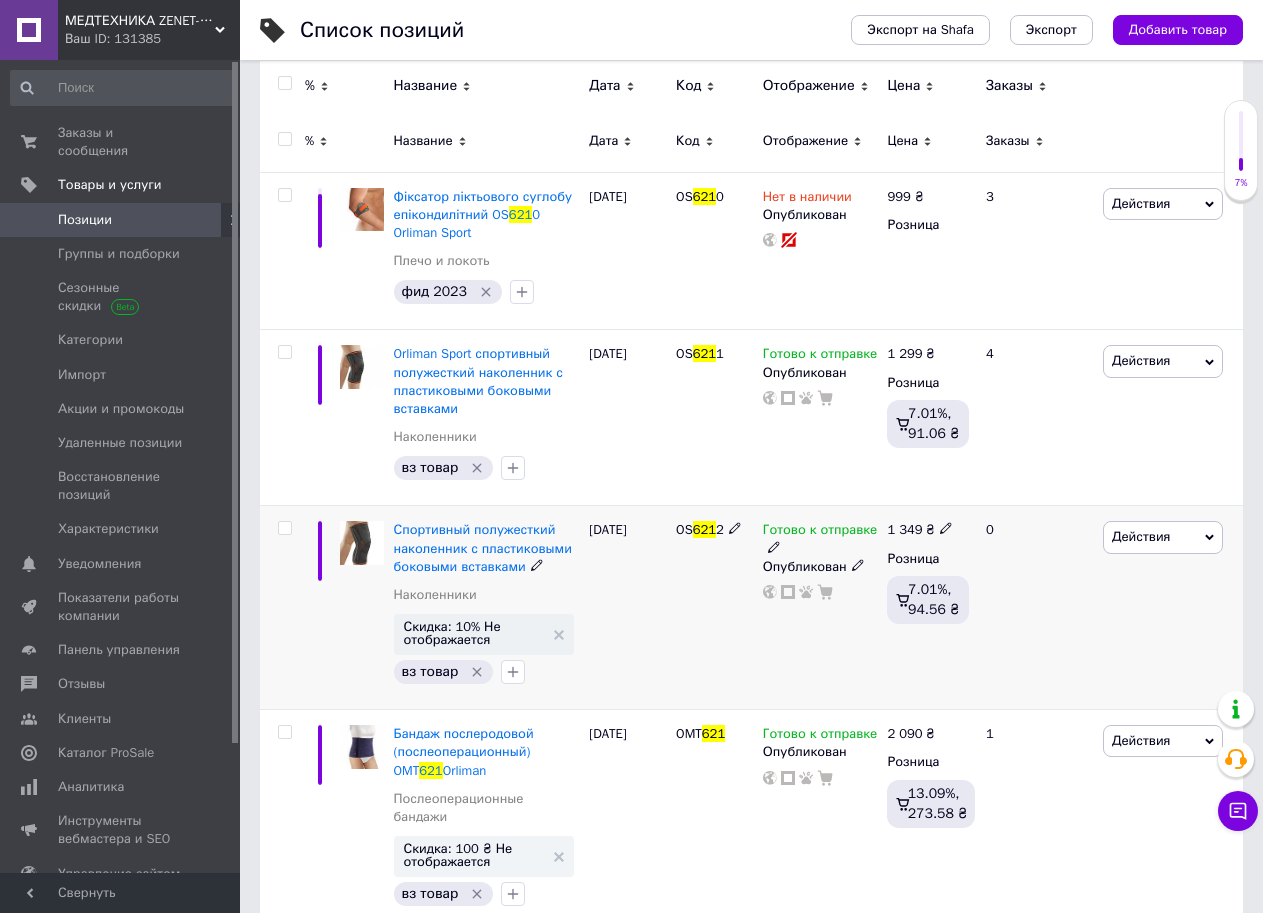 scroll, scrollTop: 0, scrollLeft: 0, axis: both 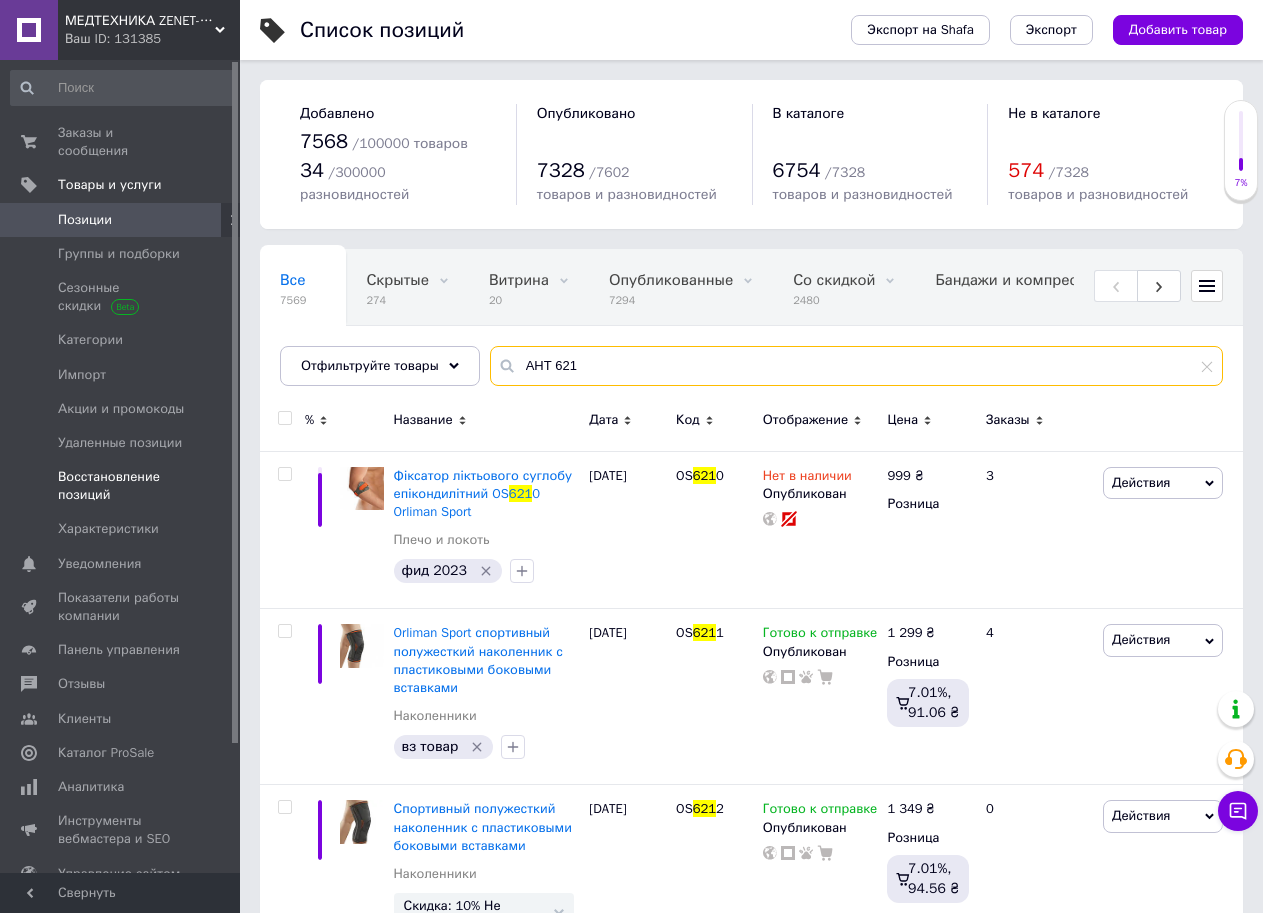 type on "АНТ 621" 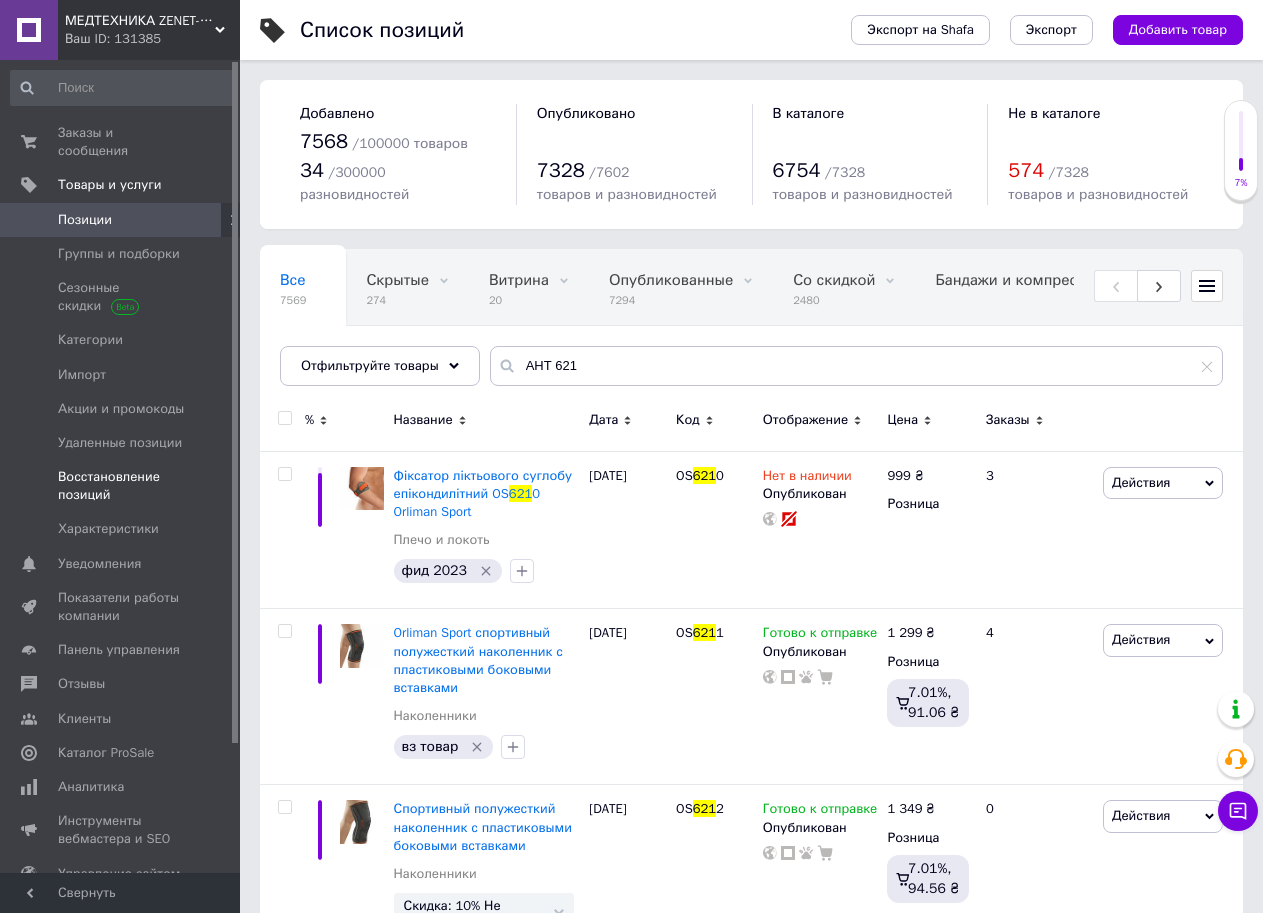click on "Восстановление позиций" at bounding box center (121, 486) 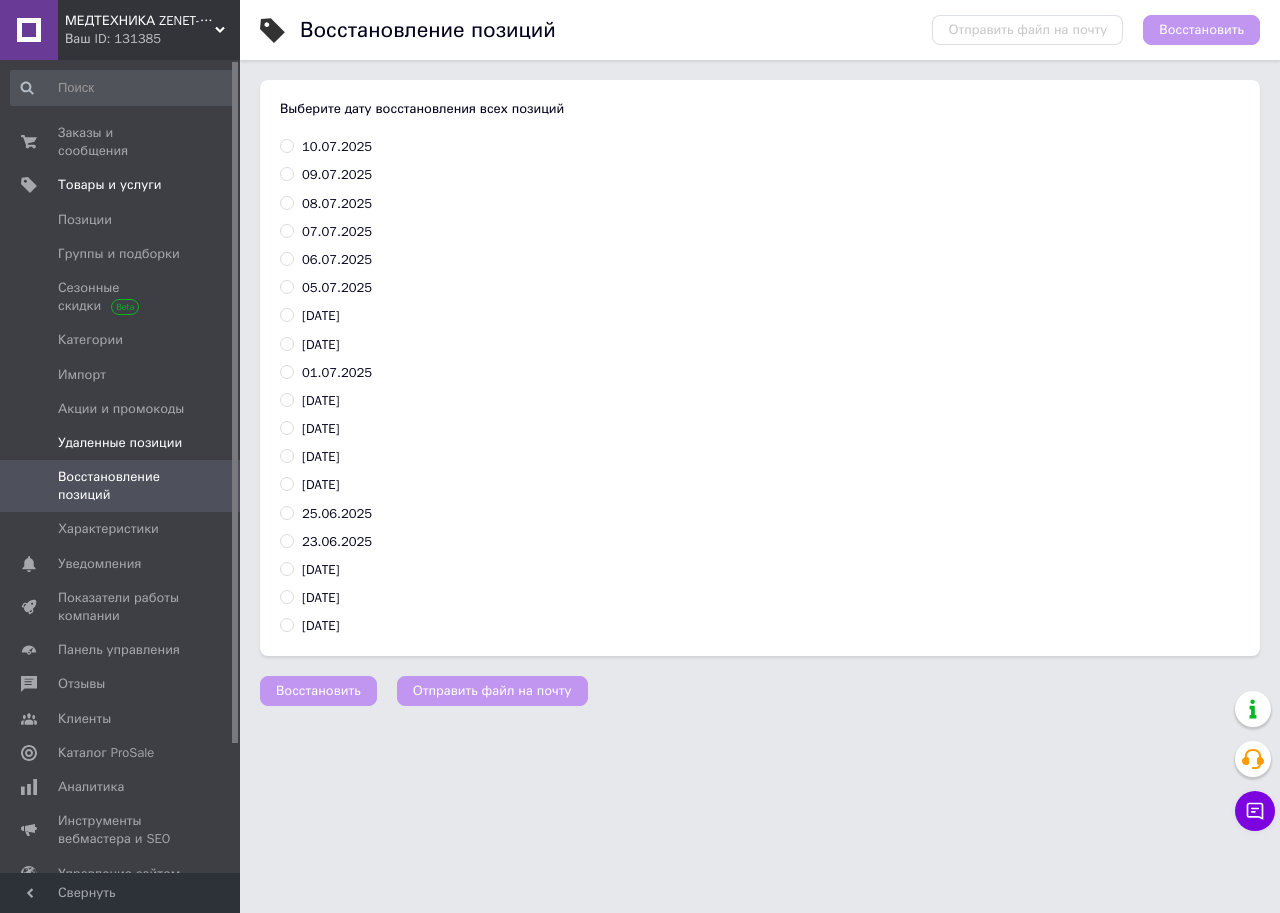 click on "Удаленные позиции" at bounding box center (120, 443) 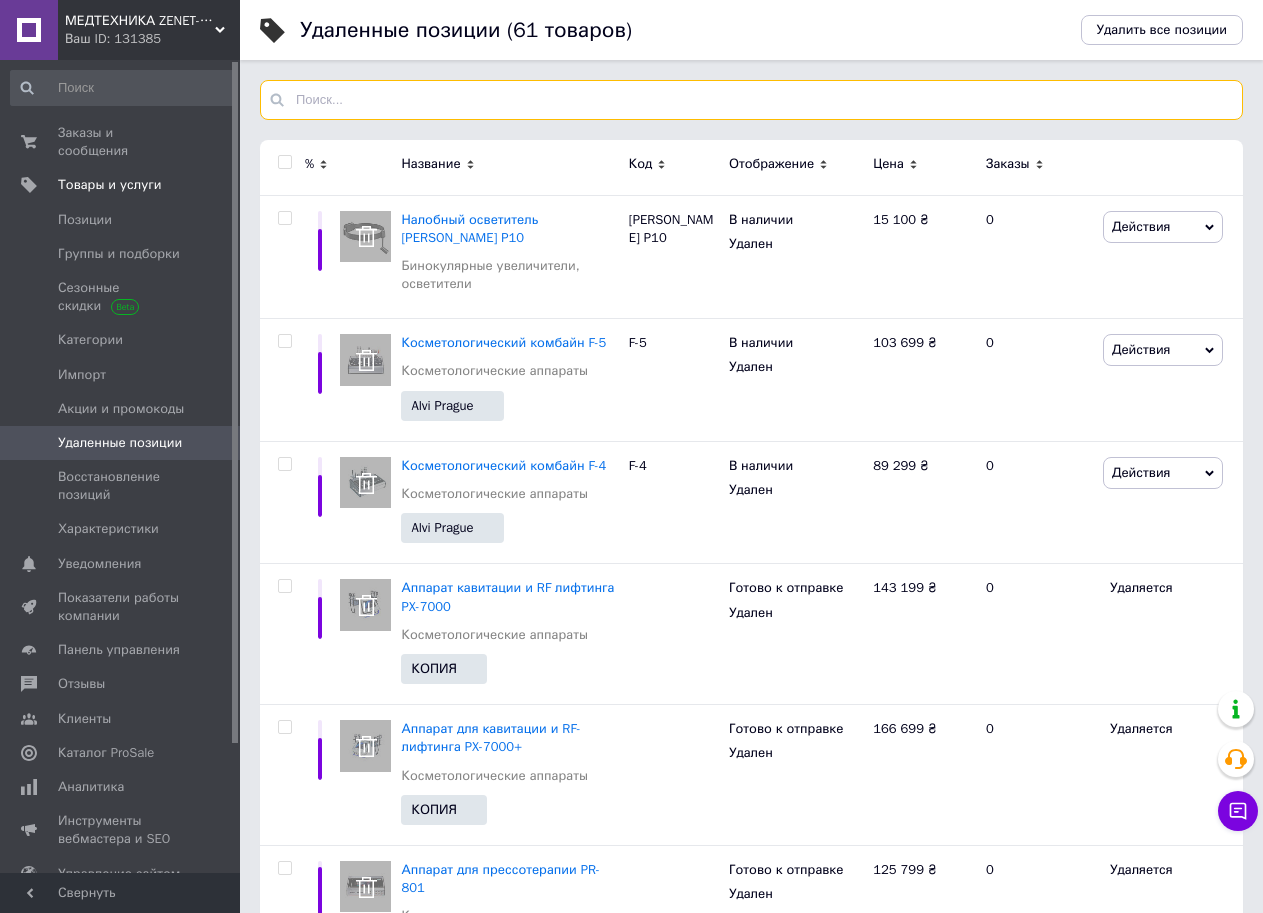 click at bounding box center [751, 100] 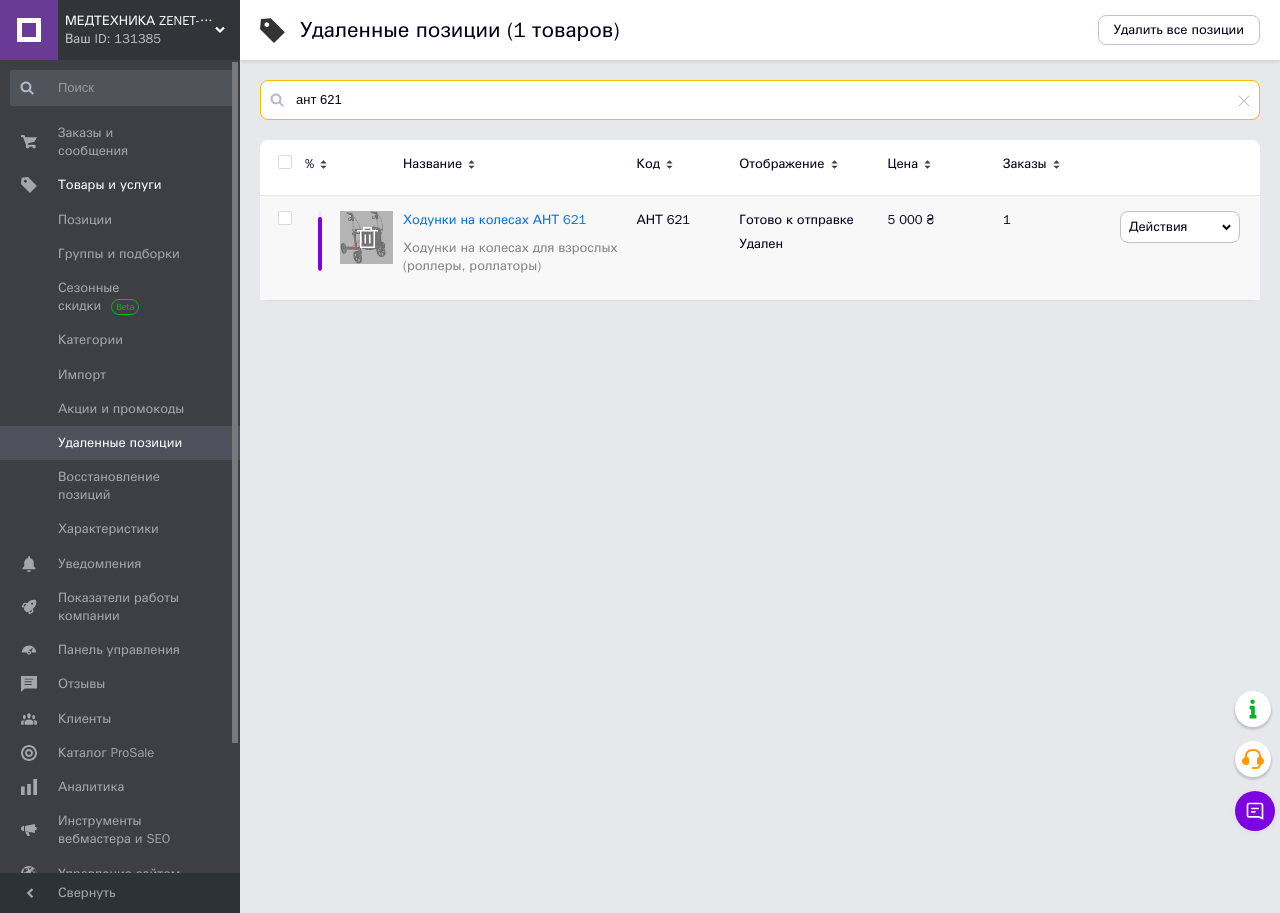 type on "ант 621" 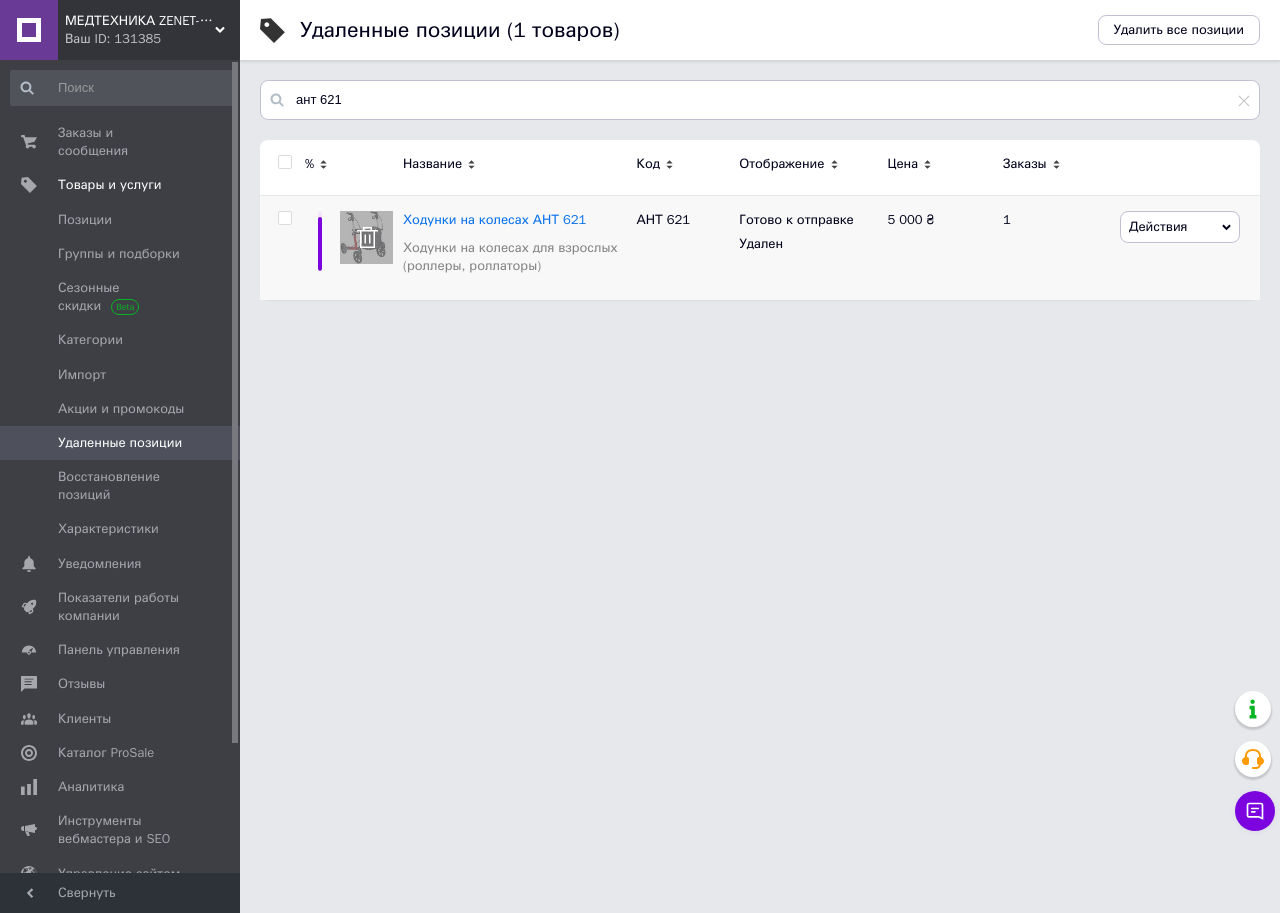 click at bounding box center [284, 218] 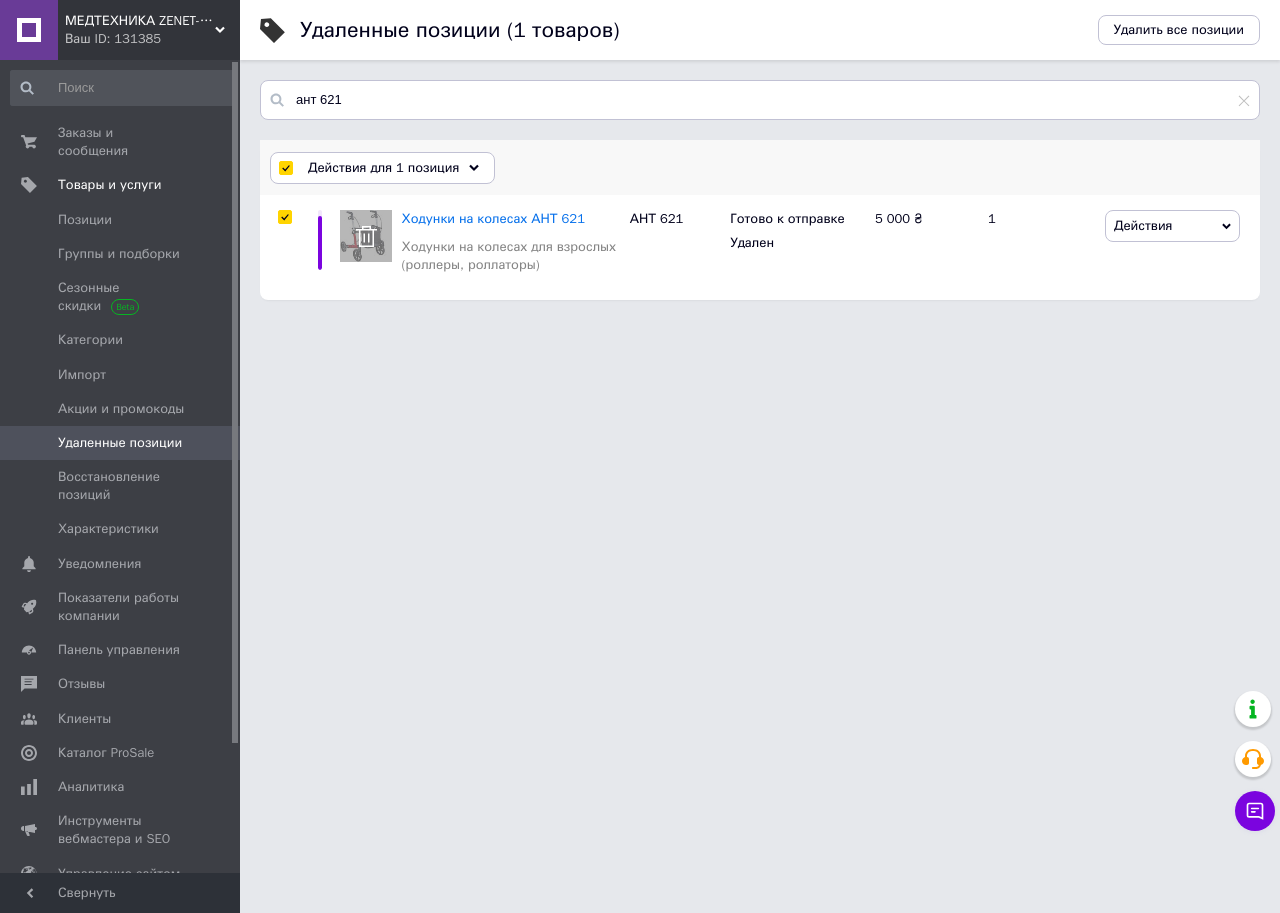 click on "Действия для 1 позиция" at bounding box center (383, 168) 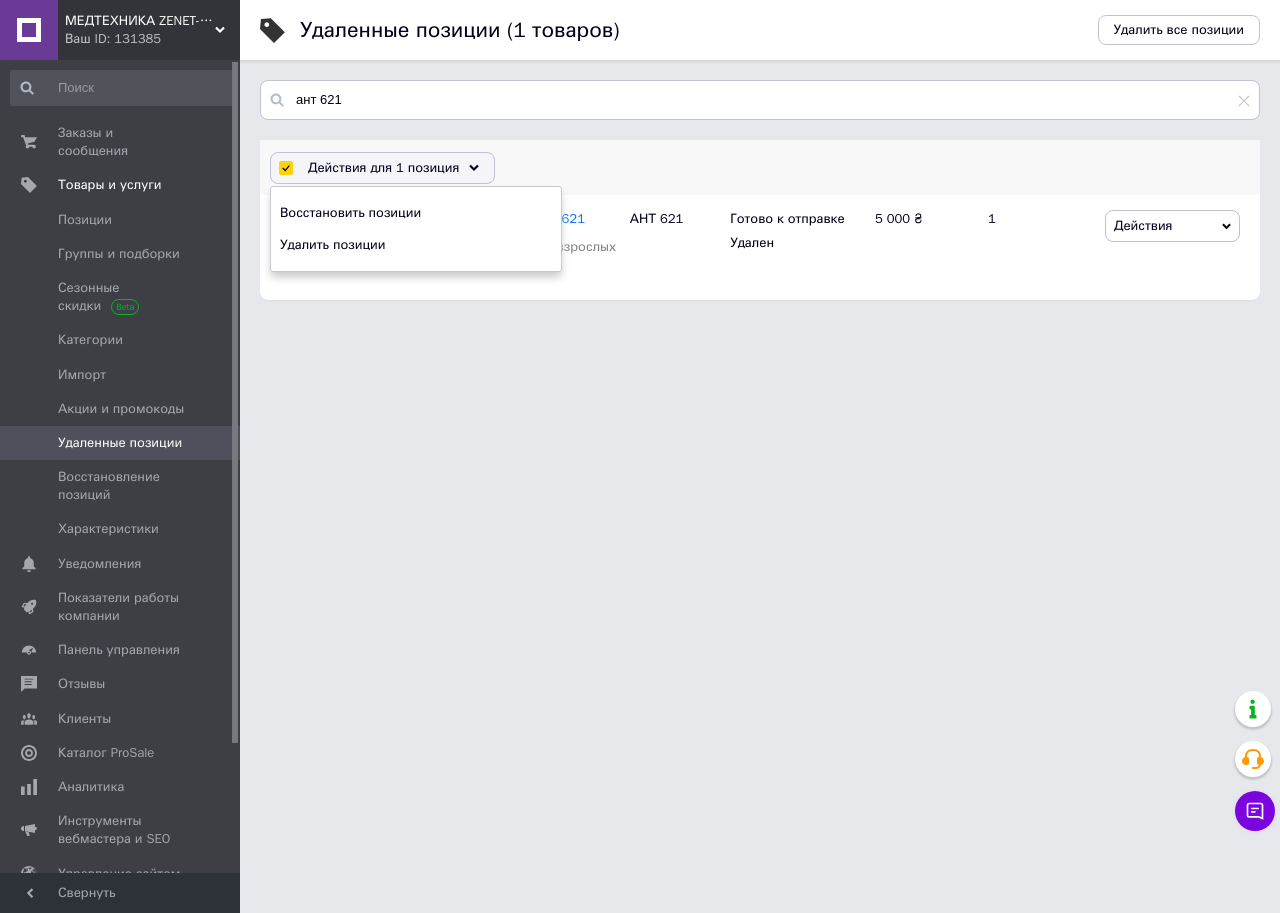 click on "Восстановить позиции Удалить позиции" at bounding box center [416, 229] 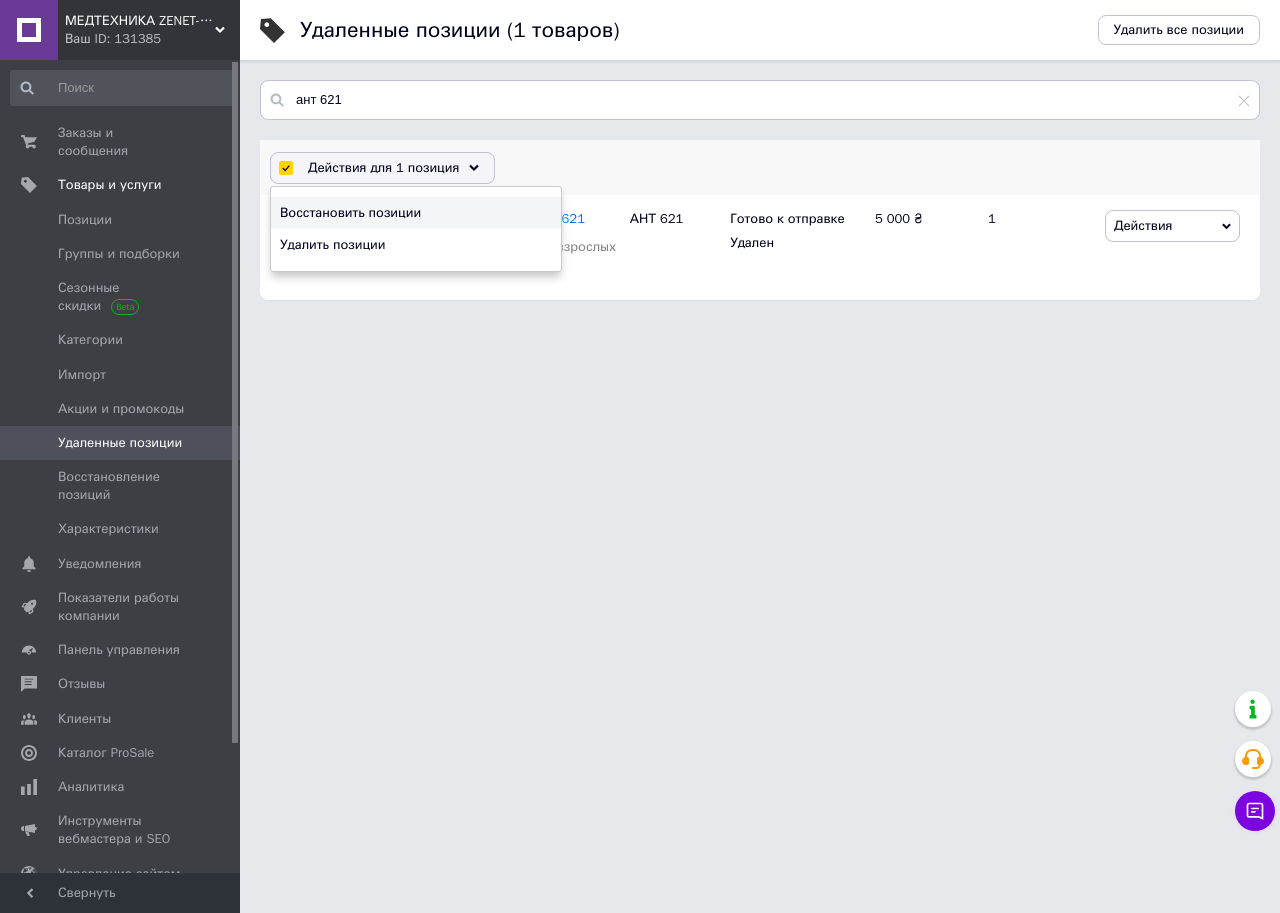 click on "Восстановить позиции" at bounding box center [416, 213] 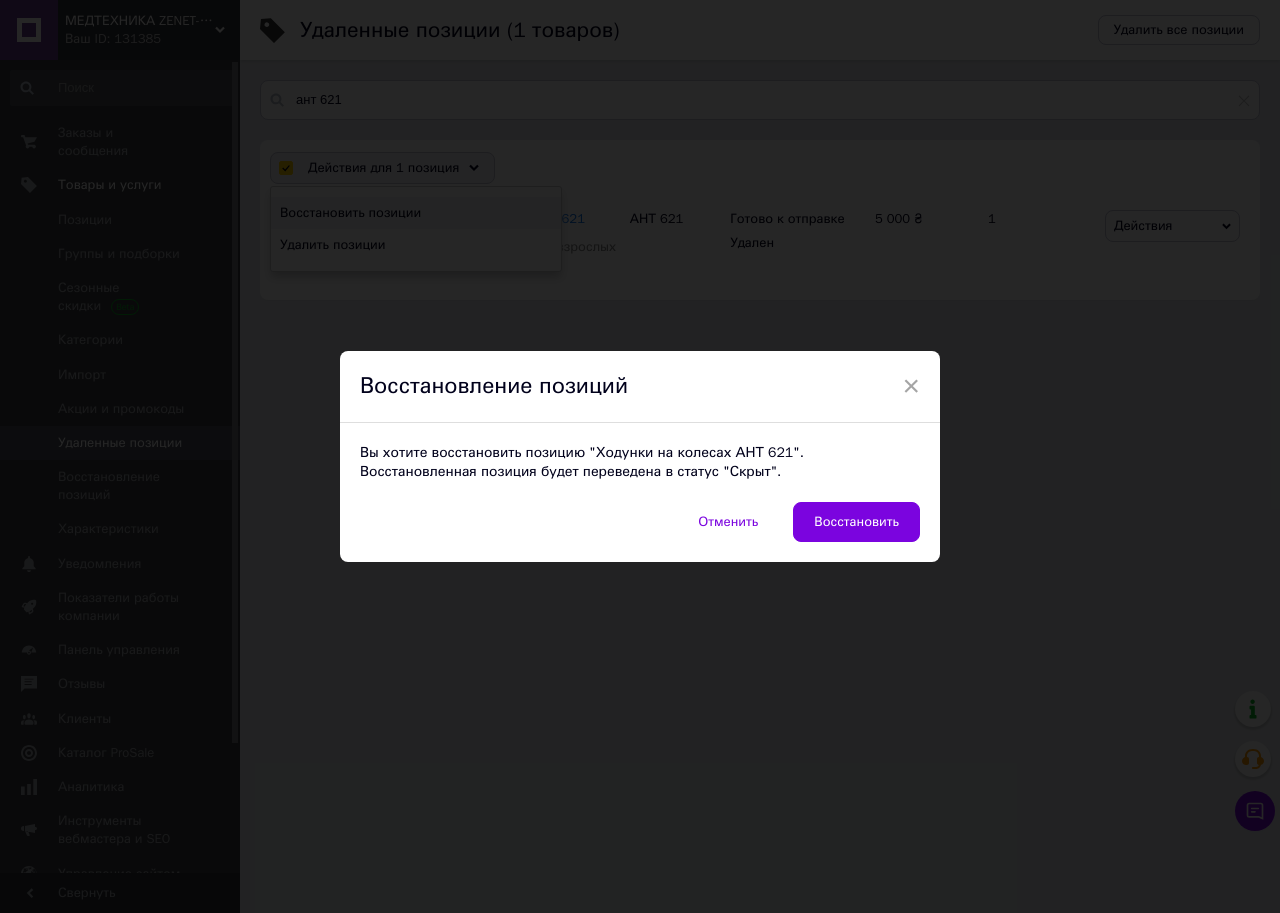 click on "Восстановить" at bounding box center (856, 522) 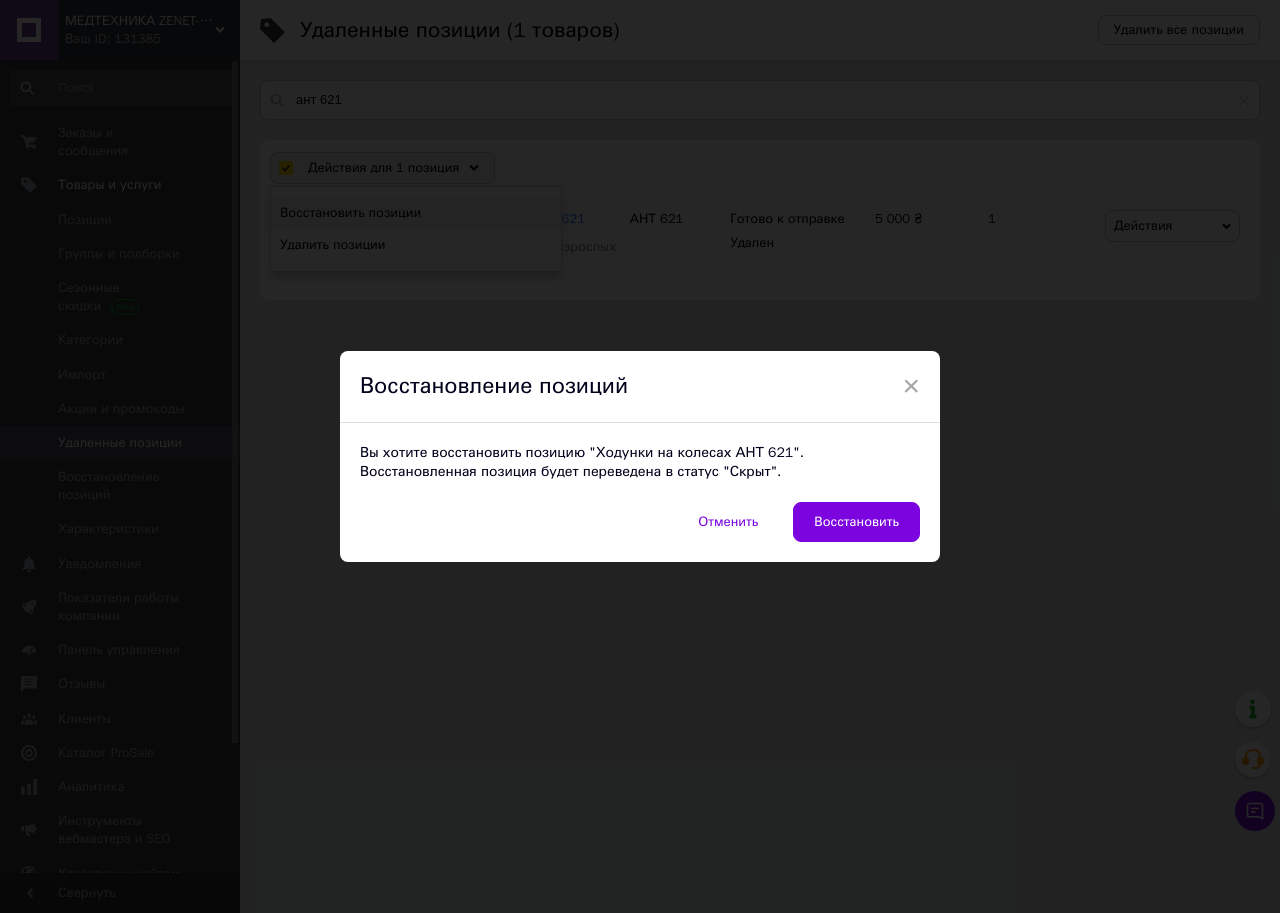 checkbox on "false" 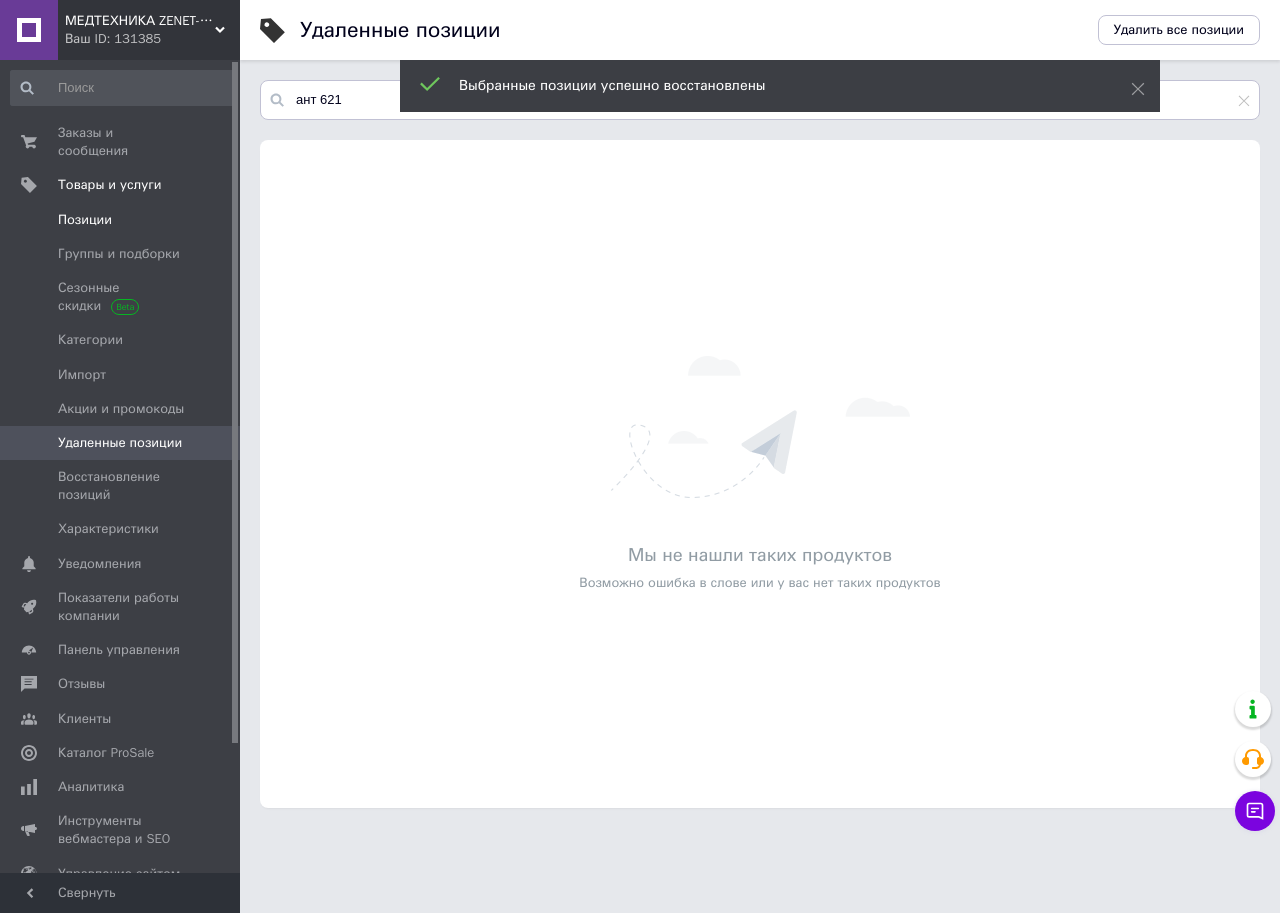 click on "Позиции" at bounding box center [85, 220] 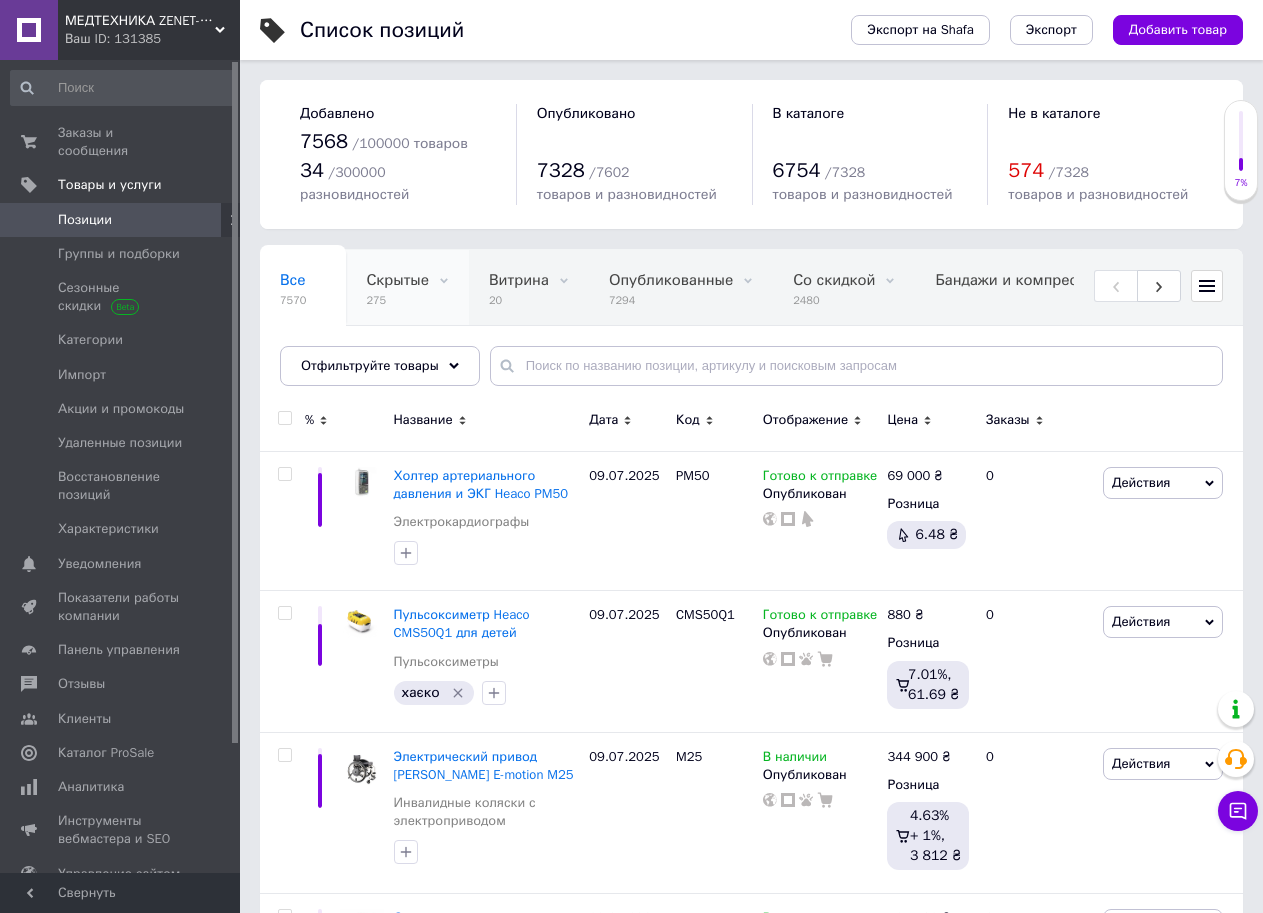 click on "Скрытые 275" at bounding box center [407, 288] 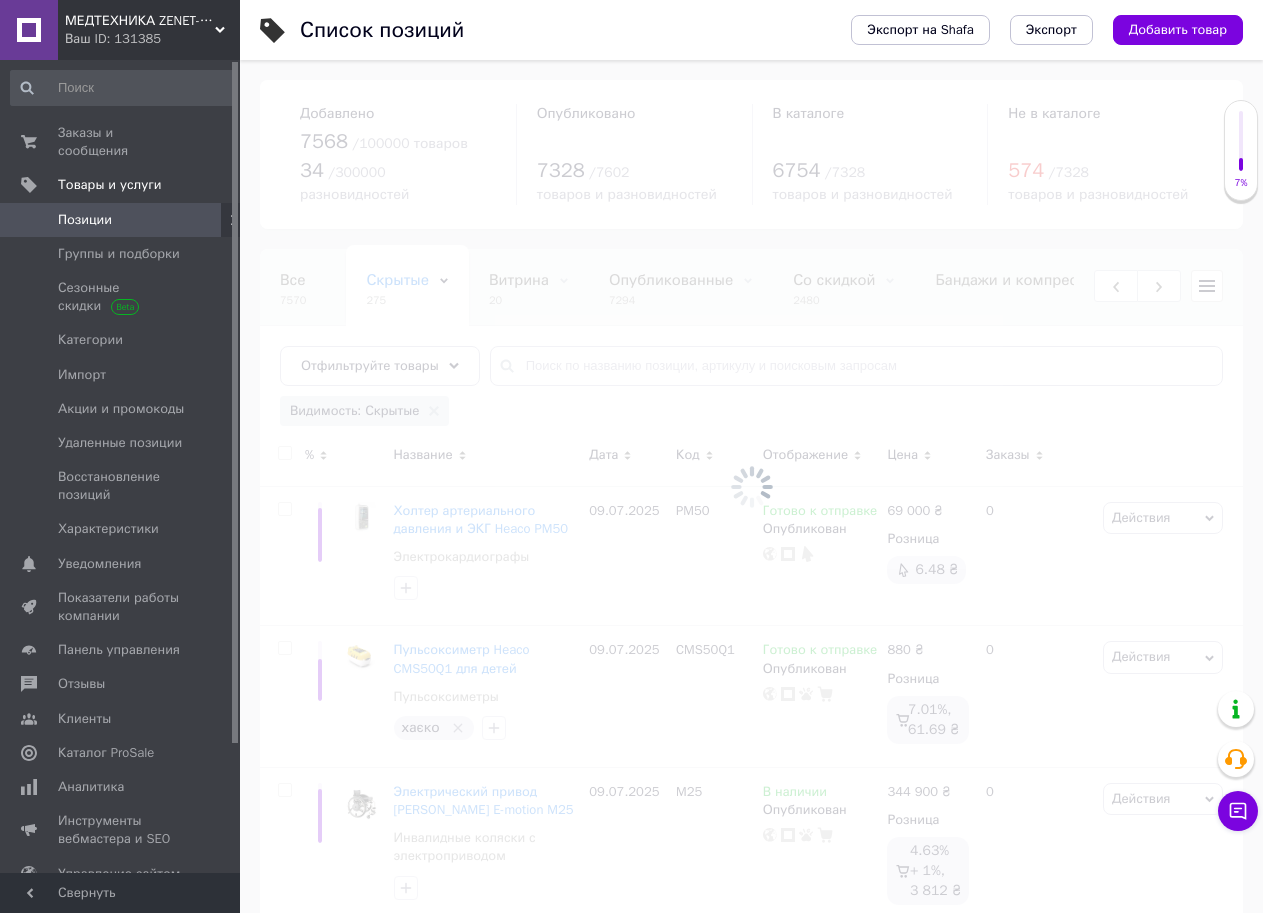 scroll, scrollTop: 0, scrollLeft: 94, axis: horizontal 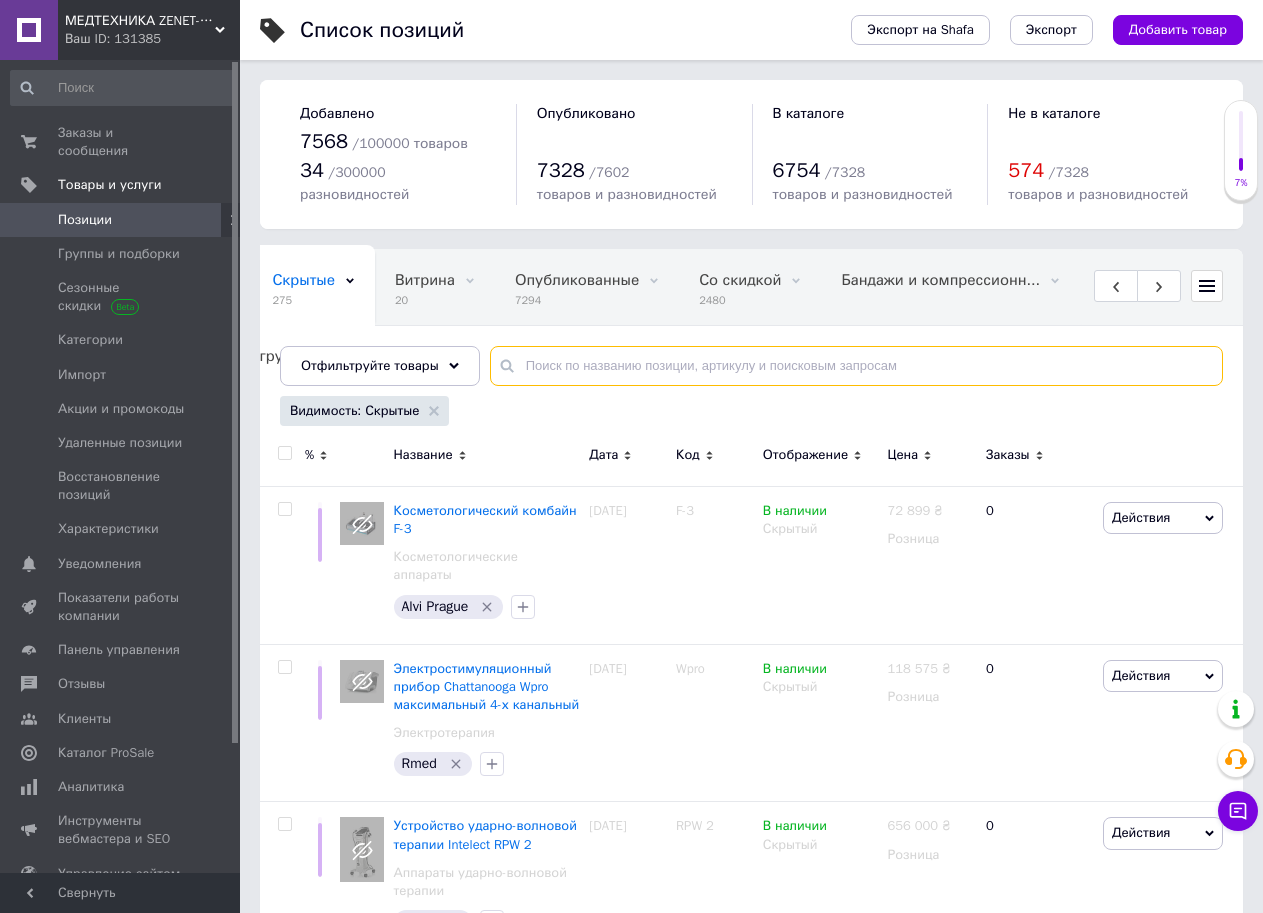 click at bounding box center [856, 366] 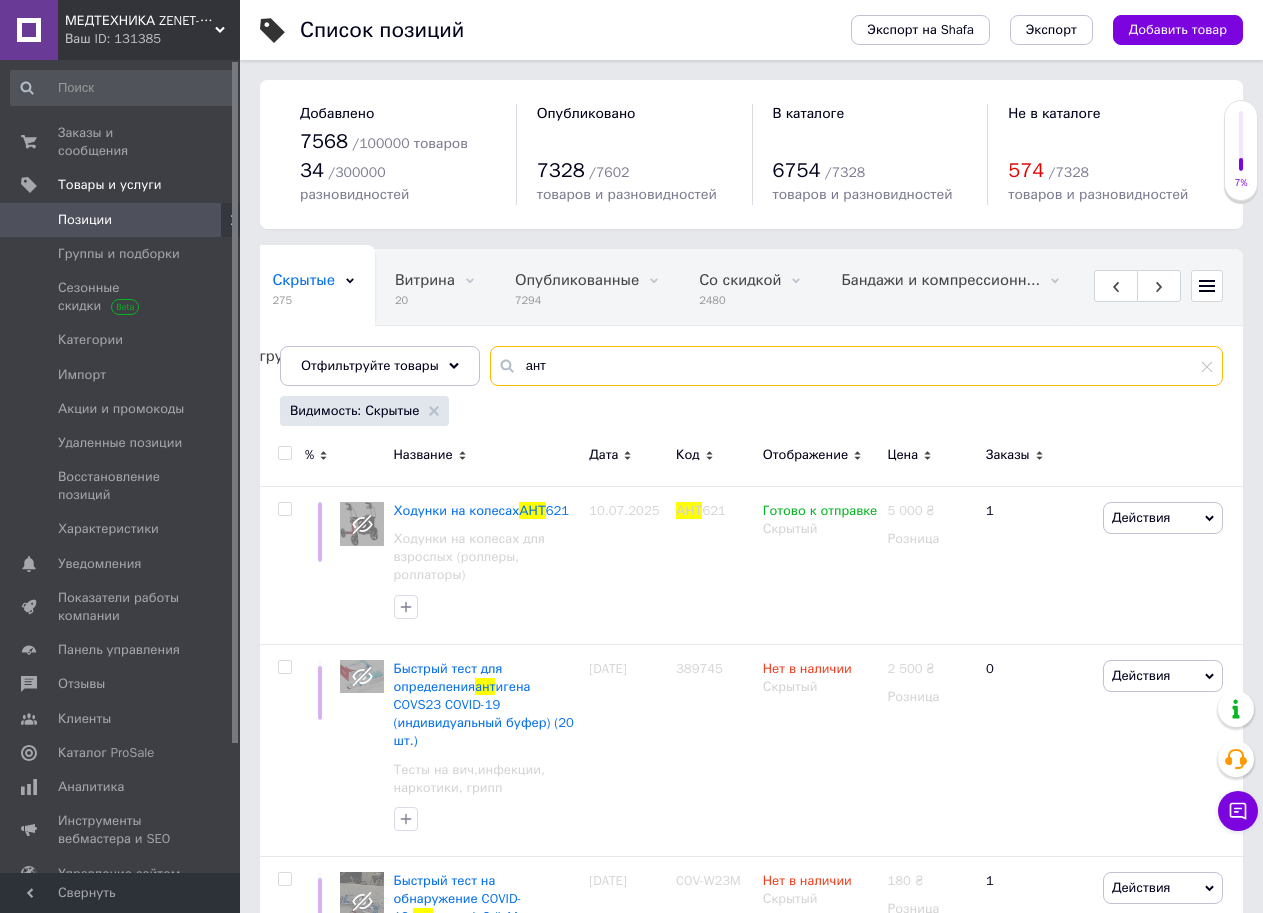 scroll, scrollTop: 100, scrollLeft: 0, axis: vertical 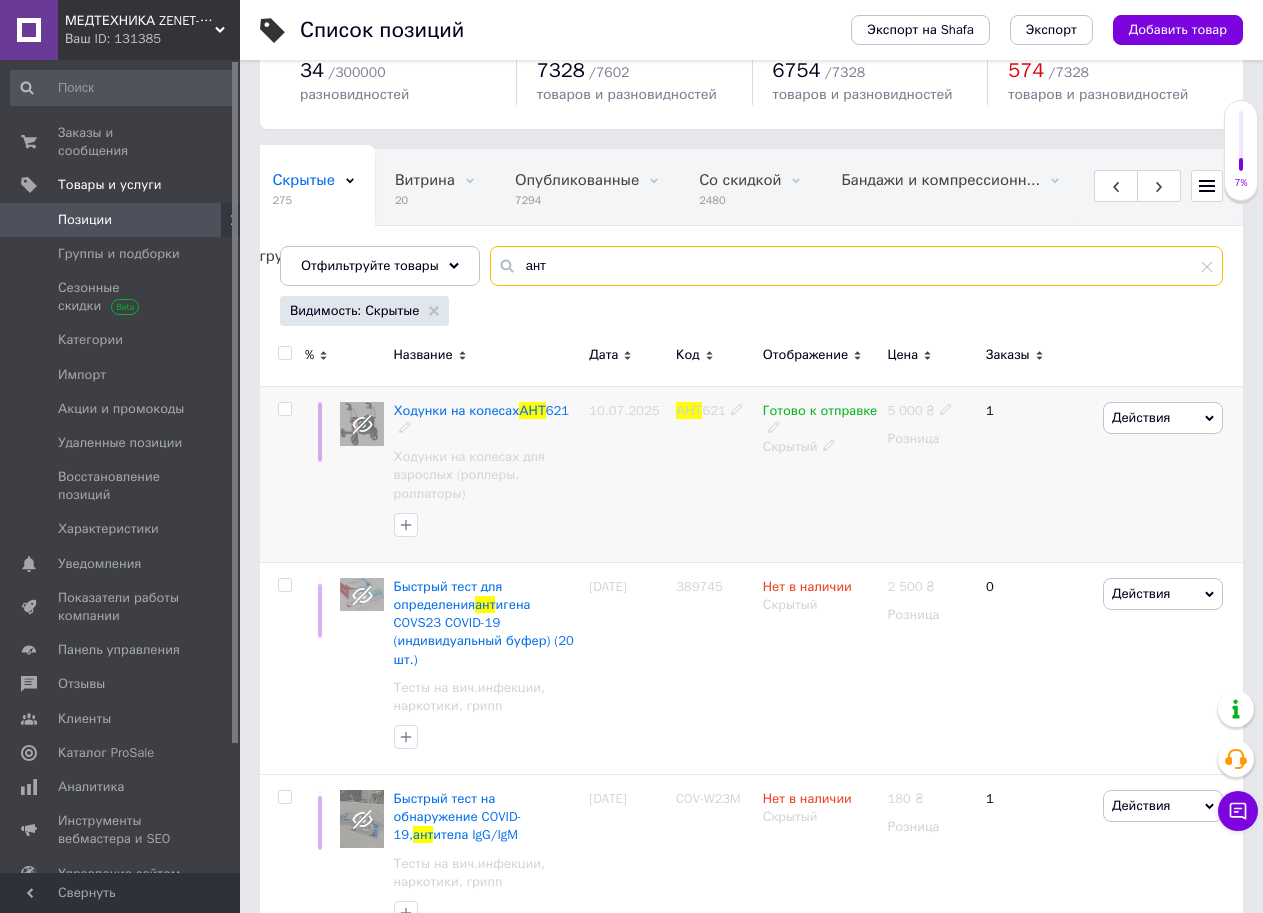 type on "ант" 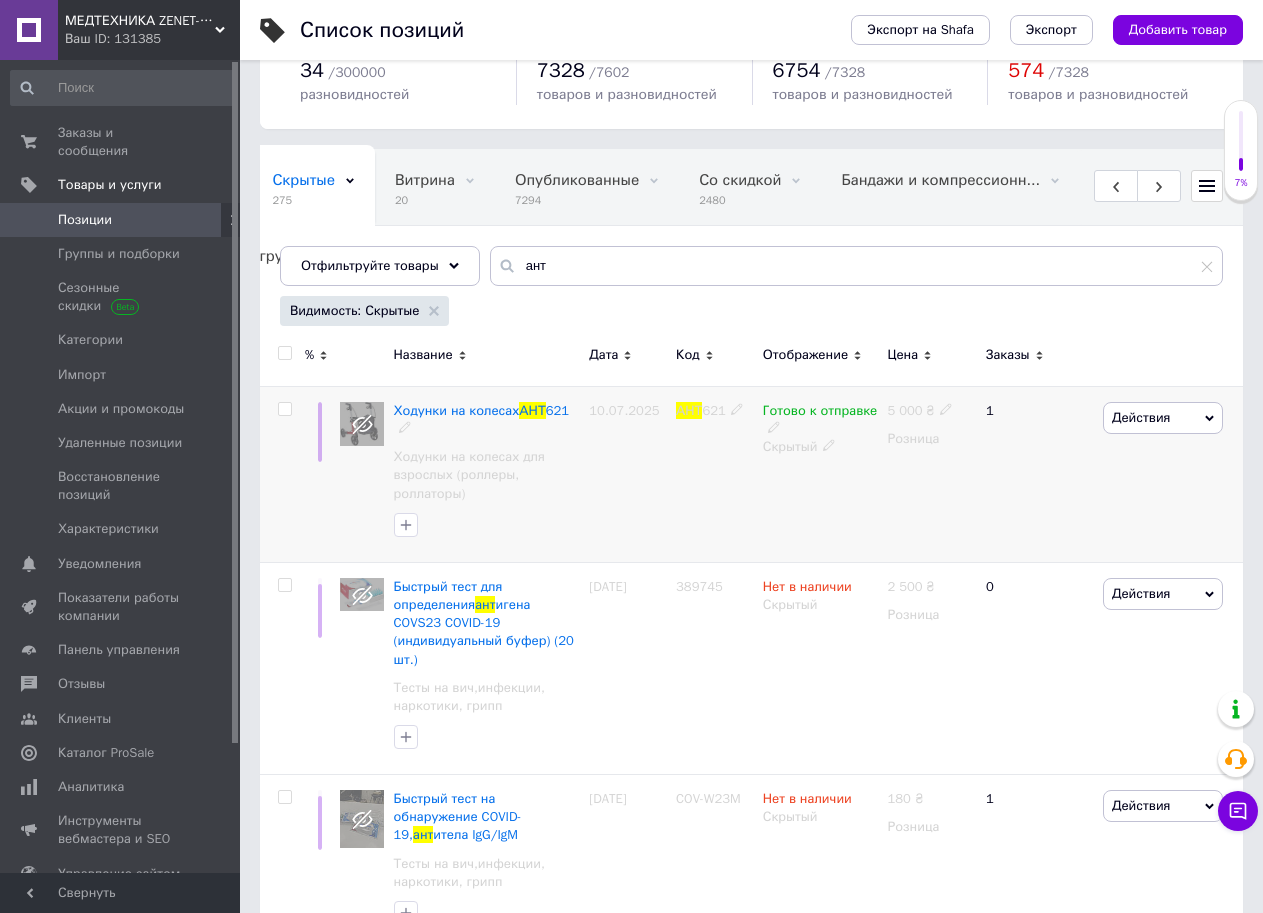 click at bounding box center (284, 409) 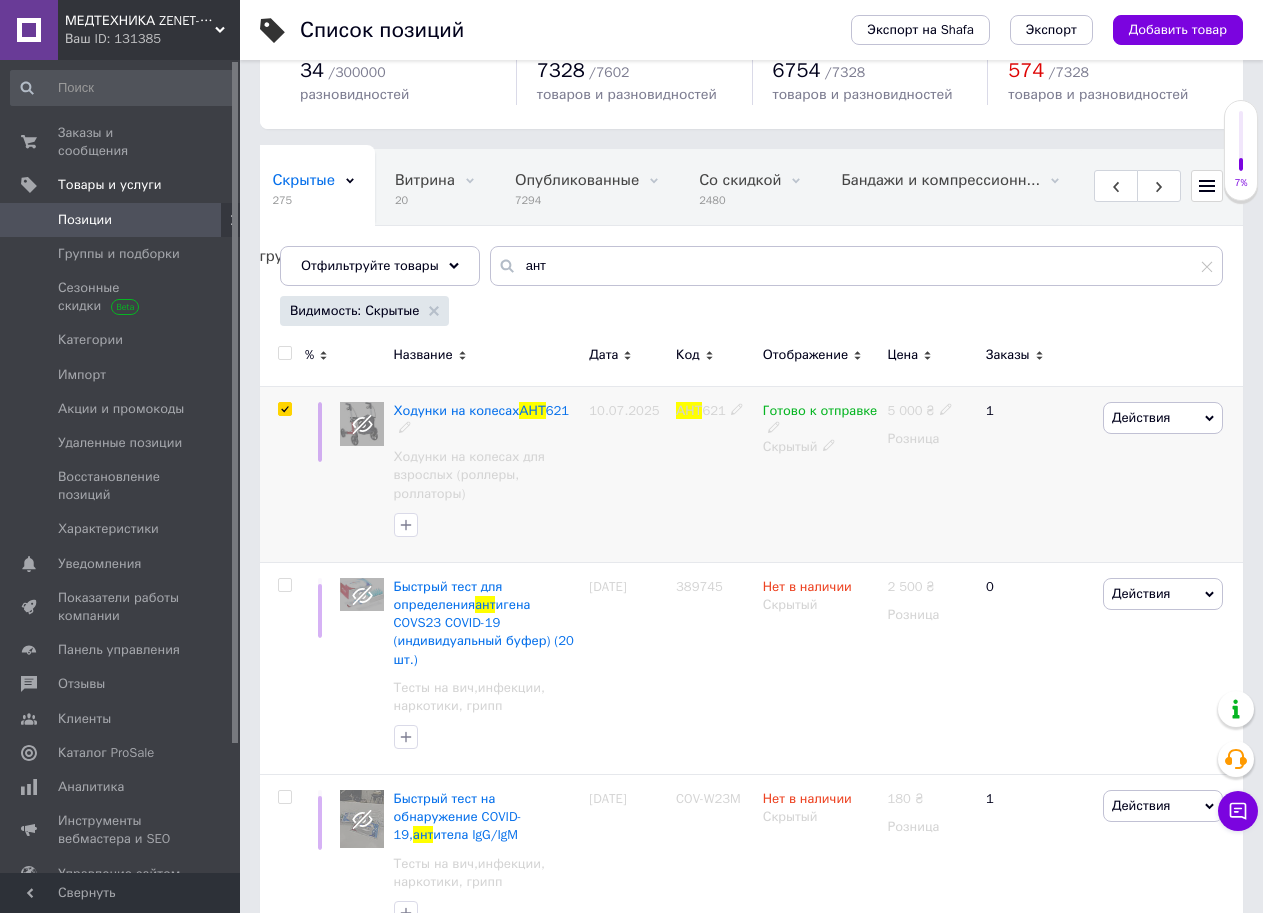 checkbox on "true" 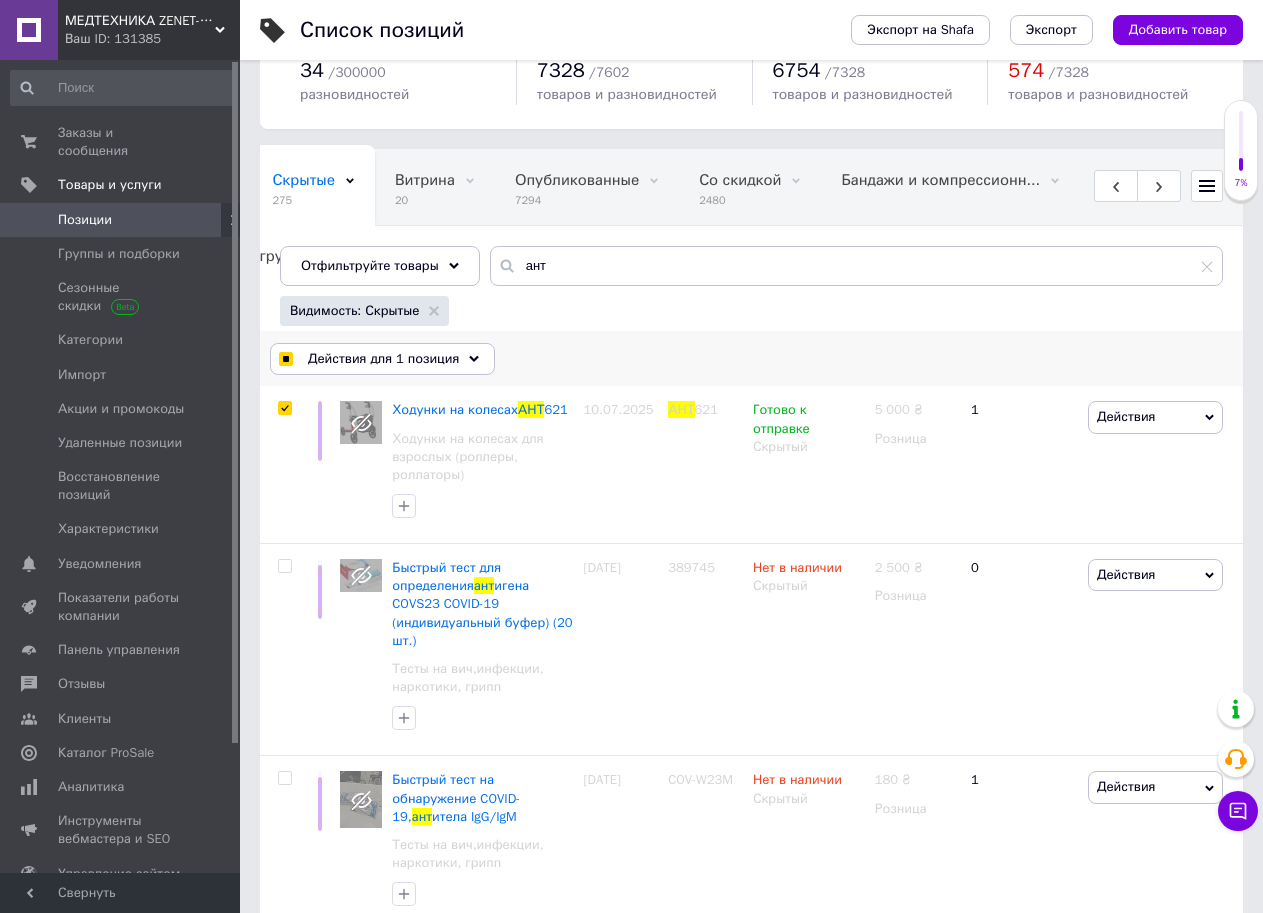 click on "Действия для 1 позиция" at bounding box center [383, 359] 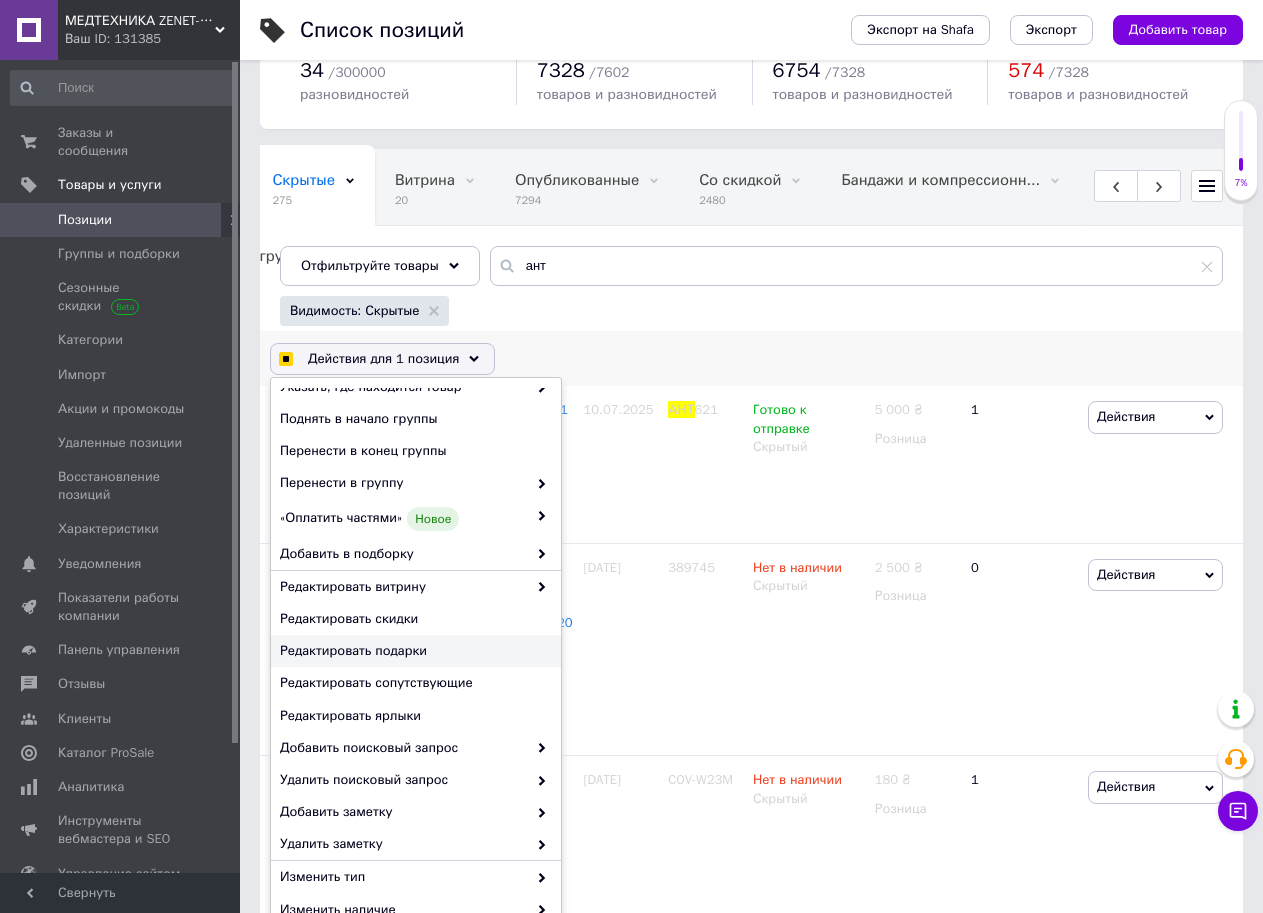 scroll, scrollTop: 33, scrollLeft: 0, axis: vertical 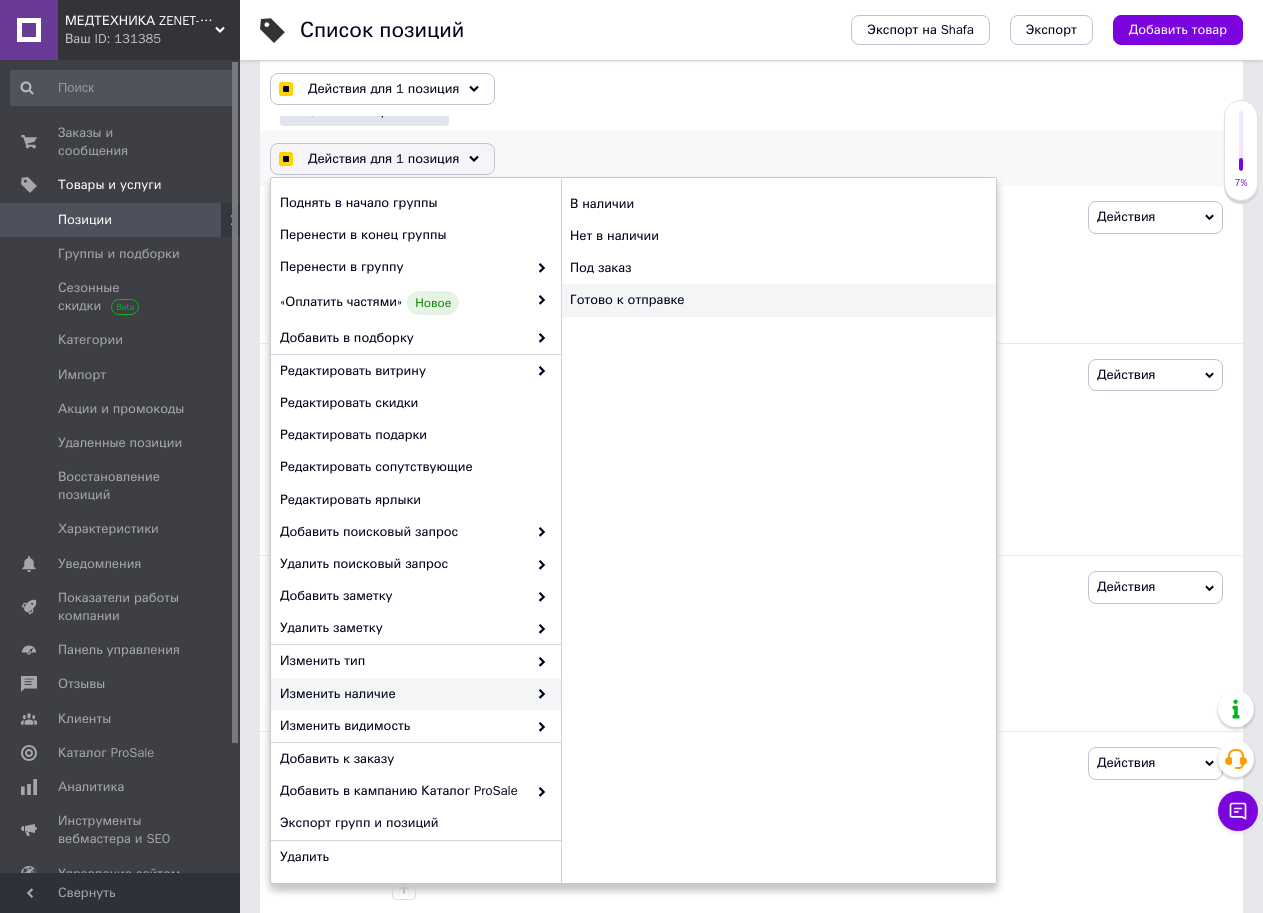 checkbox on "true" 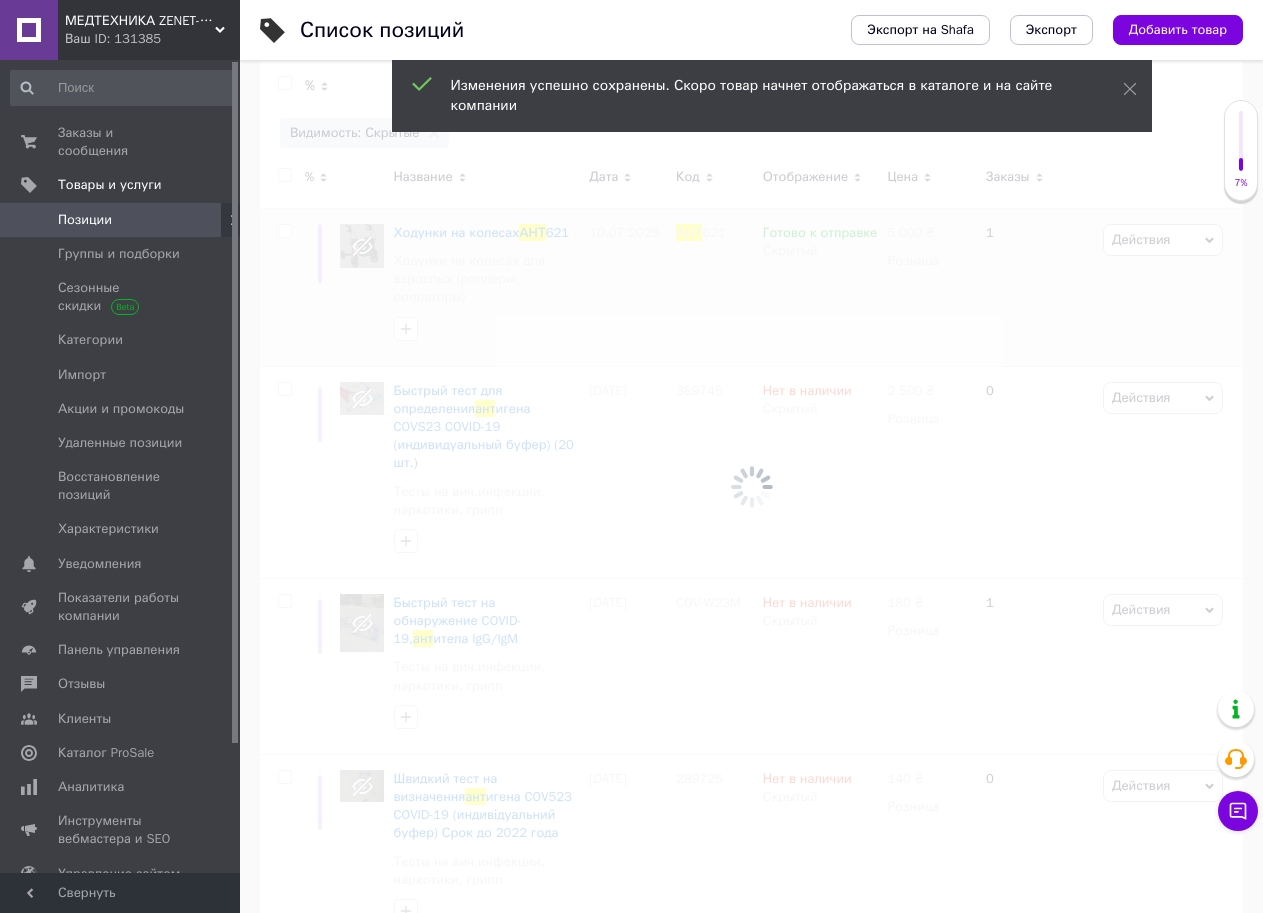 scroll, scrollTop: 295, scrollLeft: 0, axis: vertical 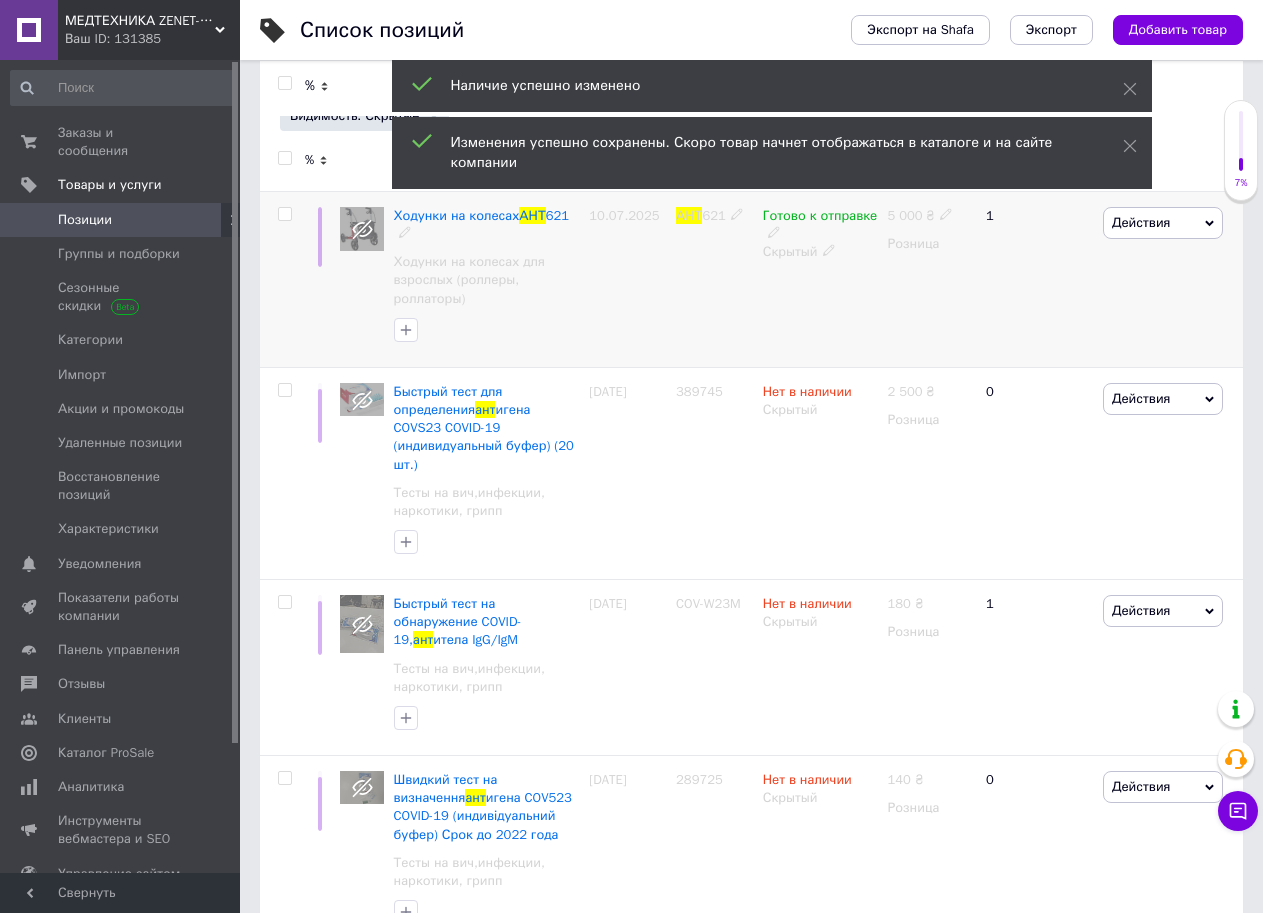 click 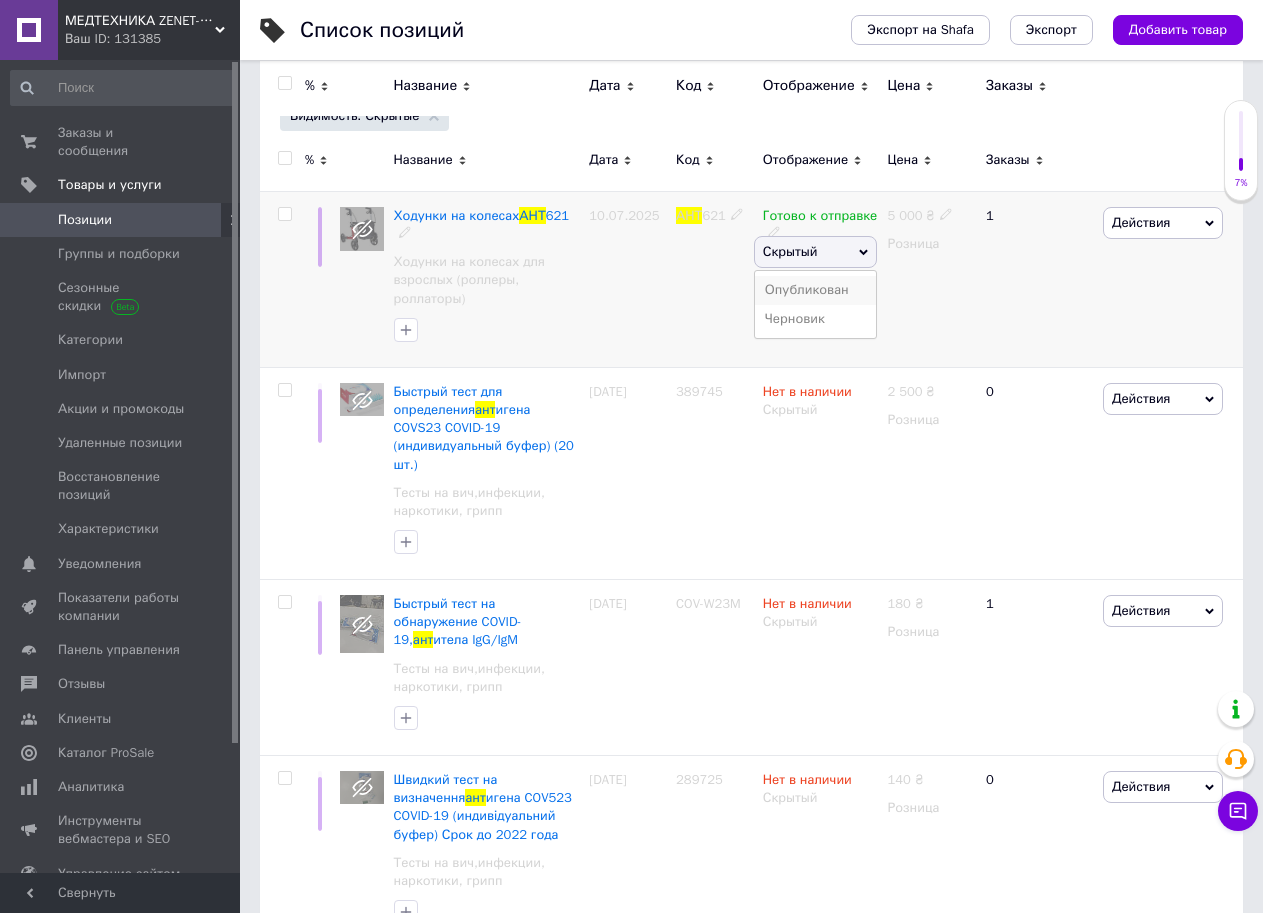click on "Опубликован" at bounding box center [816, 290] 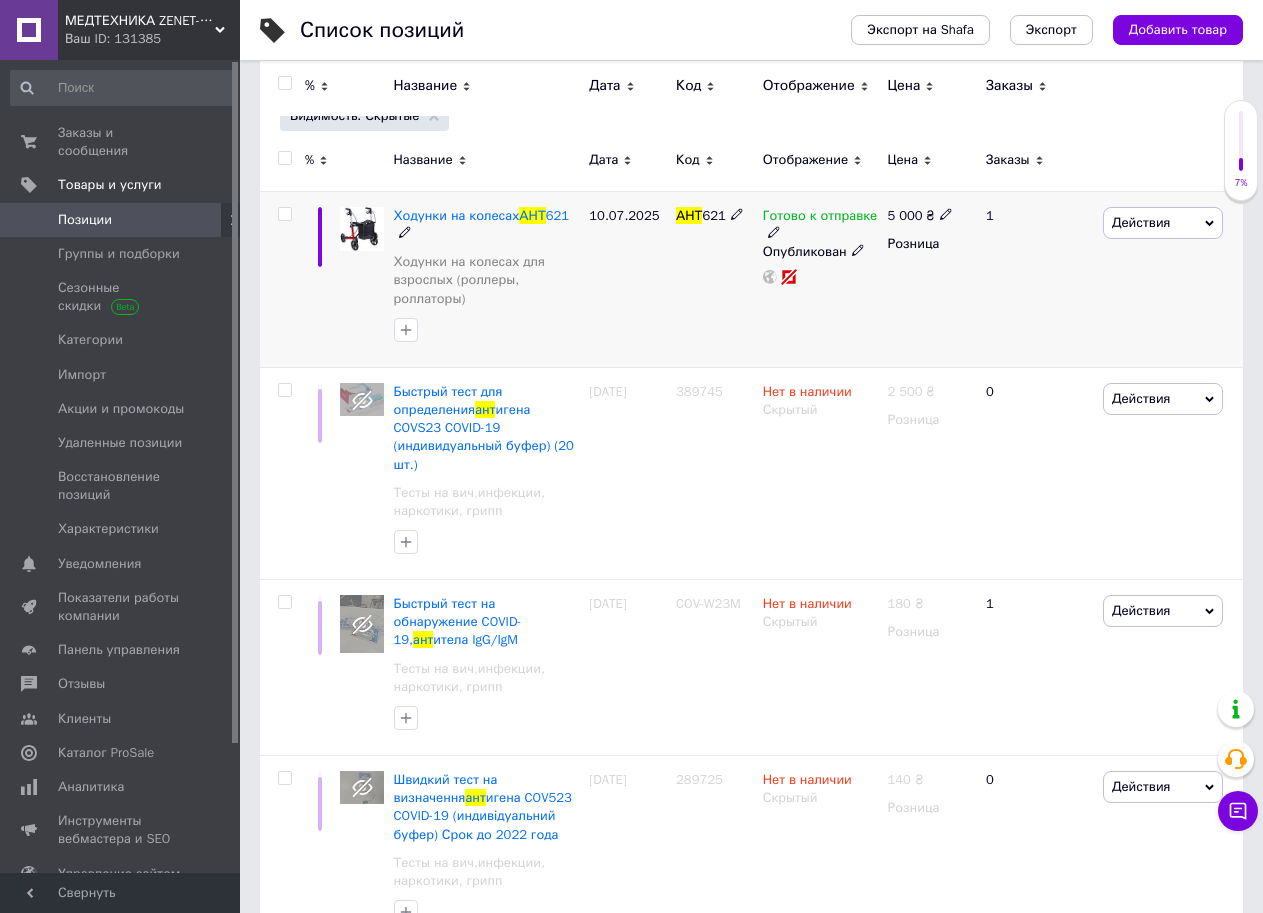 click 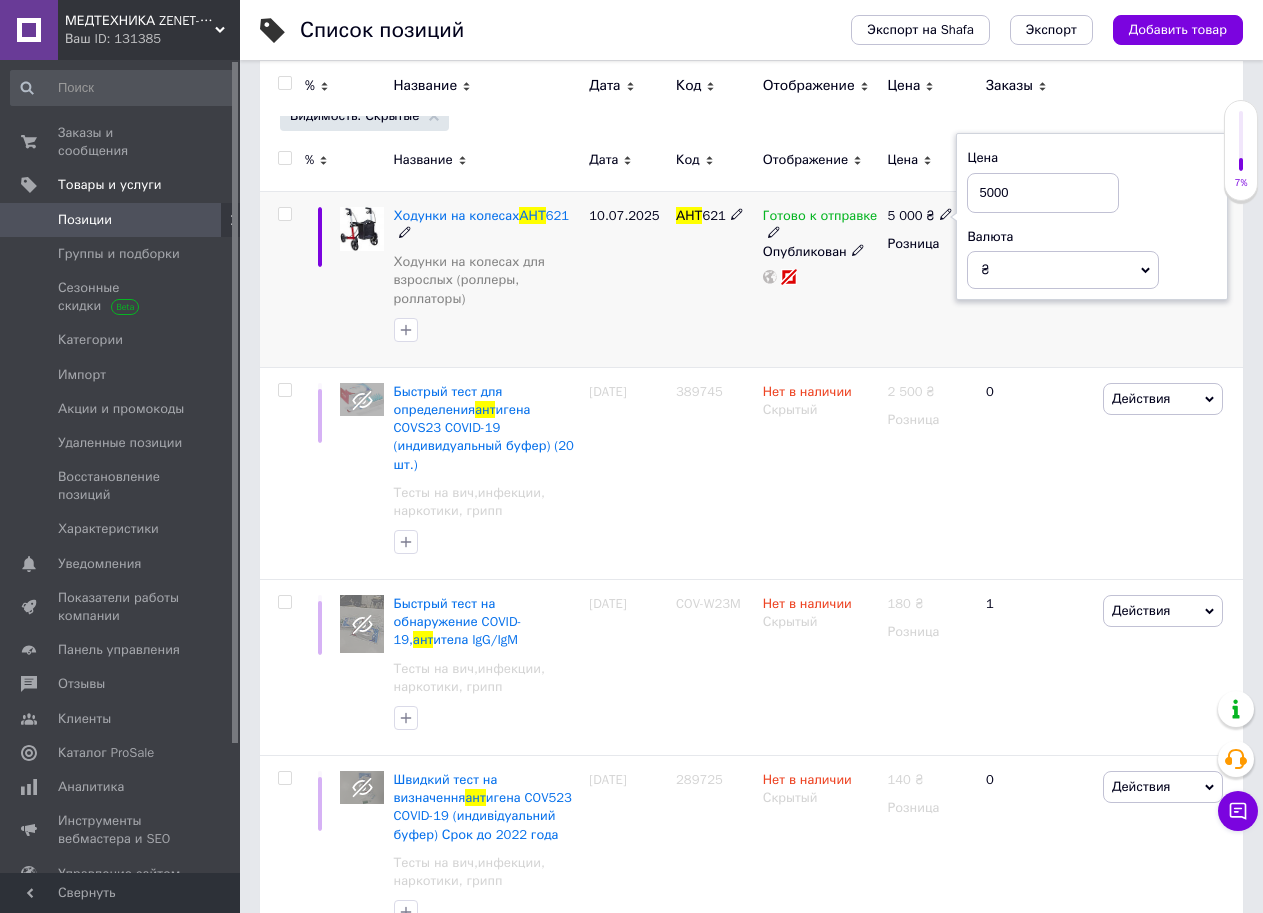 click on "5000" at bounding box center (1043, 193) 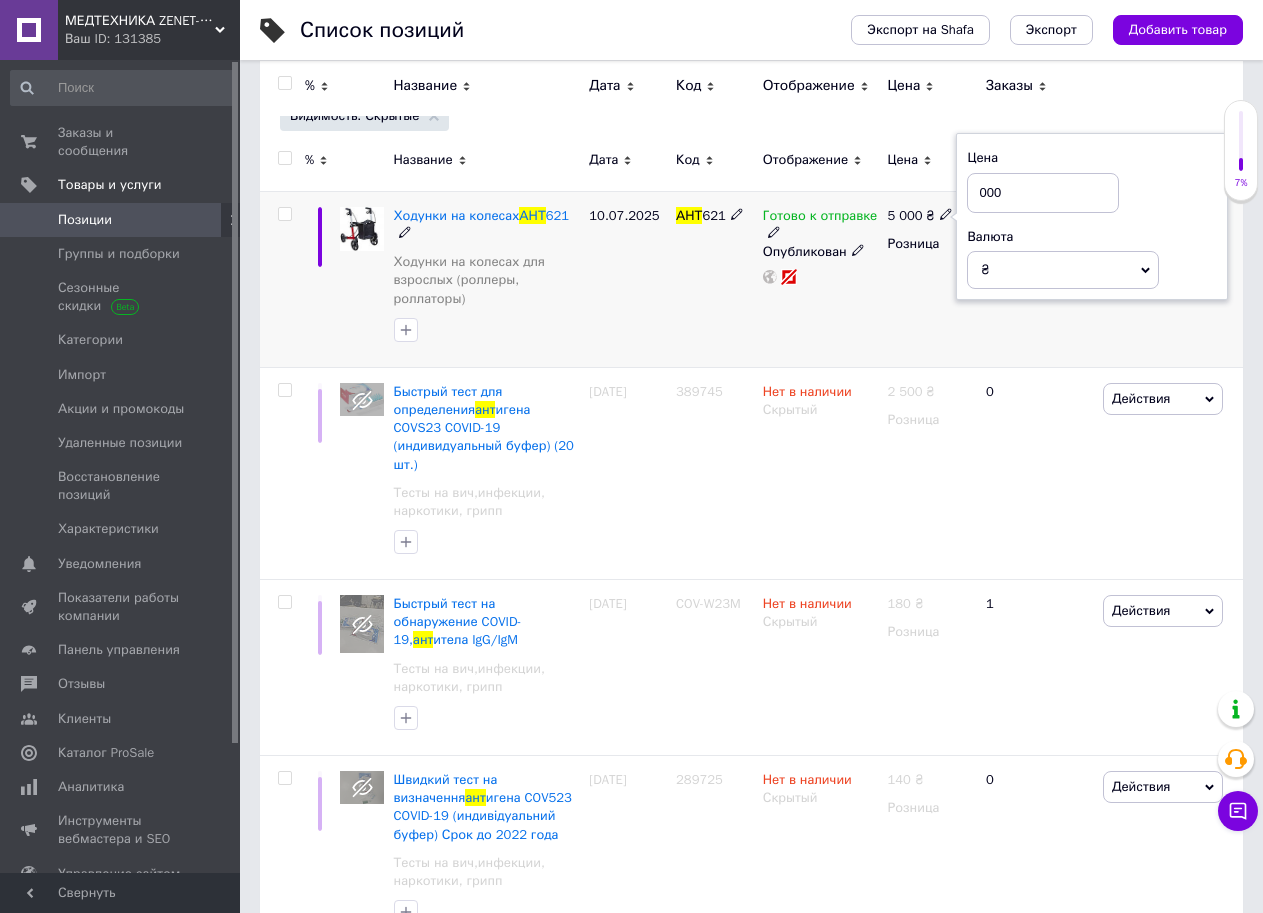 type on "9000" 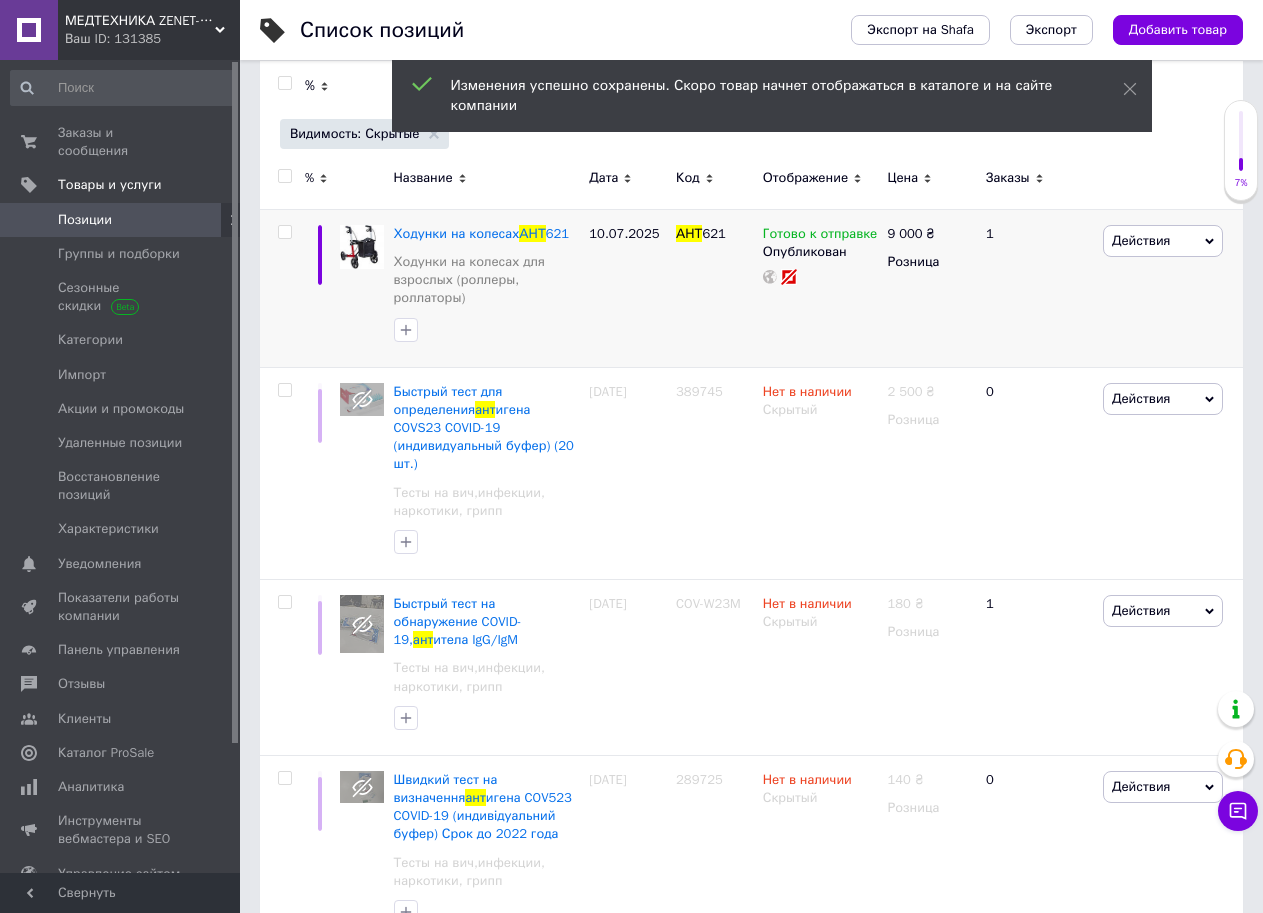 scroll, scrollTop: 295, scrollLeft: 0, axis: vertical 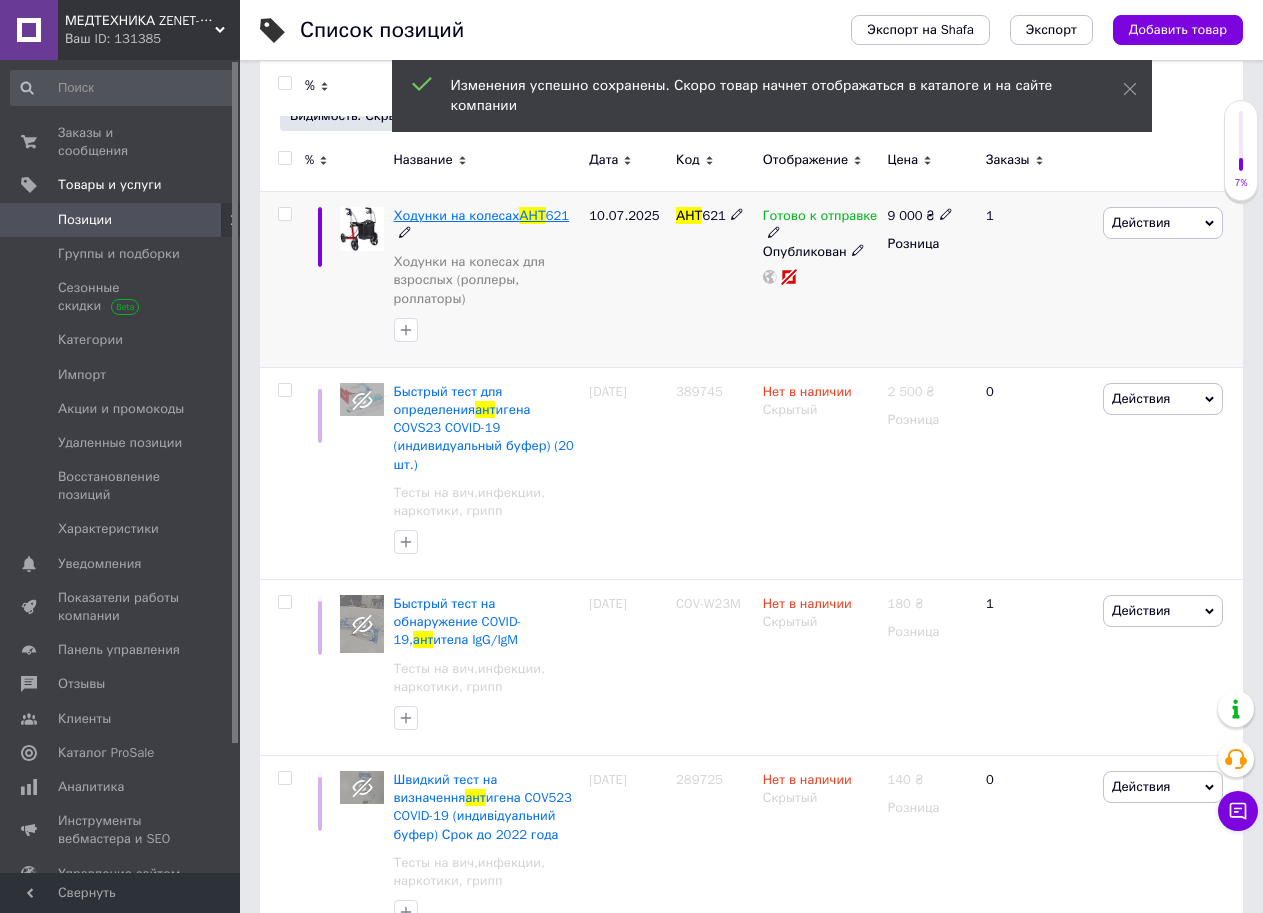 click on "АНТ" at bounding box center (532, 215) 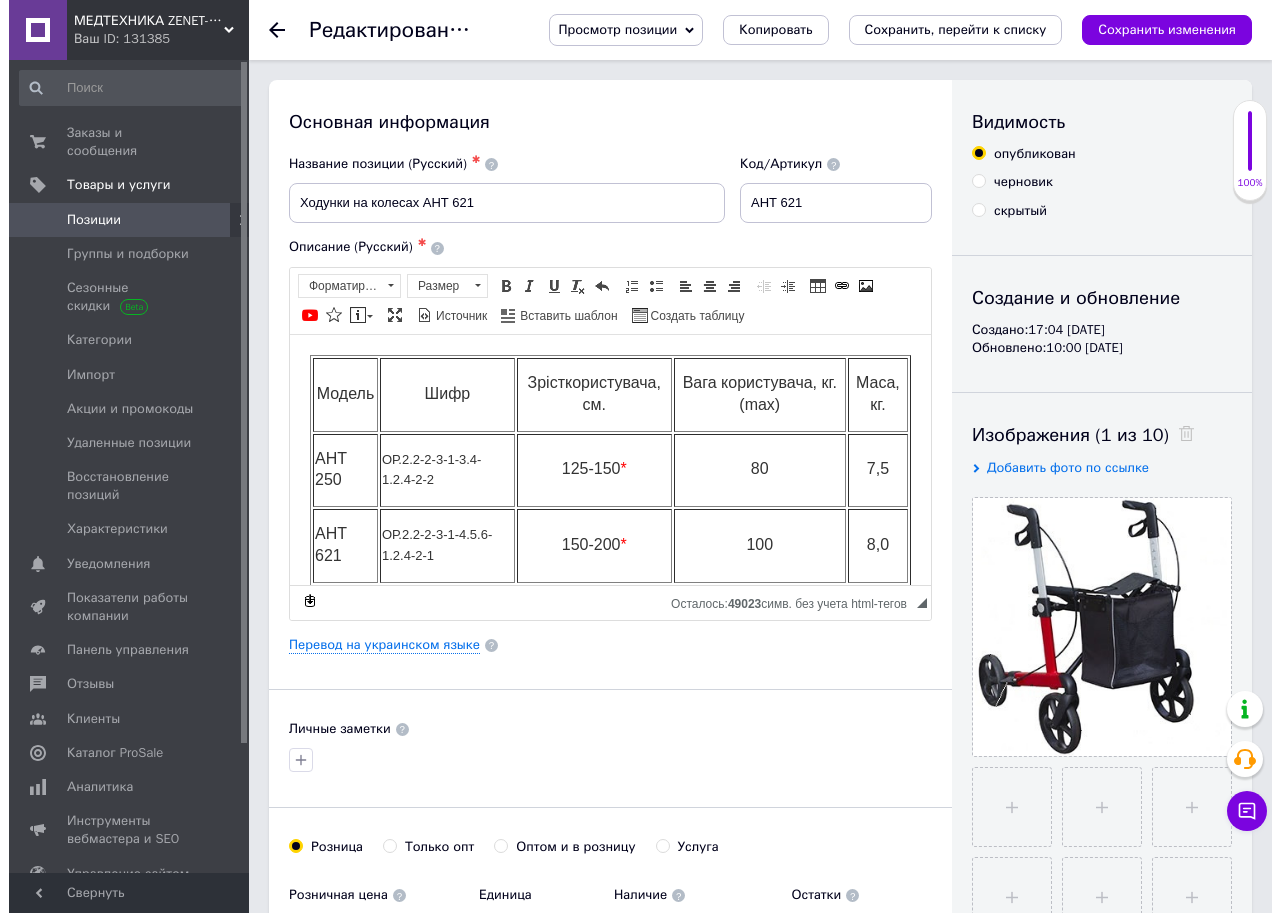 scroll, scrollTop: 0, scrollLeft: 0, axis: both 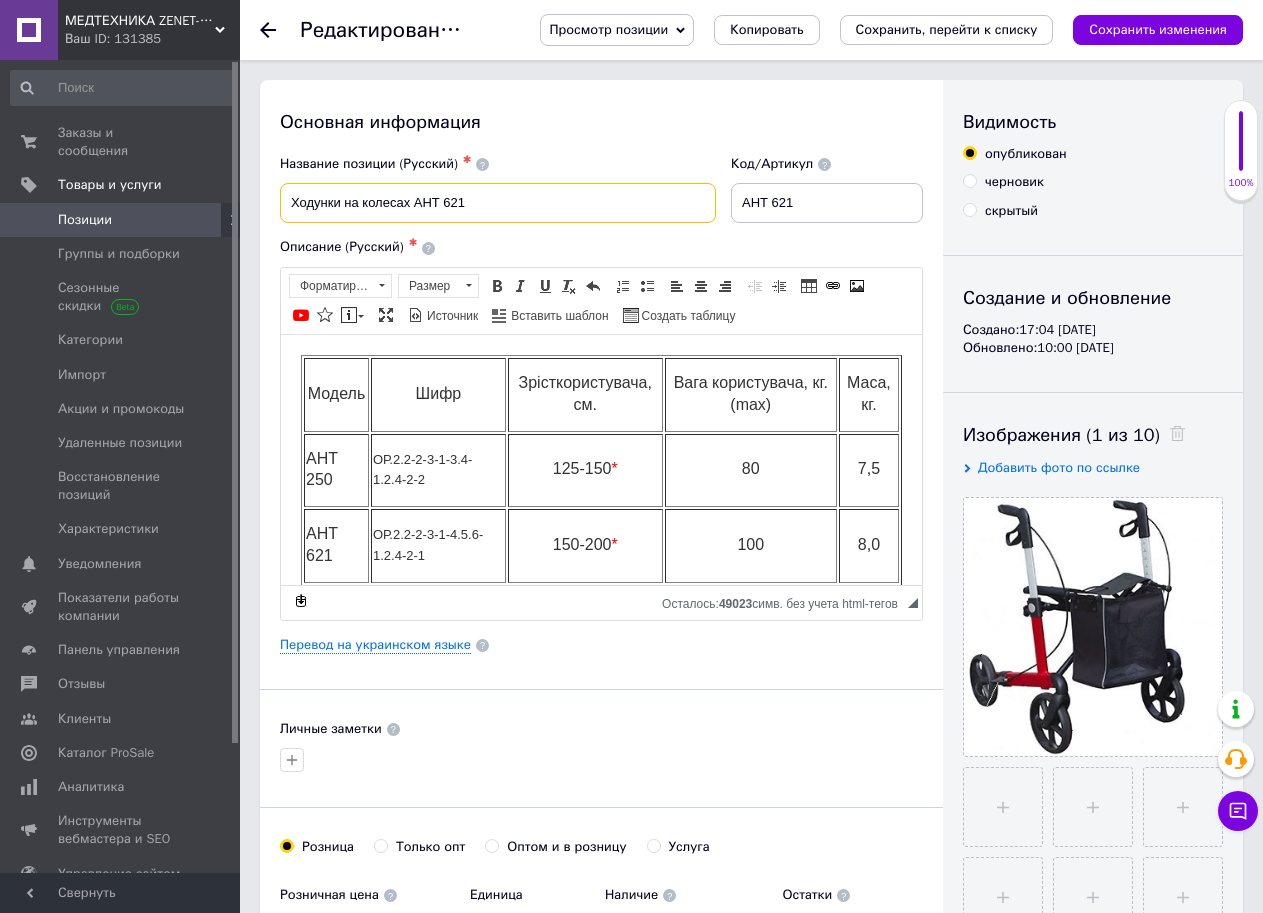 drag, startPoint x: 522, startPoint y: 194, endPoint x: 416, endPoint y: 192, distance: 106.01887 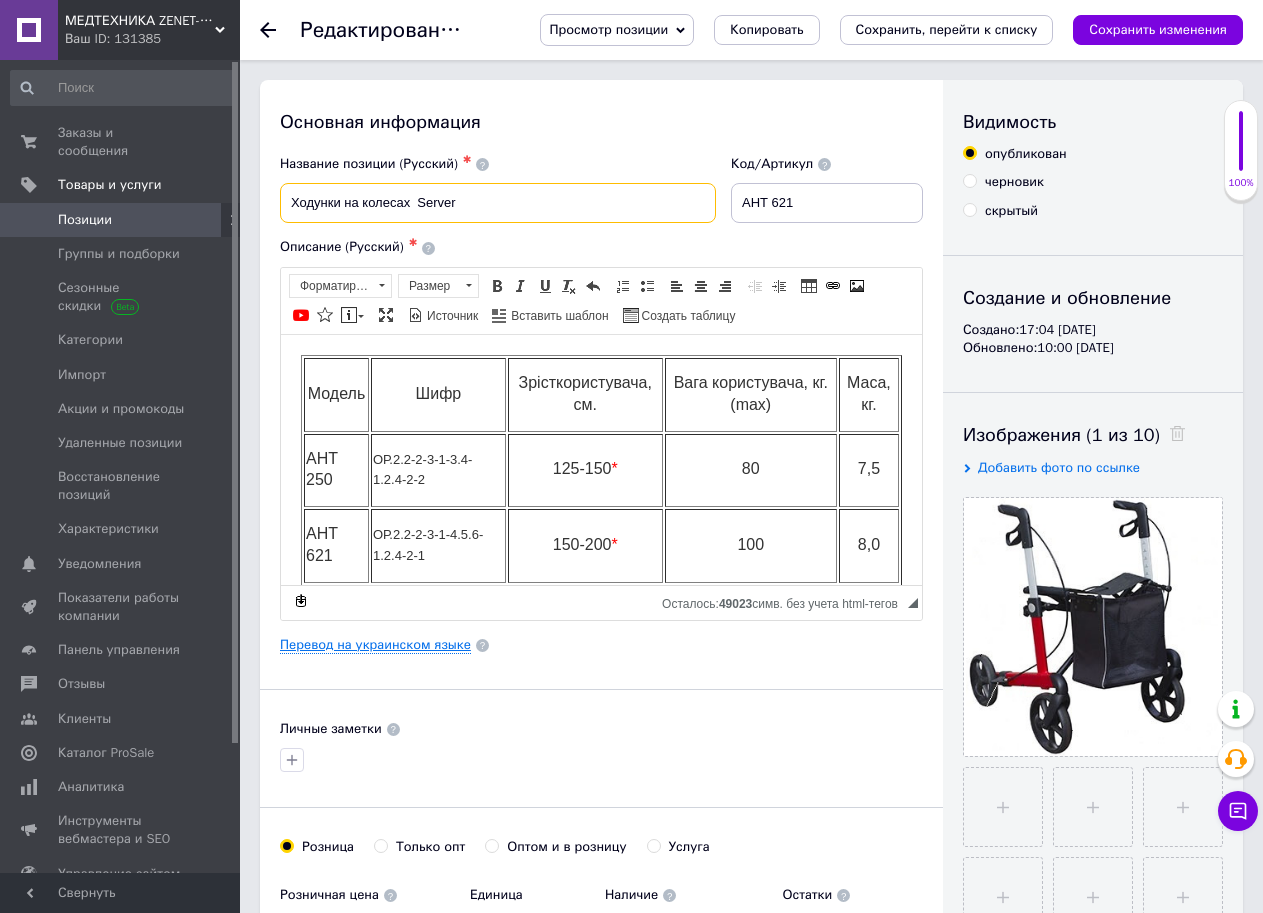 type on "Ходунки на колесах  Server" 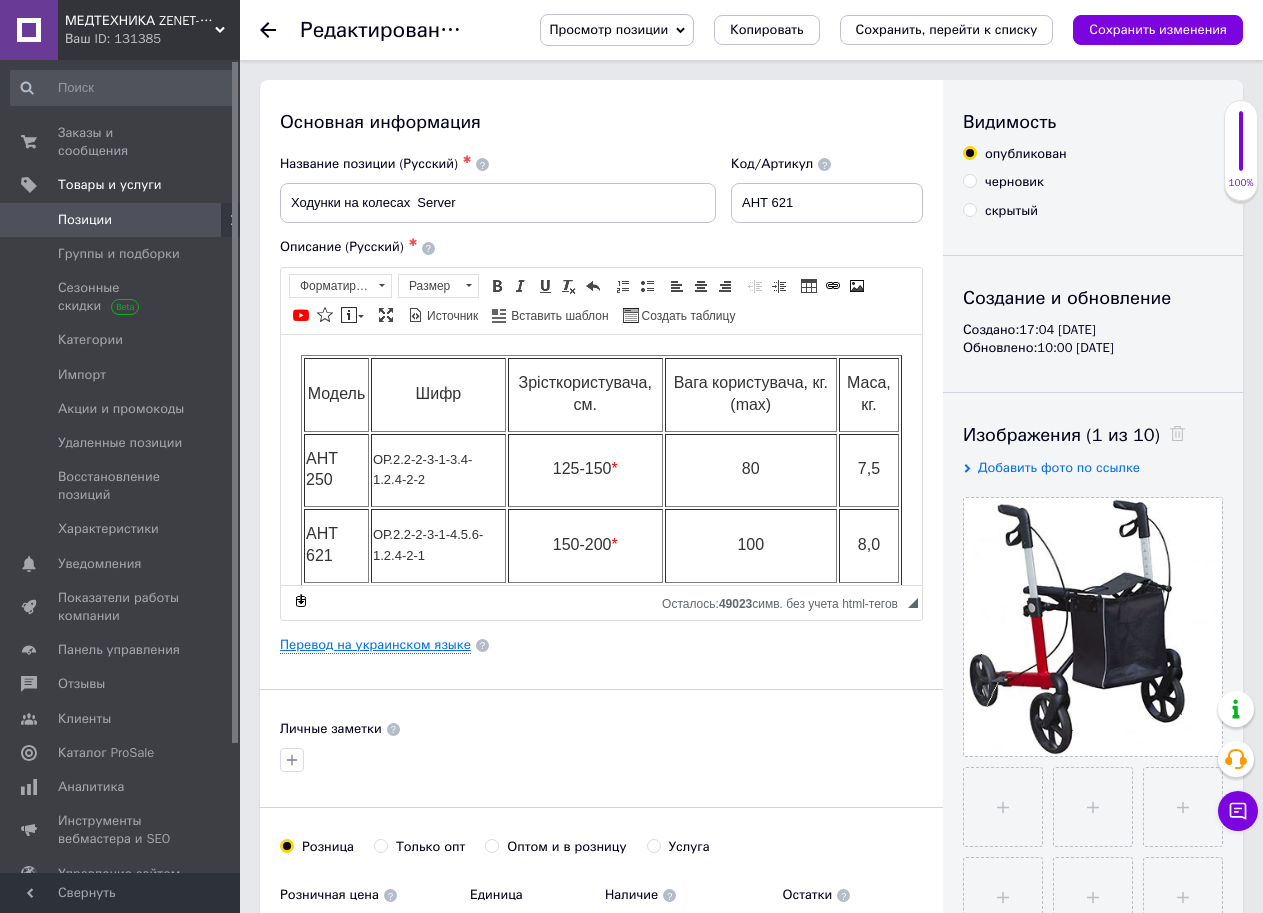 click on "Перевод на украинском языке" at bounding box center (375, 645) 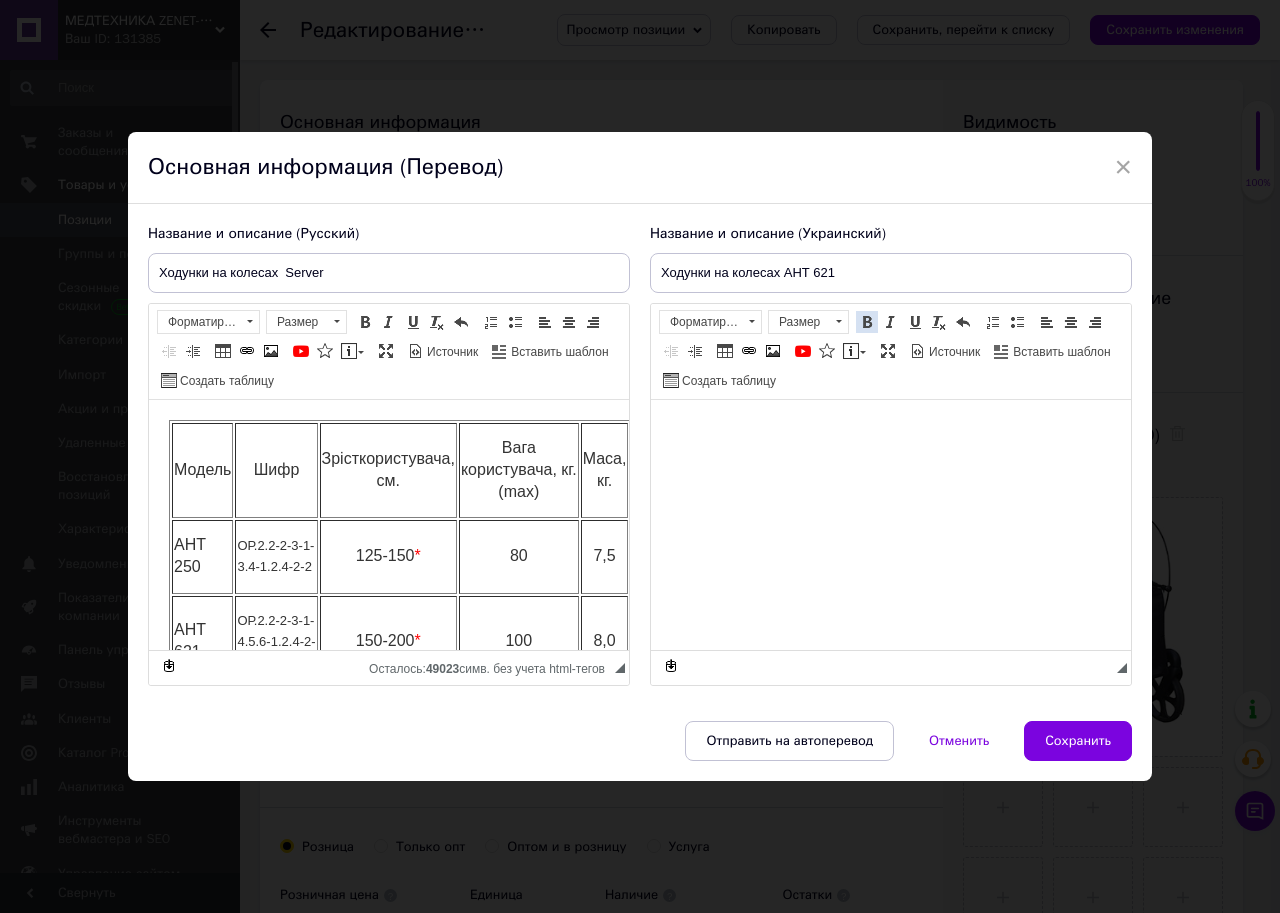 scroll, scrollTop: 0, scrollLeft: 0, axis: both 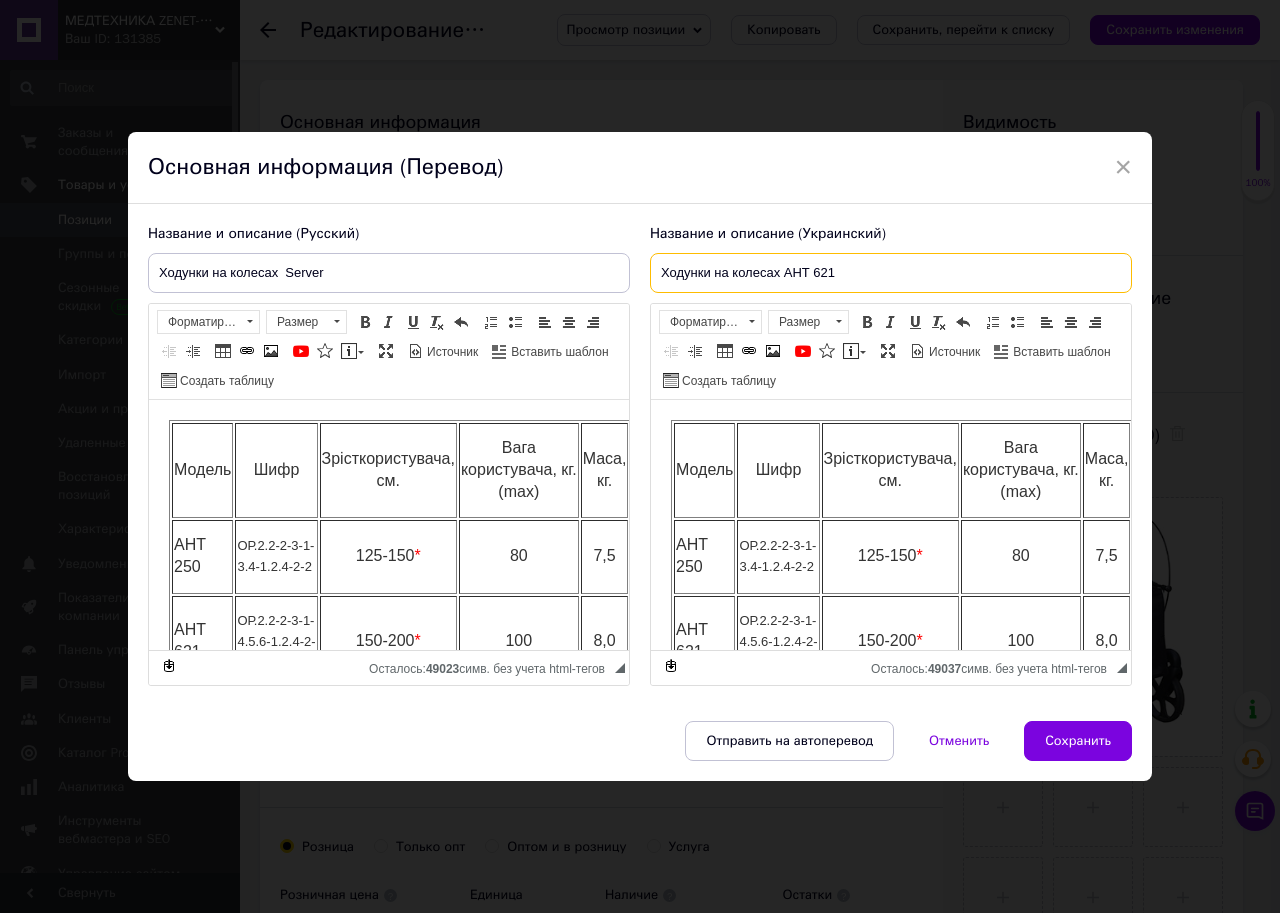 drag, startPoint x: 854, startPoint y: 274, endPoint x: 783, endPoint y: 267, distance: 71.34424 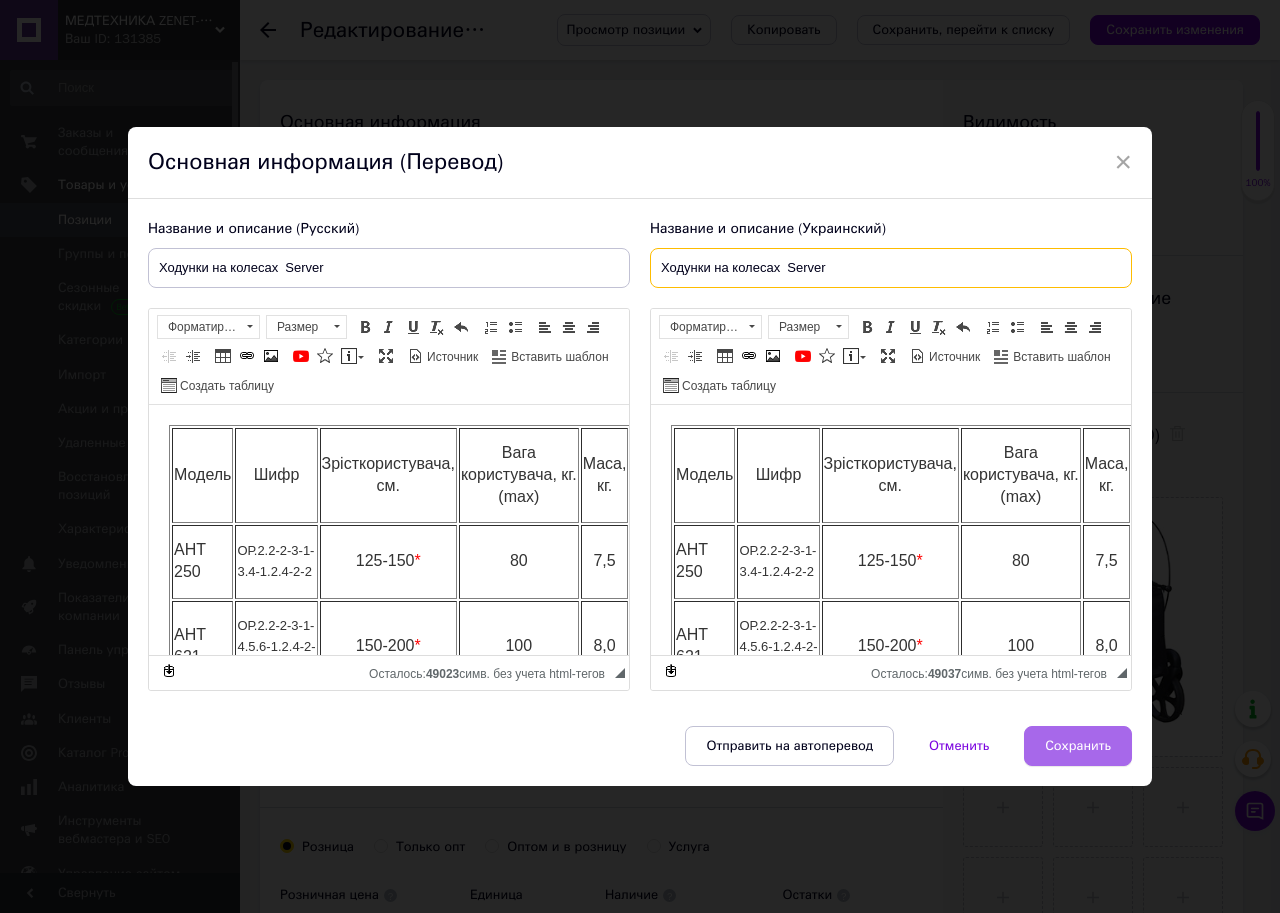 type on "Ходунки на колесах  Server" 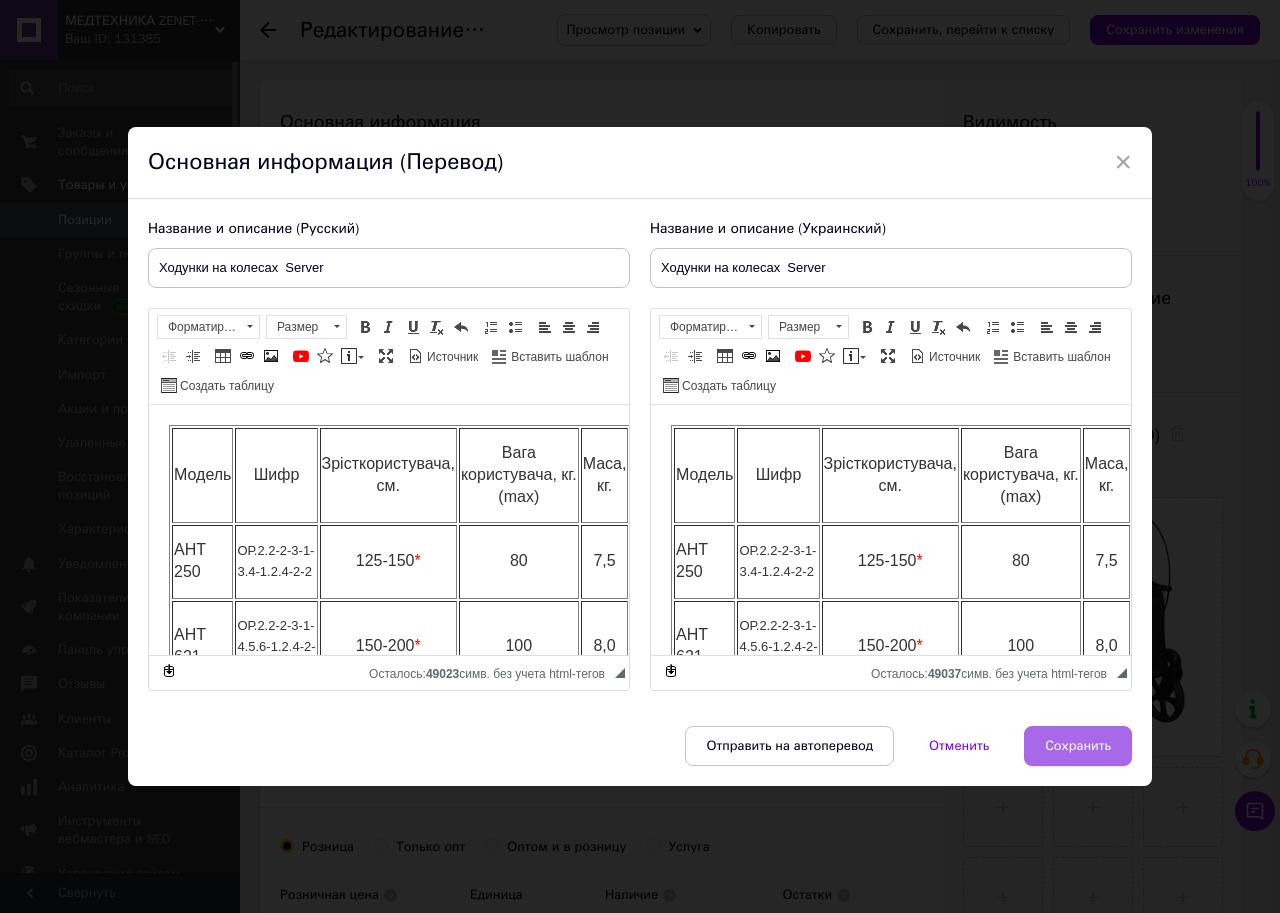 click on "Сохранить" at bounding box center (1078, 746) 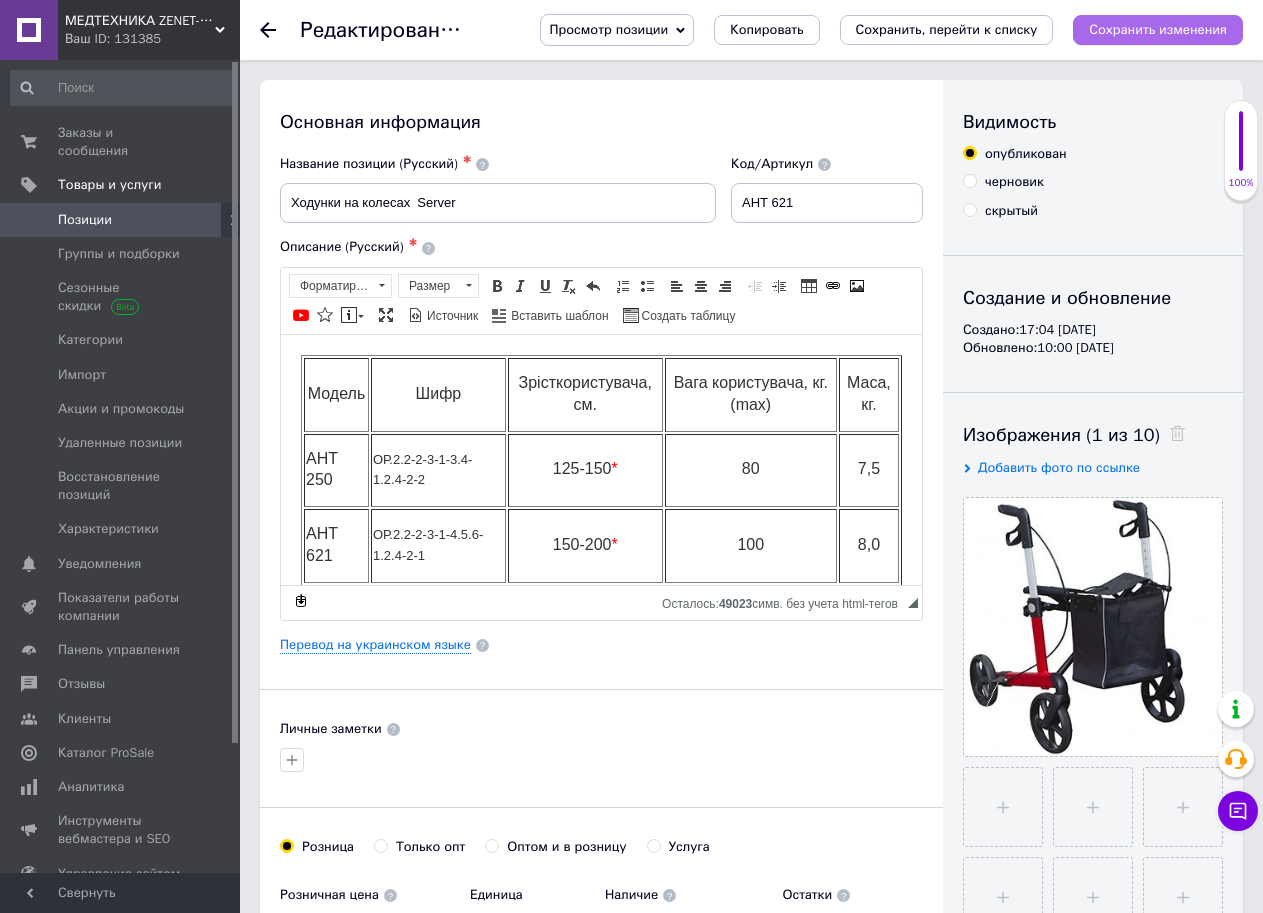 click on "Сохранить изменения" at bounding box center [1158, 29] 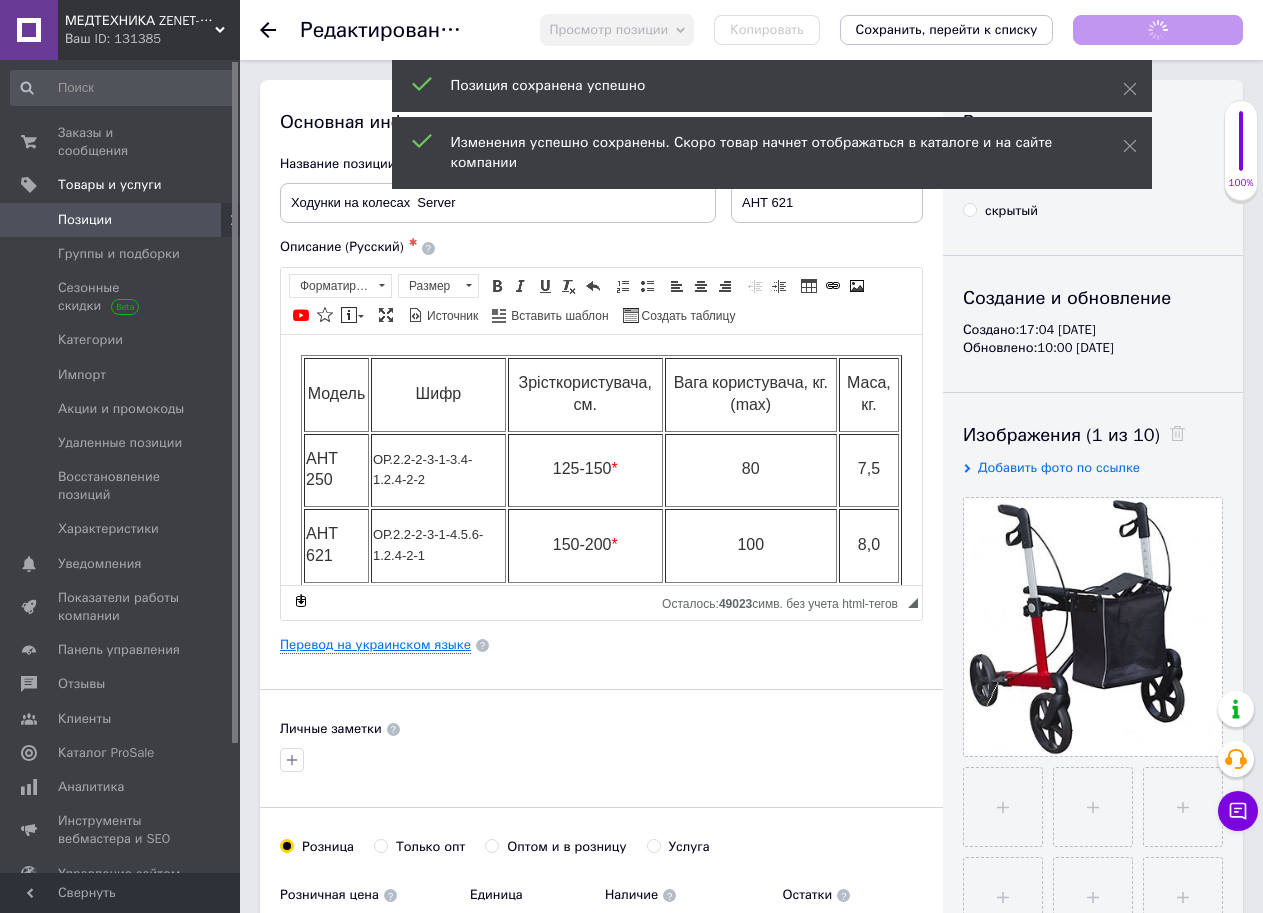 click on "Перевод на украинском языке" at bounding box center (375, 645) 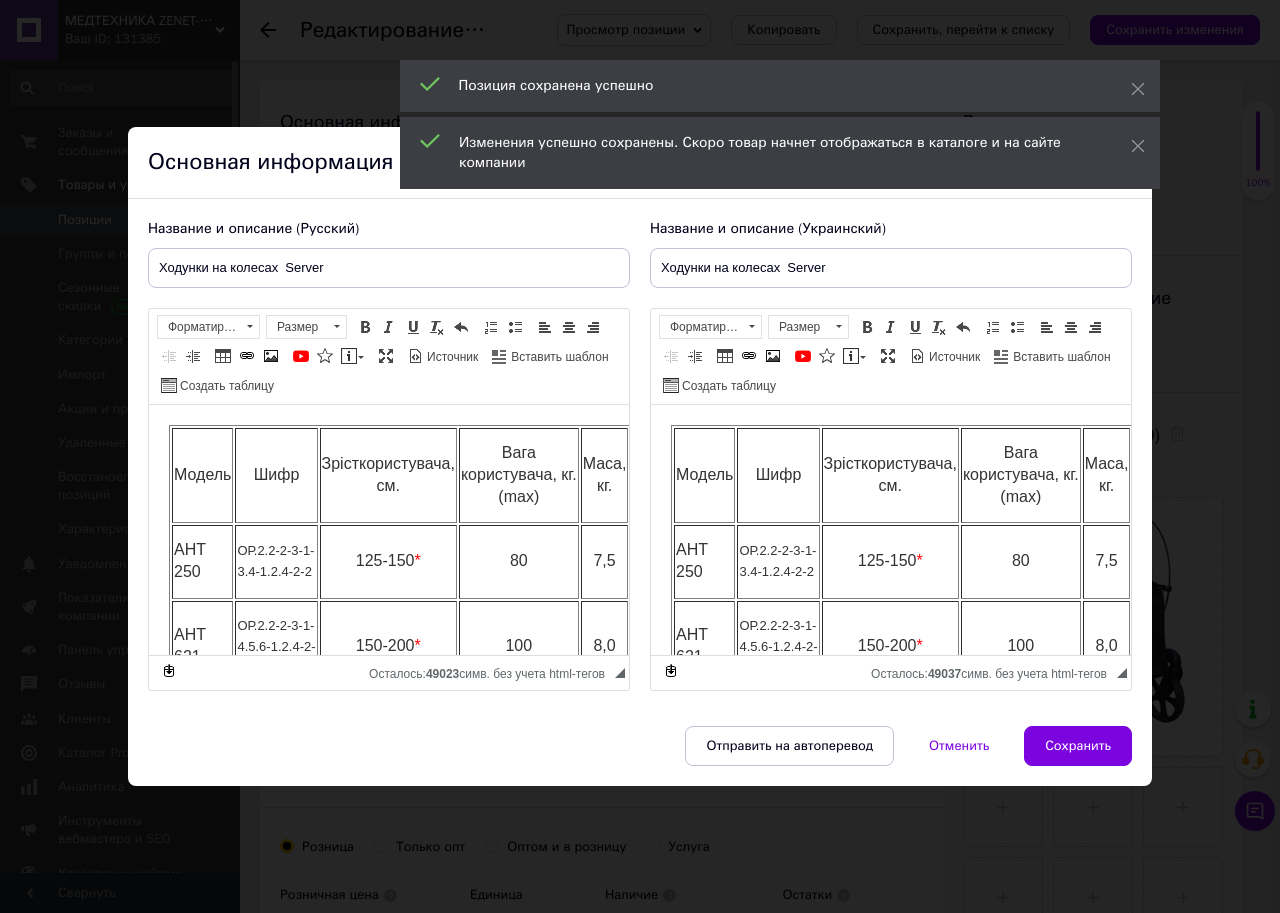 scroll, scrollTop: 0, scrollLeft: 0, axis: both 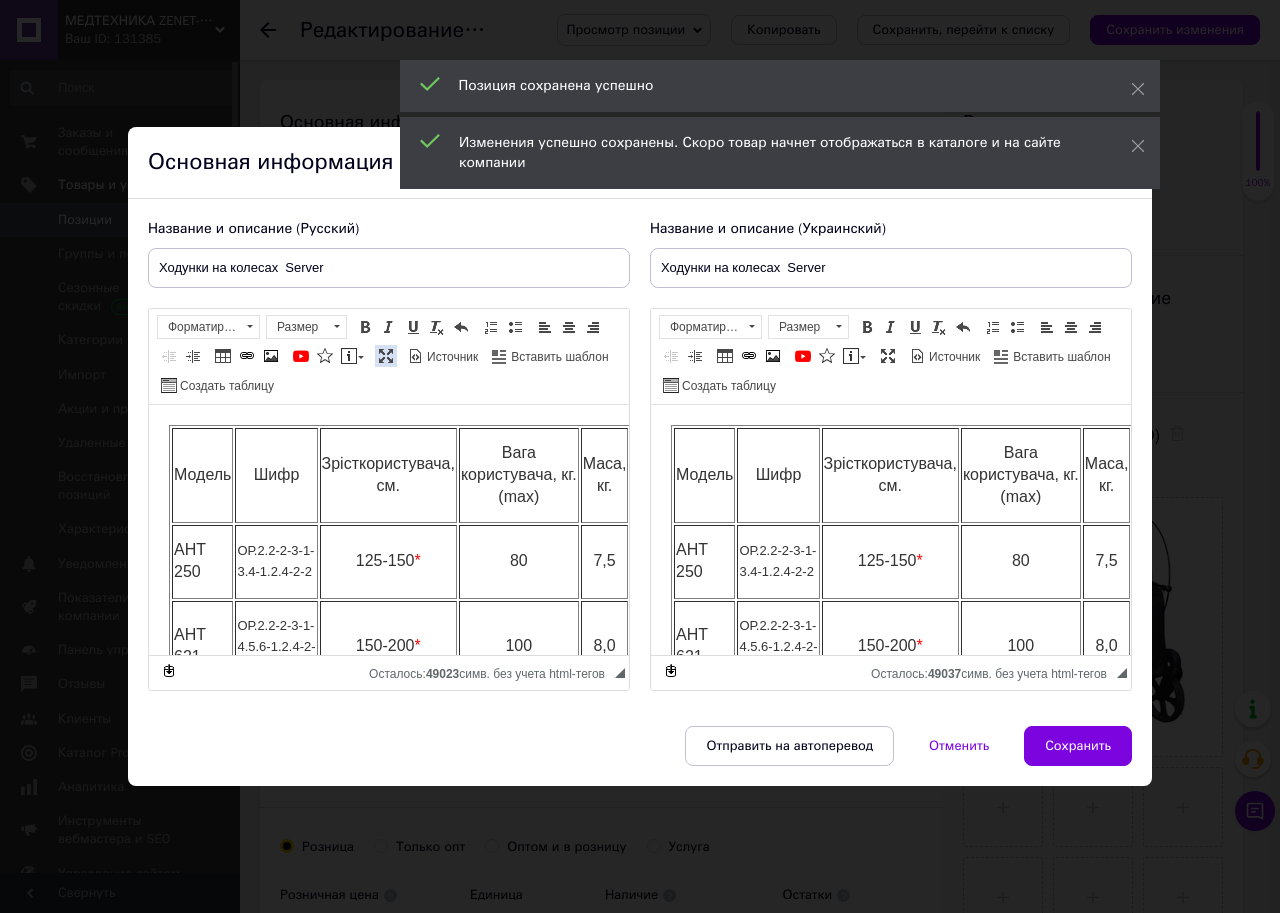 click at bounding box center (386, 356) 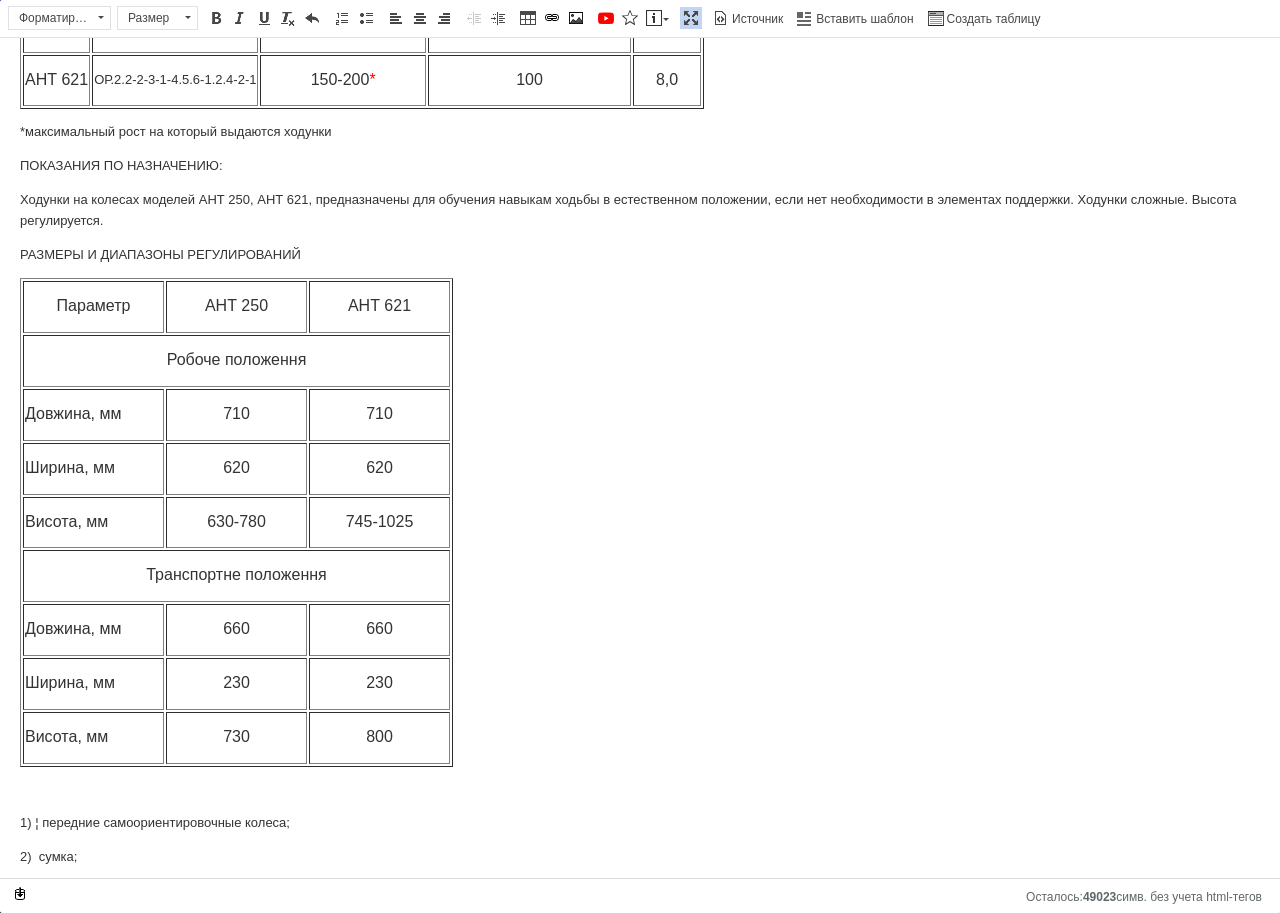 scroll, scrollTop: 0, scrollLeft: 0, axis: both 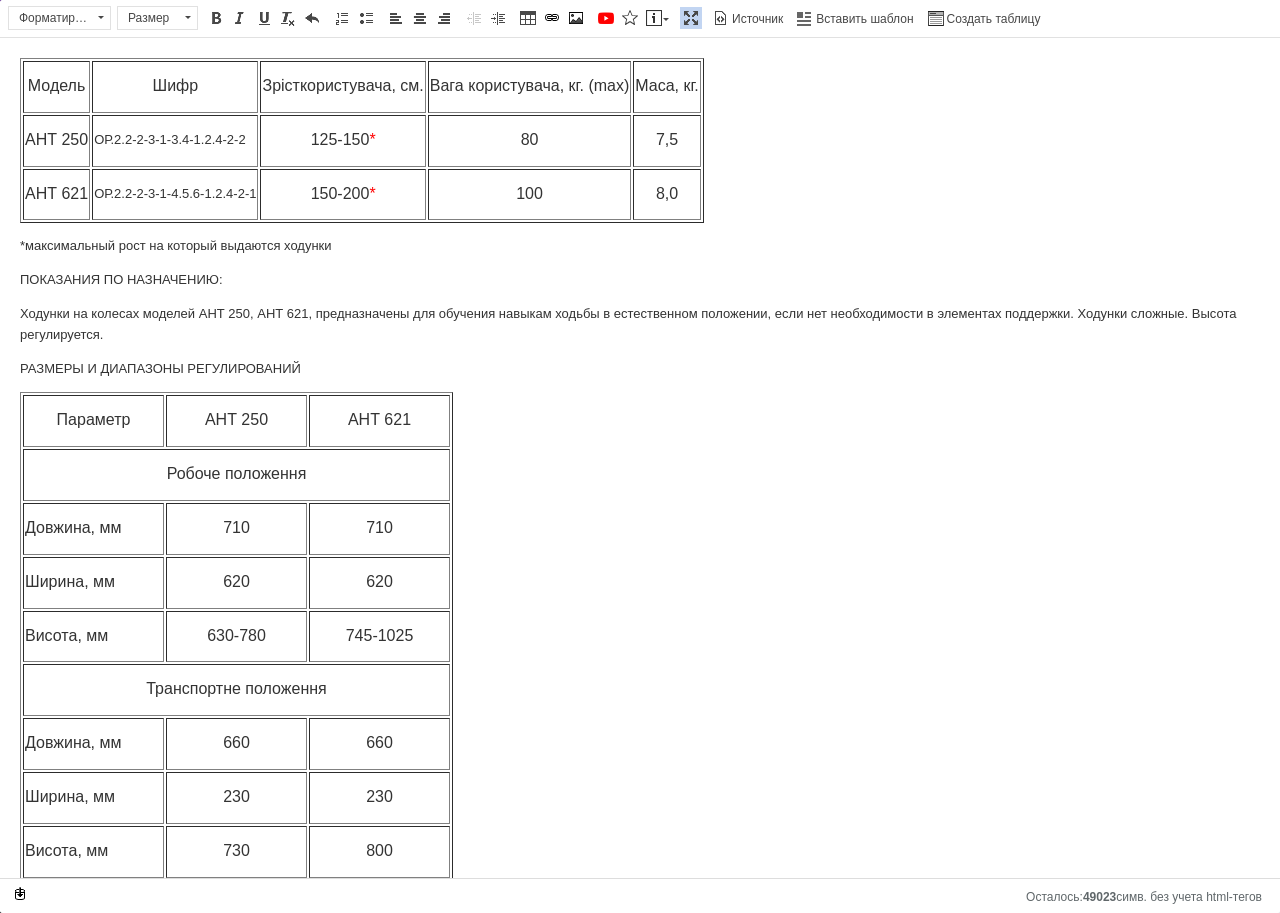 click on "Модель Ш ифр Зріст  користувача, см. Вага користувача, кг. ( max) Маса, кг. АНТ 250 ОР.2.2-2-3-1- 3.4 - 1.2.4 -2-2 125-150 * 8 0 7,5 АНТ 621 ОР.2.2-2-3-1- 4.5.6 - 1.2.4 -2-1 150-200 * 10 0 8,0 *максимальный рост на который выдаются ходунки ПОКАЗАНИЯ ПО НАЗНАЧЕНИЮ: Ходунки на колесах моделей АНТ 250, АНТ 621, предназначены для обучения навыкам ходьбы в естественном положении, если нет необходимости в элементах поддержки. Ходунки сложные. Высота регулируется. РАЗМЕРЫ И ДИАПАЗОНЫ РЕГУЛИРОВАНИЙ Параметр АНТ 250 АНТ 621 Робоче положення Довжина, мм 710 710 Ширина, мм 620 620 Висота, мм [PHONE_NUMBER] Транспортне положення 660 660" at bounding box center [640, 604] 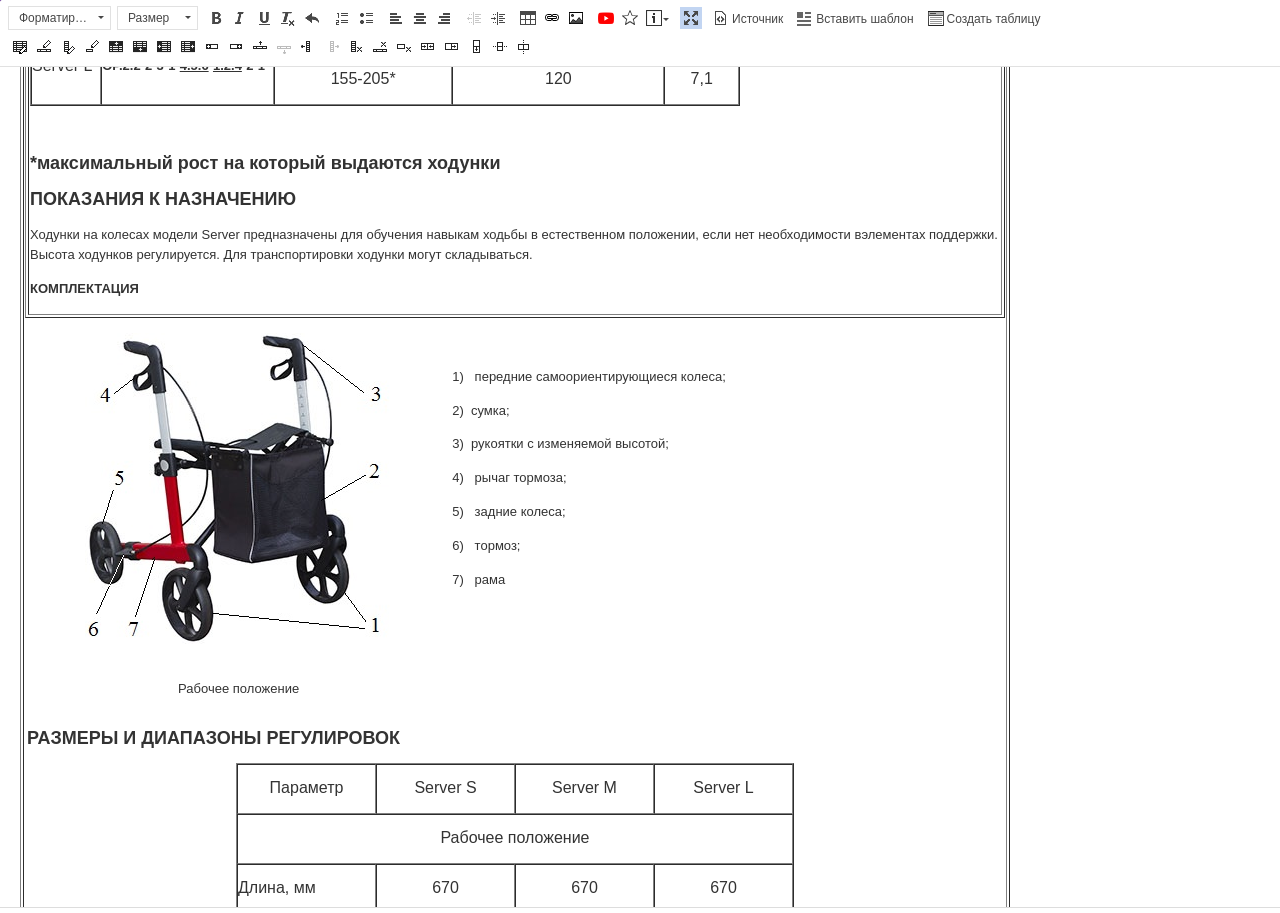 scroll, scrollTop: 0, scrollLeft: 0, axis: both 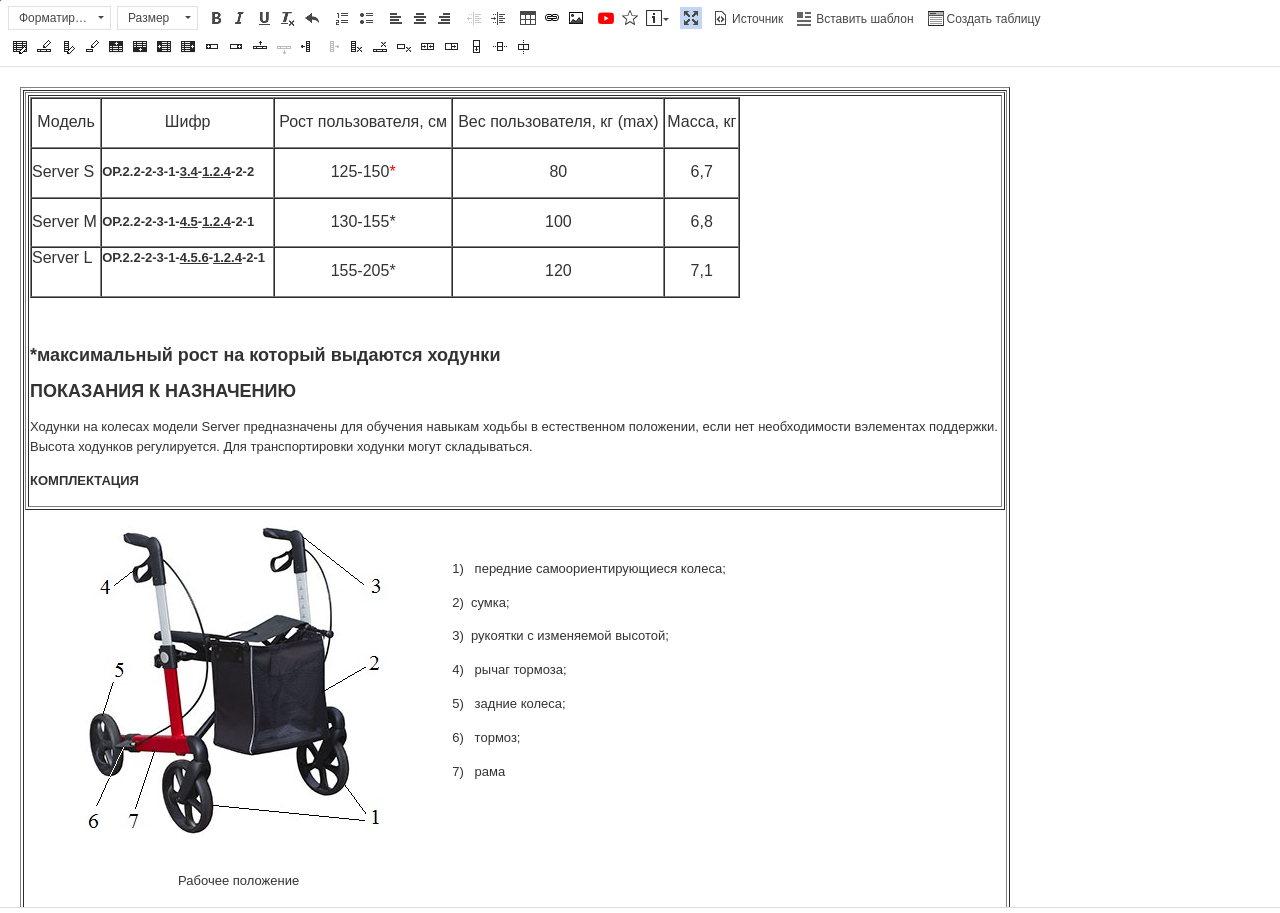 click at bounding box center [691, 18] 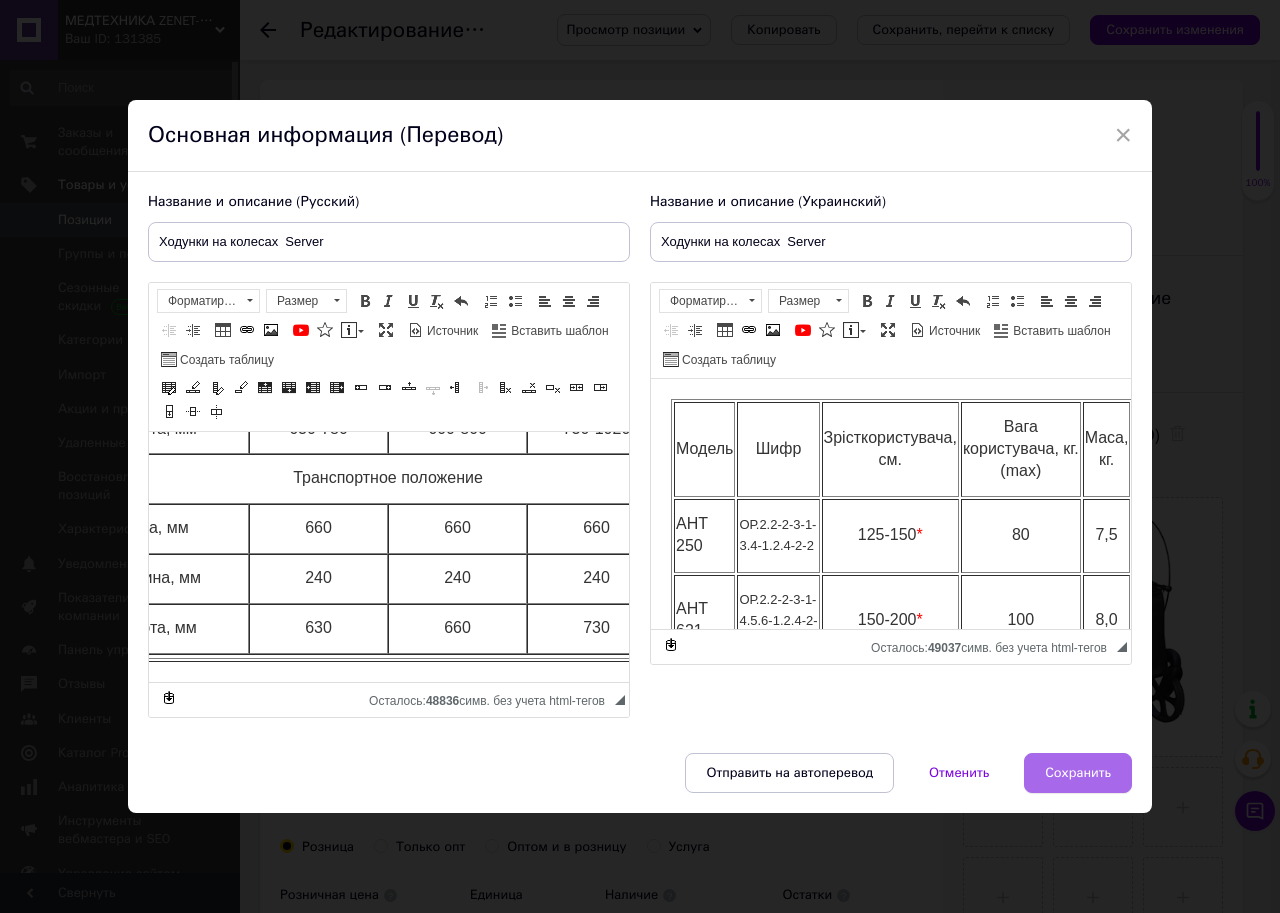 click on "Сохранить" at bounding box center [1078, 773] 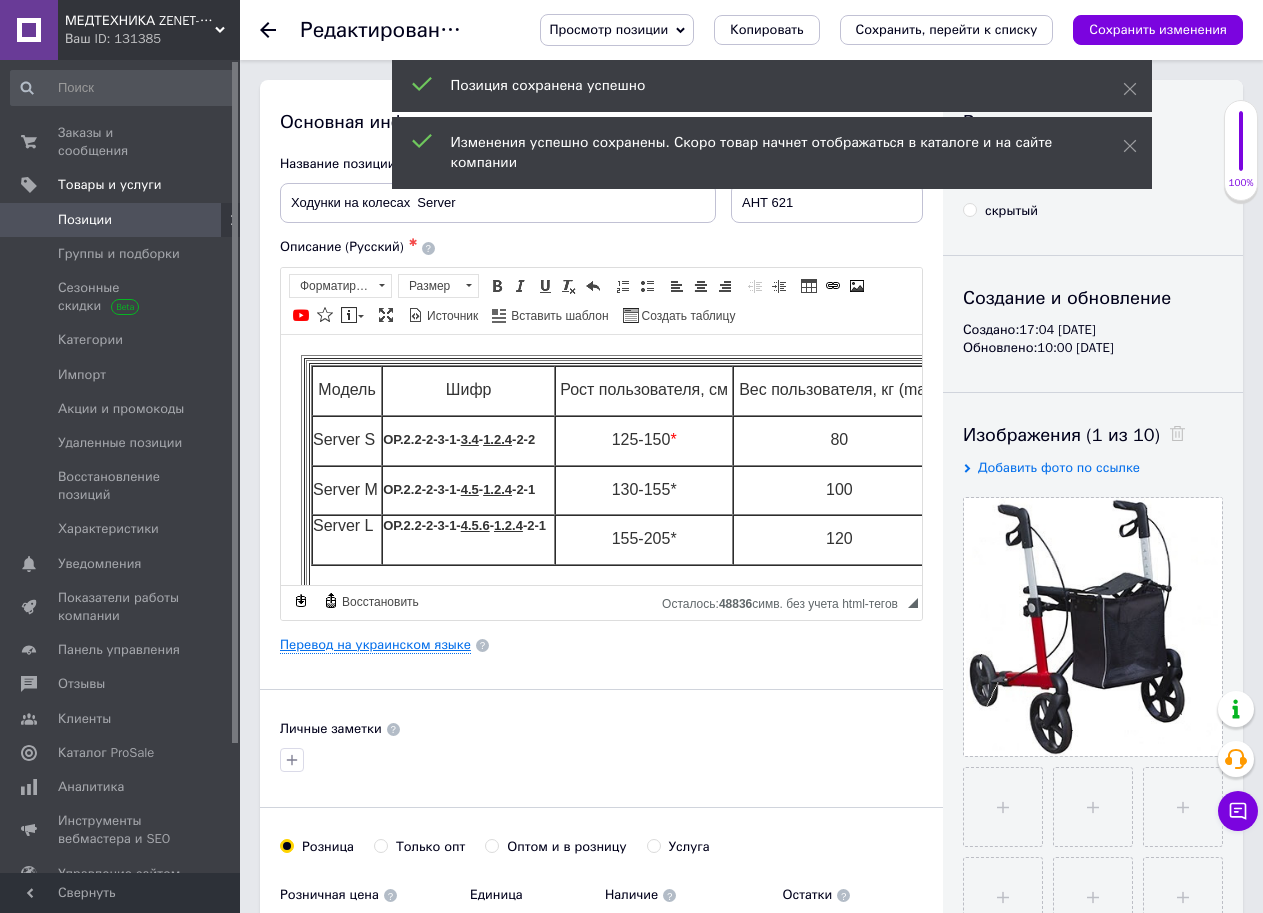 click on "Перевод на украинском языке" at bounding box center [375, 645] 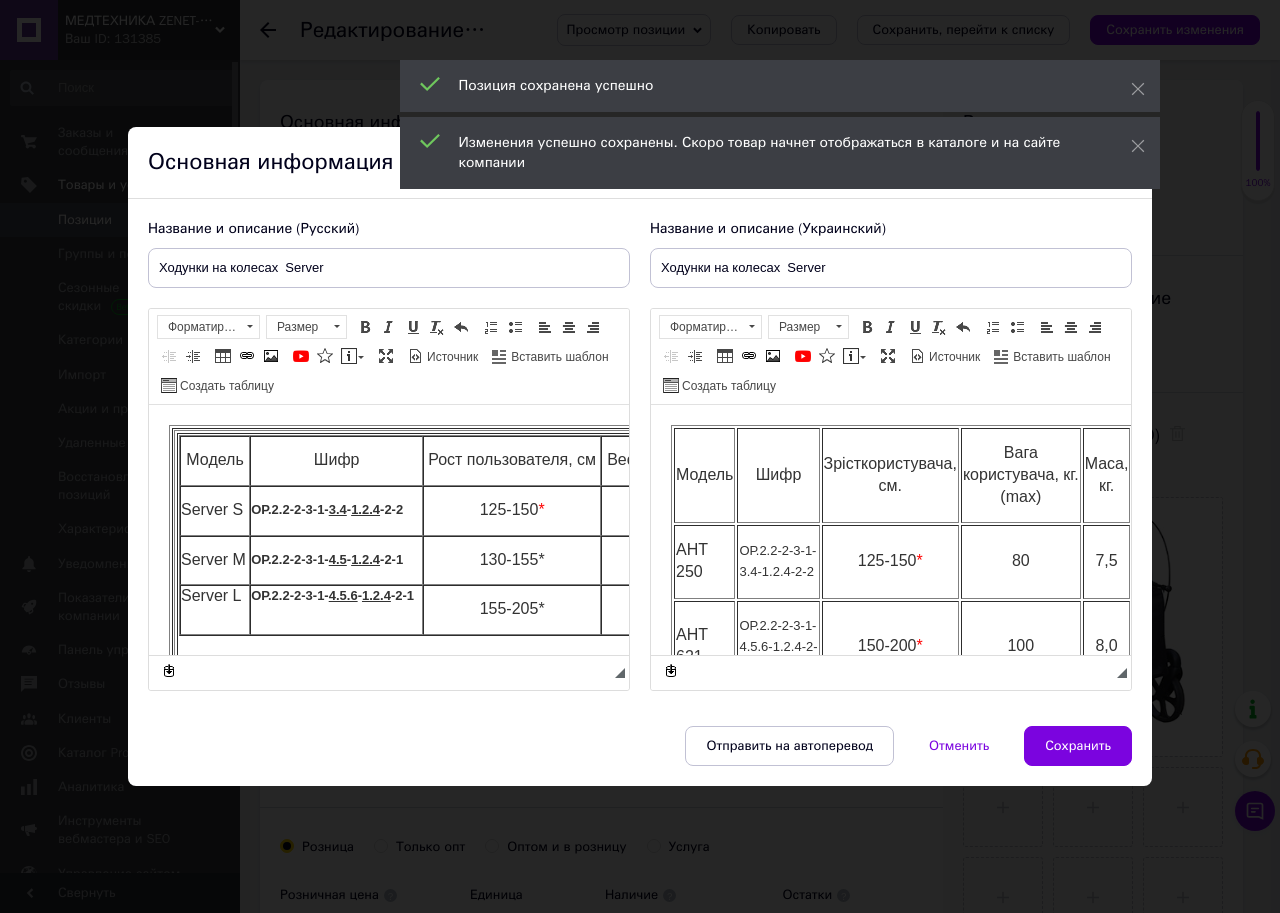 scroll, scrollTop: 0, scrollLeft: 0, axis: both 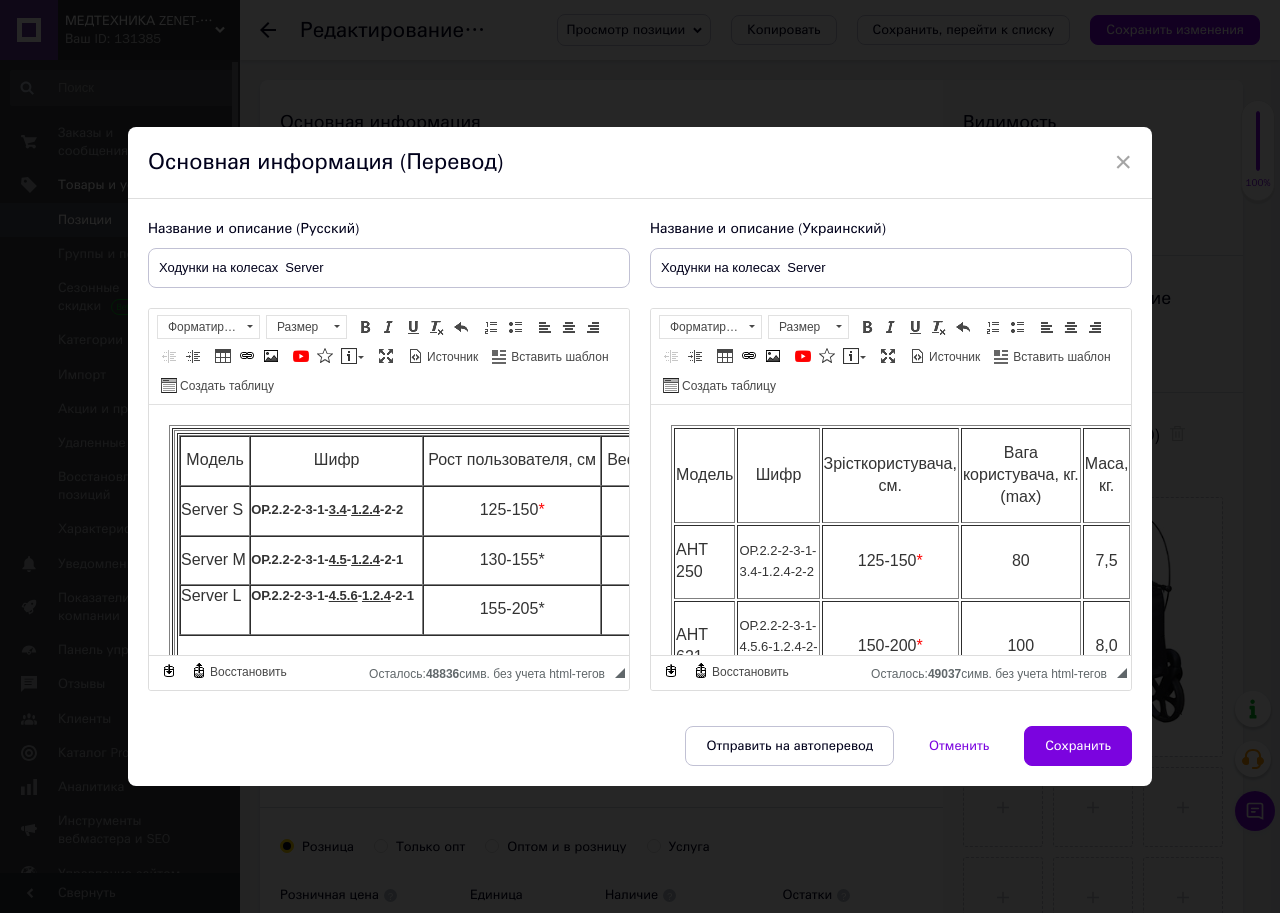 click on "Развернуть" at bounding box center [891, 358] 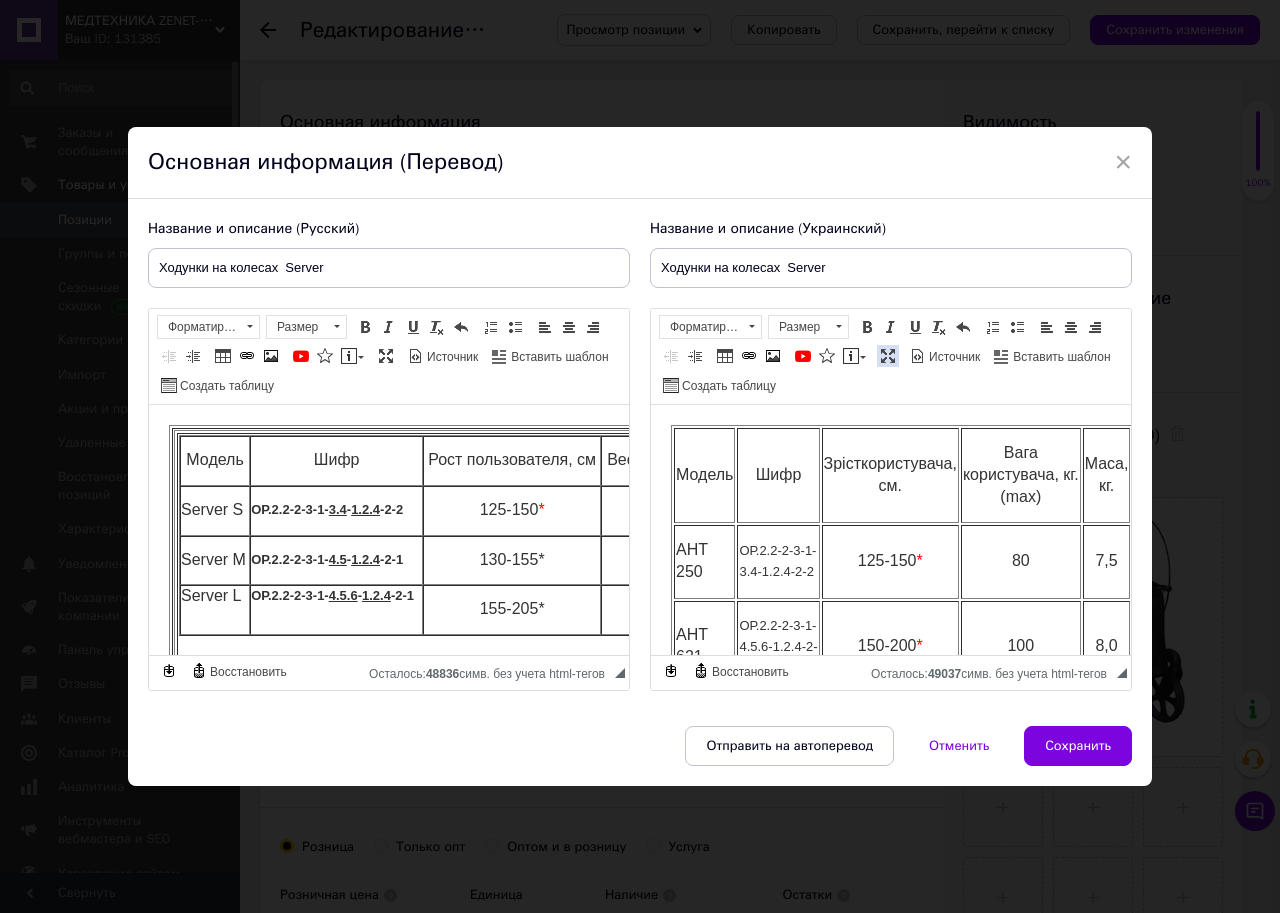 click at bounding box center [888, 356] 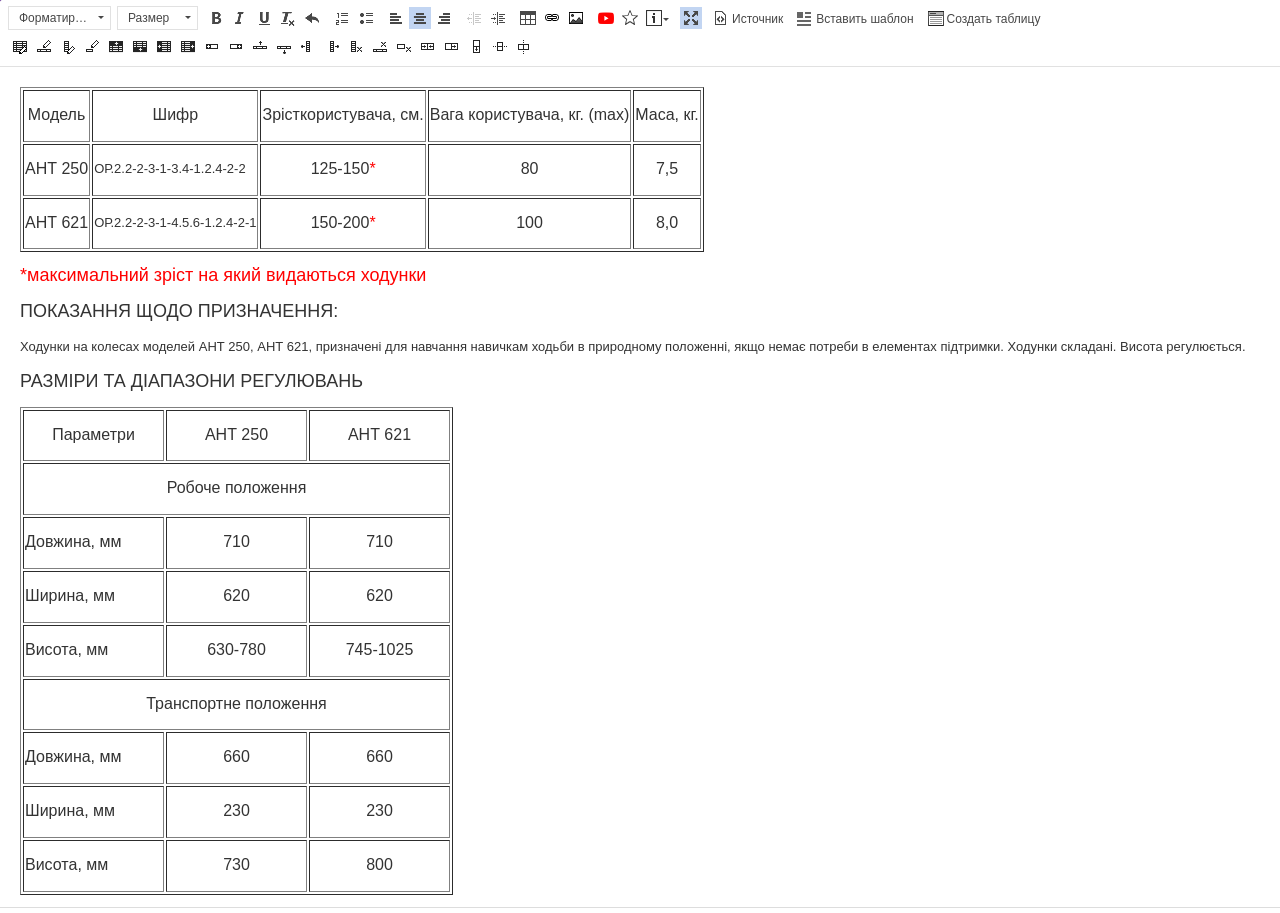 click on "Модель Ш ифр Зріст  користувача, см. Вага користувача, кг. ( max) Маса, кг. АНТ 250 ОР.2.2-2-3-1- 3.4 - 1.2.4 -2-2 125-150 * 8 0 7,5 АНТ 621 ОР.2.2-2-3-1- 4.5.6 - 1.2.4 -2-1 150-200 * 10 0 8,0 *максимальний зріст на який видаються ходунки ПОКАЗАННЯ ЩОДО ПРИЗНАЧЕННЯ: Ходунки на колесах моделей АНТ 250, АНТ 621, призначені для навчання навичкам ходьби в природному положенні, якщо немає потреби в елементах підтримки. Ходунки складані. Висота регулюється. РАЗМІРИ ТА ДІАПАЗОНИ РЕГУЛЮВАНЬ Параметри АНТ 250 АНТ 621 Робоче положення Довжина, мм 710 710 Ширина, мм 620 620 Висота, мм [PHONE_NUMBER] Транспортне положення Довжина, мм" at bounding box center (640, 626) 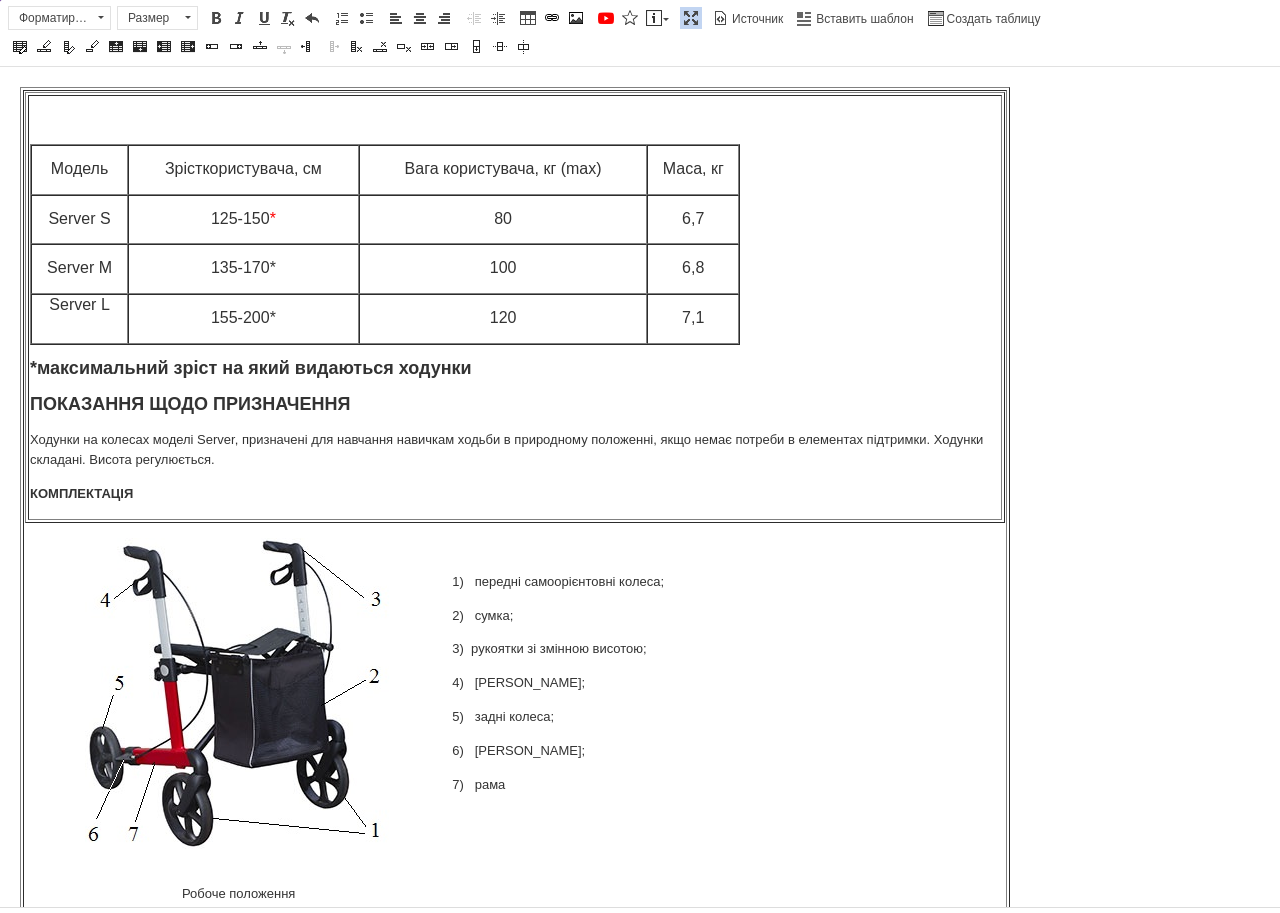scroll, scrollTop: 539, scrollLeft: 0, axis: vertical 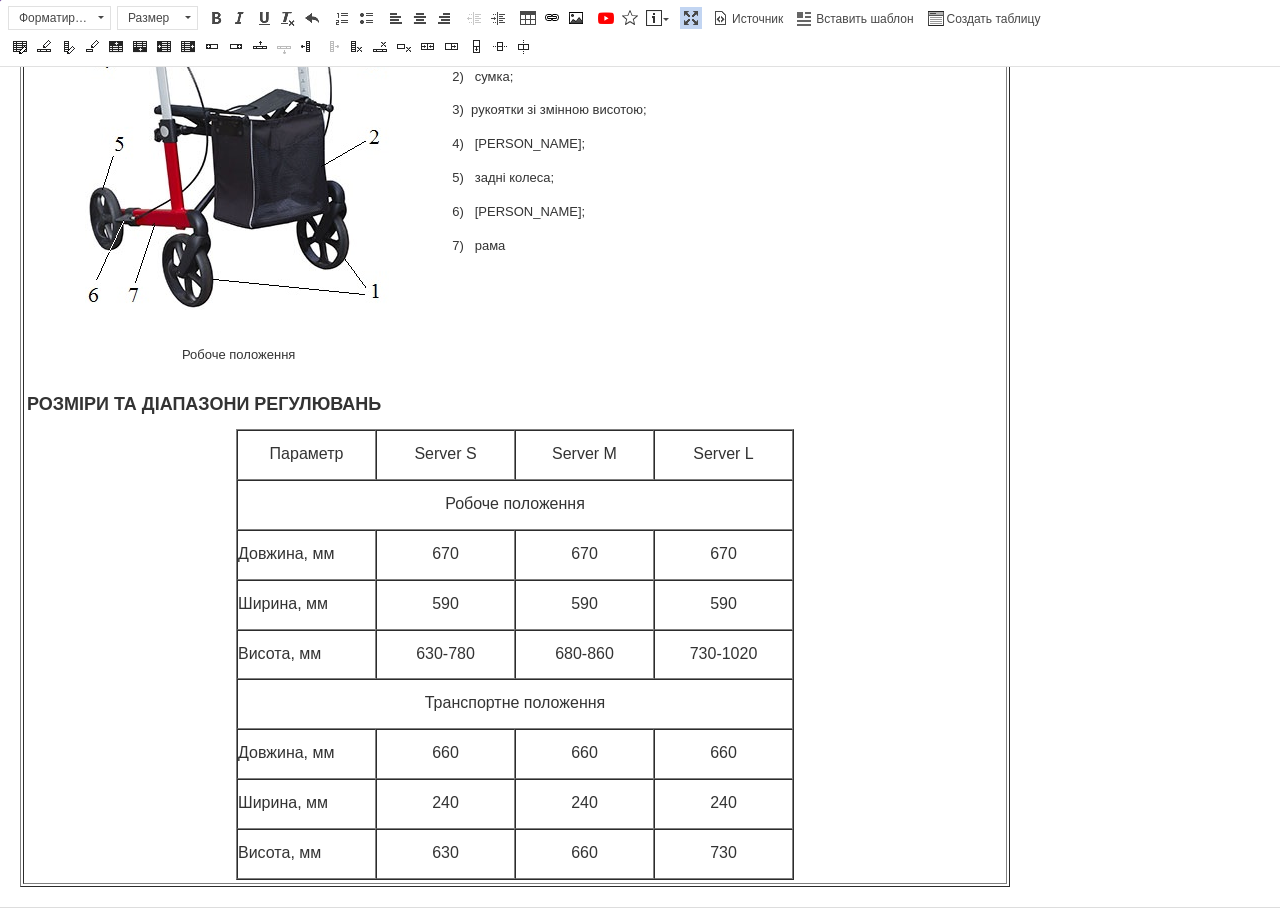 click at bounding box center [691, 18] 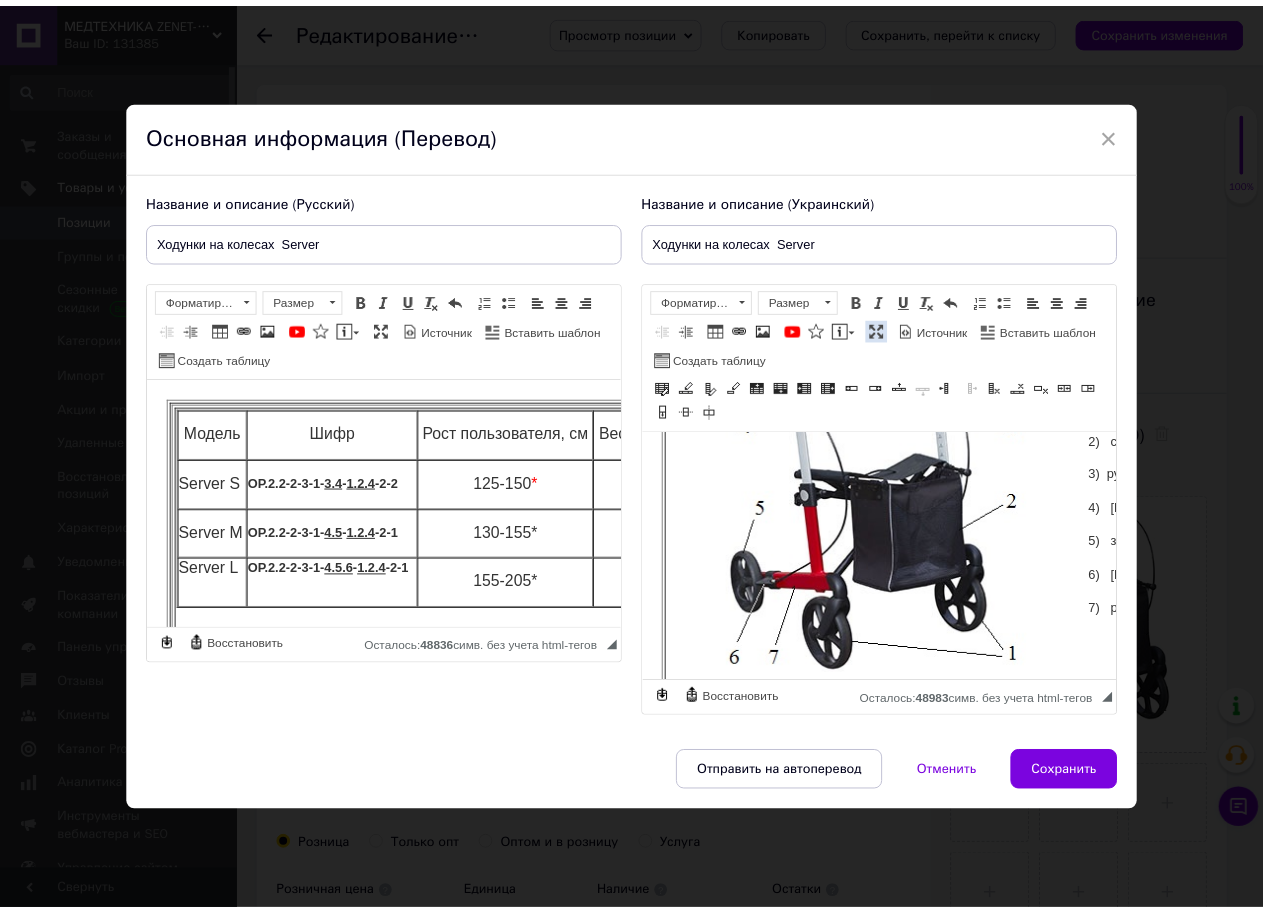 scroll, scrollTop: 1146, scrollLeft: 276, axis: both 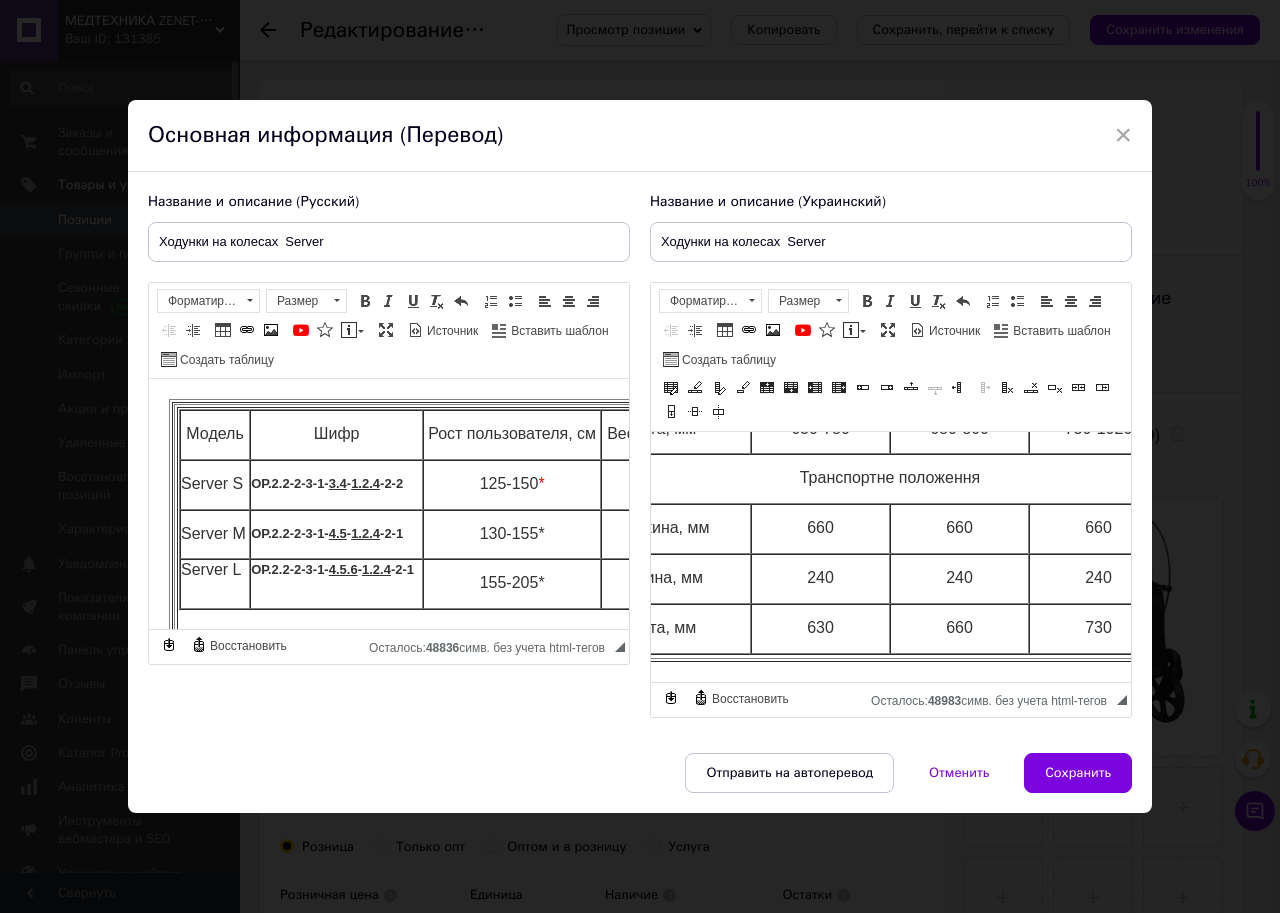 click on "Сохранить" at bounding box center (1078, 773) 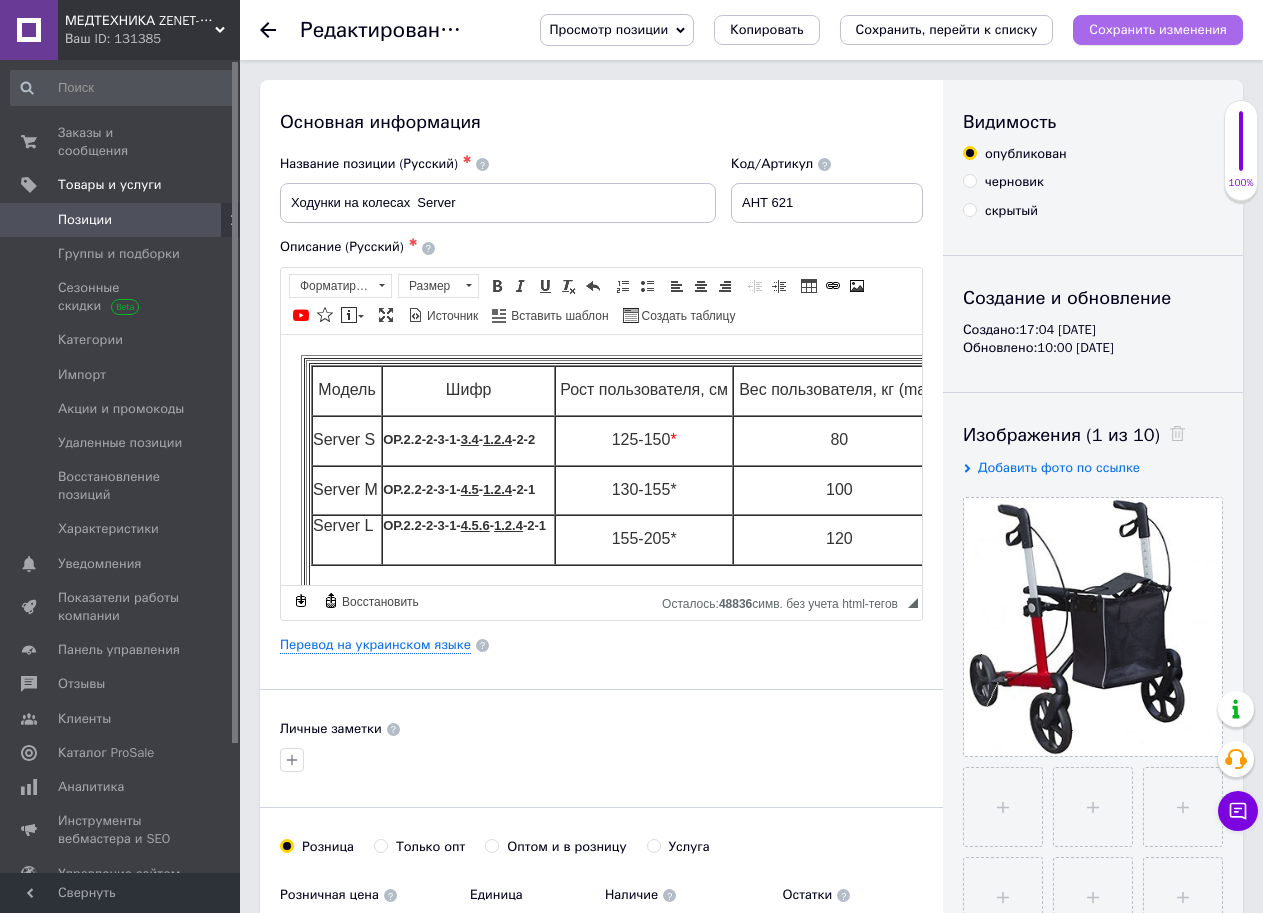 click on "Сохранить изменения" at bounding box center (1158, 29) 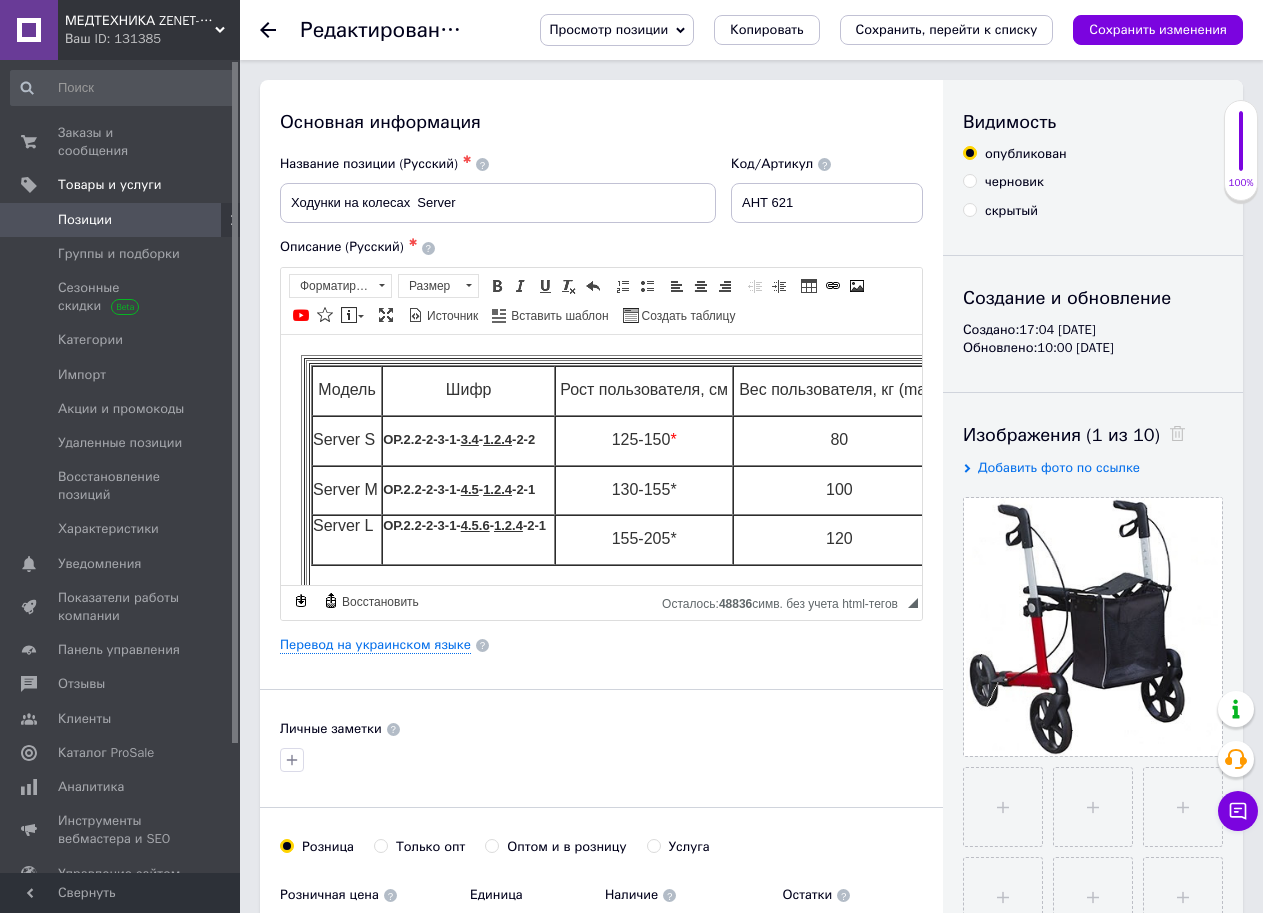 click on "Основная информация Название позиции (Русский) ✱ Ходунки на колесах  Server Код/Артикул АНТ 621 Описание (Русский) ✱
[GEOGRAPHIC_DATA]
Ш ифр
Рост пользователя, см
Вес пользователя, кг ( max)
Масса, кг
Server S
ОР.2.2-2-3-1- 3.4 - 1.2.4 -2-2
125-150 *
8 0
6,7
Server M
ОР.2.2-2-3-1- 4.5 - 1.2.4 -2-1
130-155 *
10 0
6,8 - *" at bounding box center (601, 638) 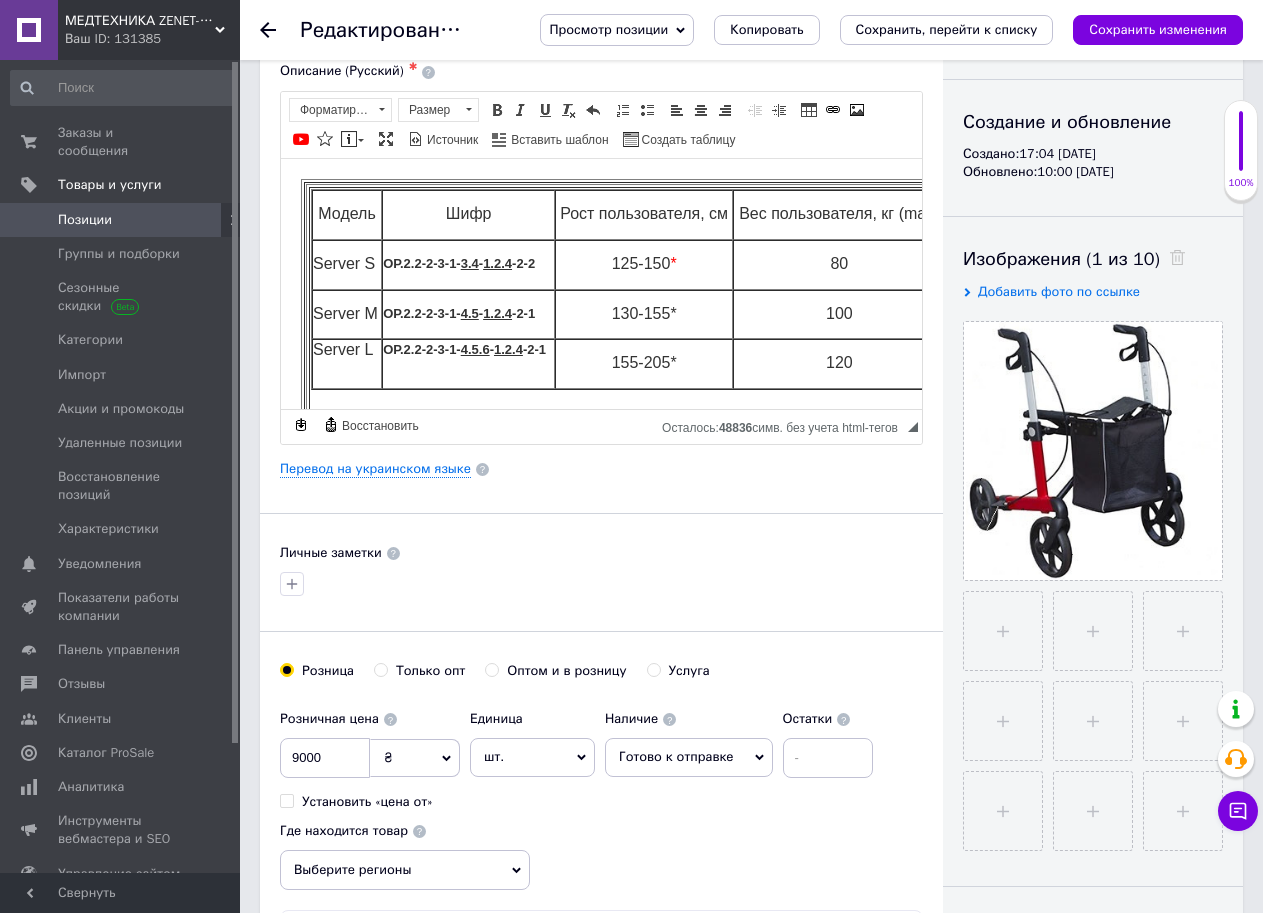 scroll, scrollTop: 400, scrollLeft: 0, axis: vertical 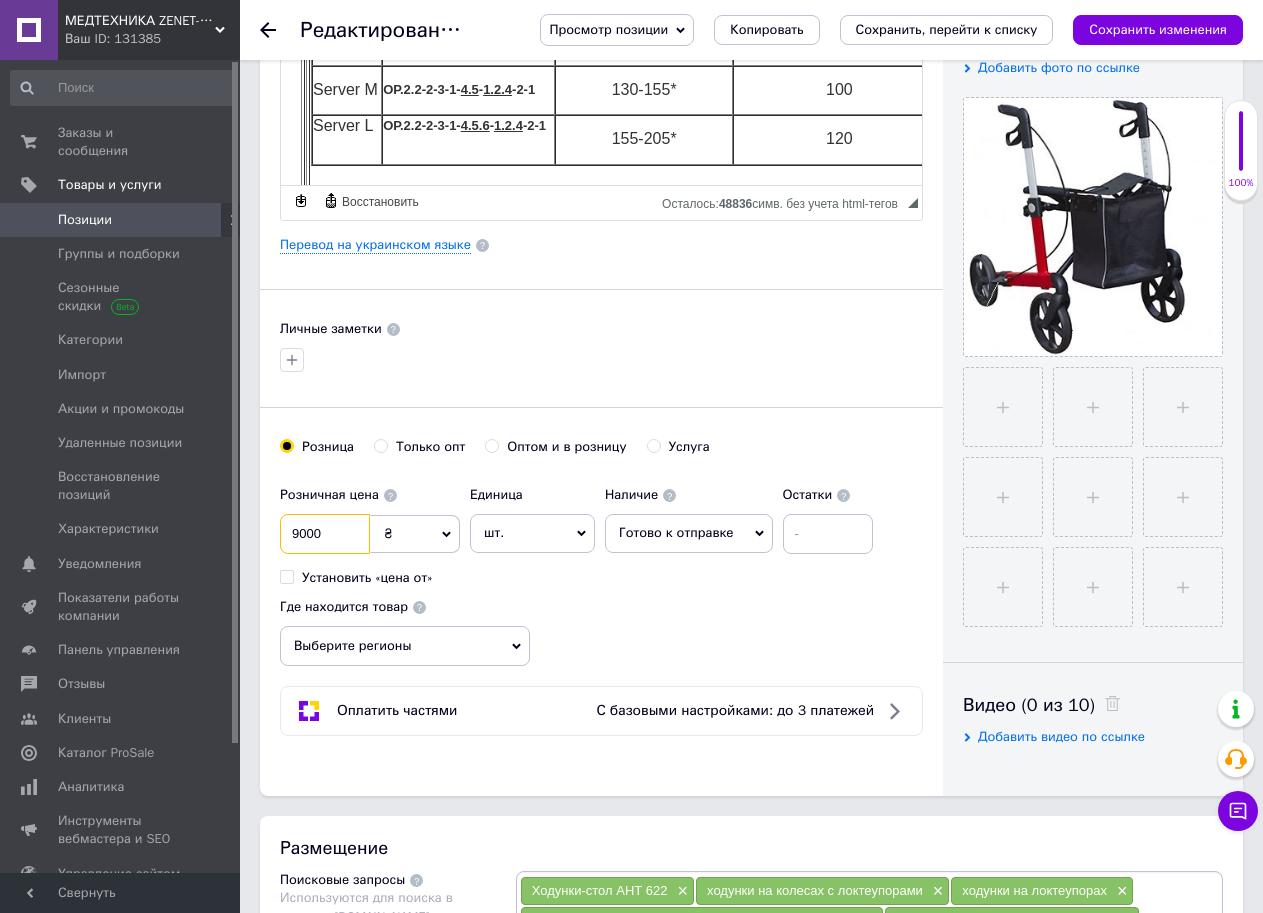click on "9000" at bounding box center (325, 534) 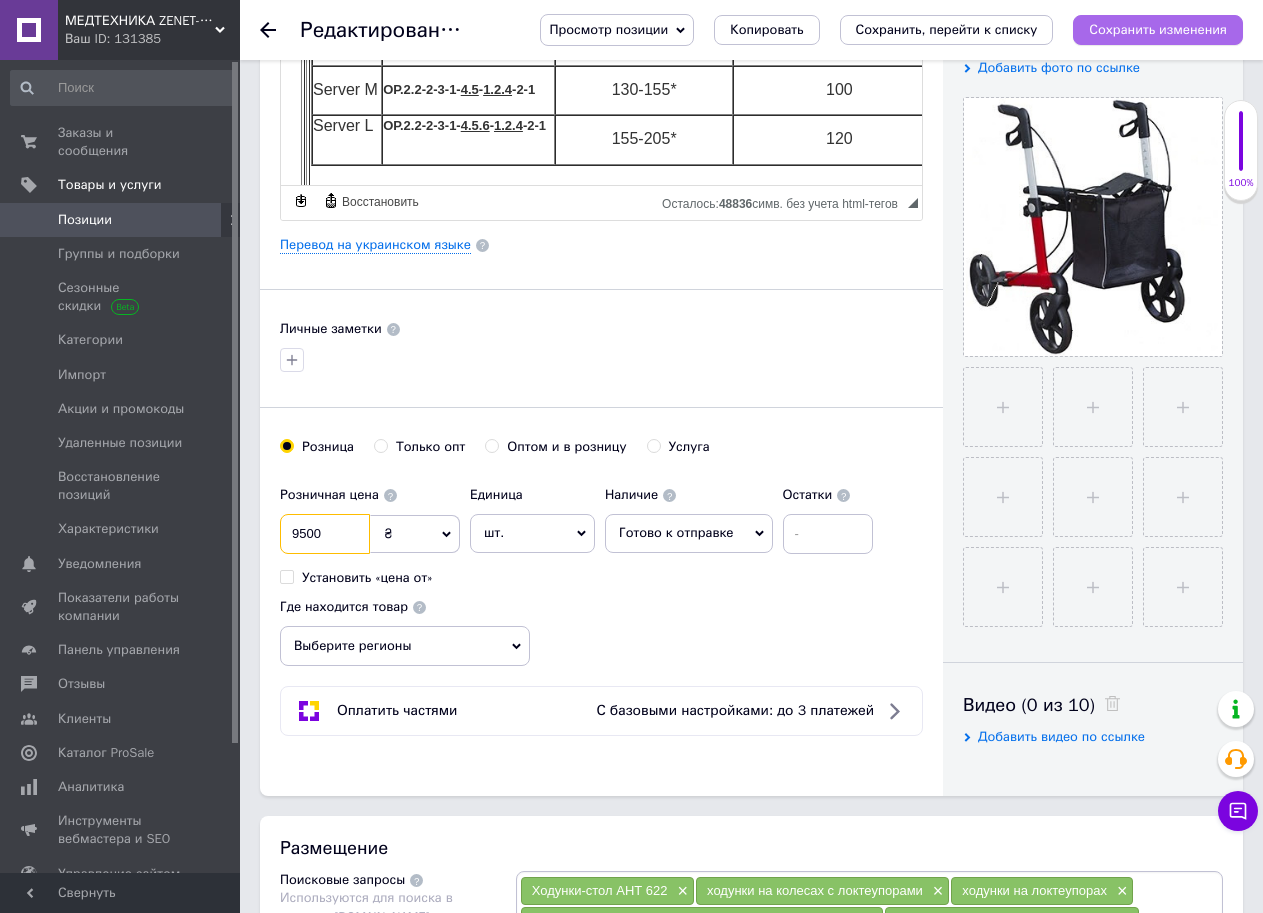 type on "9500" 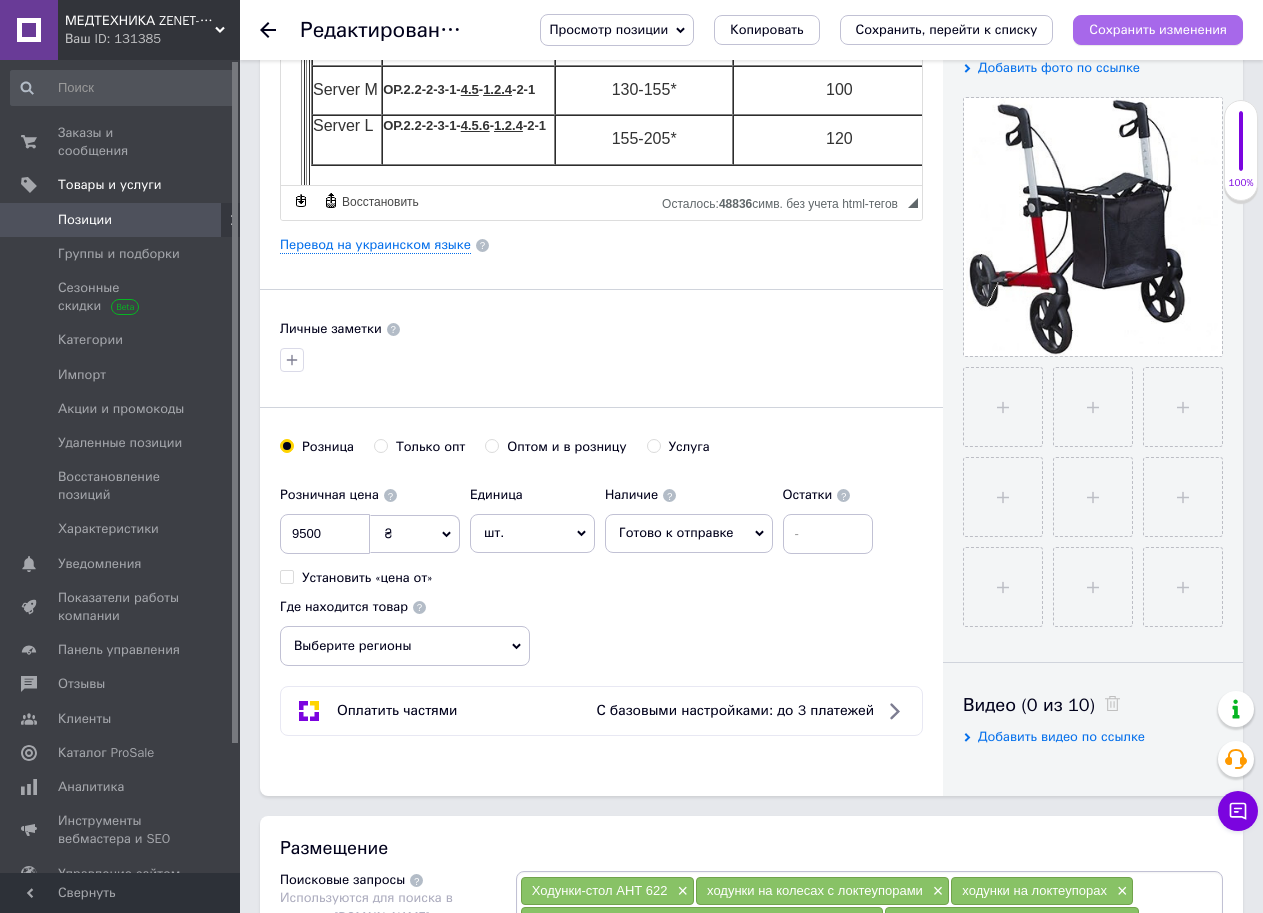 click on "Сохранить изменения" at bounding box center [1158, 29] 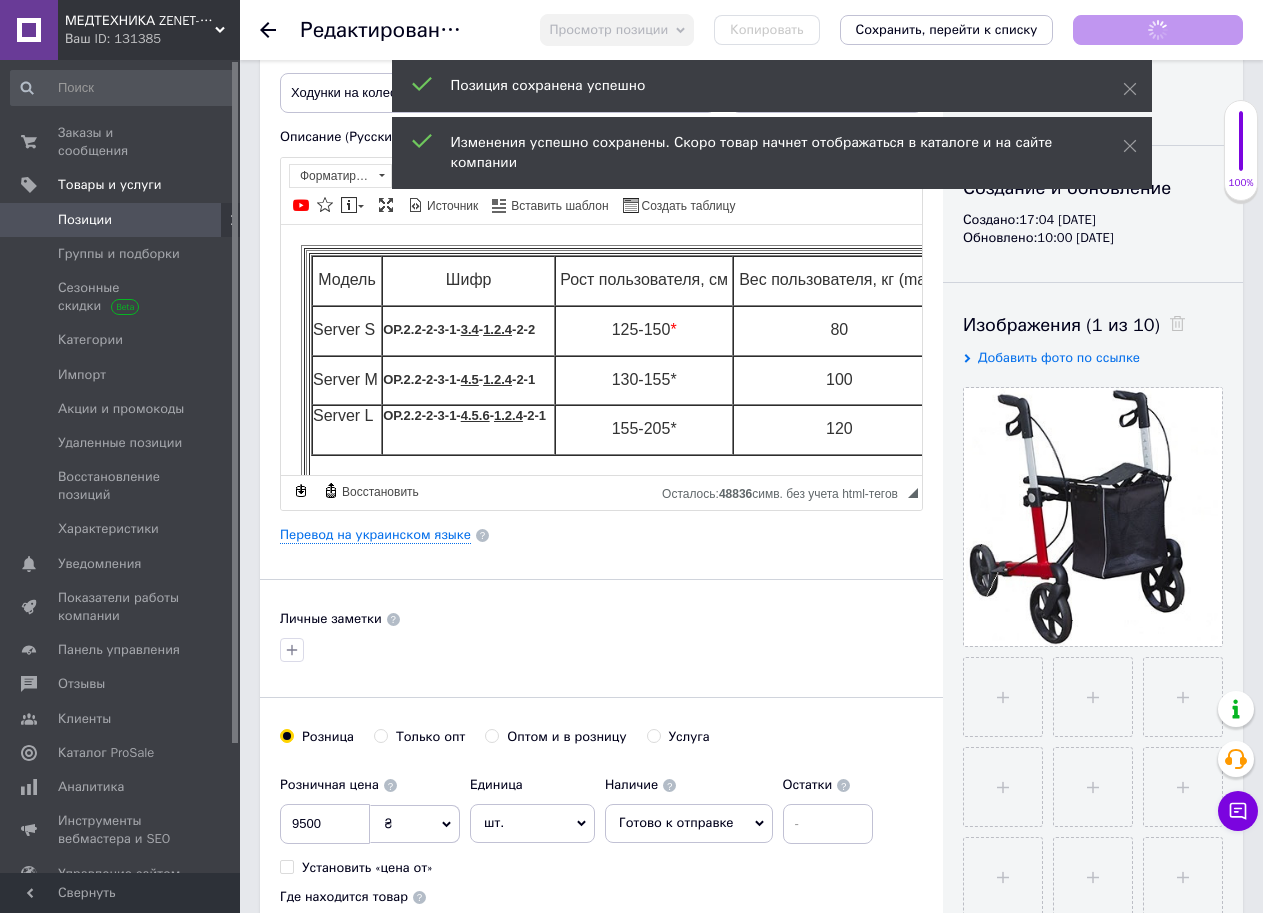 scroll, scrollTop: 0, scrollLeft: 0, axis: both 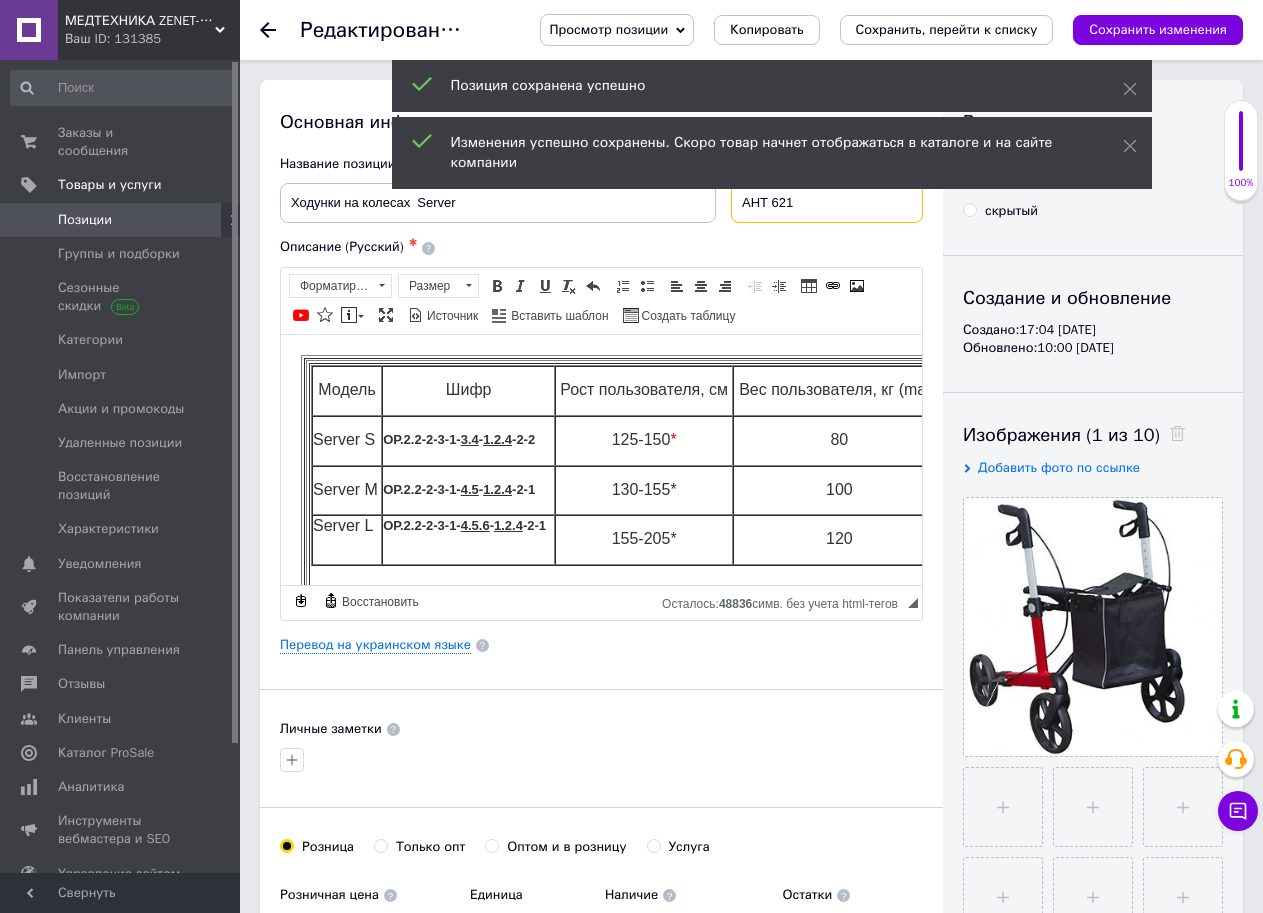 drag, startPoint x: 848, startPoint y: 206, endPoint x: 824, endPoint y: 124, distance: 85.44004 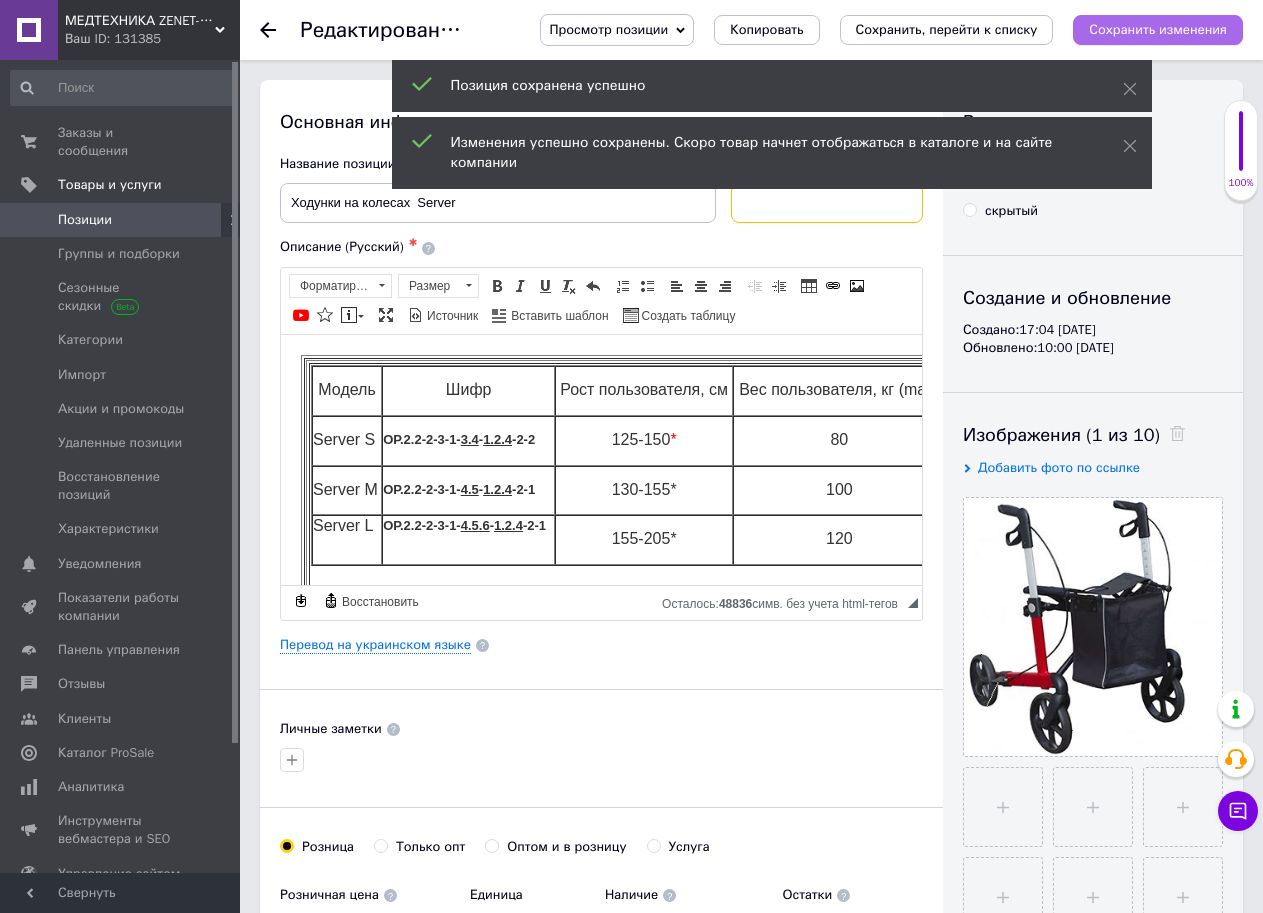 type 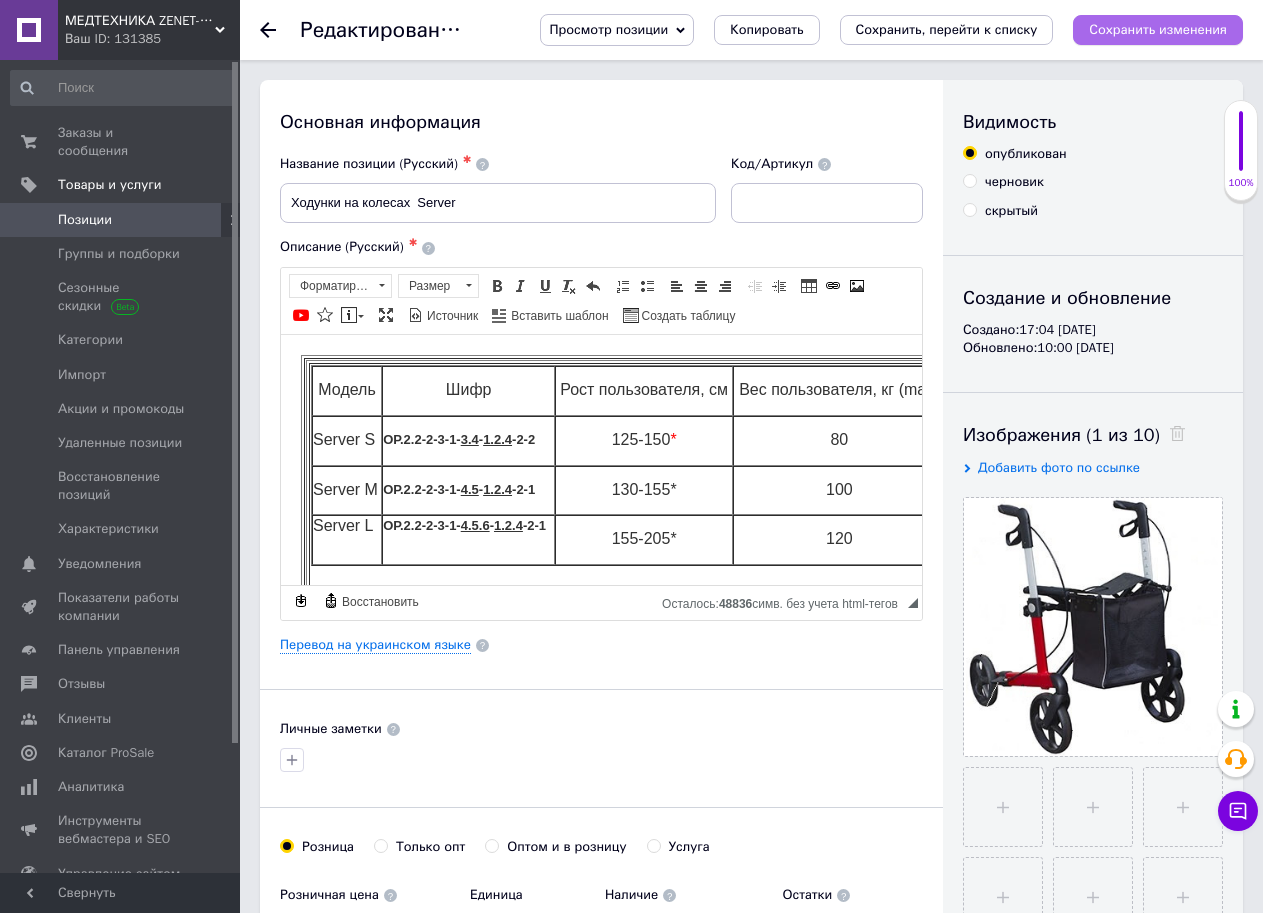 click on "Сохранить изменения" at bounding box center [1158, 30] 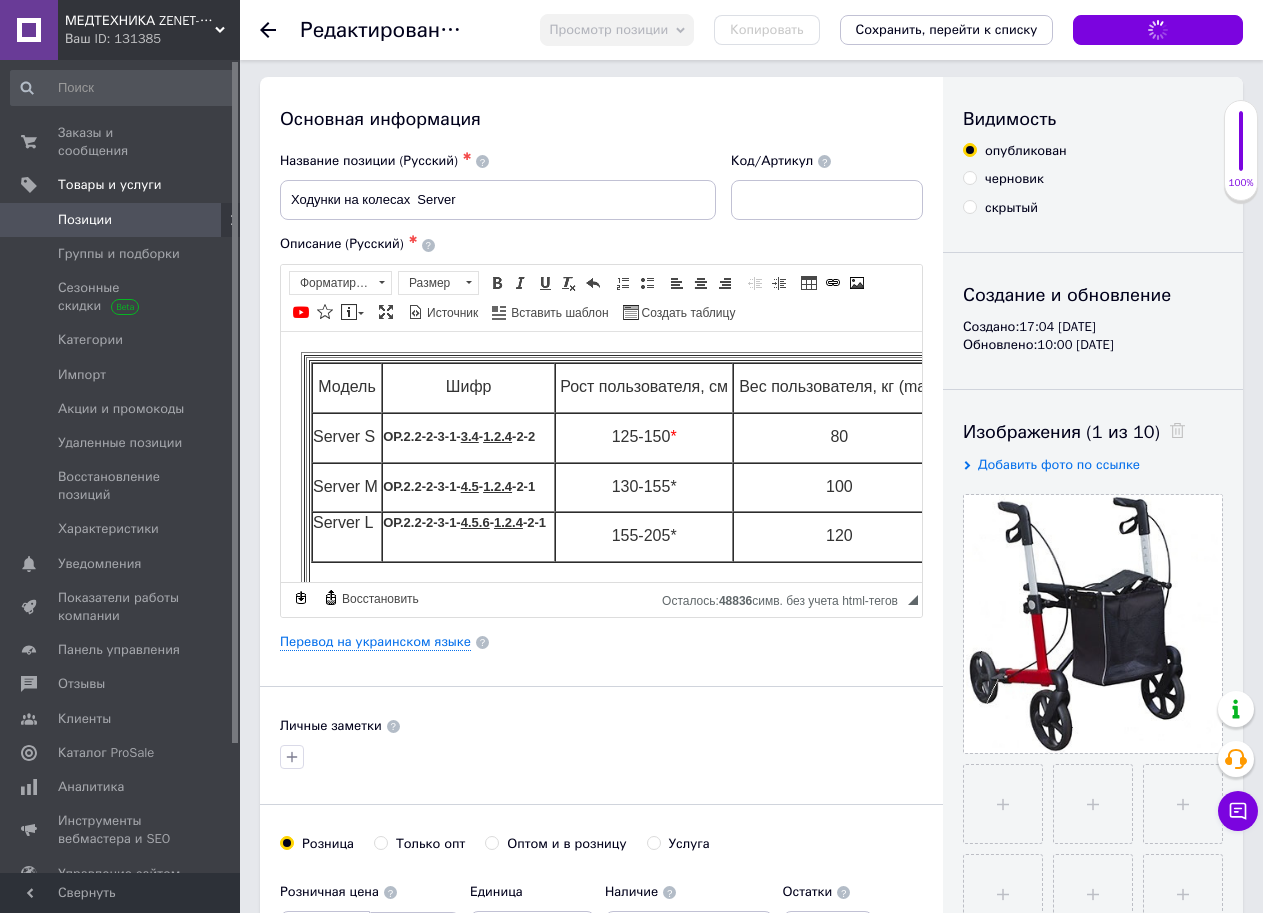 scroll, scrollTop: 0, scrollLeft: 0, axis: both 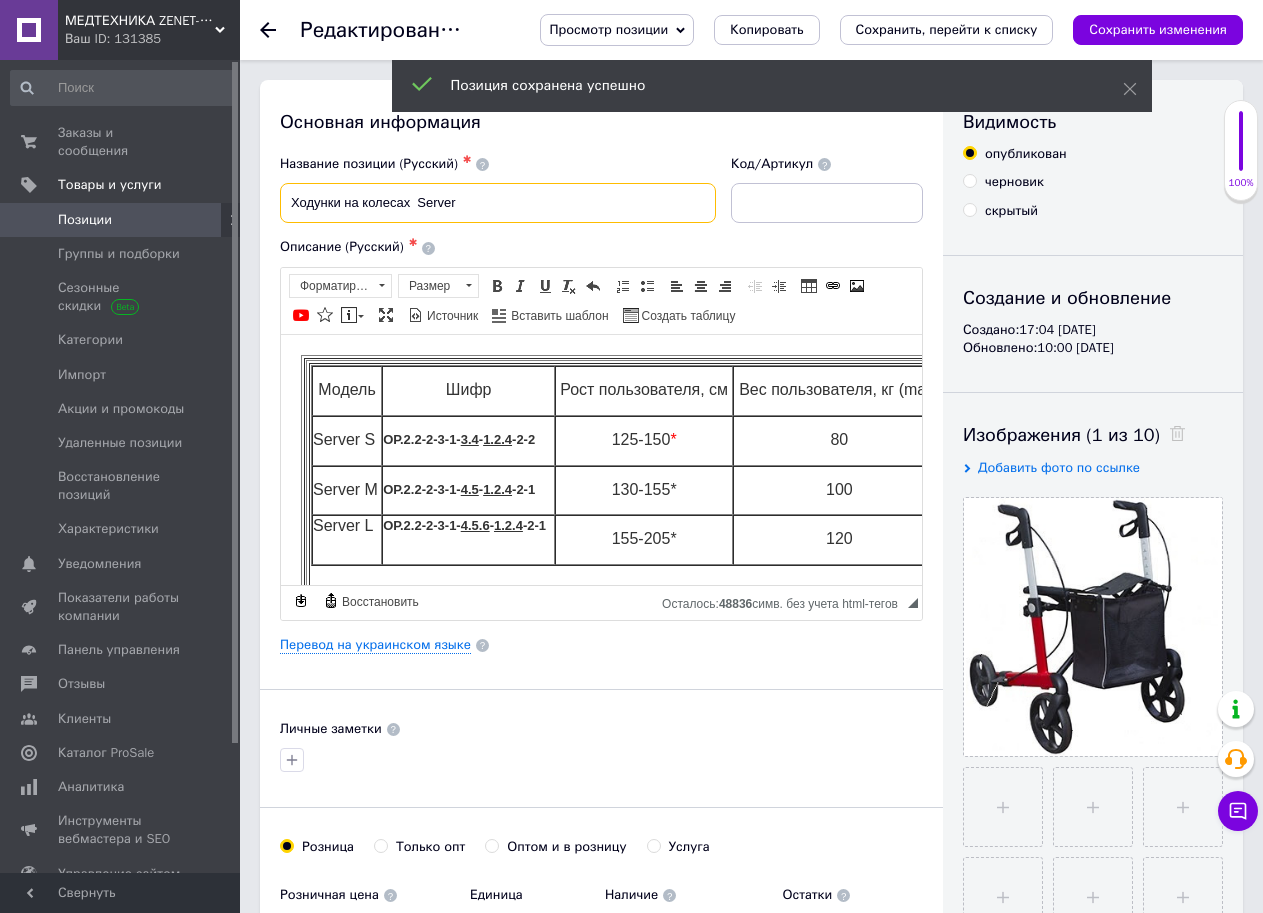 drag, startPoint x: 476, startPoint y: 194, endPoint x: 208, endPoint y: 209, distance: 268.41943 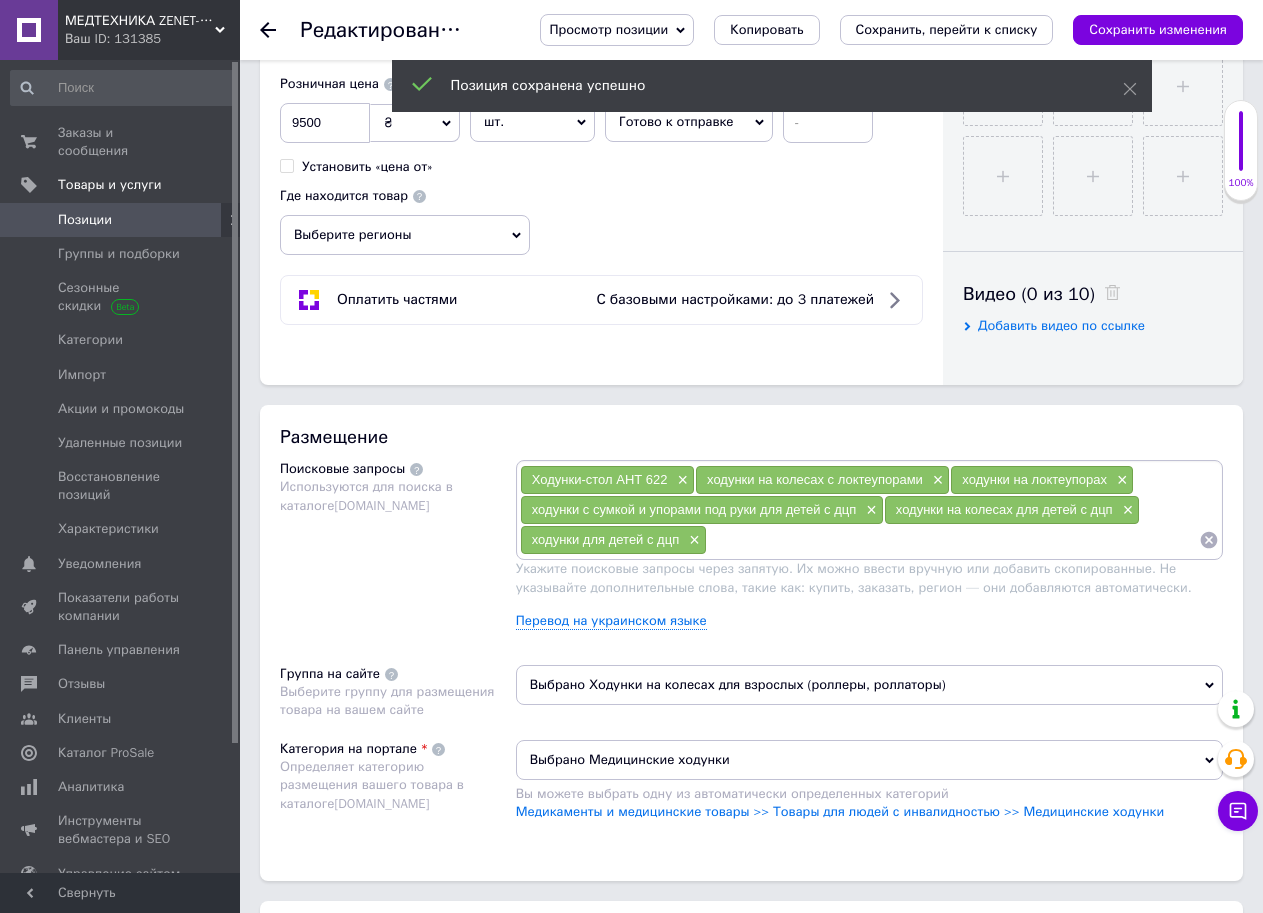 scroll, scrollTop: 1000, scrollLeft: 0, axis: vertical 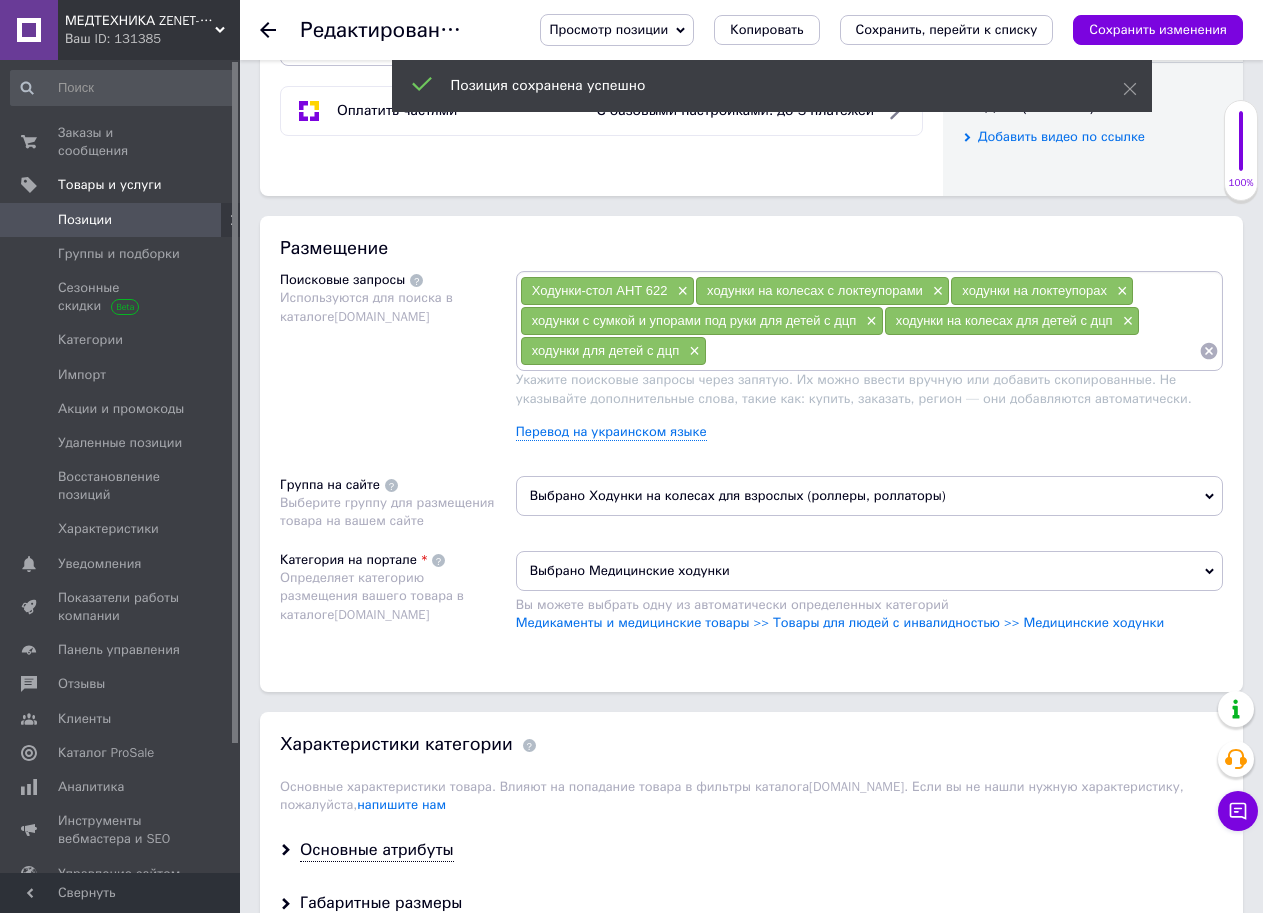 click at bounding box center [953, 351] 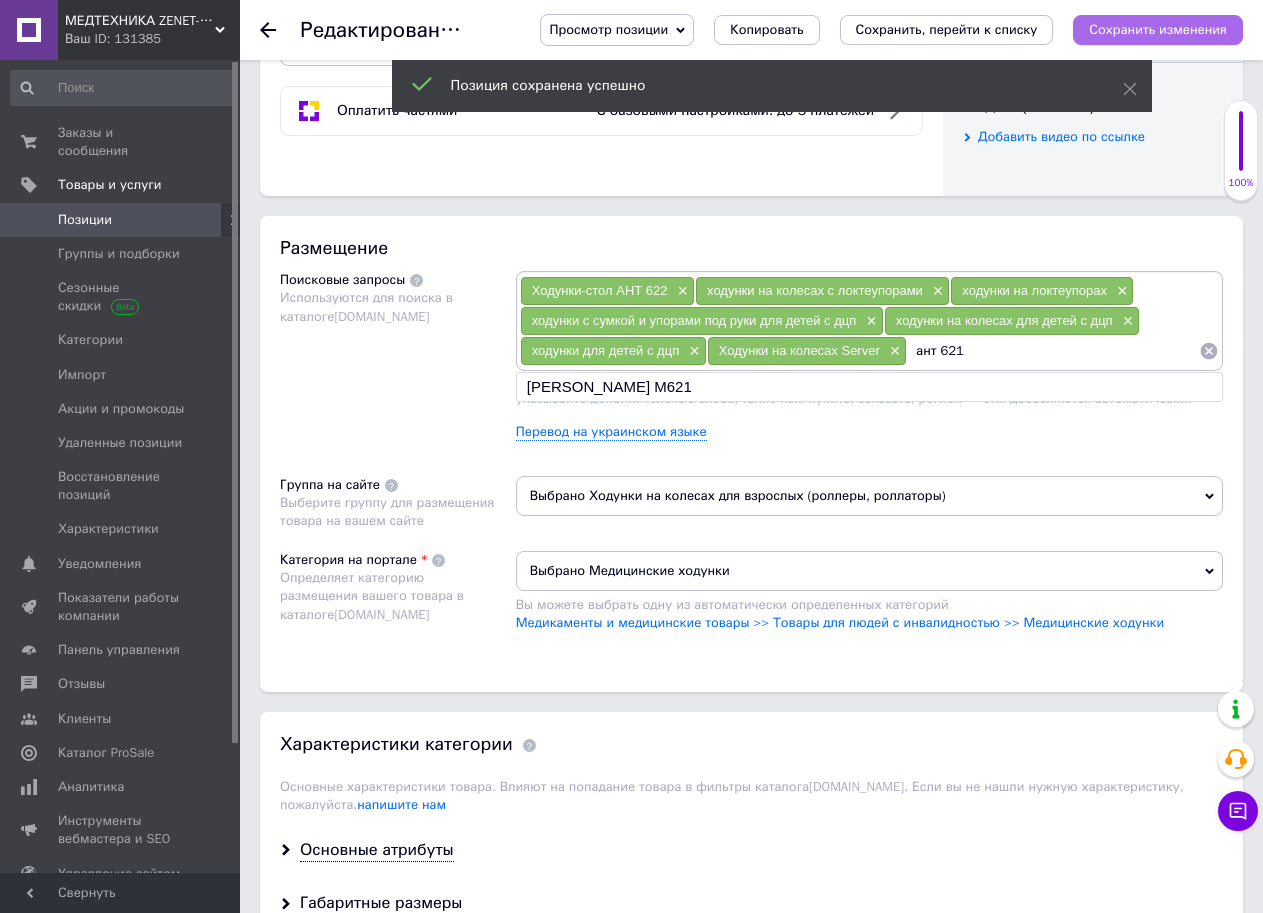 type on "ант 621" 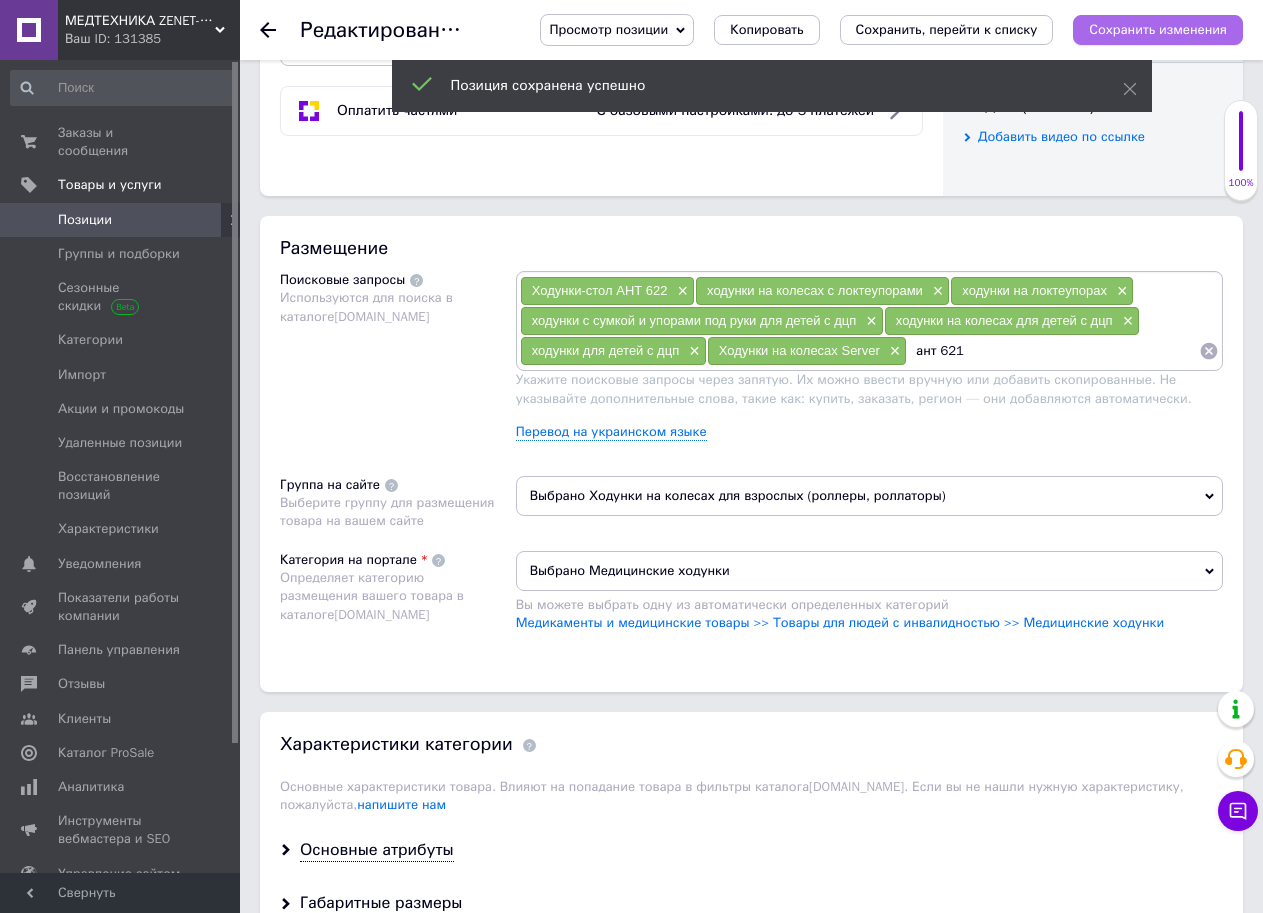click on "Сохранить изменения" at bounding box center [1158, 29] 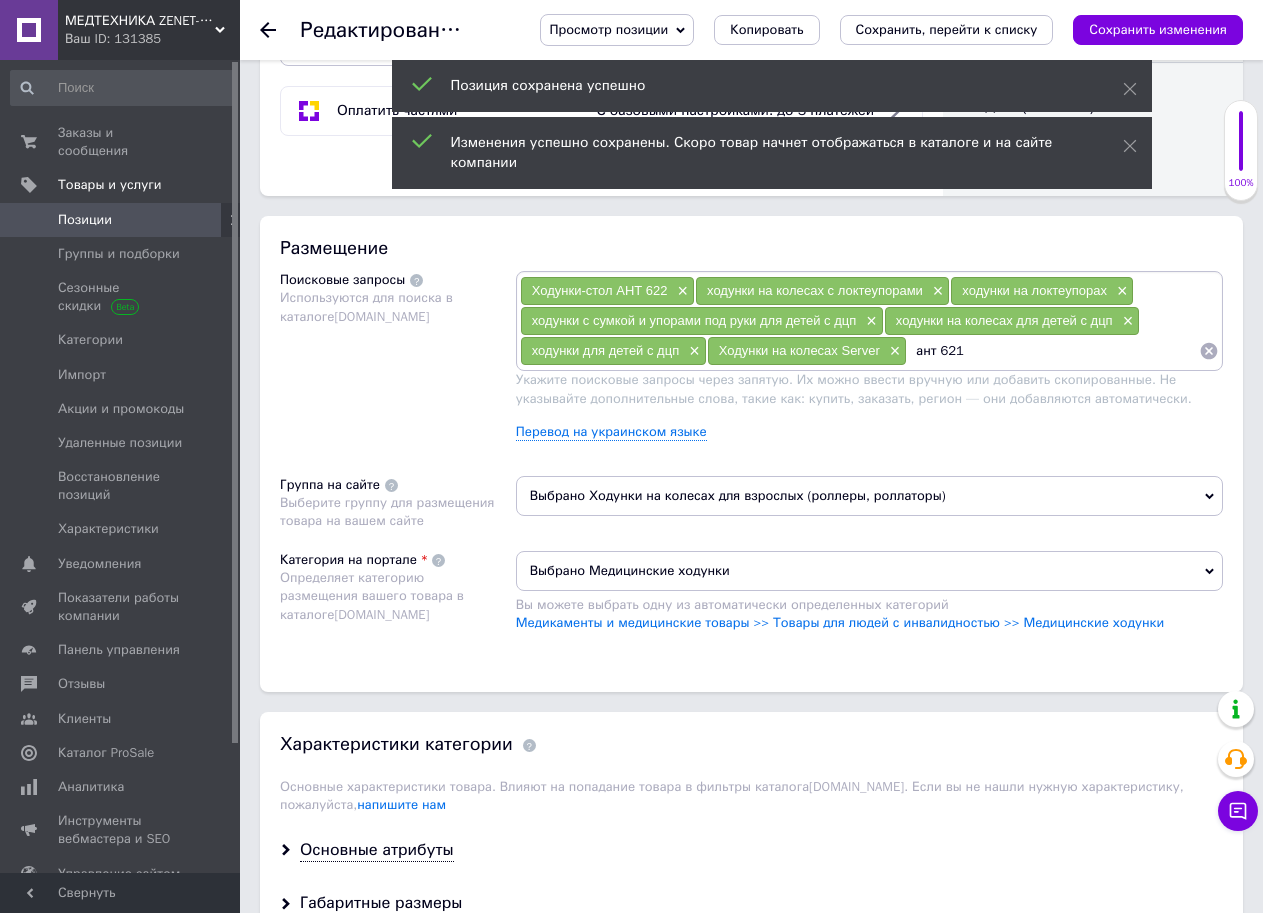 click on "ант 621" at bounding box center (1053, 351) 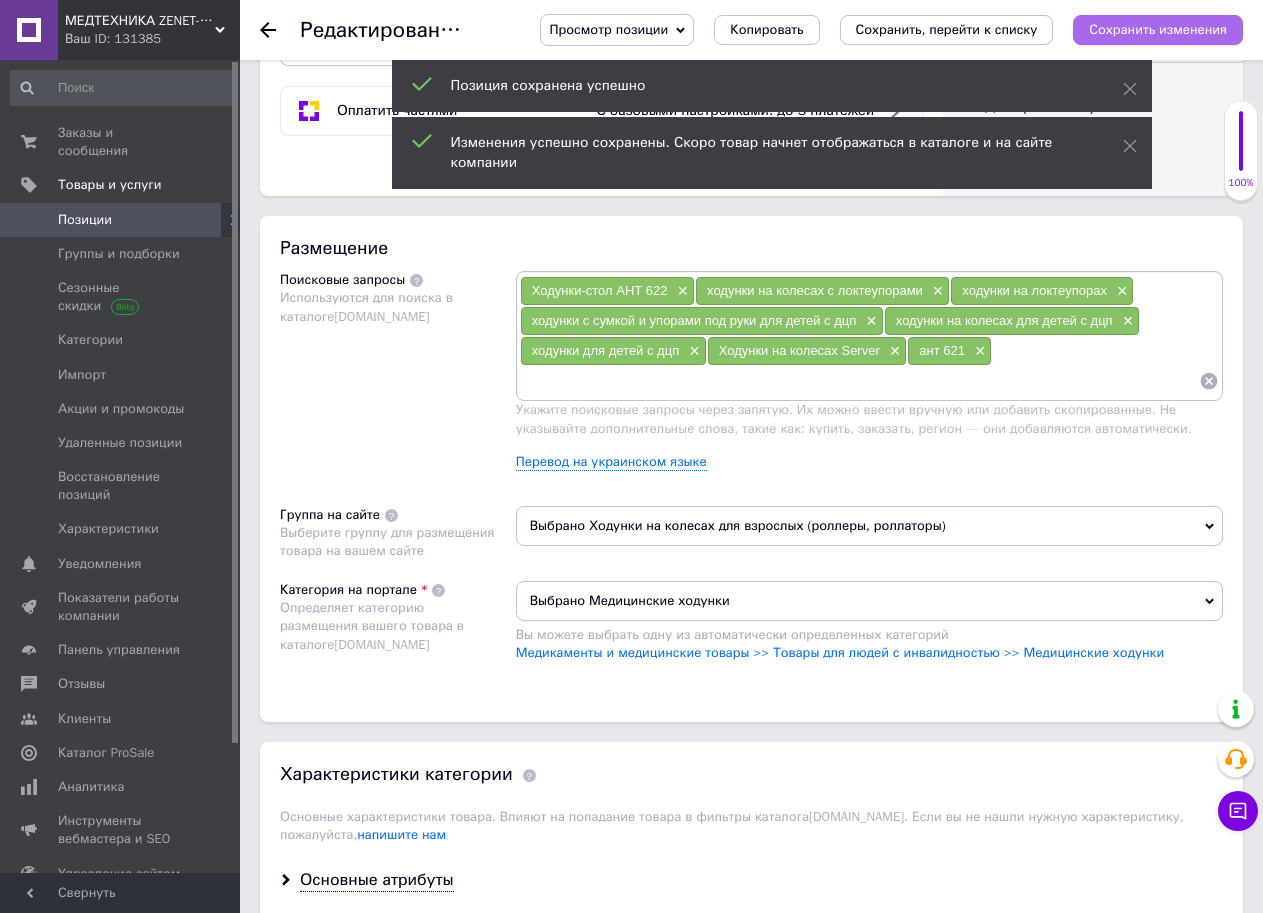 click on "Сохранить изменения" at bounding box center (1158, 30) 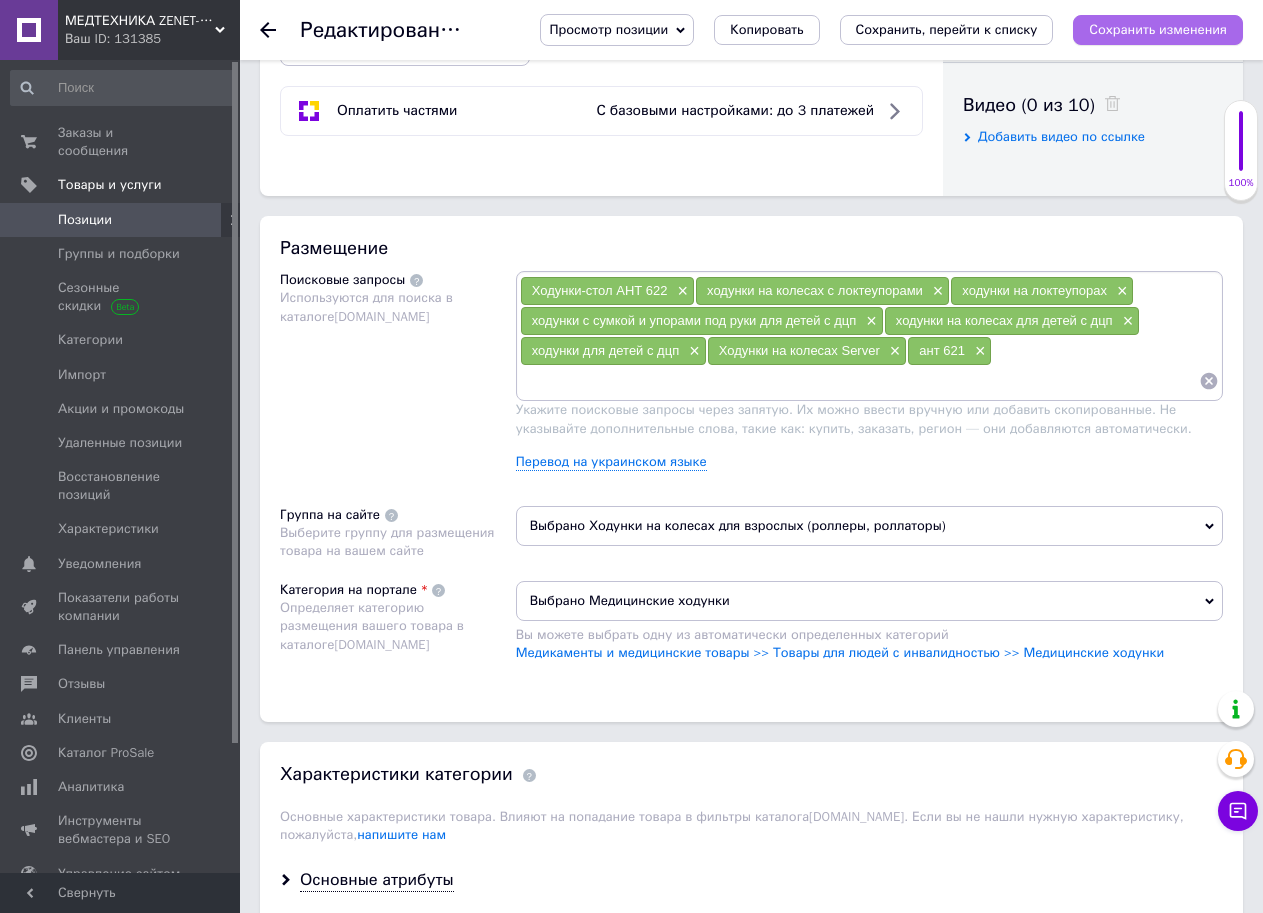 click on "Сохранить изменения" at bounding box center (1158, 29) 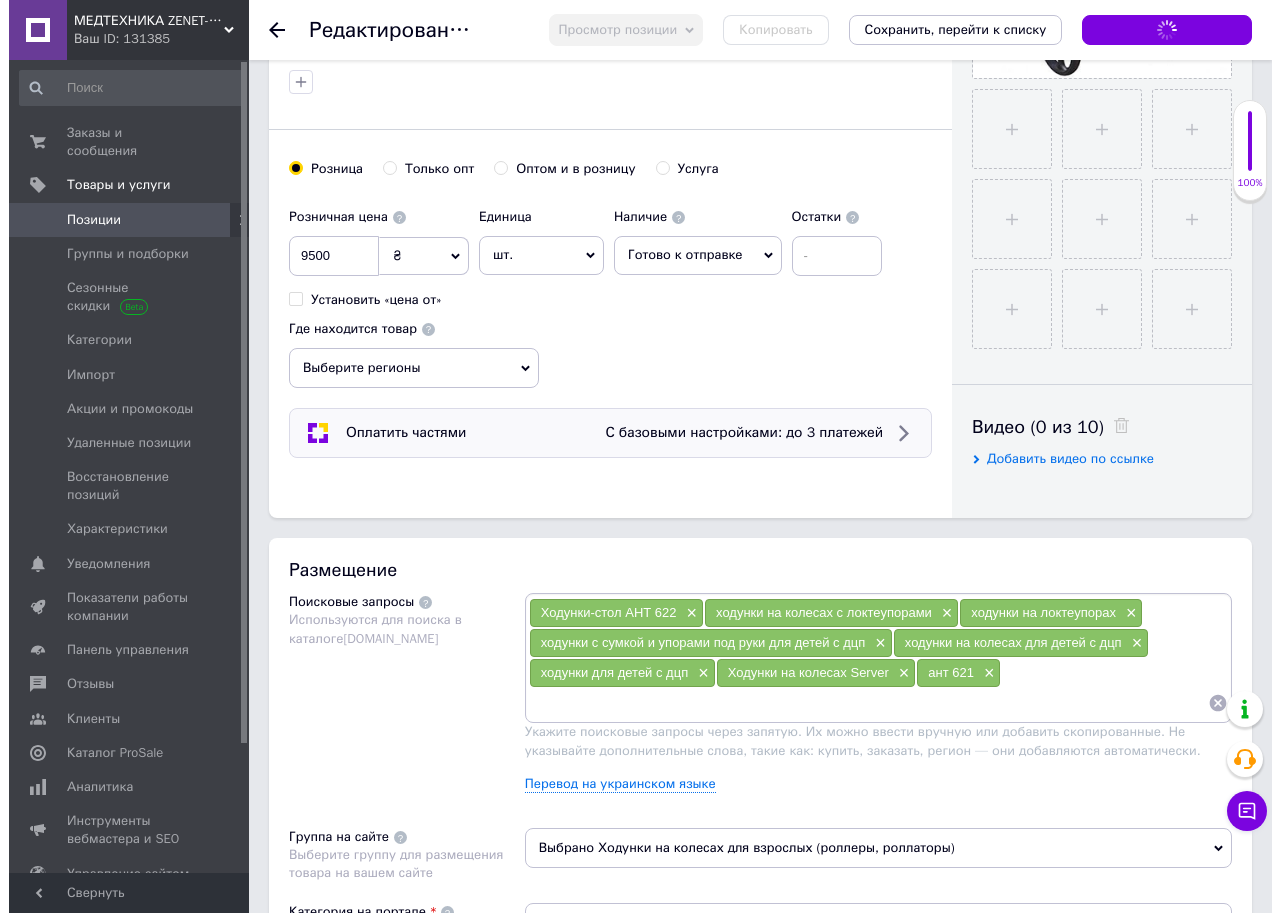 scroll, scrollTop: 0, scrollLeft: 0, axis: both 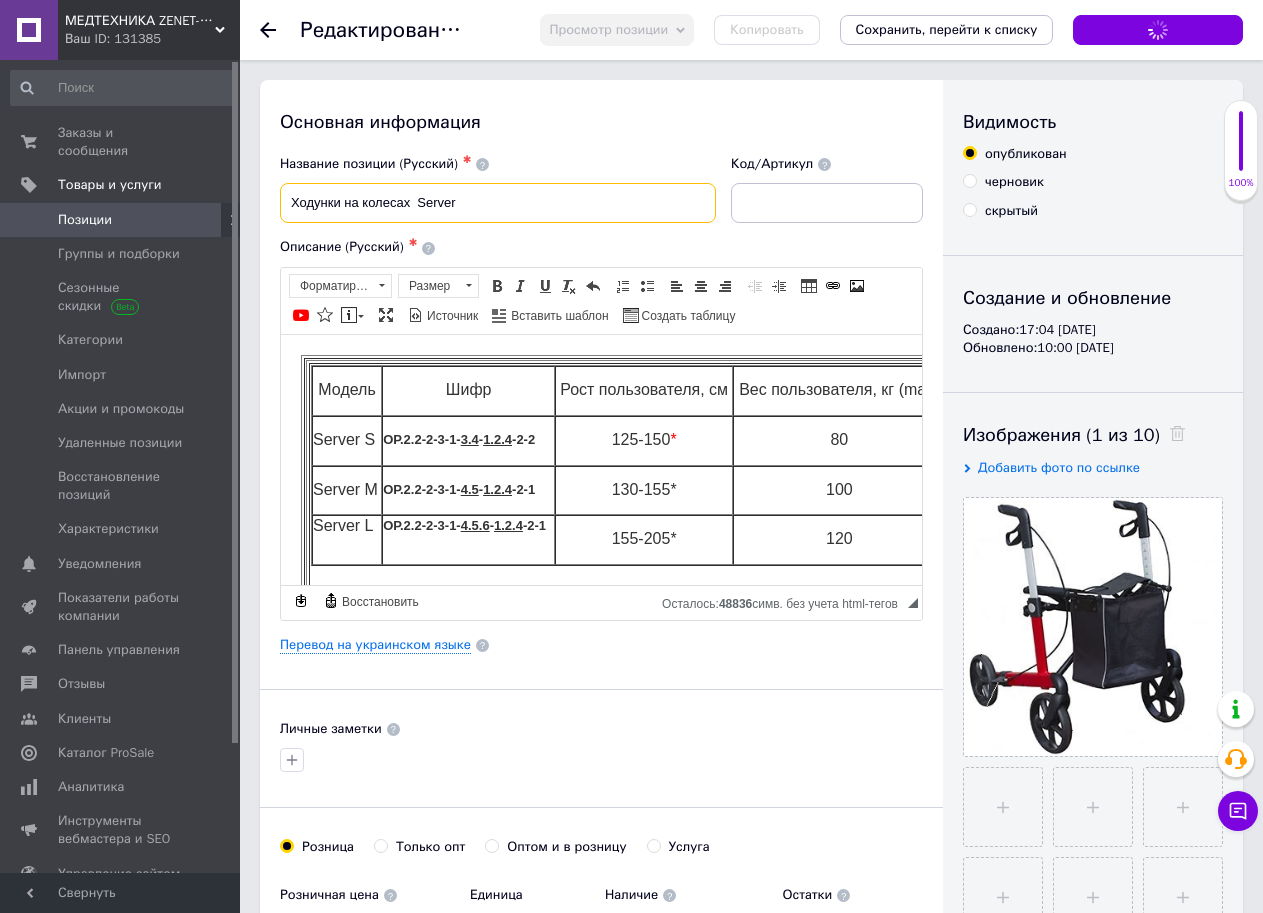drag, startPoint x: 483, startPoint y: 198, endPoint x: 251, endPoint y: 188, distance: 232.21542 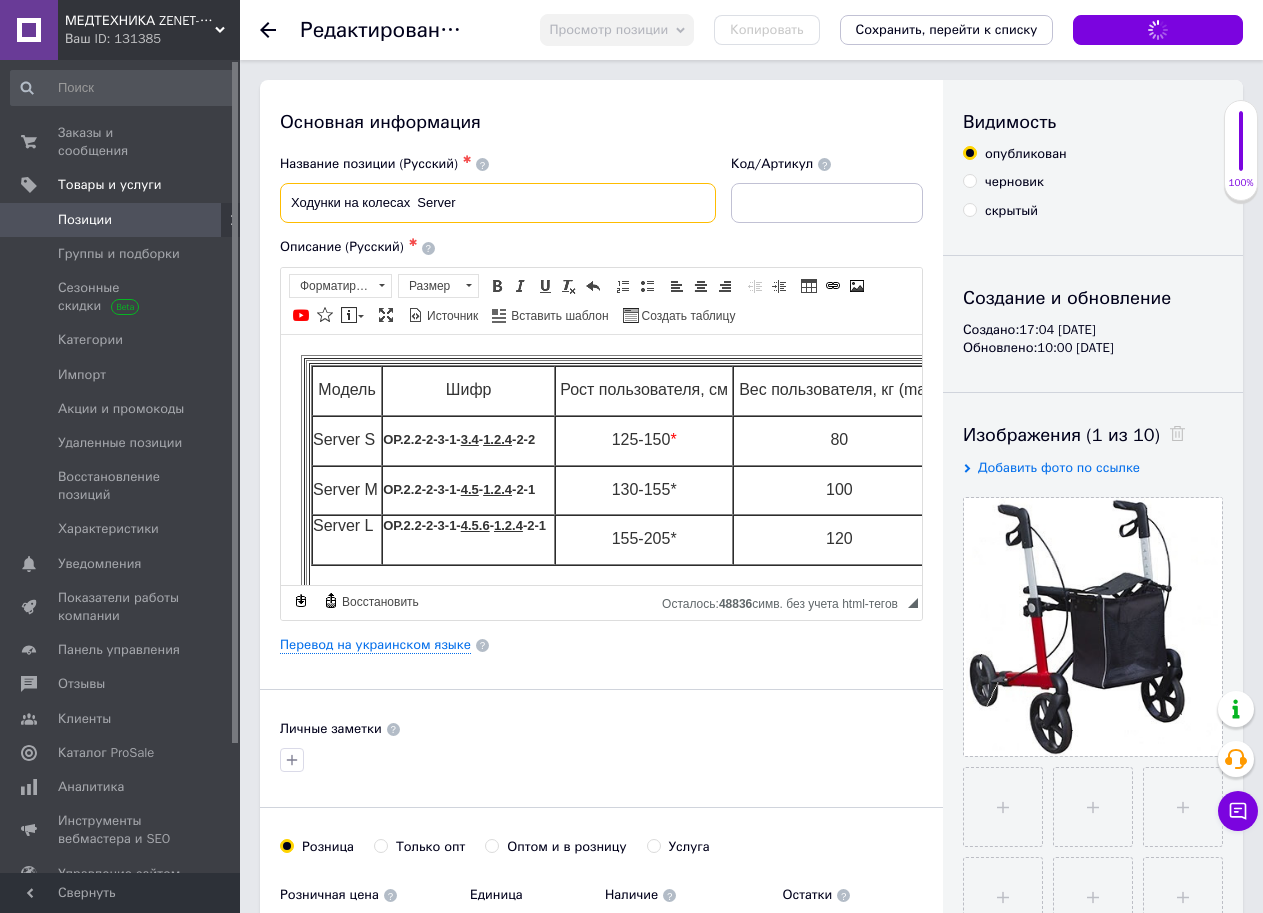 click on "Основная информация Название позиции (Русский) ✱ Ходунки на колесах  Server Код/Артикул Описание (Русский) ✱
[GEOGRAPHIC_DATA]
Ш ифр
Рост пользователя, см
Вес пользователя, кг ( max)
Масса, кг
Server S
ОР.2.2-2-3-1- 3.4 - 1.2.4 -2-2
125-150 *
8 0
6,7
Server M
ОР.2.2-2-3-1- 4.5 - 1.2.4 -2-1
130-155 *
10 0
6,8 - *" at bounding box center (751, 1618) 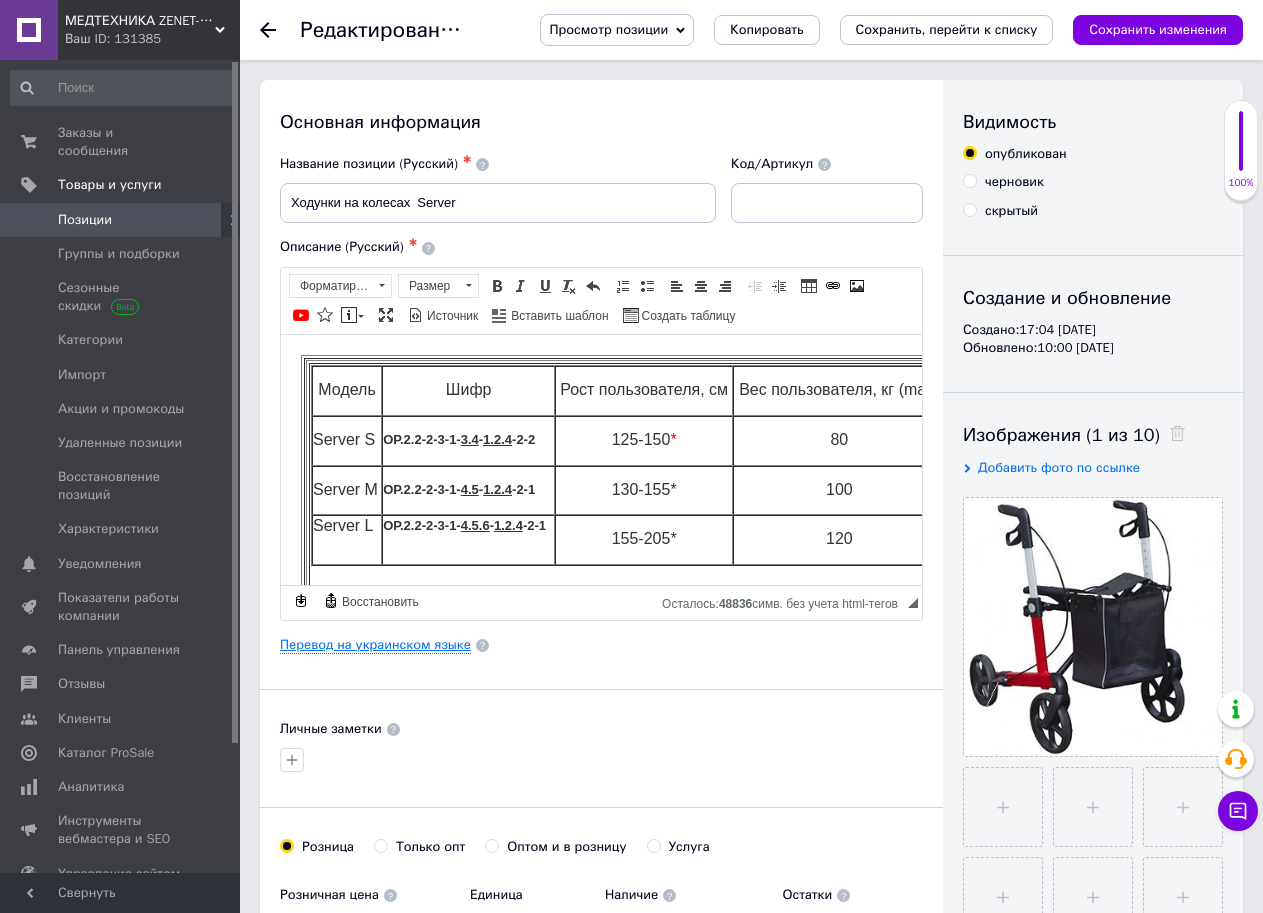 click on "Перевод на украинском языке" at bounding box center (375, 645) 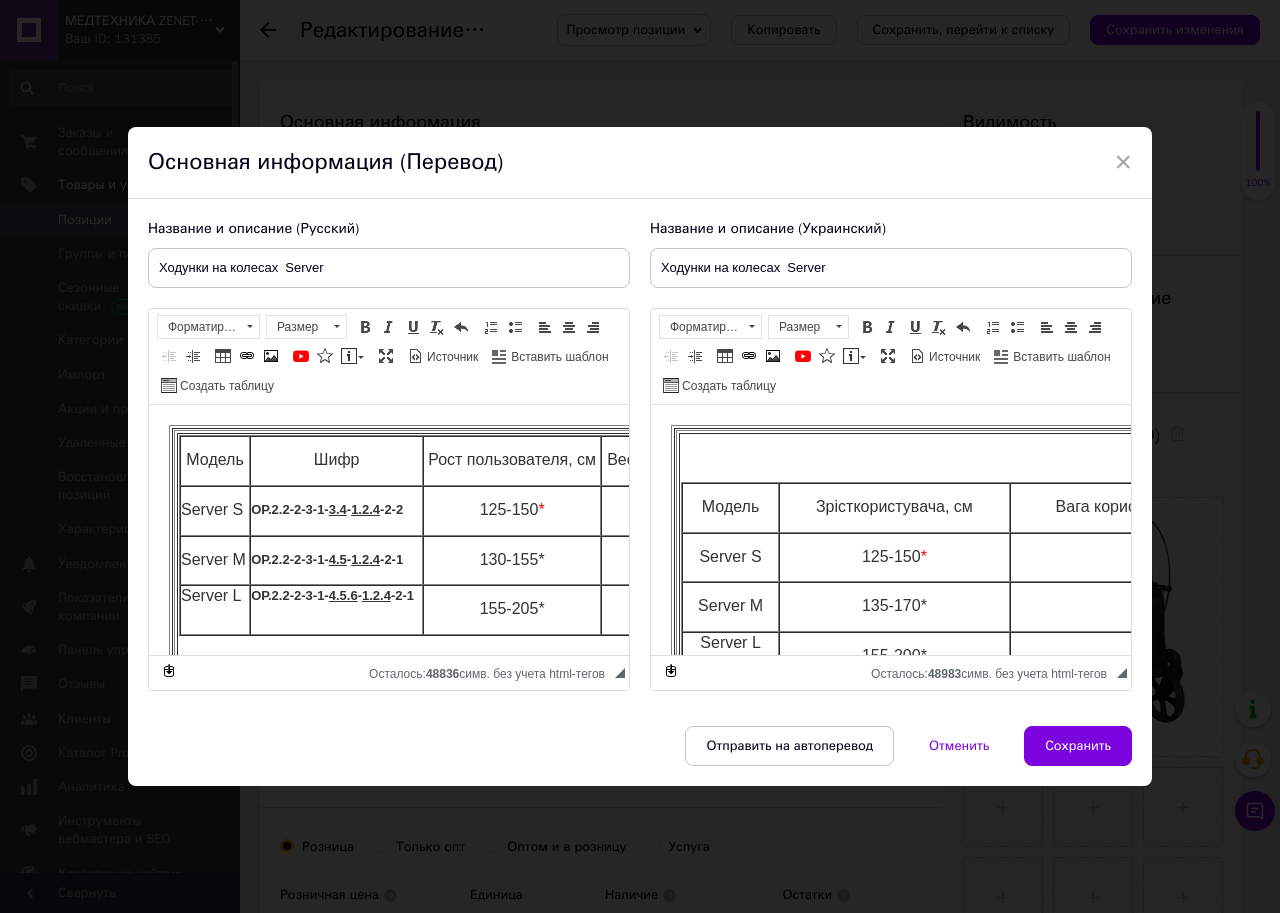scroll, scrollTop: 0, scrollLeft: 0, axis: both 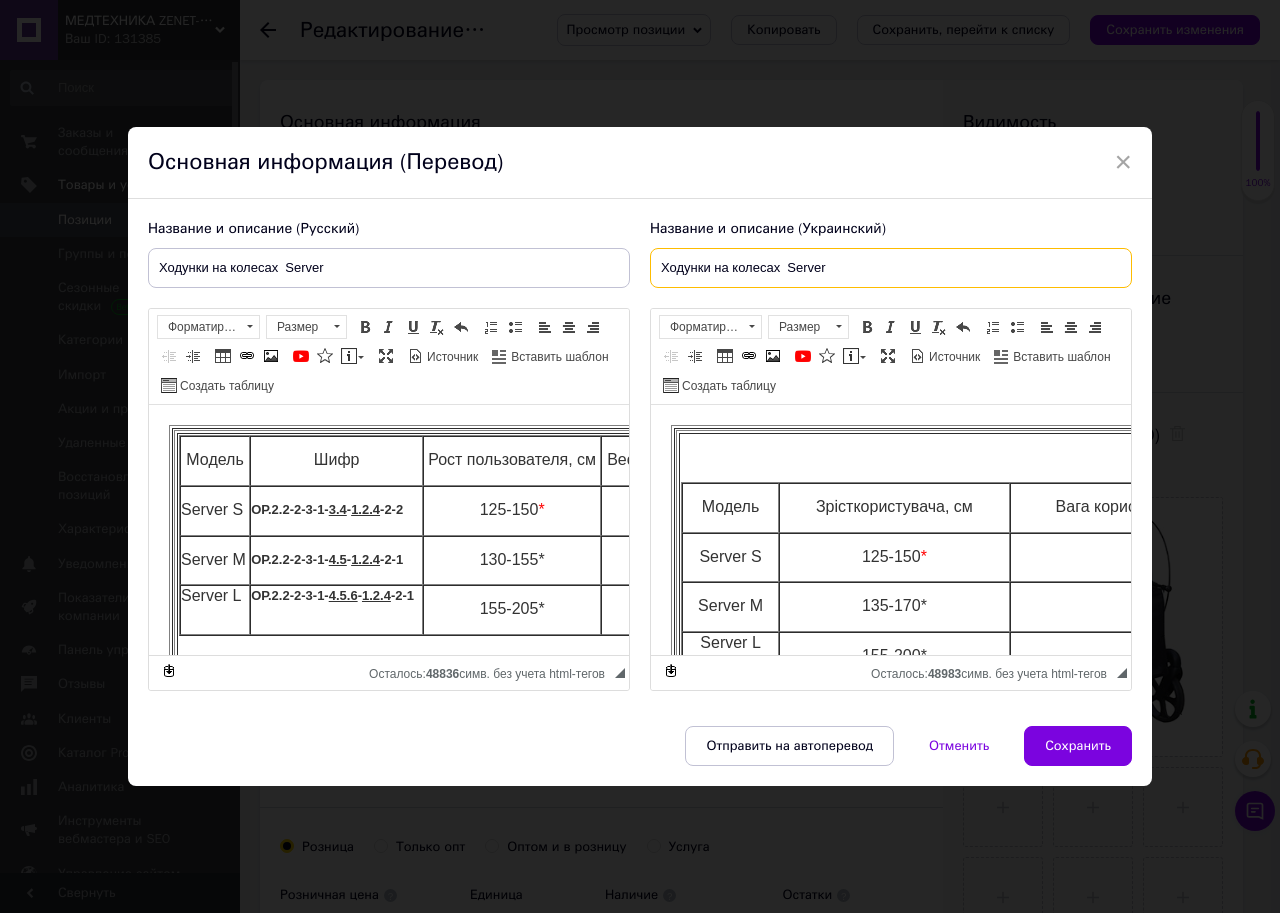 drag, startPoint x: 854, startPoint y: 270, endPoint x: 515, endPoint y: 265, distance: 339.03687 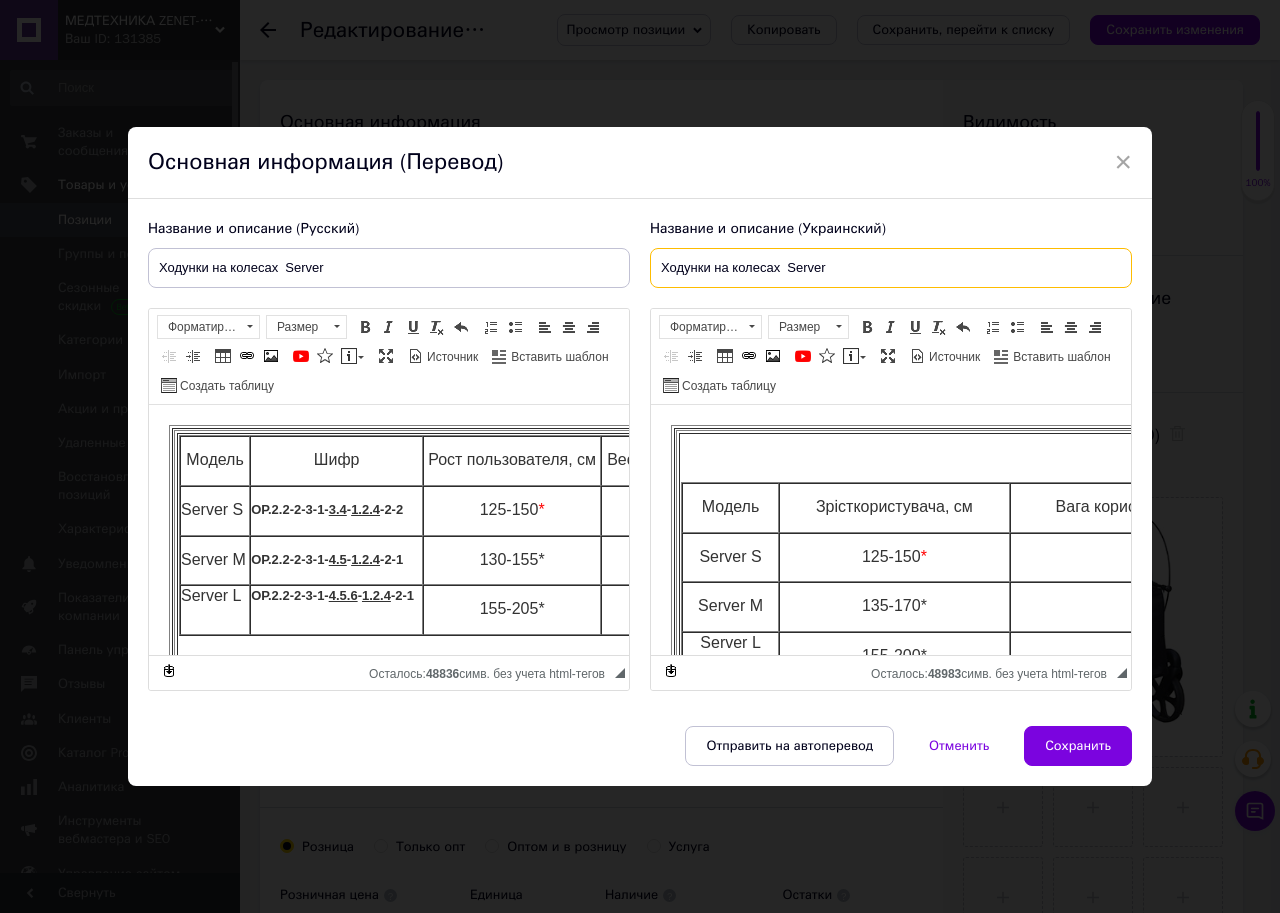 click on "Ходунки на колесах  Server" at bounding box center (891, 268) 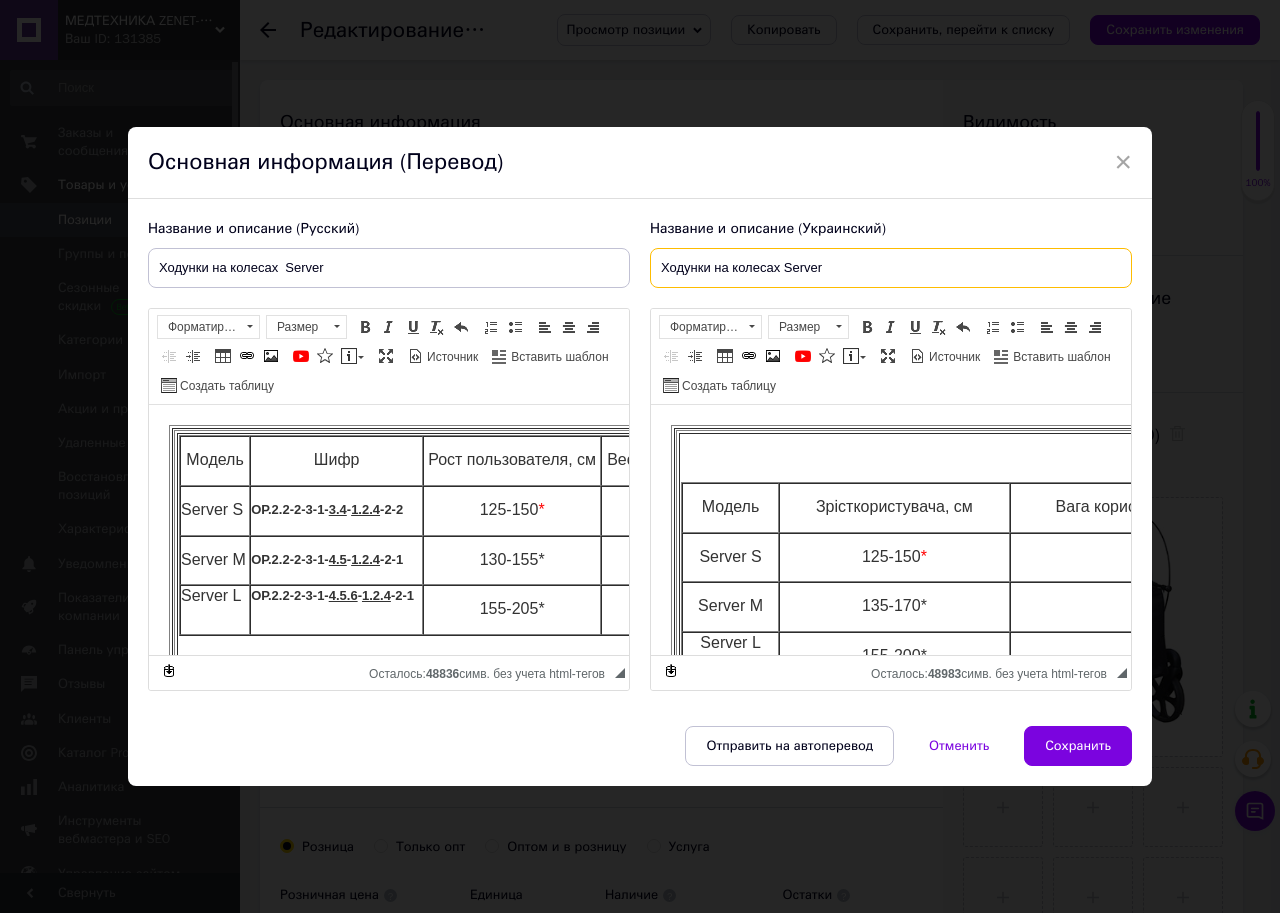 type on "Ходунки на колесах Server" 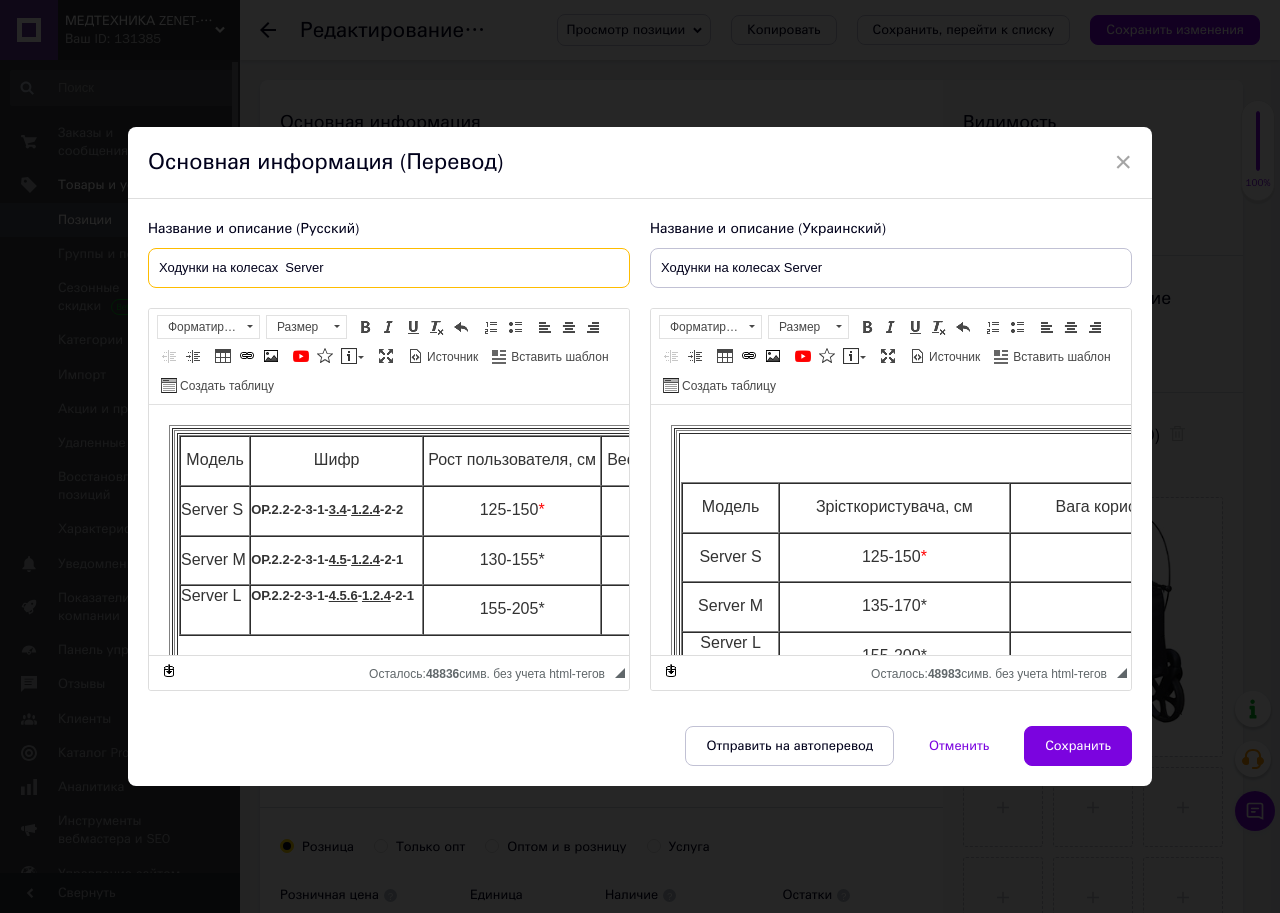 click on "Ходунки на колесах  Server" at bounding box center [389, 268] 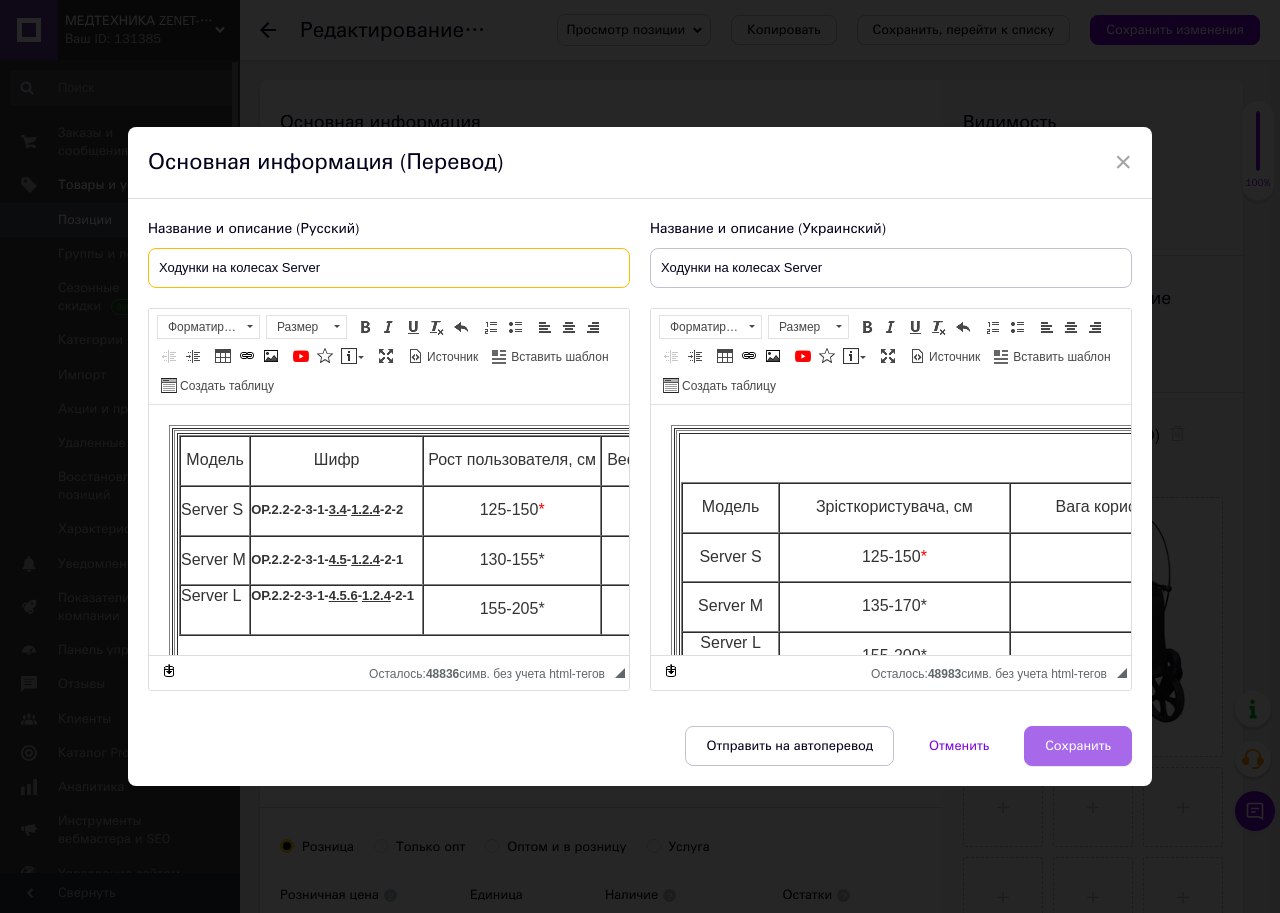 type on "Ходунки на колесах Server" 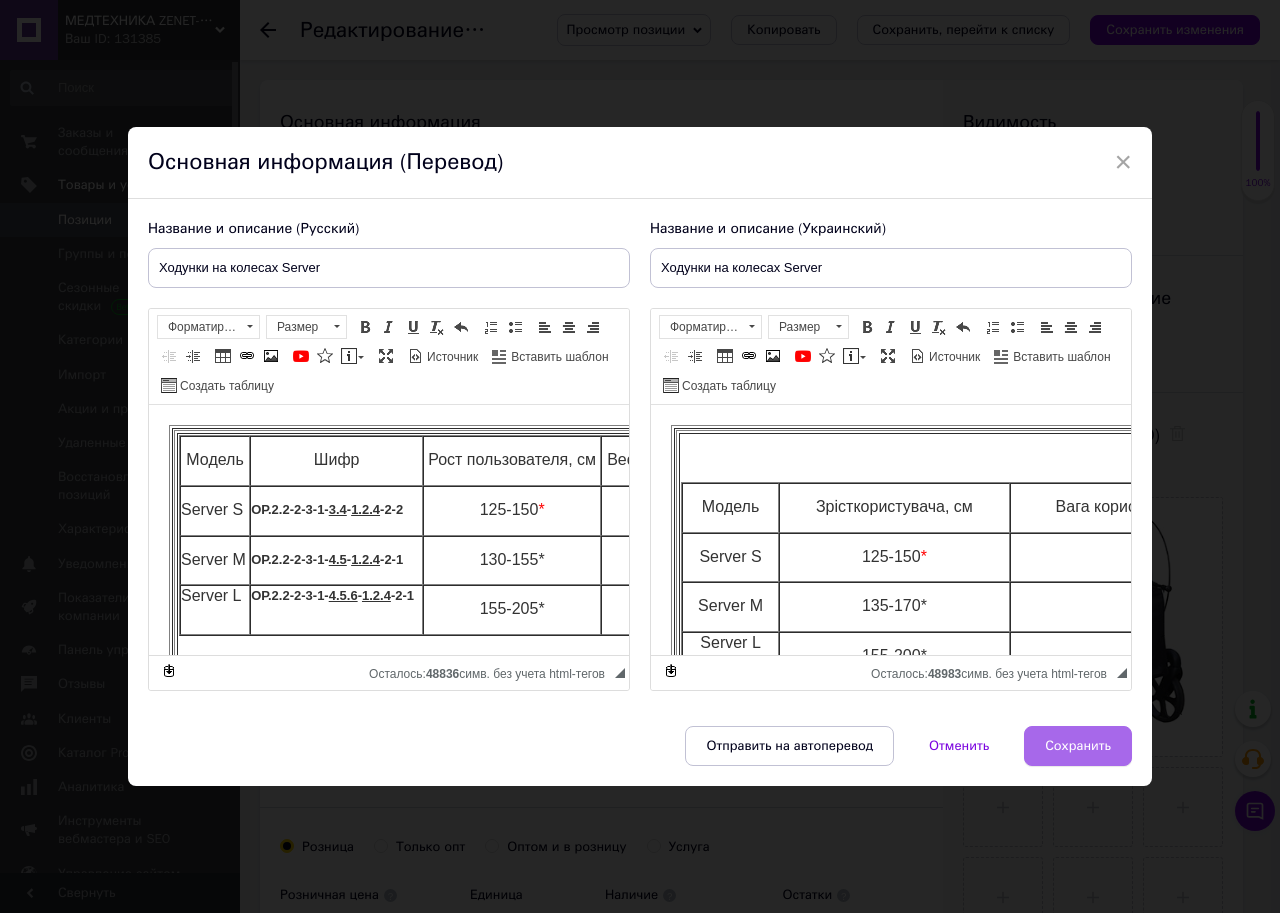 click on "Сохранить" at bounding box center (1078, 746) 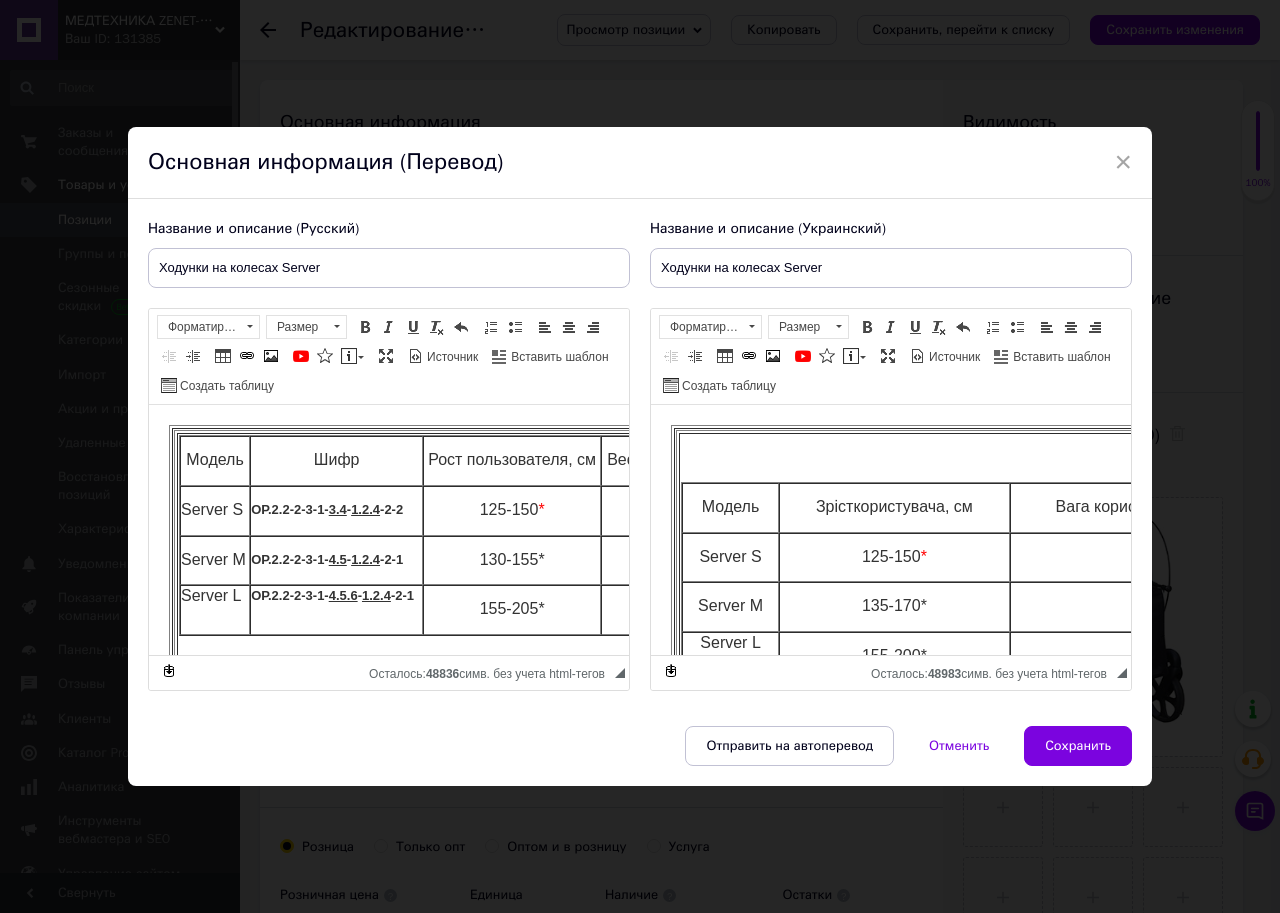 type on "Ходунки на колесах Server" 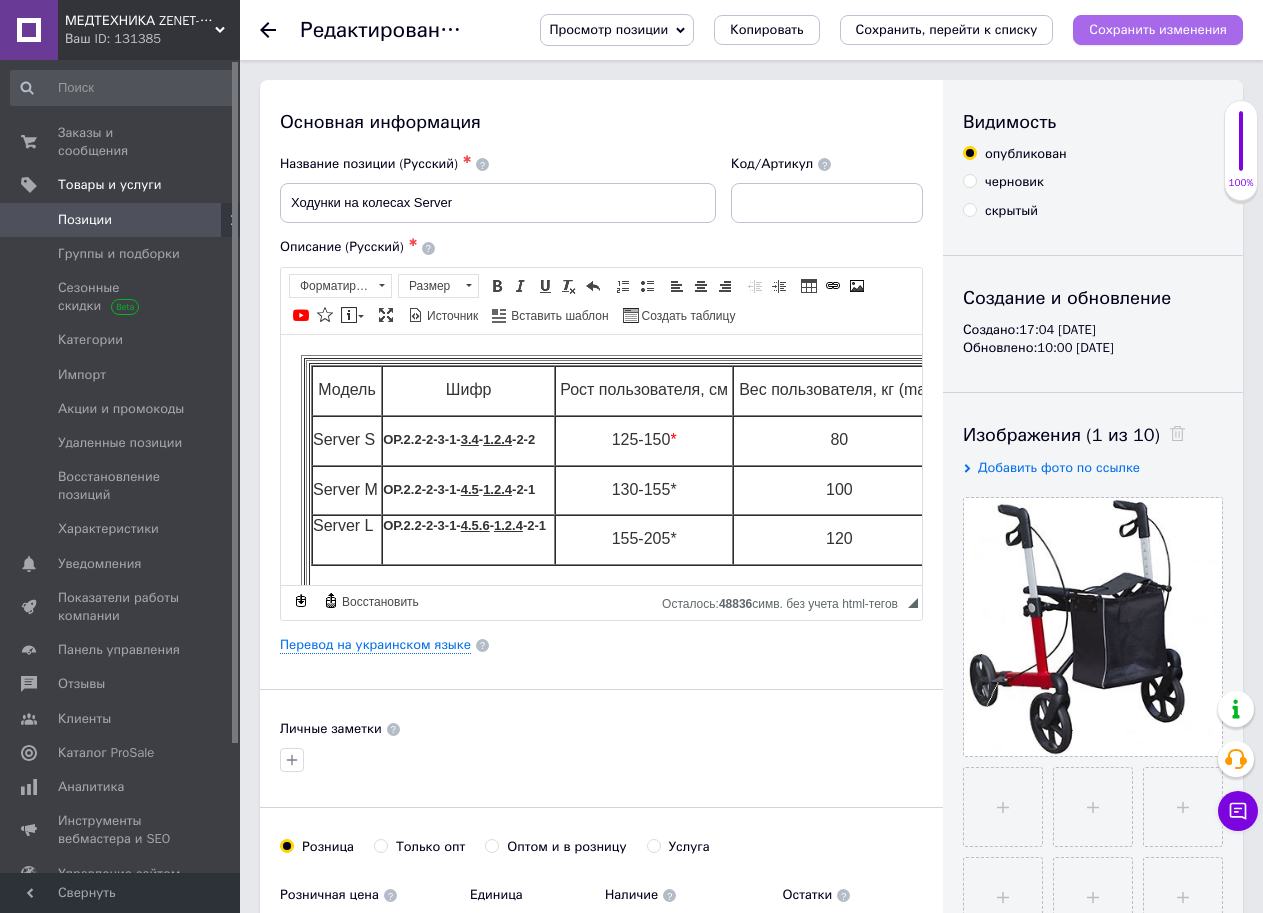 click on "Сохранить изменения" at bounding box center (1158, 29) 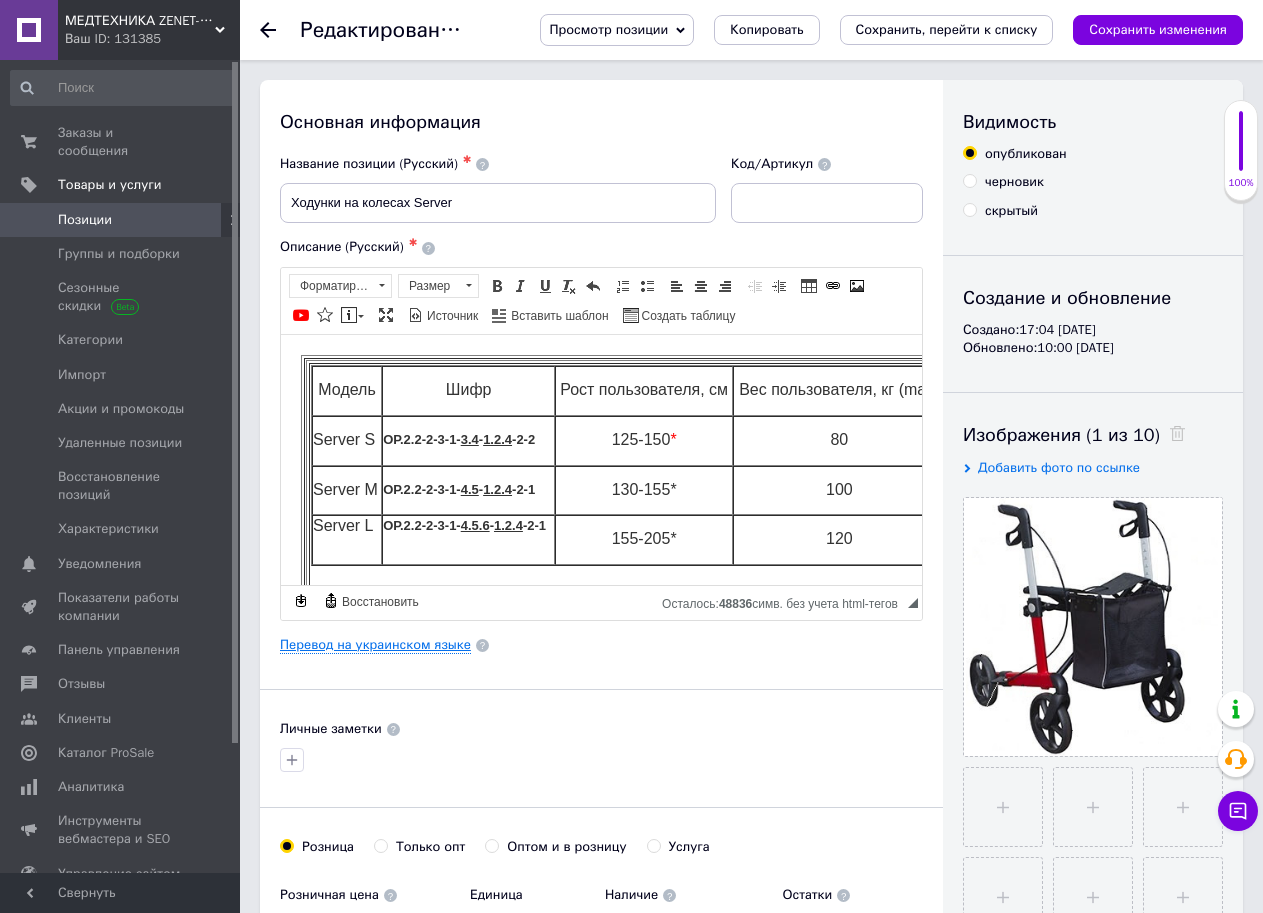 click on "Перевод на украинском языке" at bounding box center [375, 645] 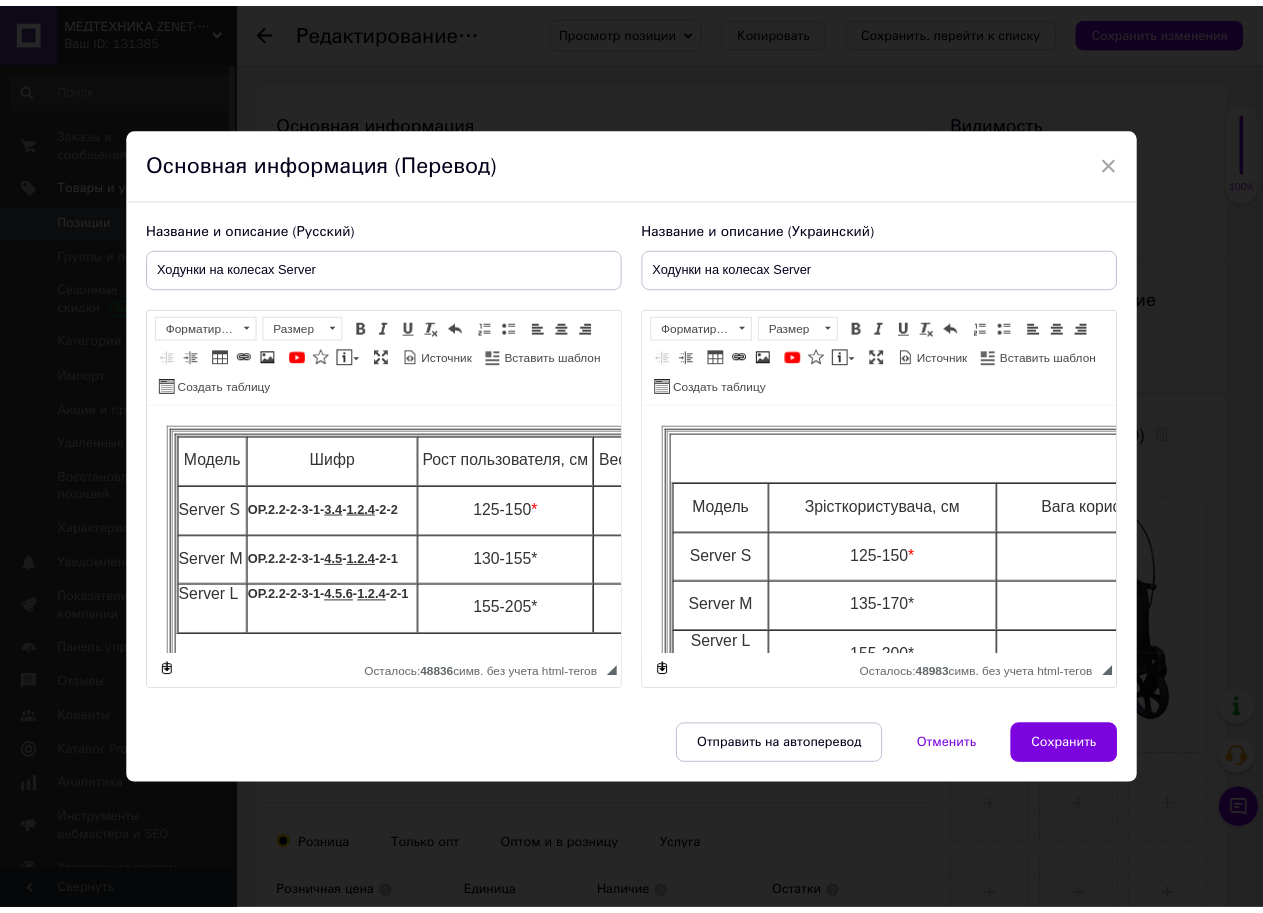 scroll, scrollTop: 0, scrollLeft: 0, axis: both 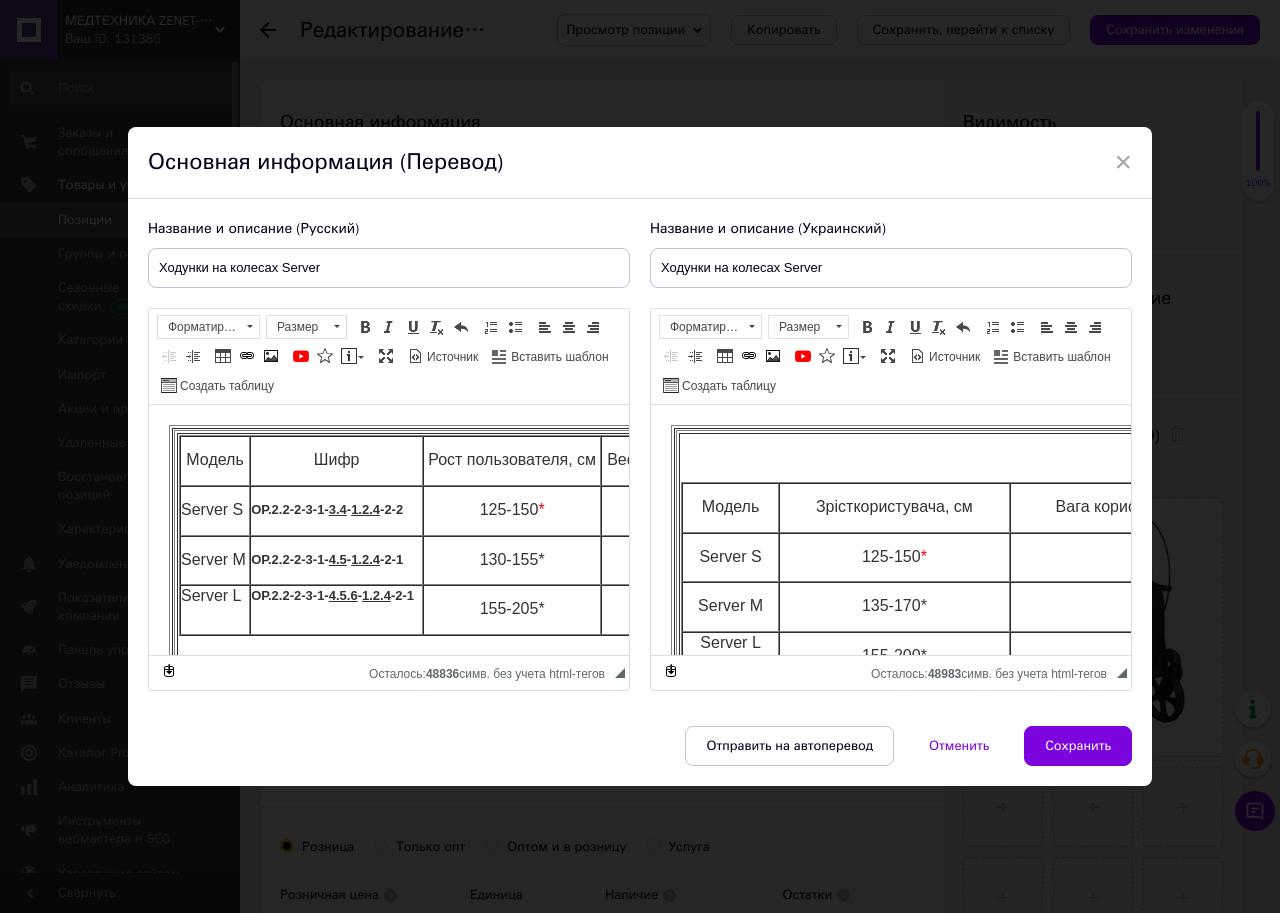 click on "Модель Ш ифр Рост пользователя, см Вес пользователя, кг ( max) Масса, кг Server S ОР.2.2-2-3-1- 3.4 - 1.2.4 -2-2 125-150 * 8 0 6,7 Server M ОР.2.2-2-3-1- 4.5 - 1.2.4 -2-1 130-155 * 10 0 6,8 Server L ОР.2.2-2-3-1- 4.5.6 - 1.2.4 -2-1 155-205 * 12 0 7,1" at bounding box center [534, 535] 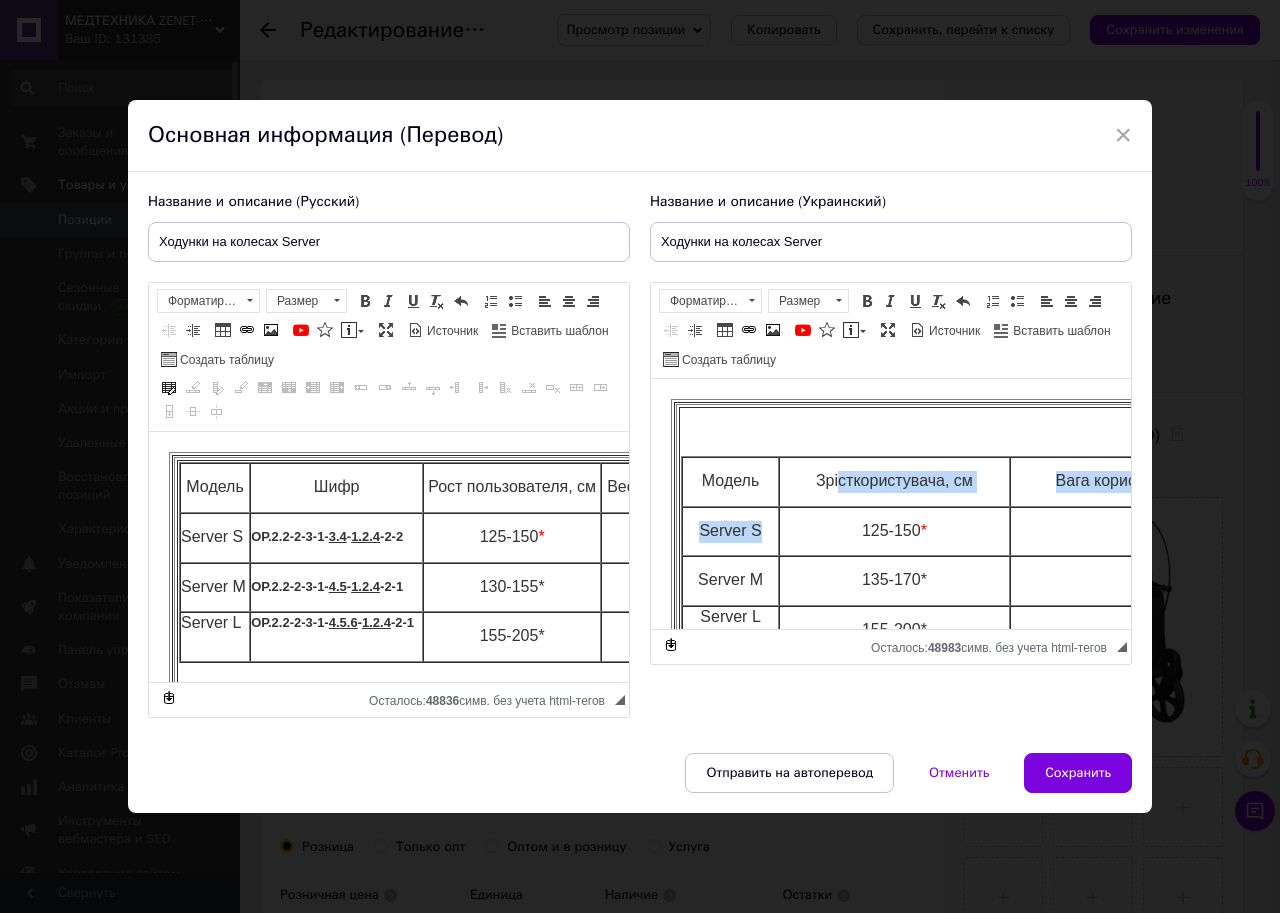 drag, startPoint x: 835, startPoint y: 510, endPoint x: 836, endPoint y: 457, distance: 53.009434 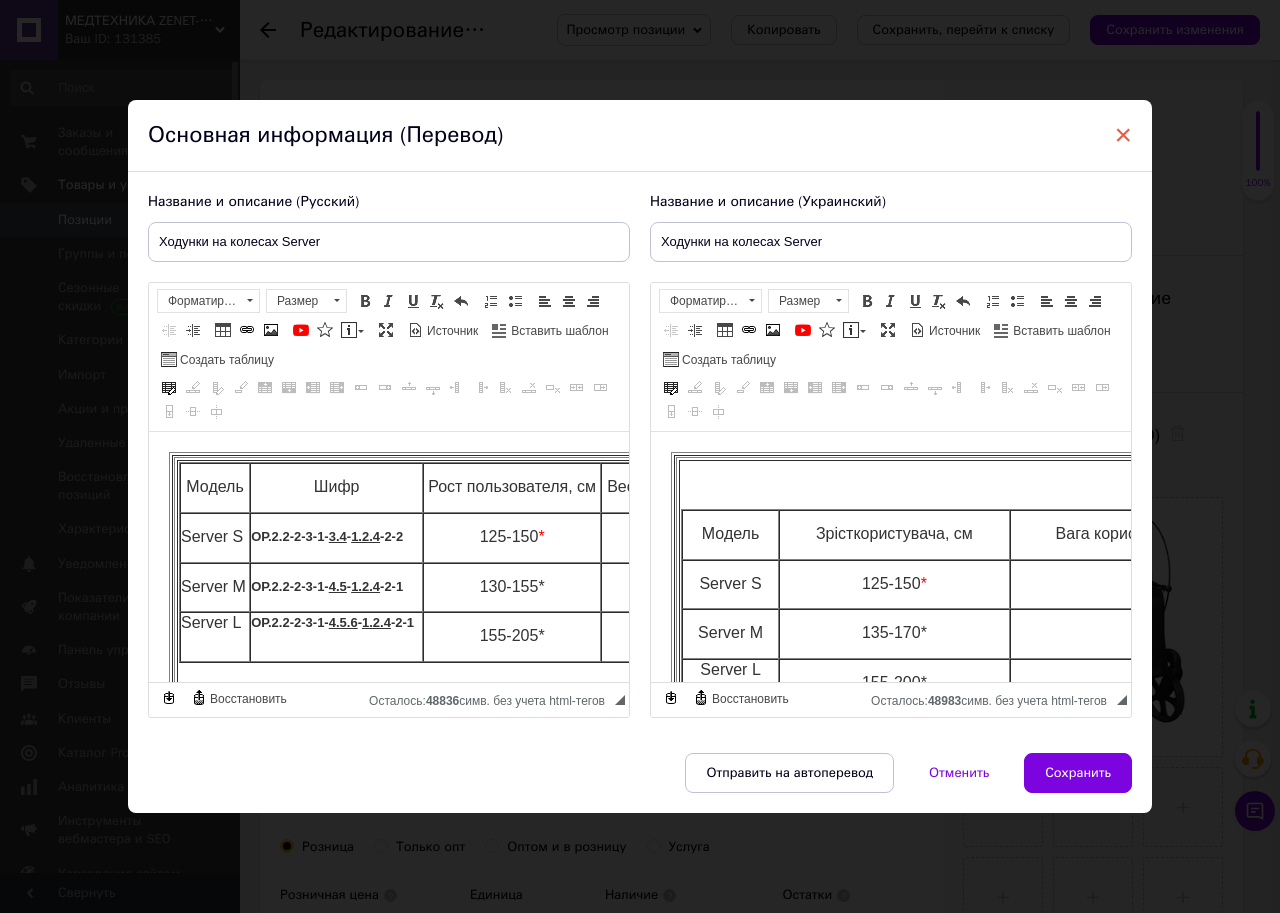click on "×" at bounding box center (1123, 135) 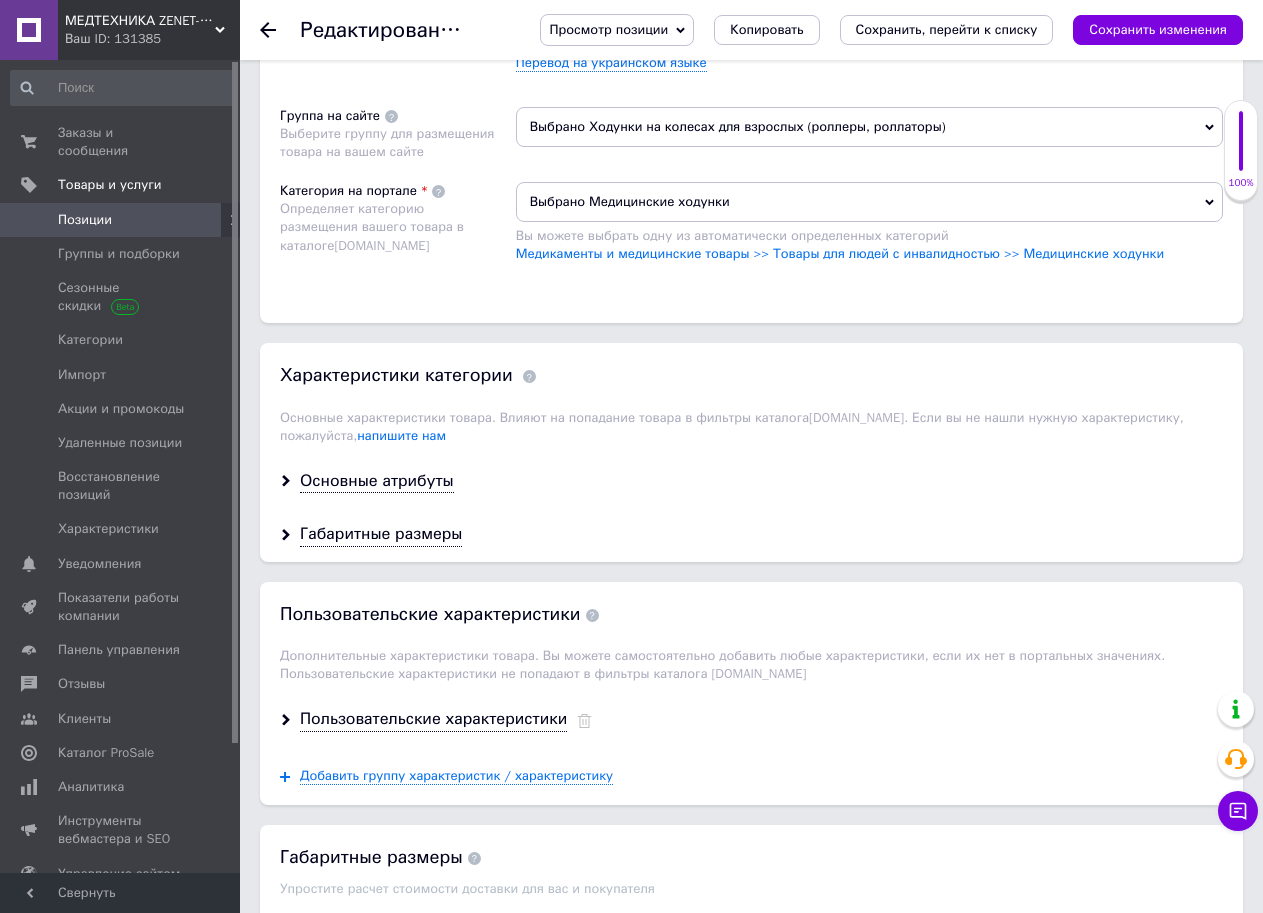 scroll, scrollTop: 1400, scrollLeft: 0, axis: vertical 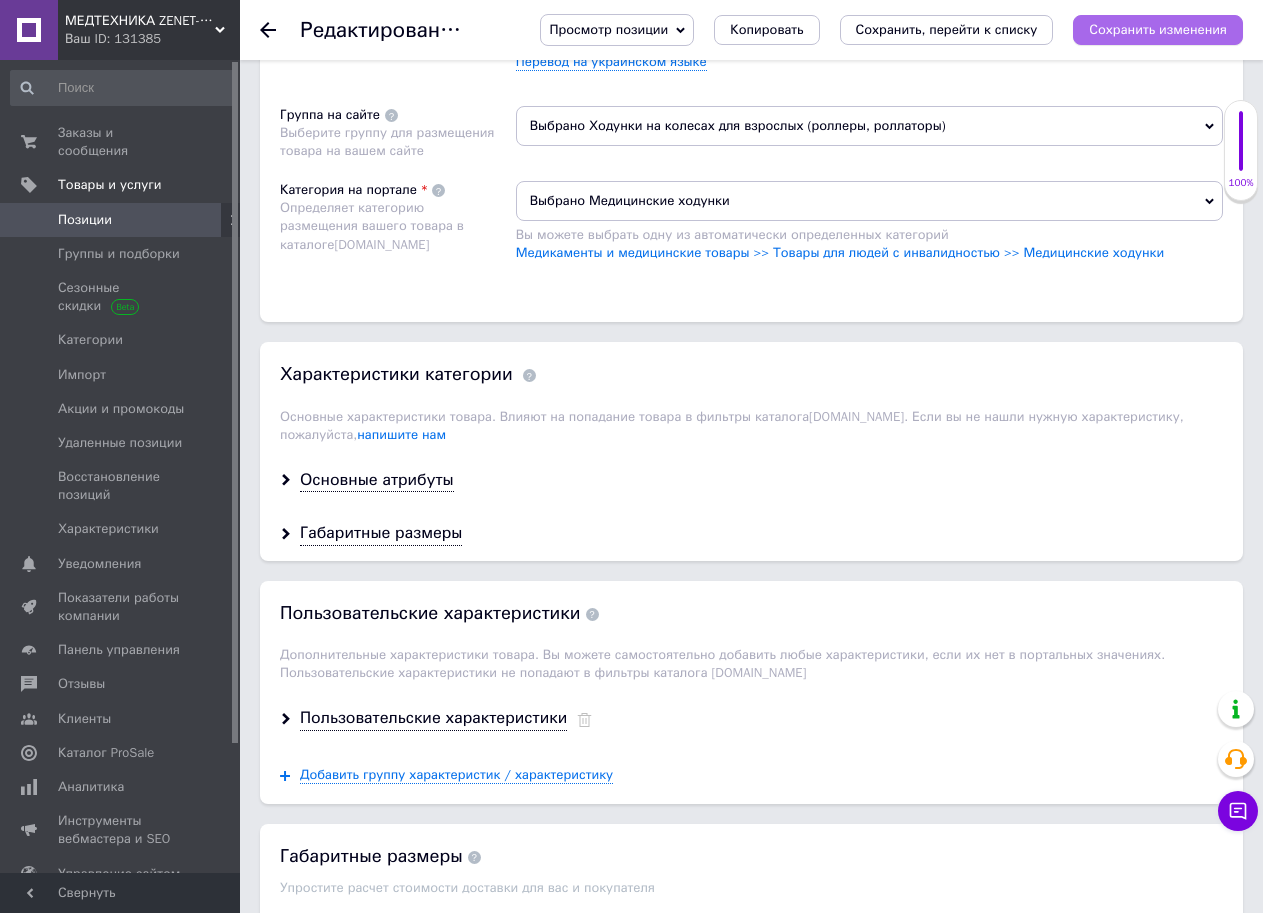 click on "Сохранить изменения" at bounding box center (1158, 30) 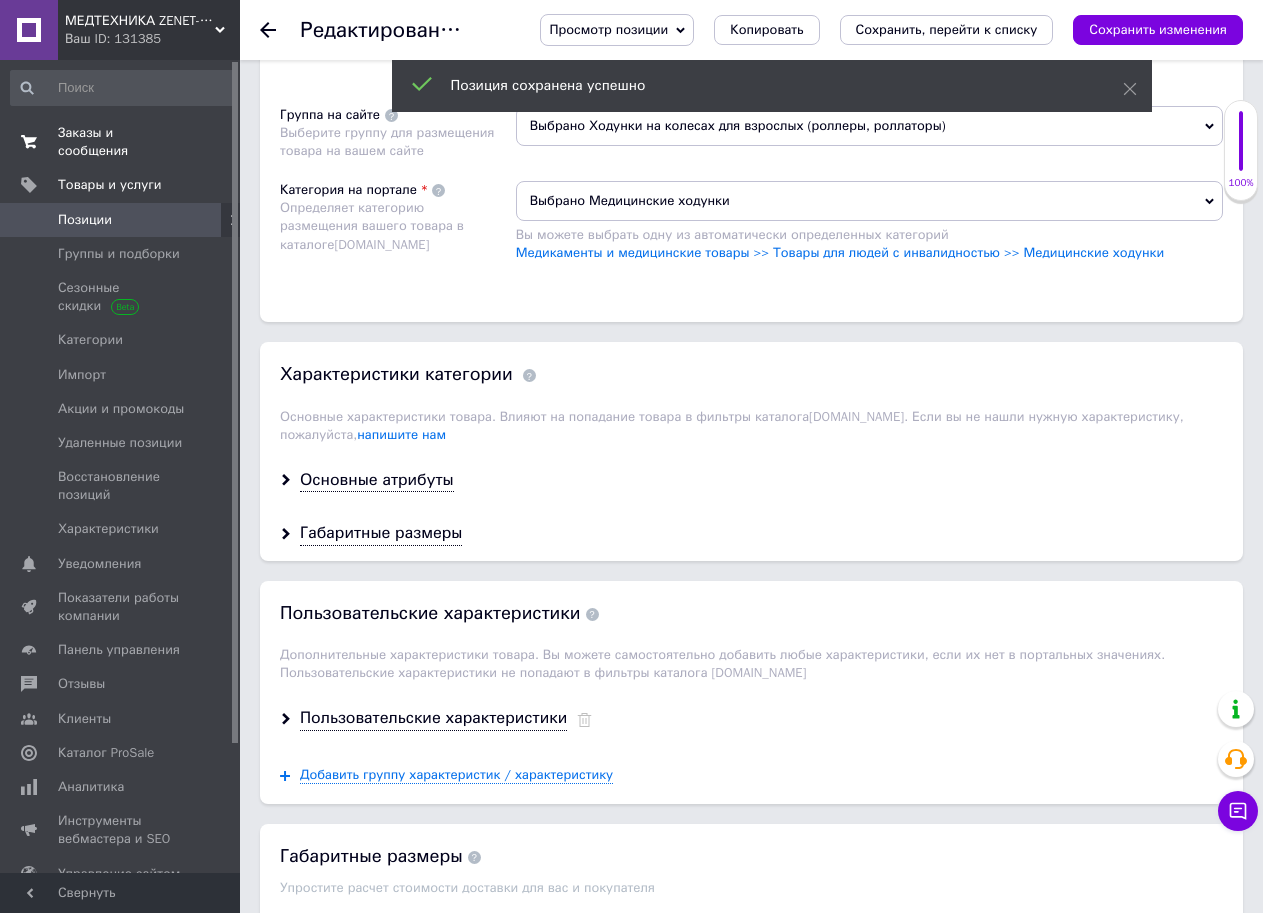 click on "Заказы и сообщения 0 0" at bounding box center (123, 142) 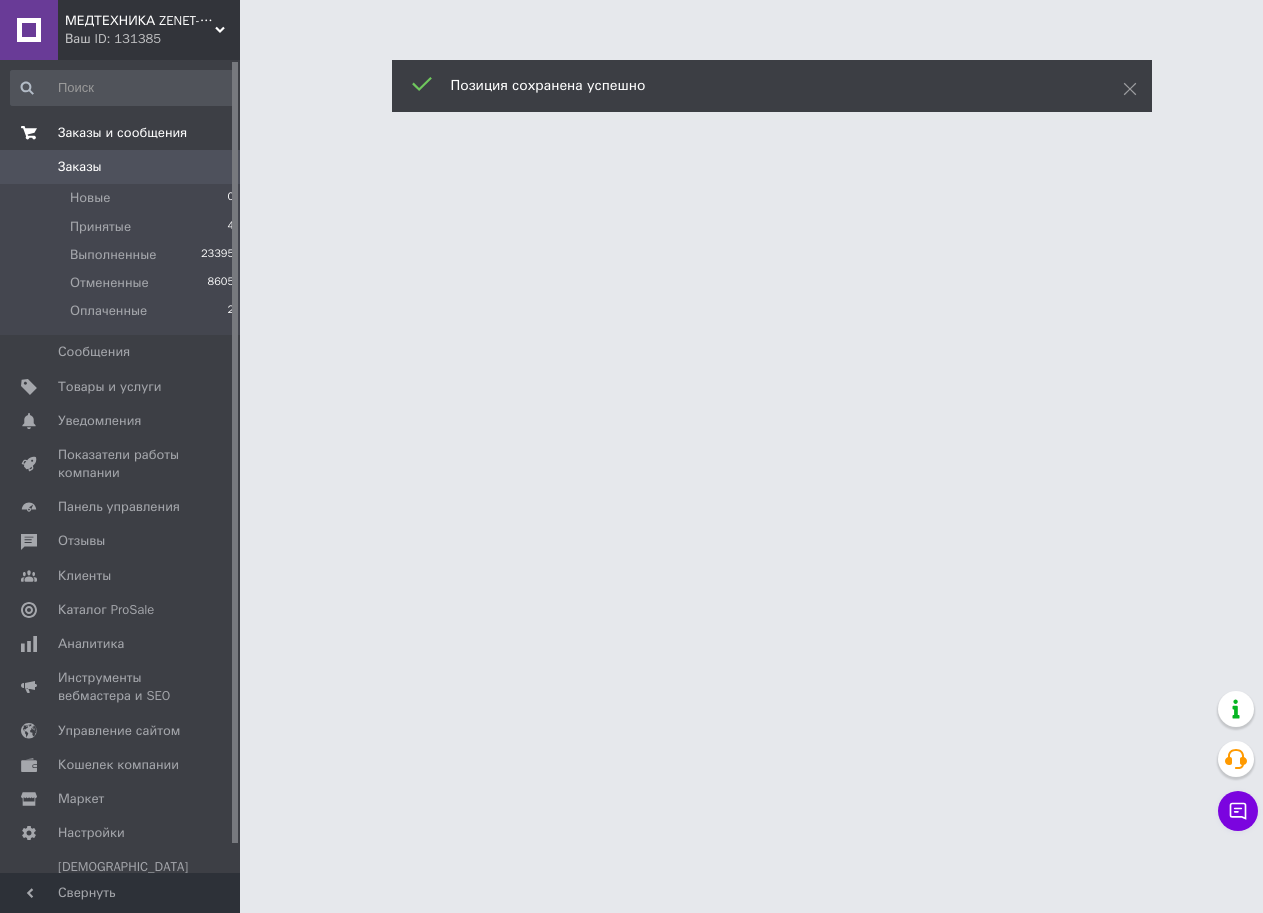 scroll, scrollTop: 0, scrollLeft: 0, axis: both 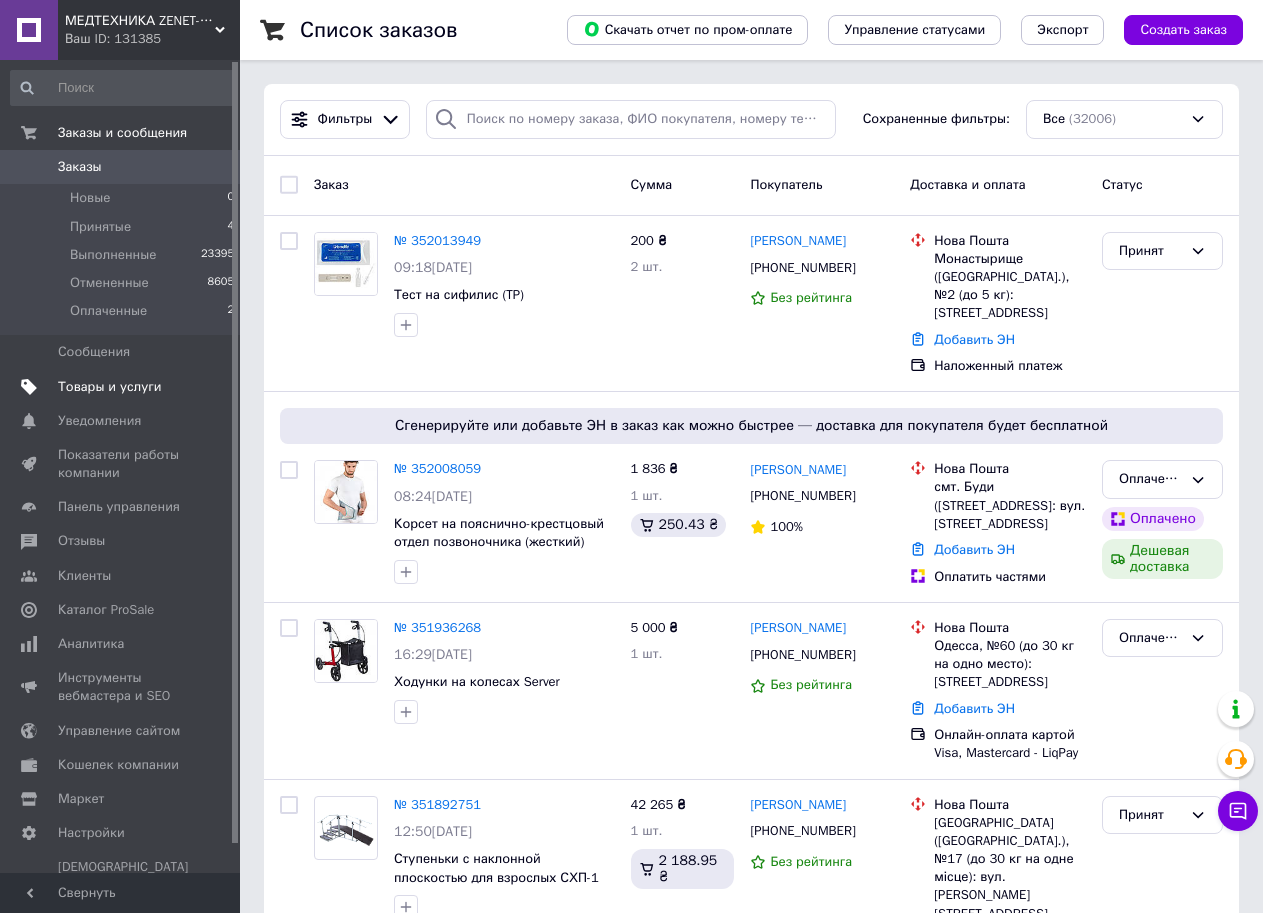 click on "Товары и услуги" at bounding box center (110, 387) 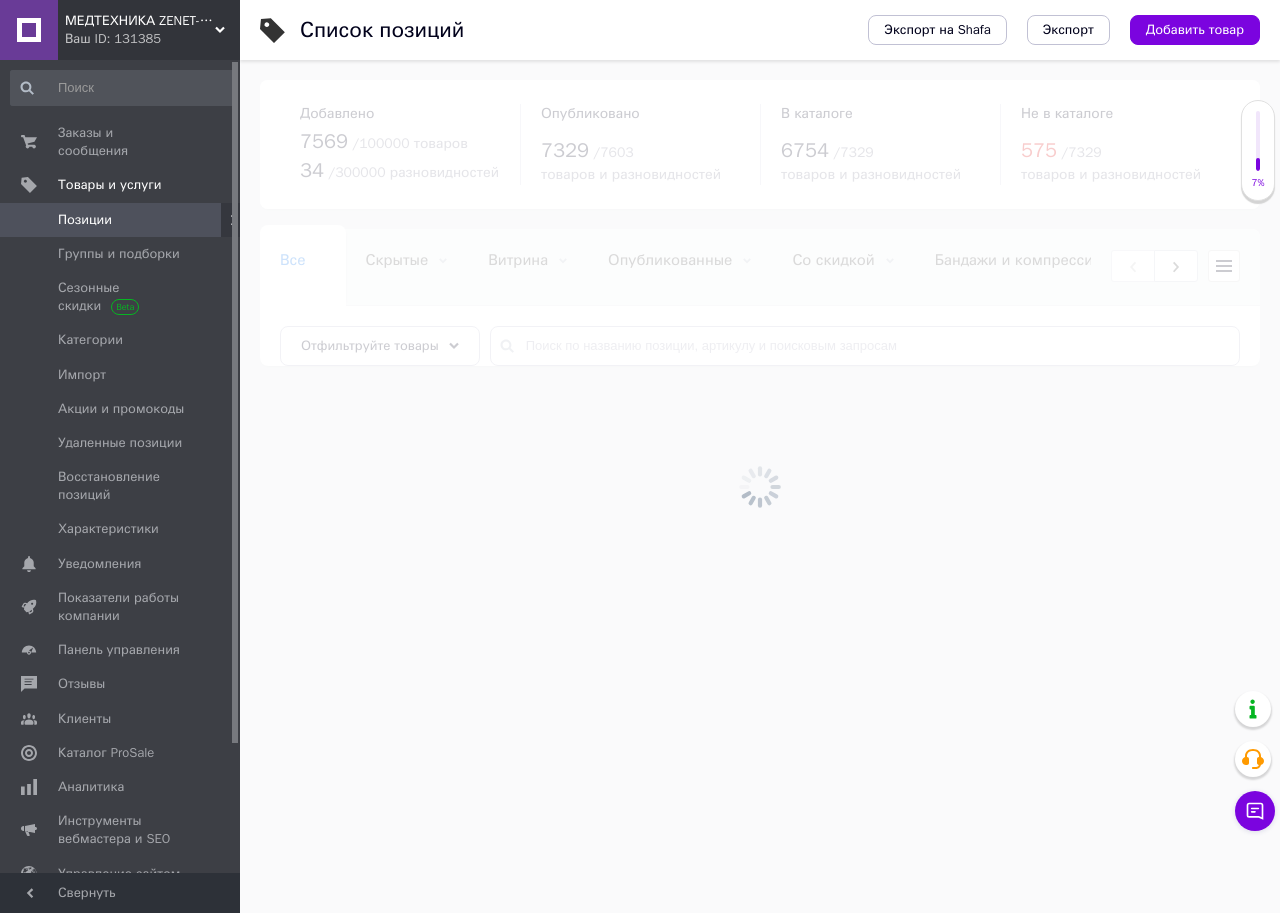 click at bounding box center (760, 486) 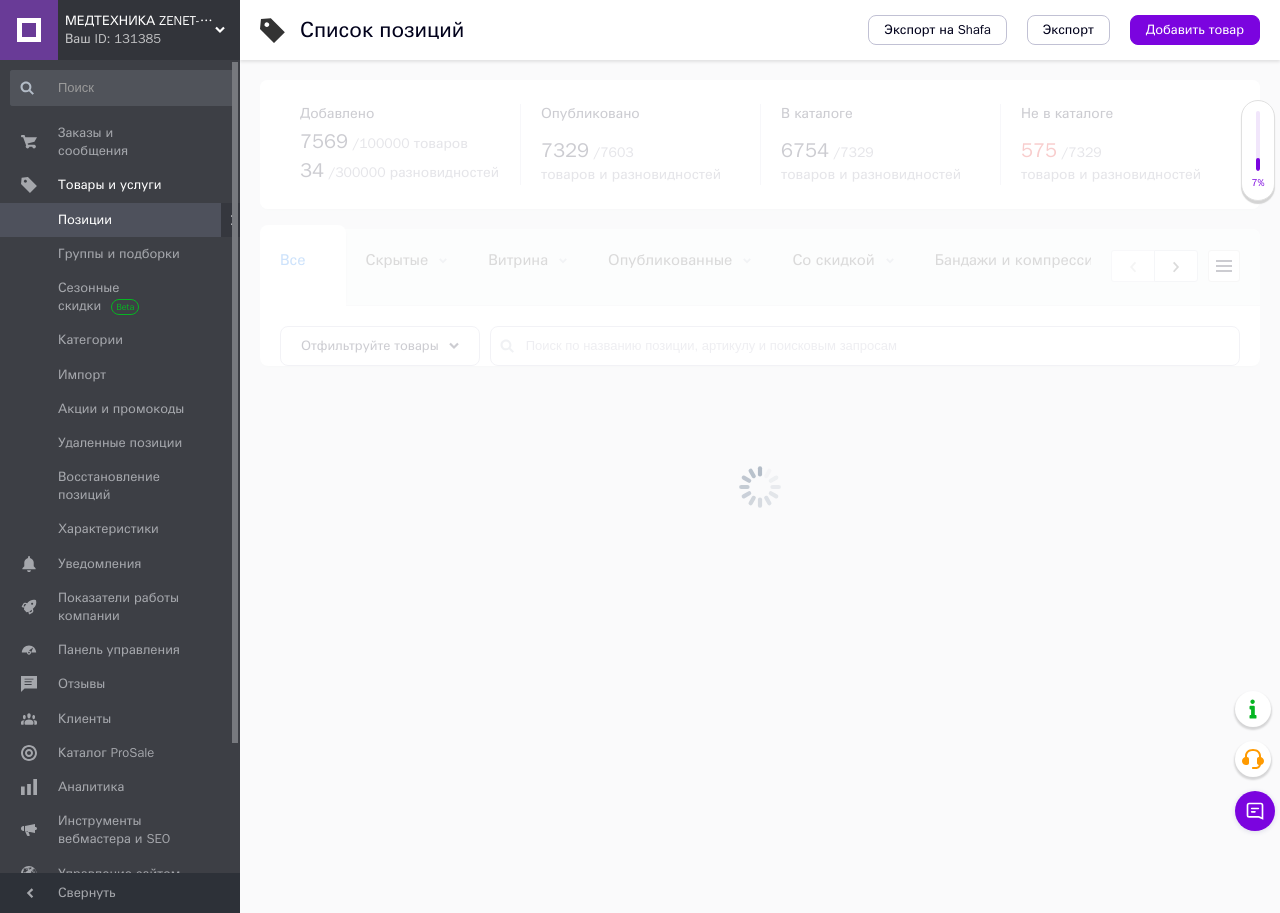 drag, startPoint x: 603, startPoint y: 337, endPoint x: 584, endPoint y: 340, distance: 19.235384 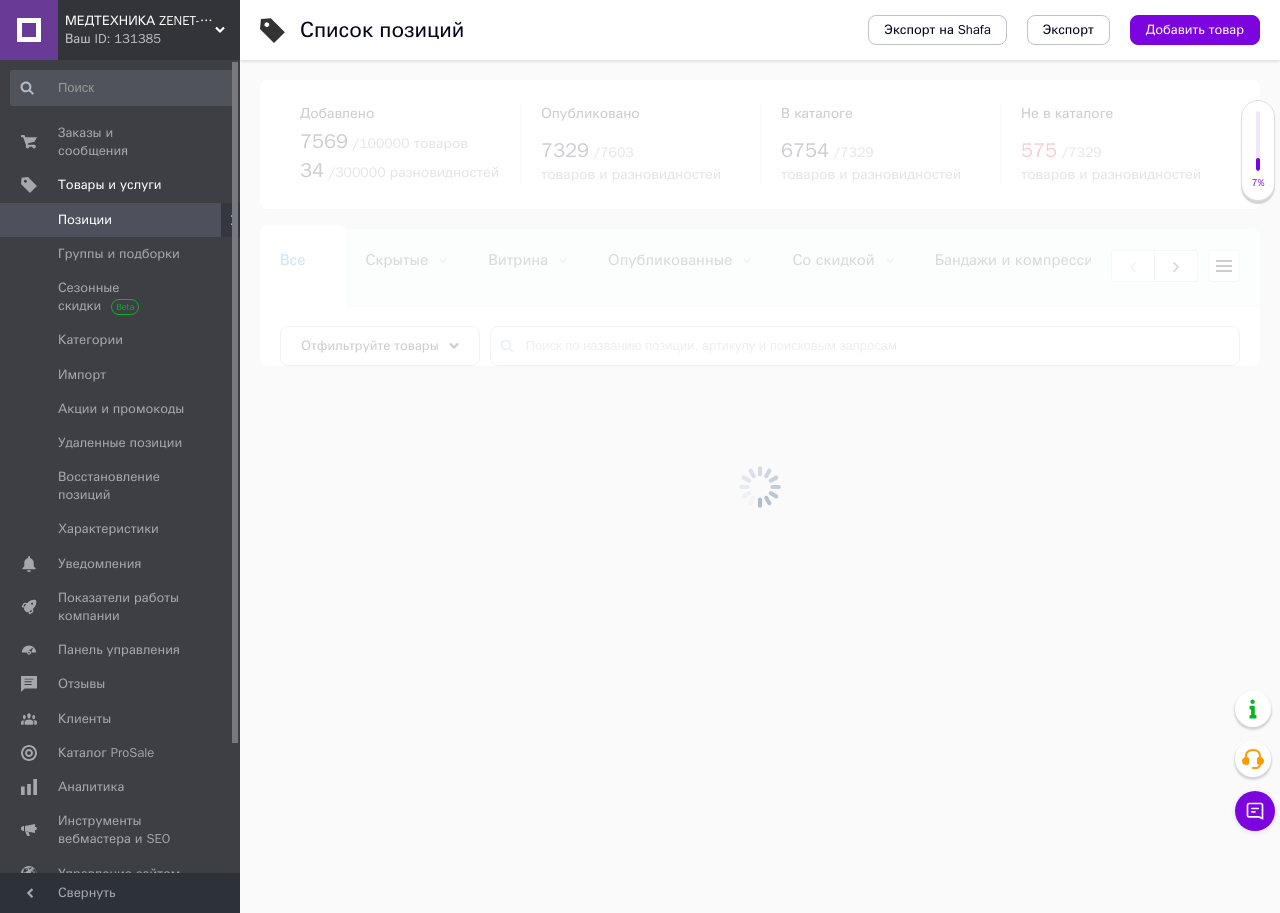 click at bounding box center [760, 486] 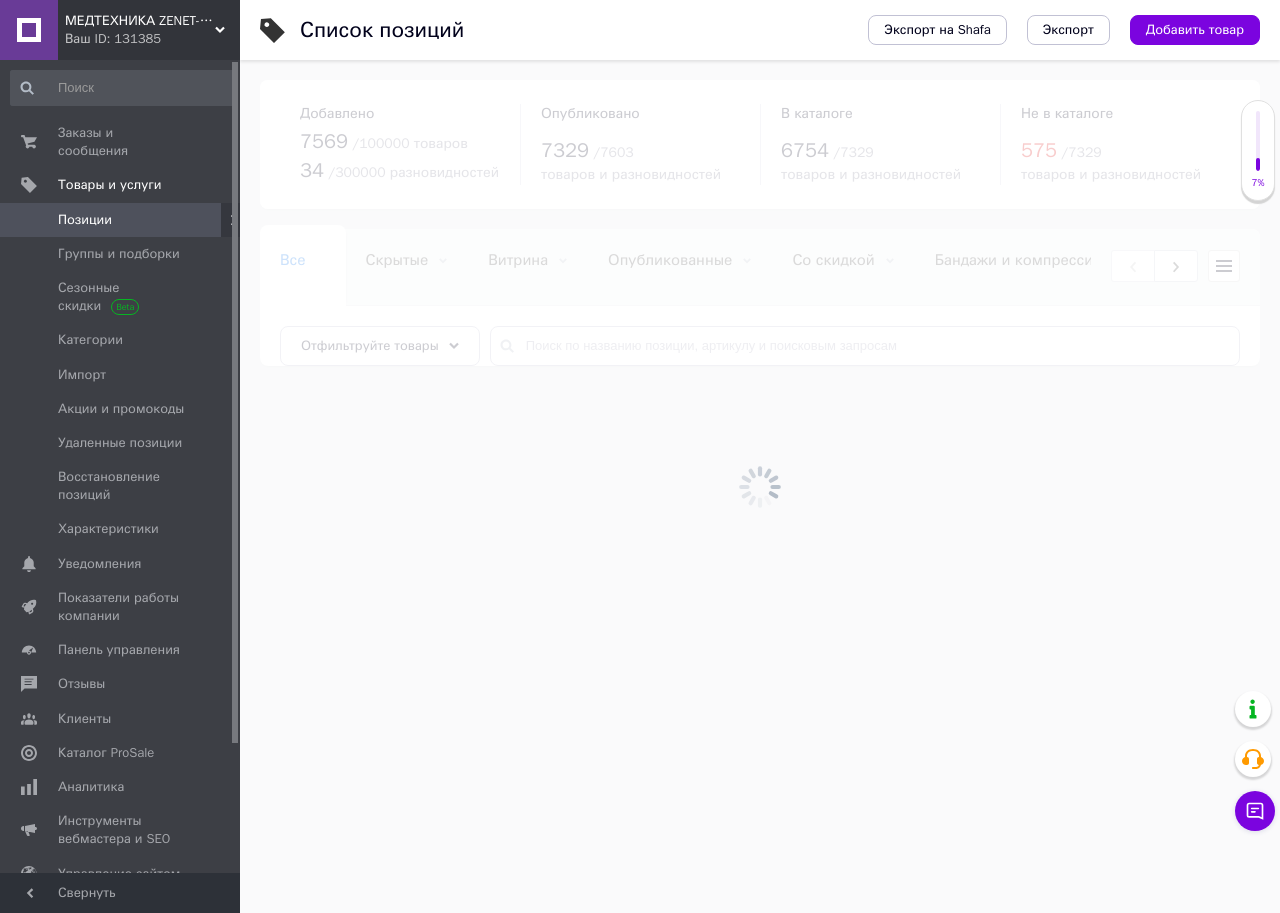 click at bounding box center (760, 486) 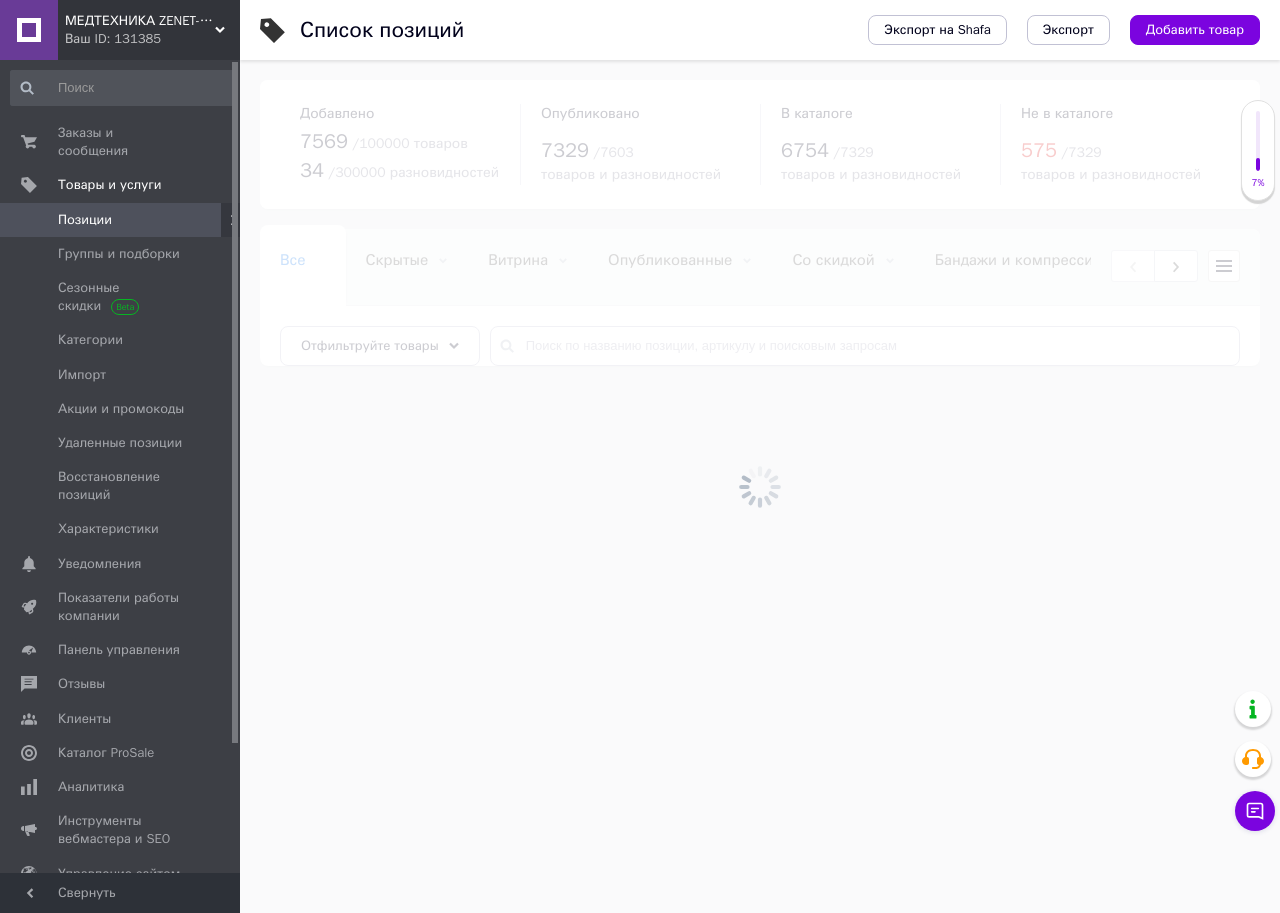 click at bounding box center (760, 486) 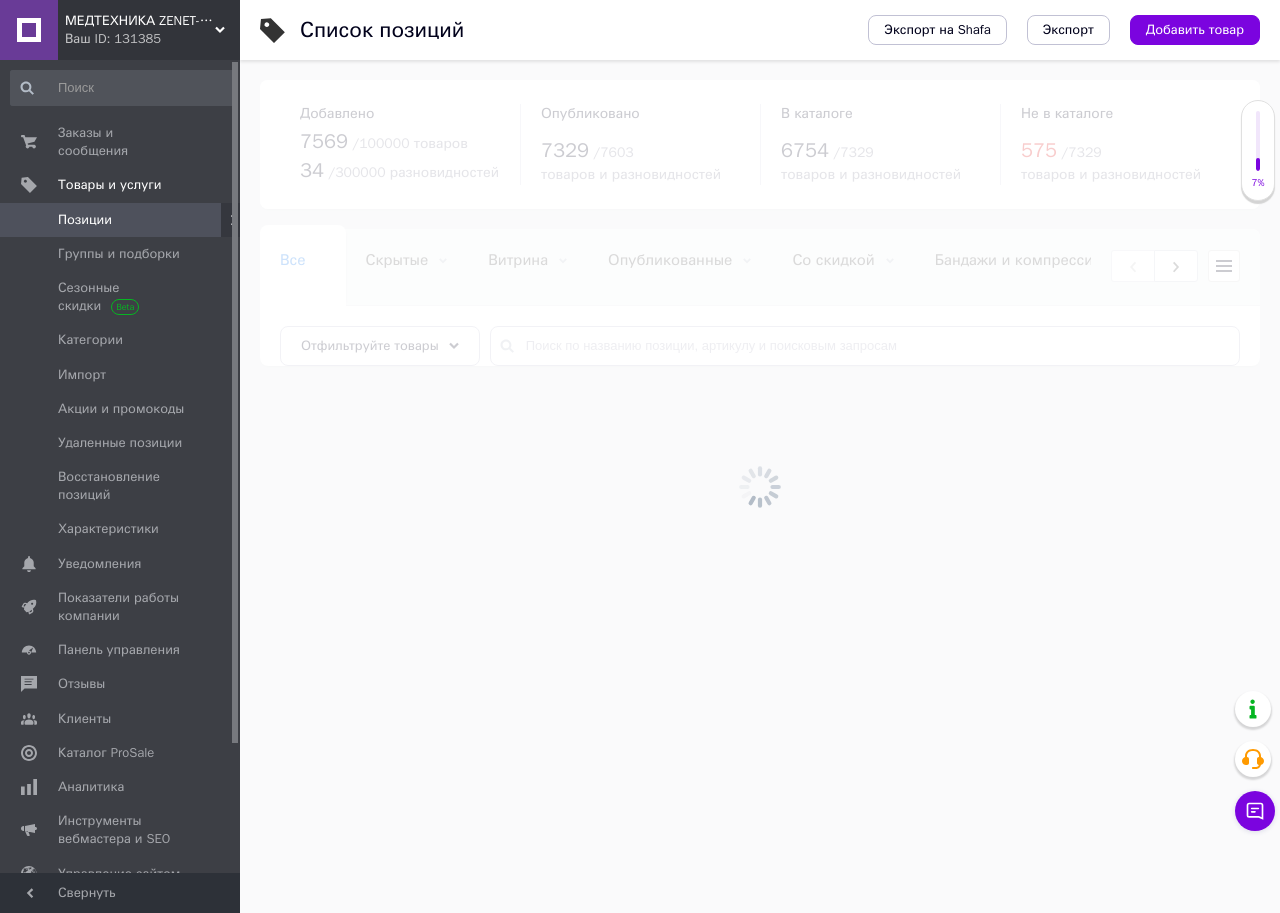 click at bounding box center (760, 486) 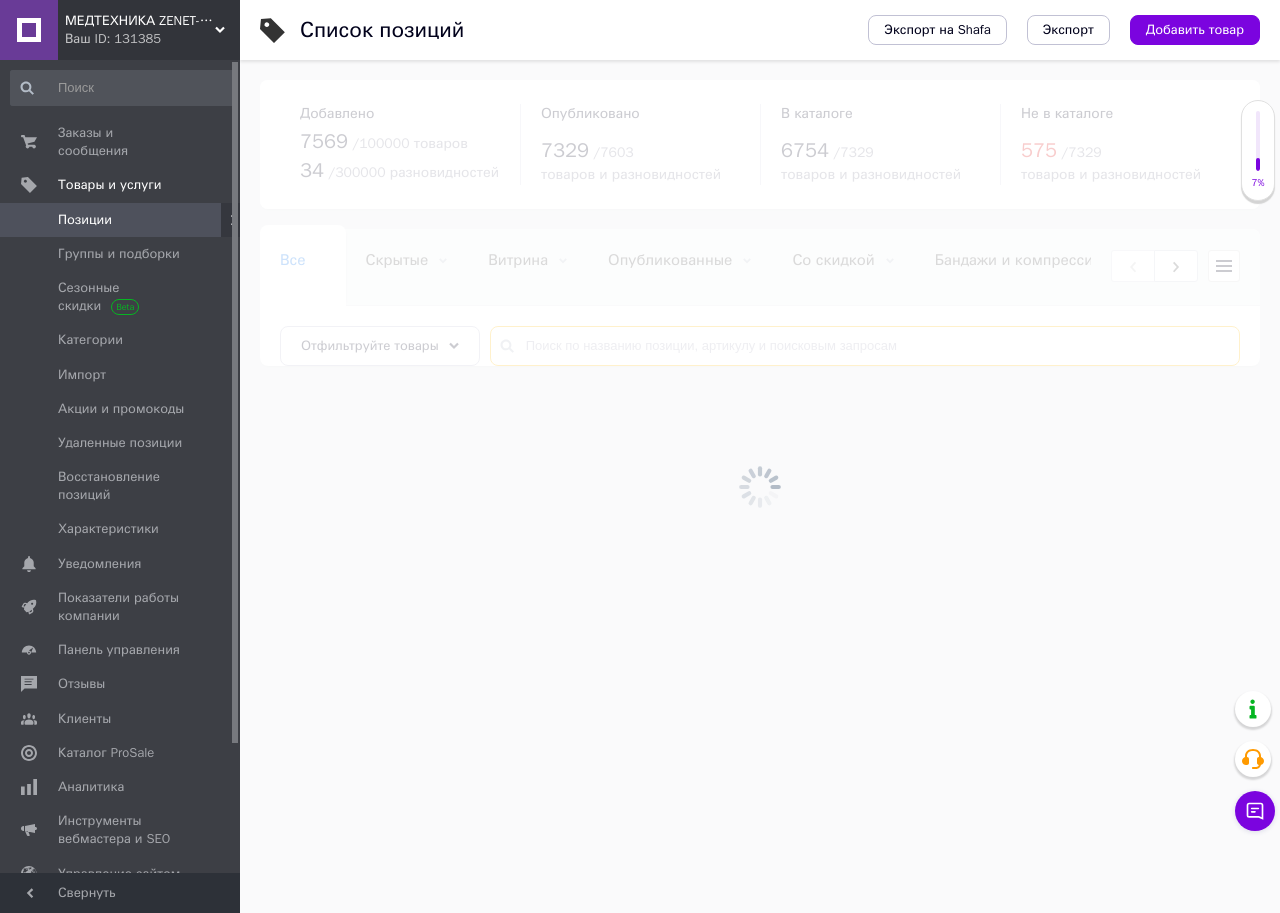 drag, startPoint x: 568, startPoint y: 338, endPoint x: 561, endPoint y: 350, distance: 13.892444 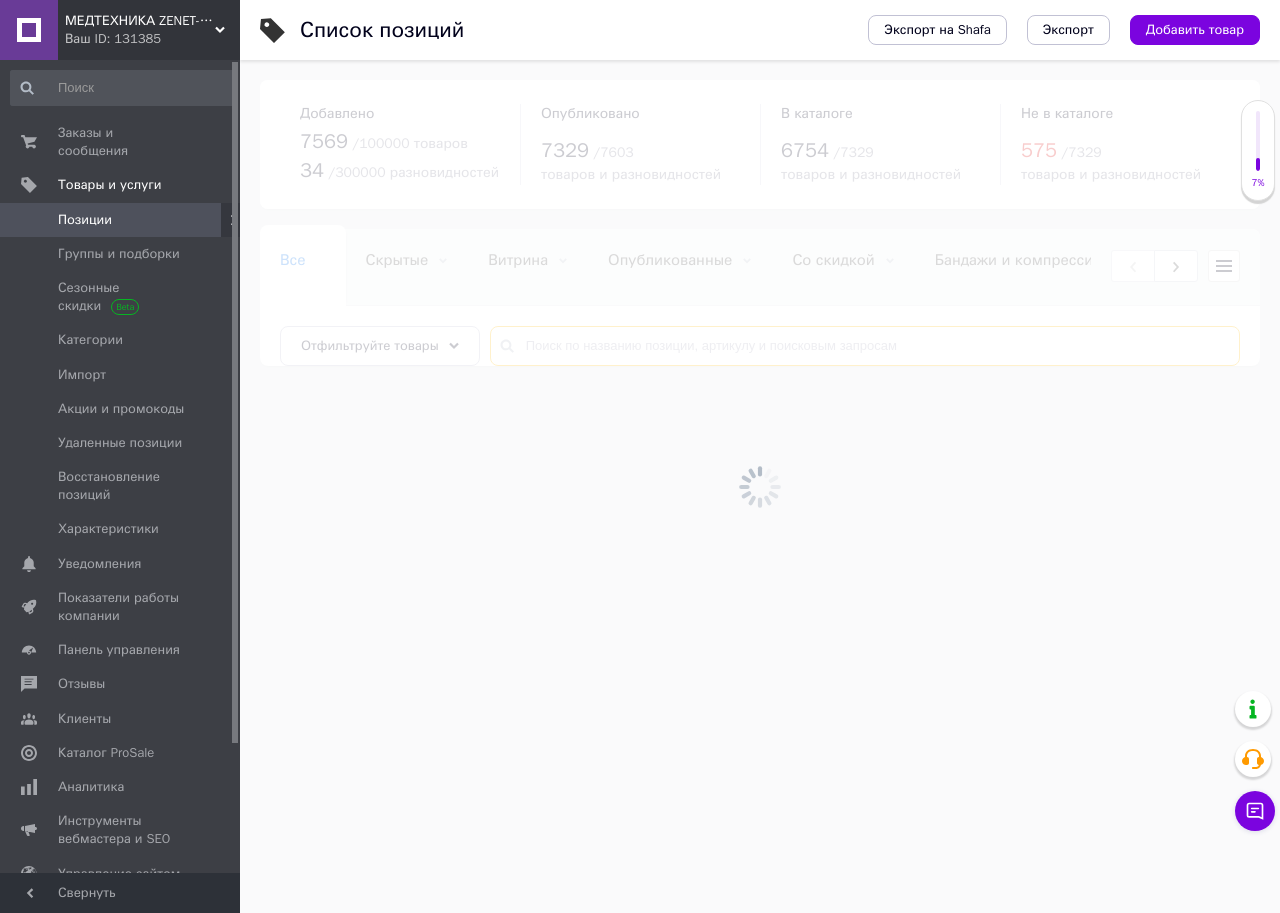 click at bounding box center [865, 346] 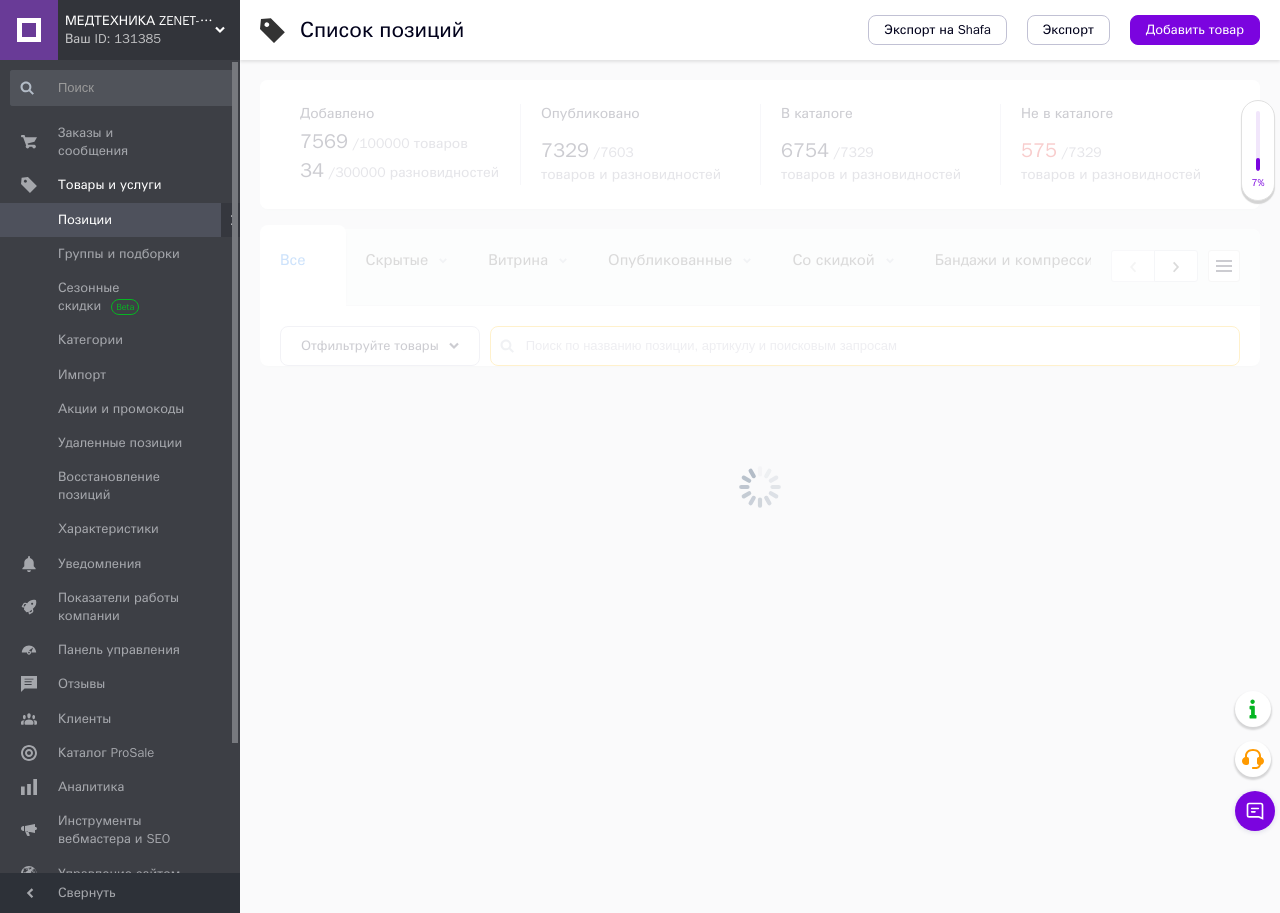 click at bounding box center [865, 346] 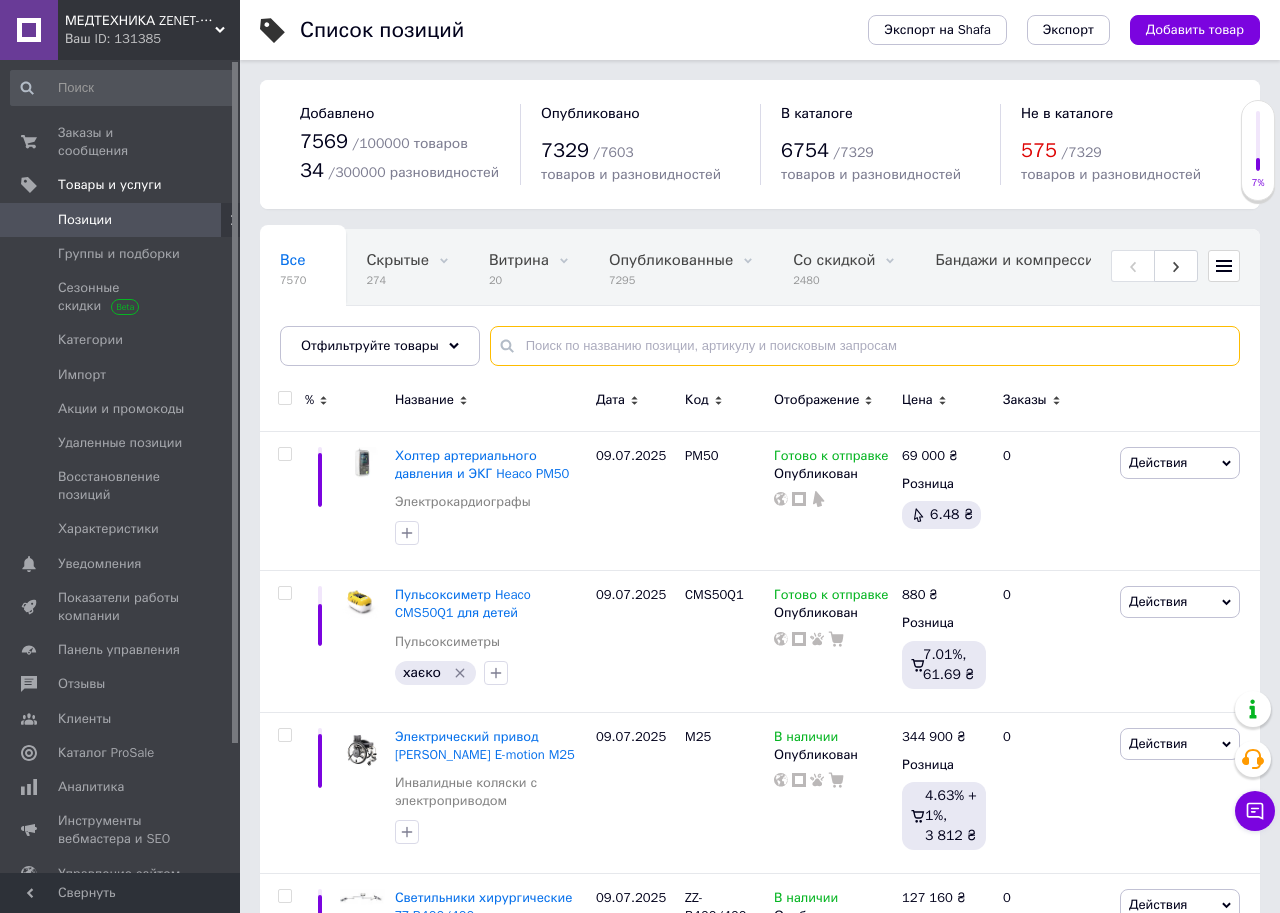 click at bounding box center (865, 346) 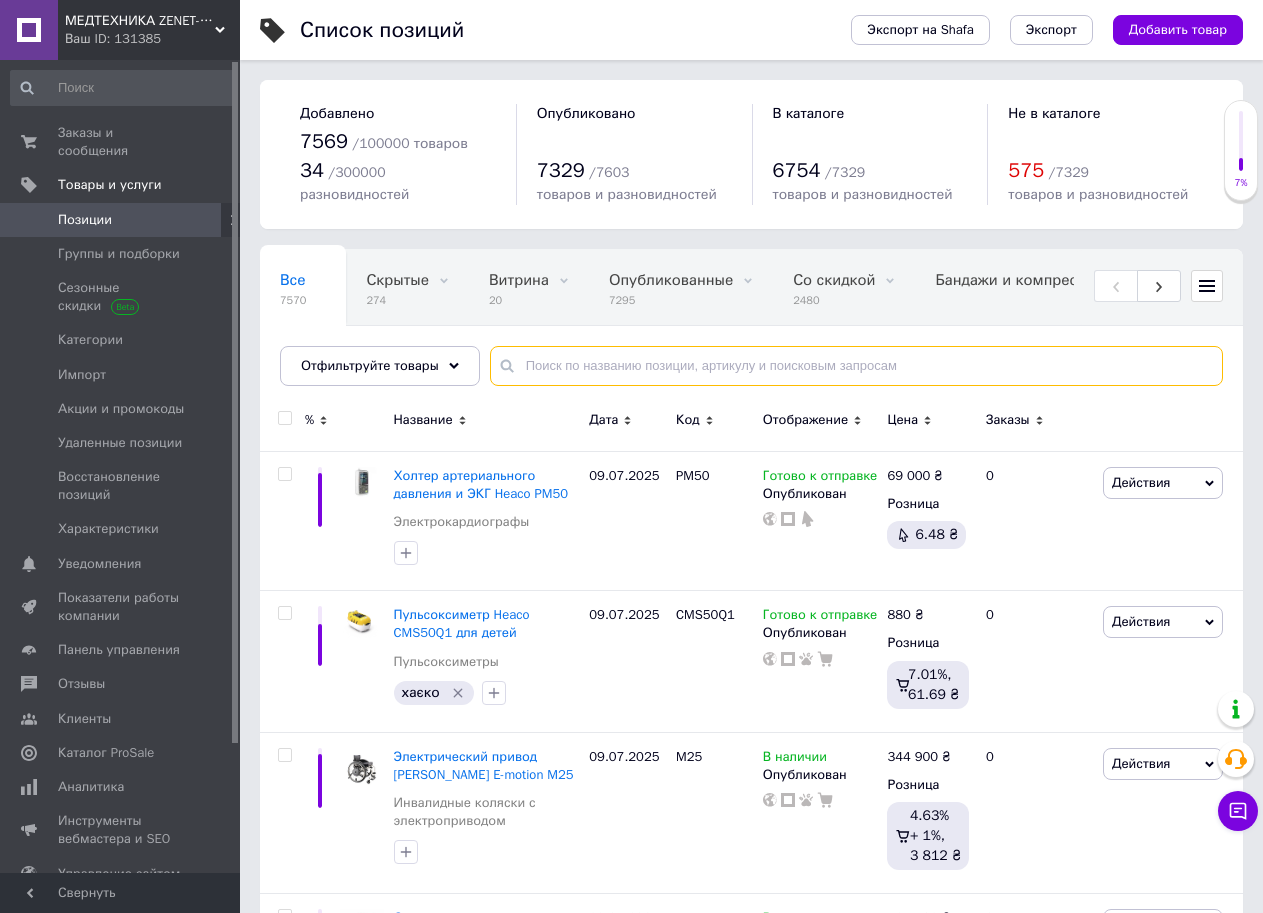 paste on "[PERSON_NAME]" 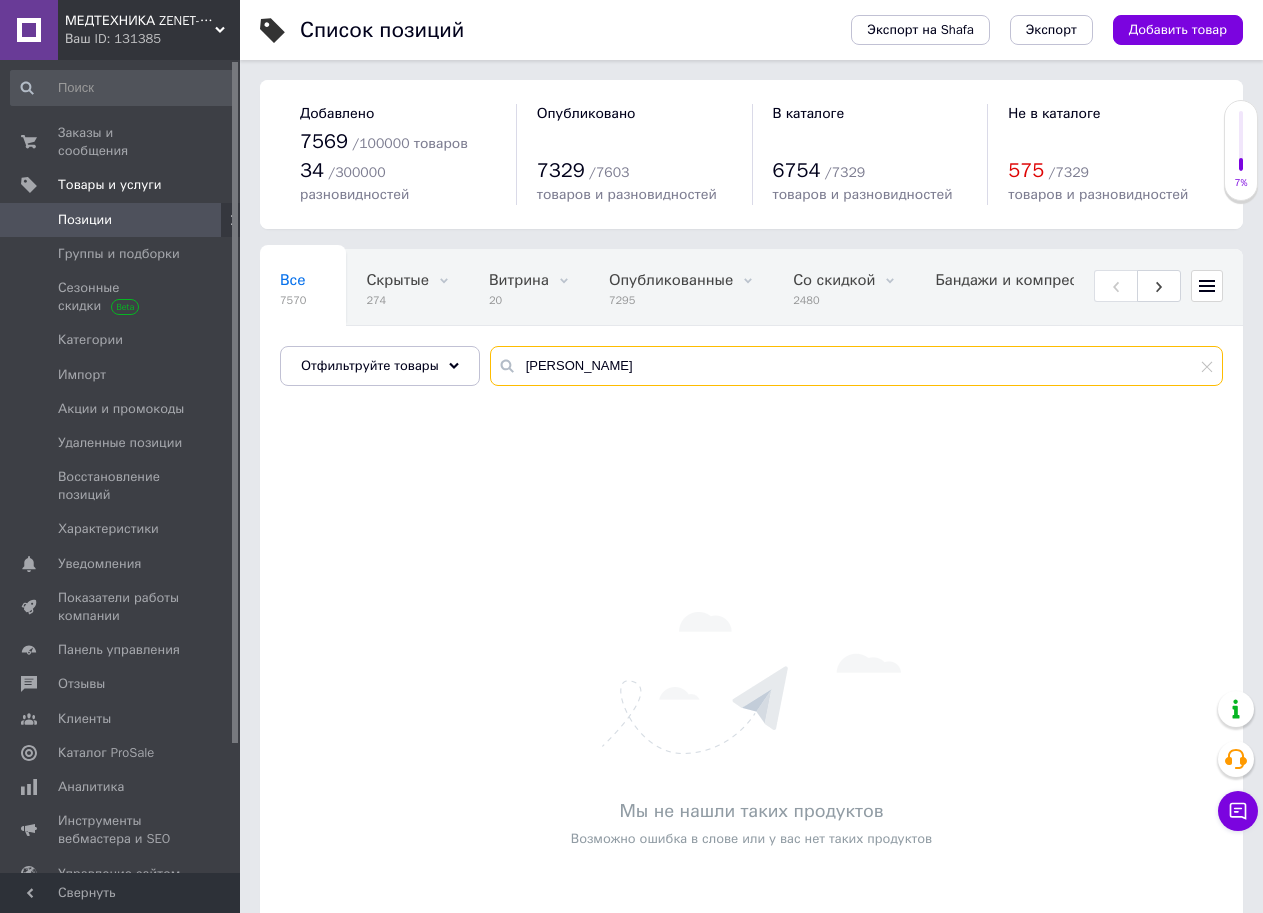 type on "[PERSON_NAME]" 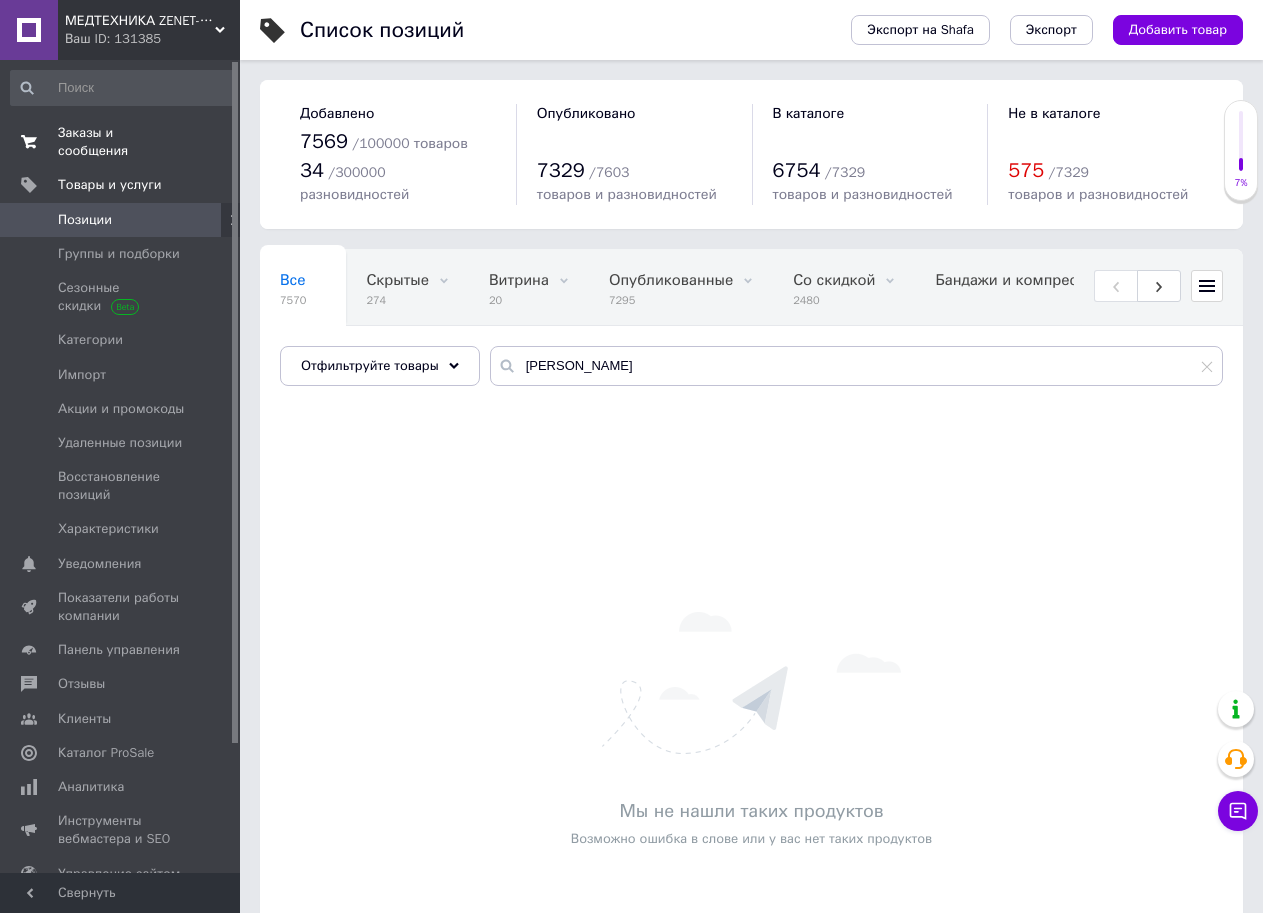 click on "Заказы и сообщения 0 0" at bounding box center [123, 142] 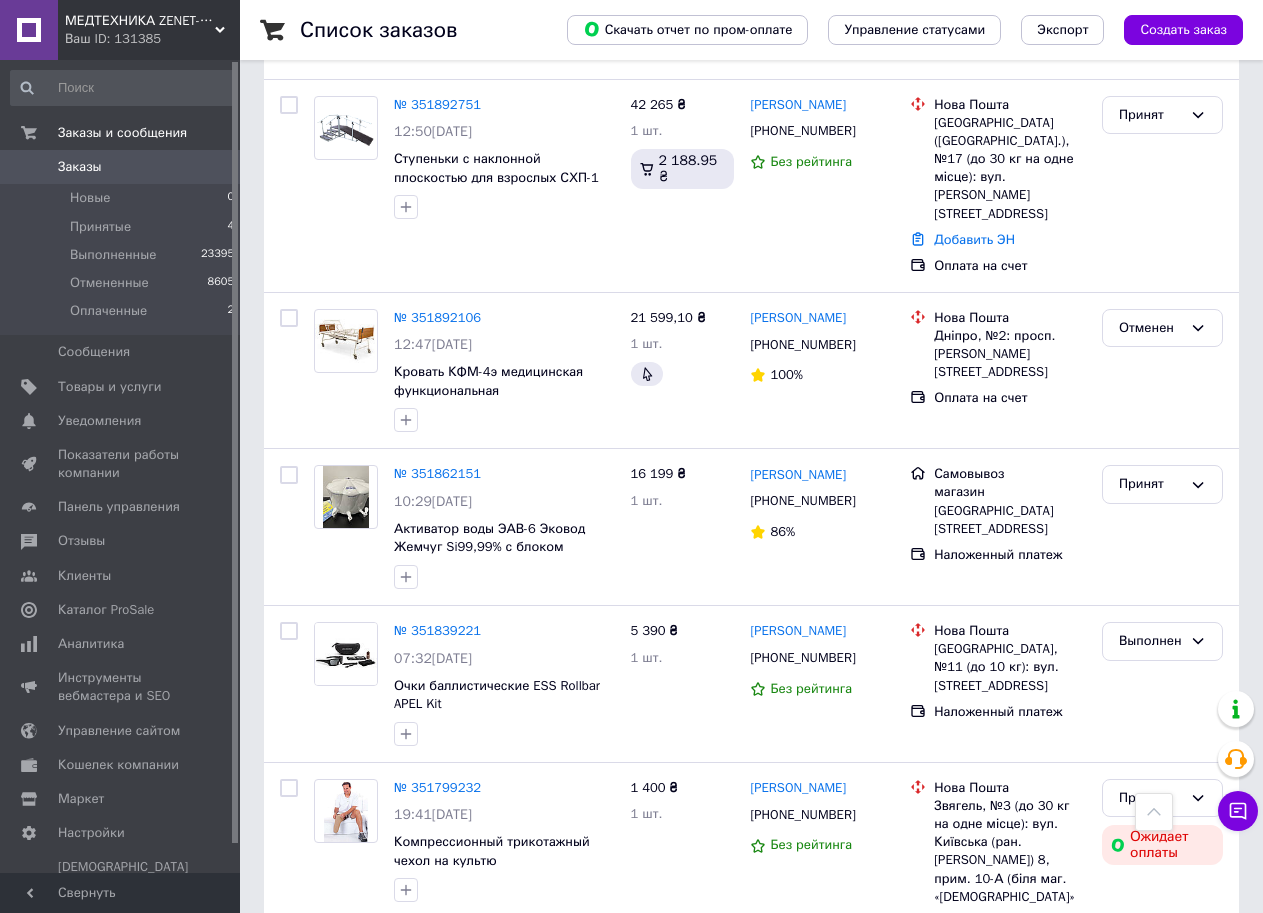 scroll, scrollTop: 0, scrollLeft: 0, axis: both 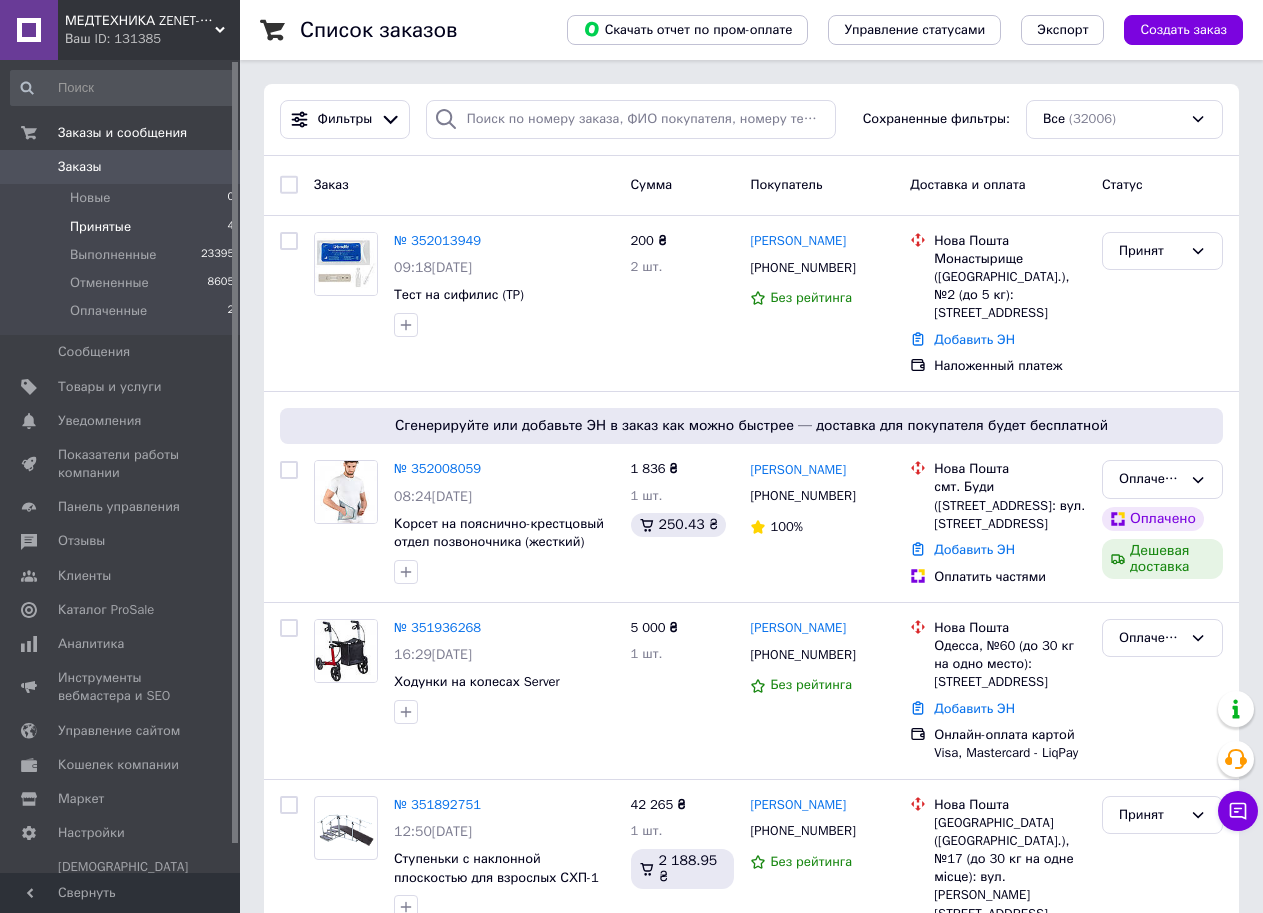 click on "Принятые 4" at bounding box center [123, 227] 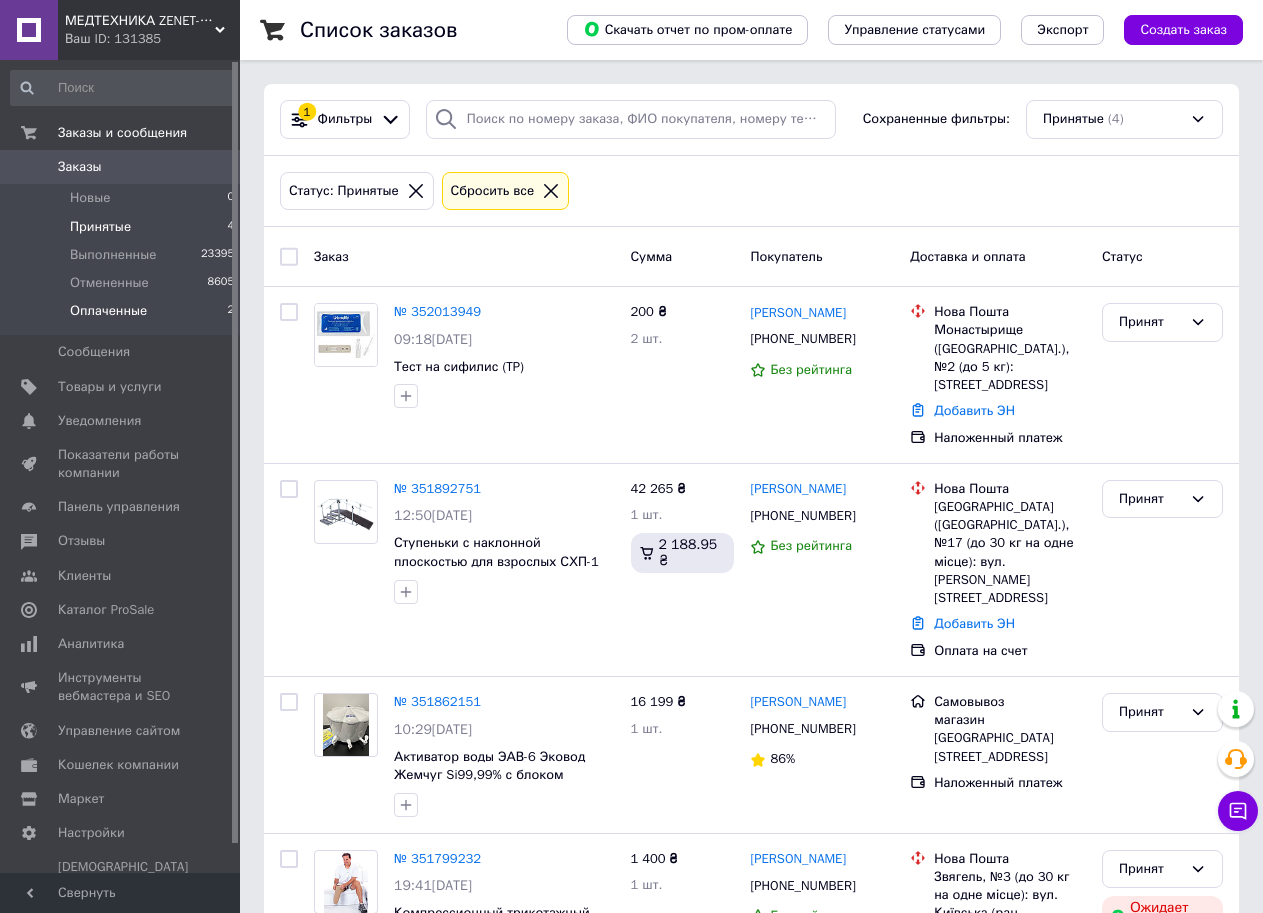 click on "Оплаченные 2" at bounding box center (123, 316) 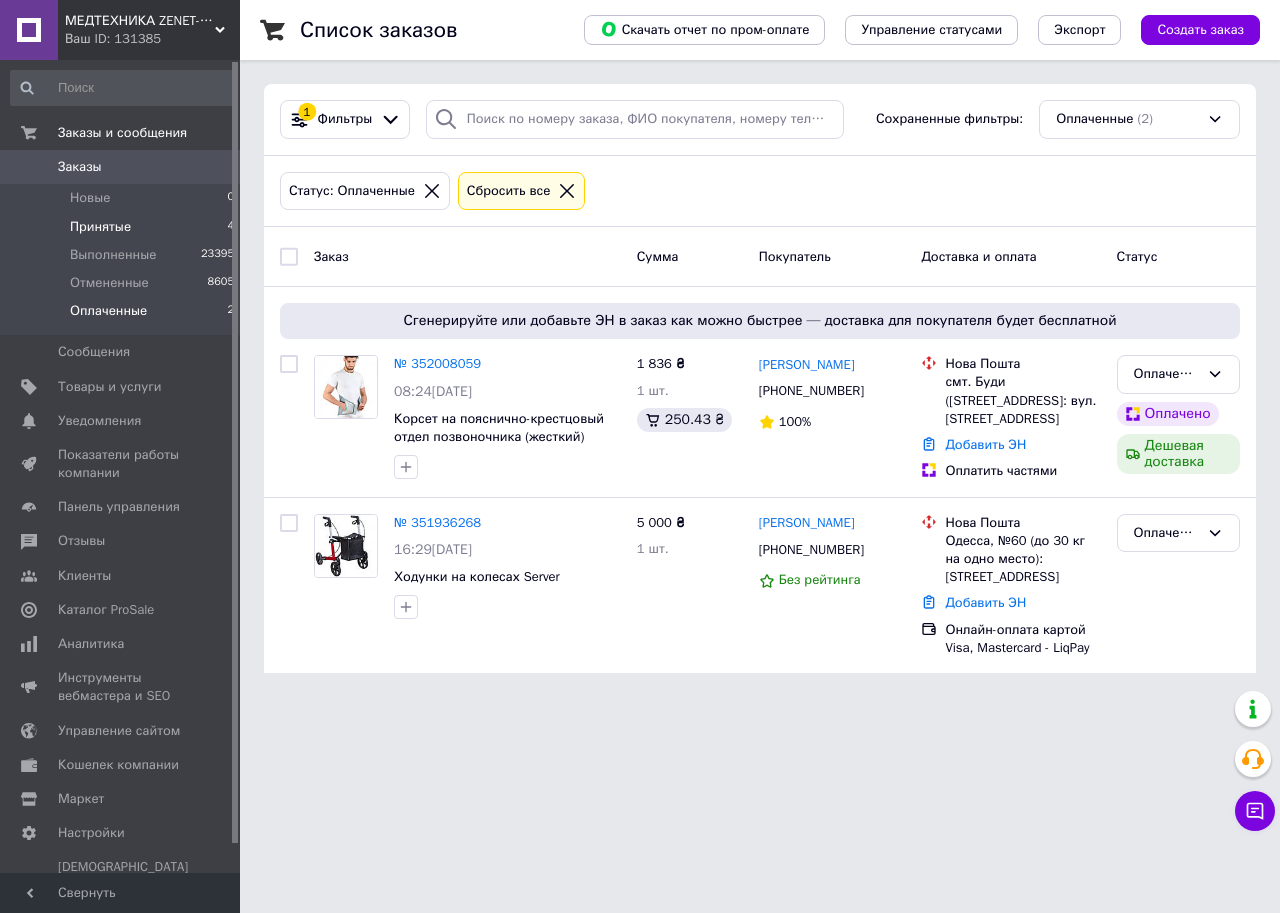 click on "Принятые 4" at bounding box center (123, 227) 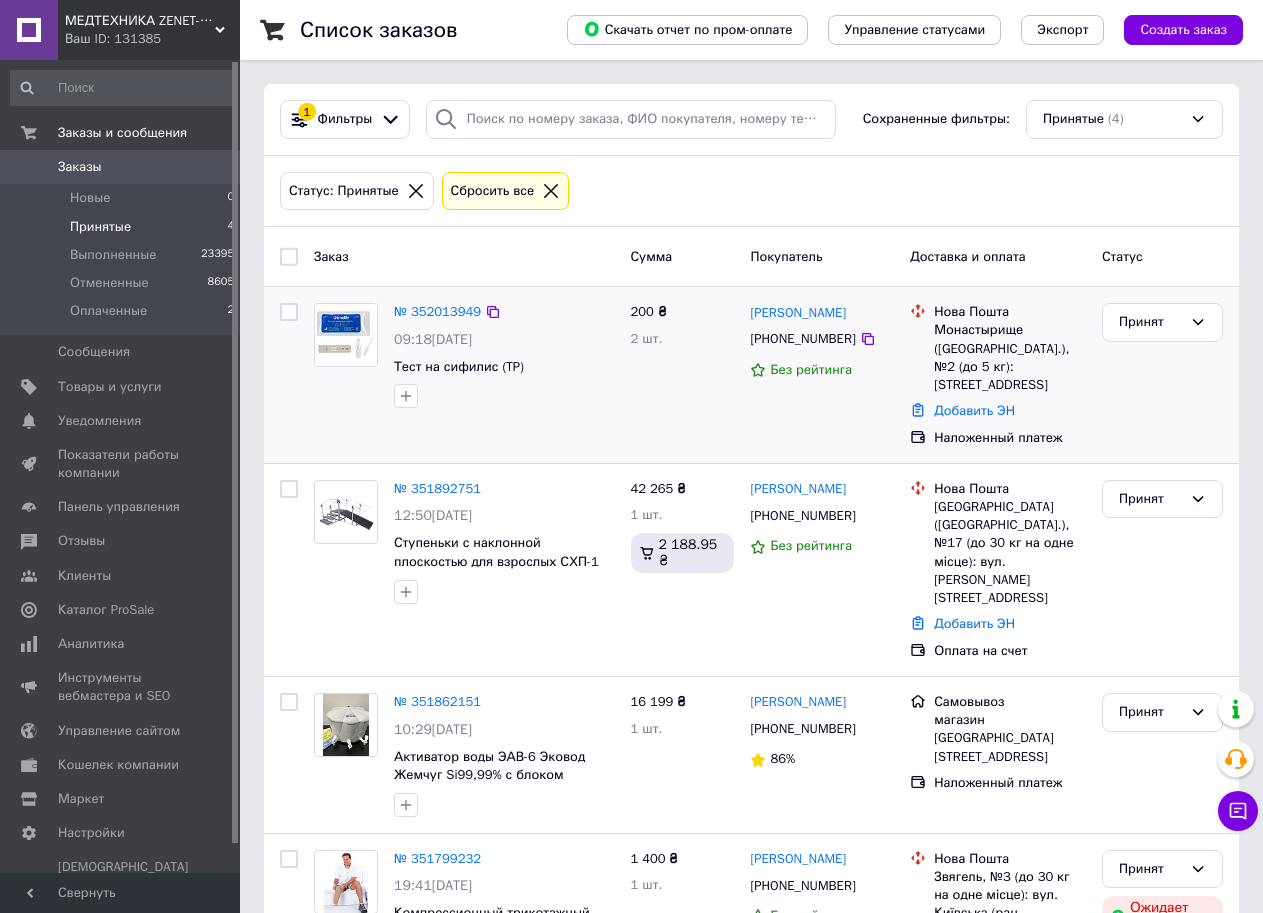 scroll, scrollTop: 102, scrollLeft: 0, axis: vertical 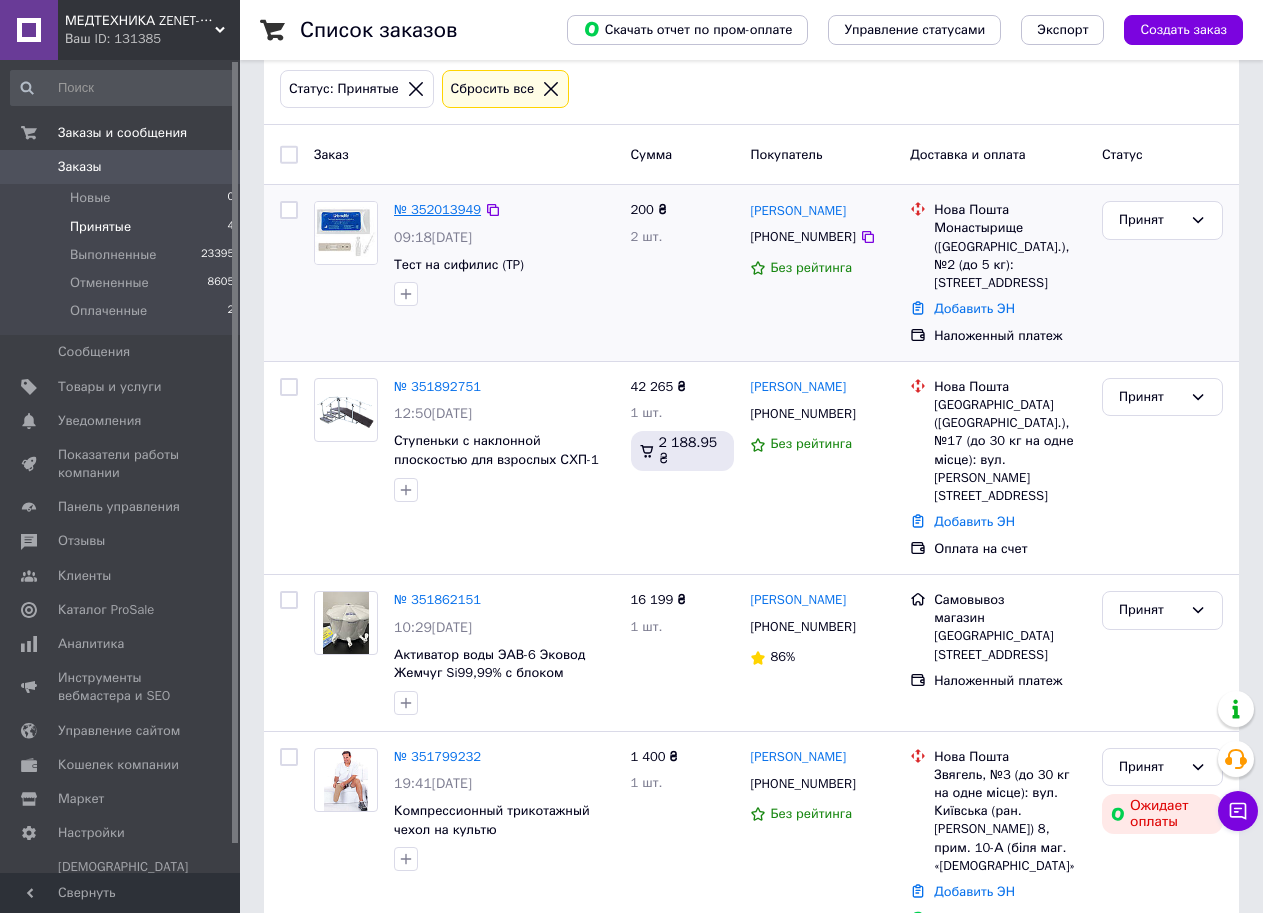 click on "№ 352013949" at bounding box center (437, 209) 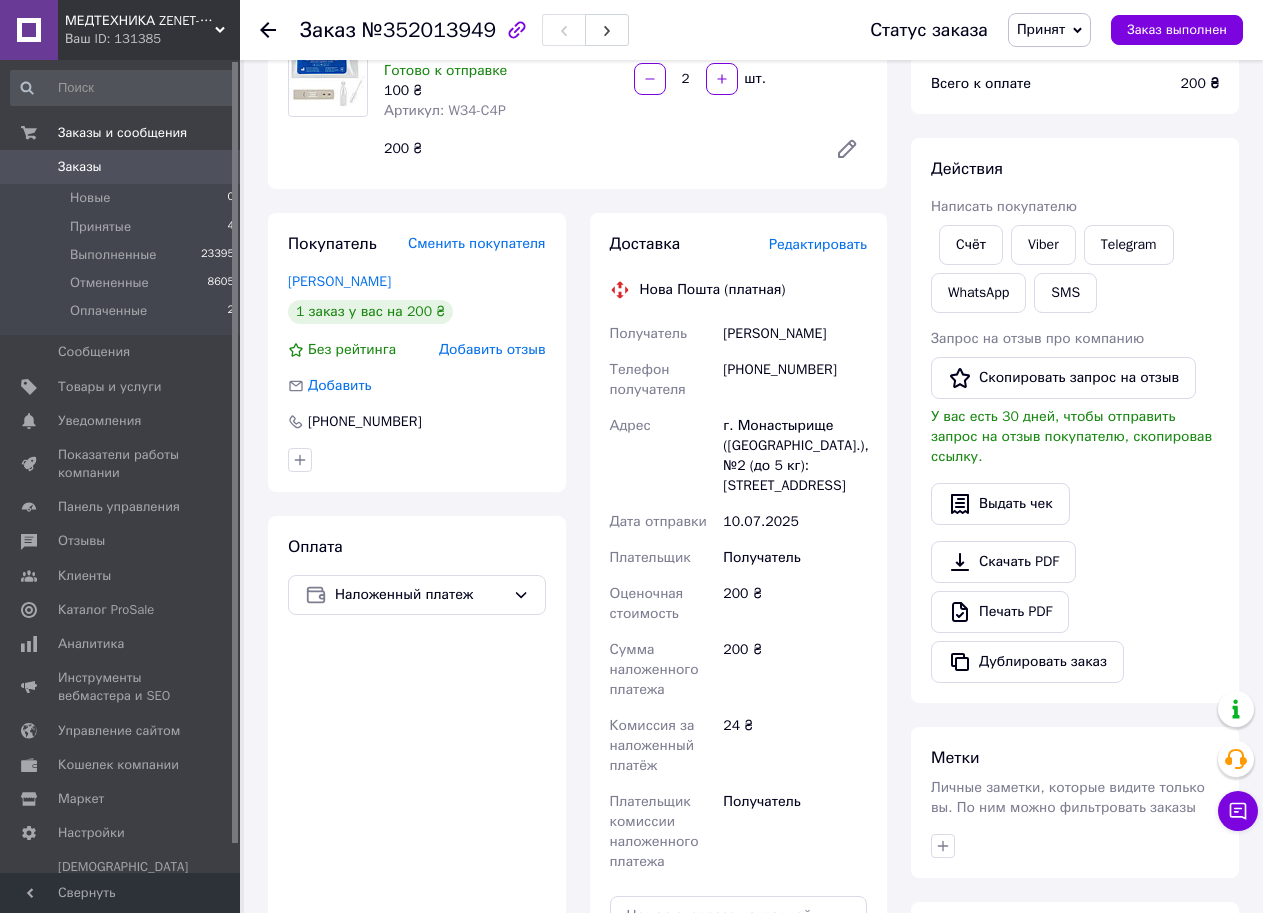 scroll, scrollTop: 300, scrollLeft: 0, axis: vertical 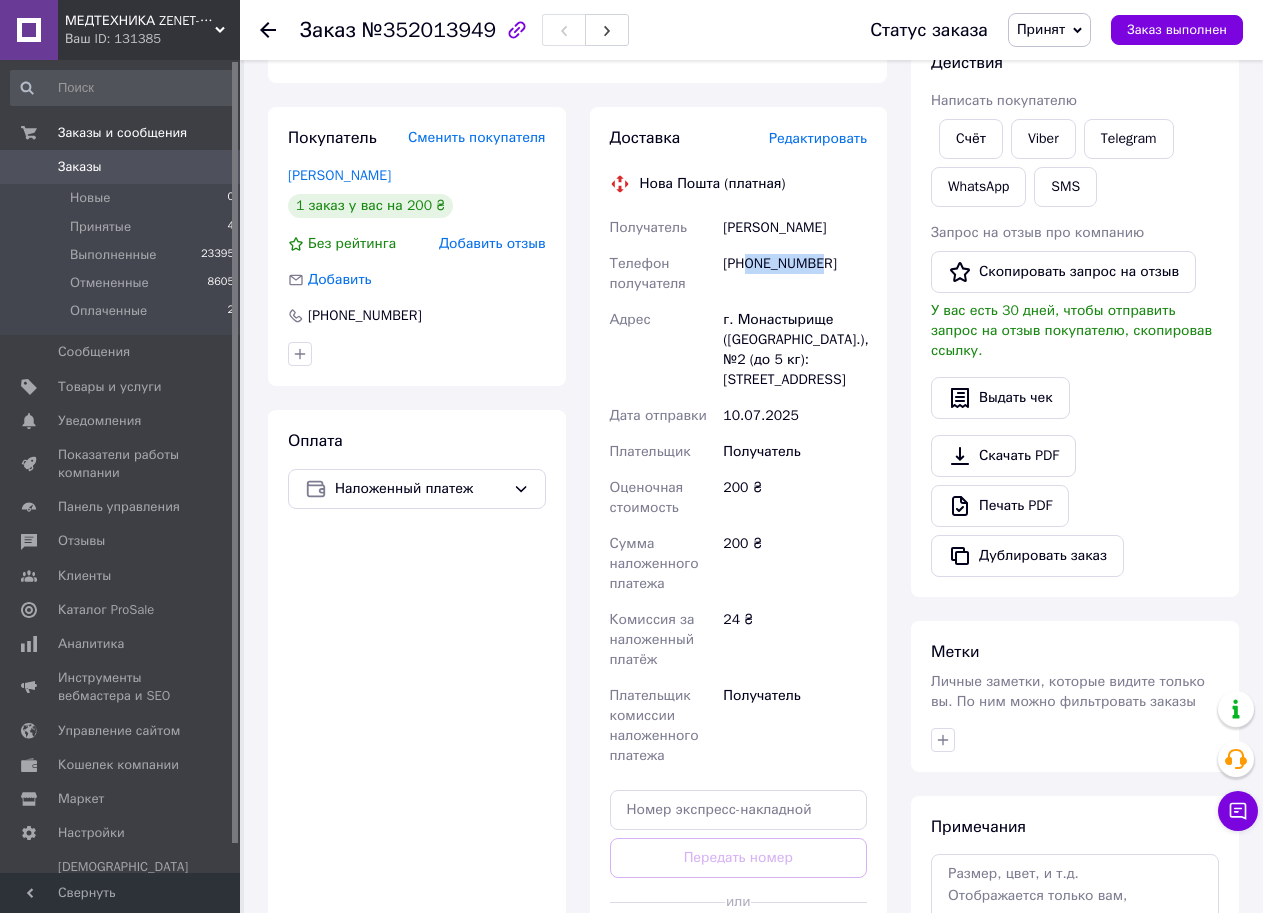 drag, startPoint x: 818, startPoint y: 266, endPoint x: 745, endPoint y: 264, distance: 73.02739 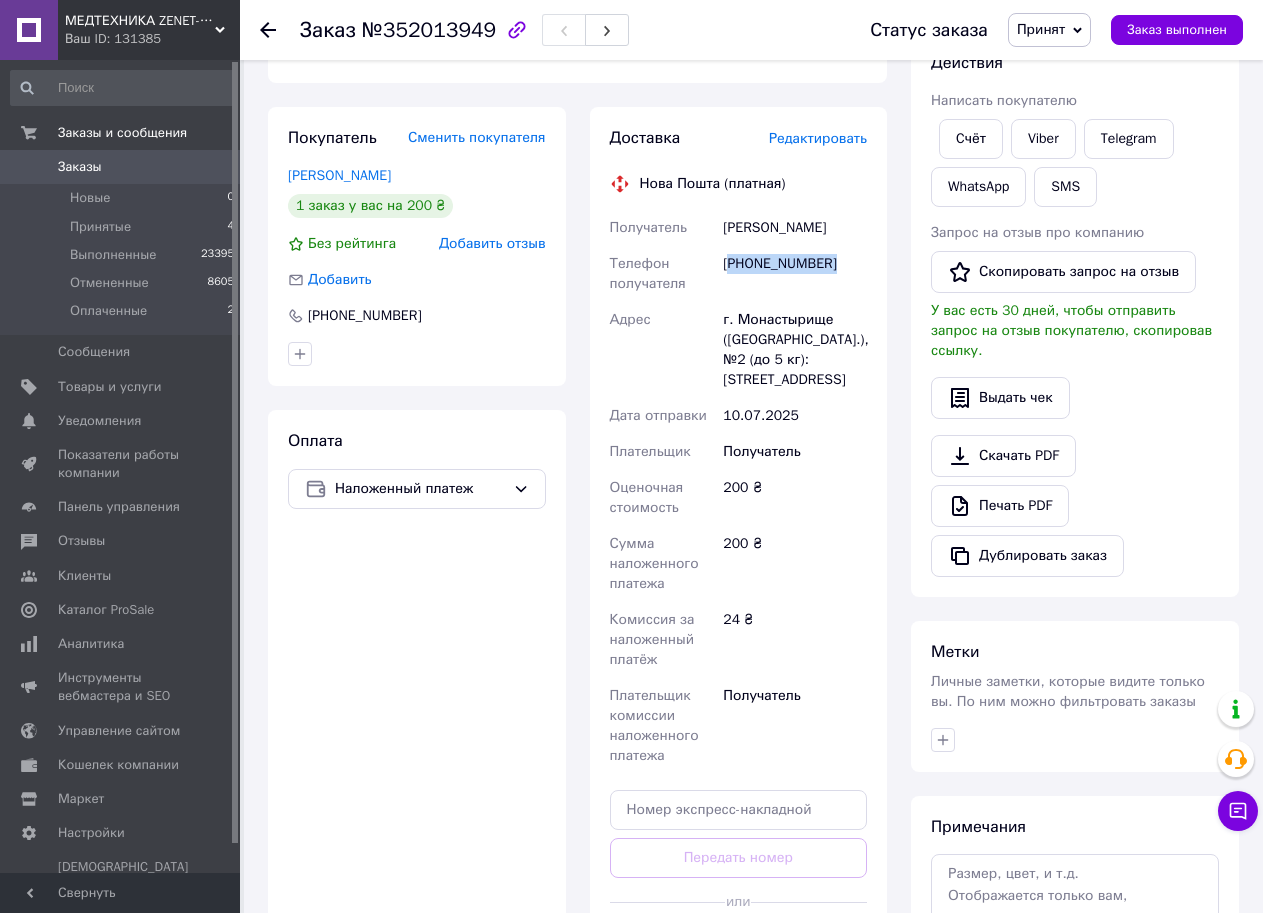 drag, startPoint x: 746, startPoint y: 266, endPoint x: 833, endPoint y: 269, distance: 87.05171 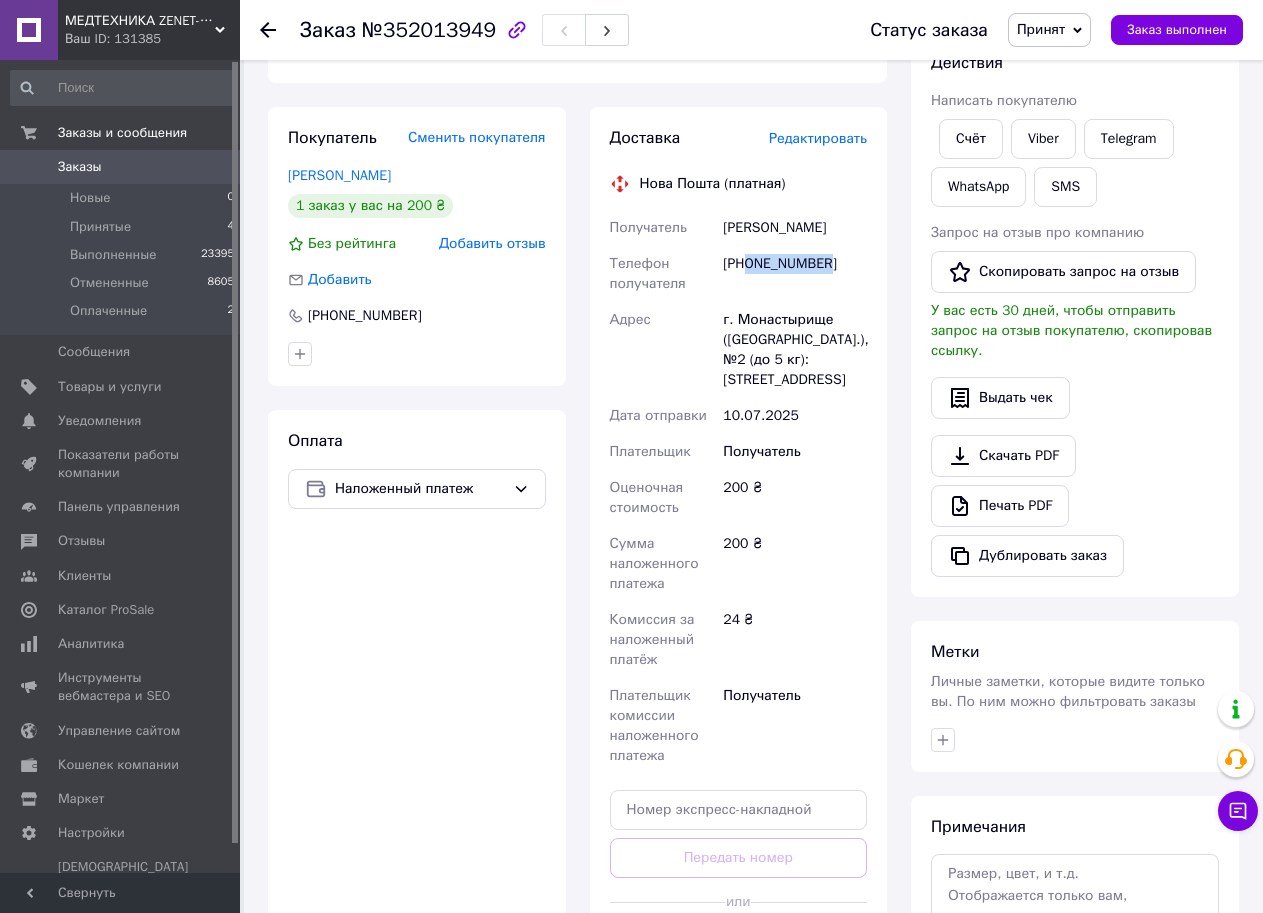 drag, startPoint x: 829, startPoint y: 266, endPoint x: 747, endPoint y: 262, distance: 82.0975 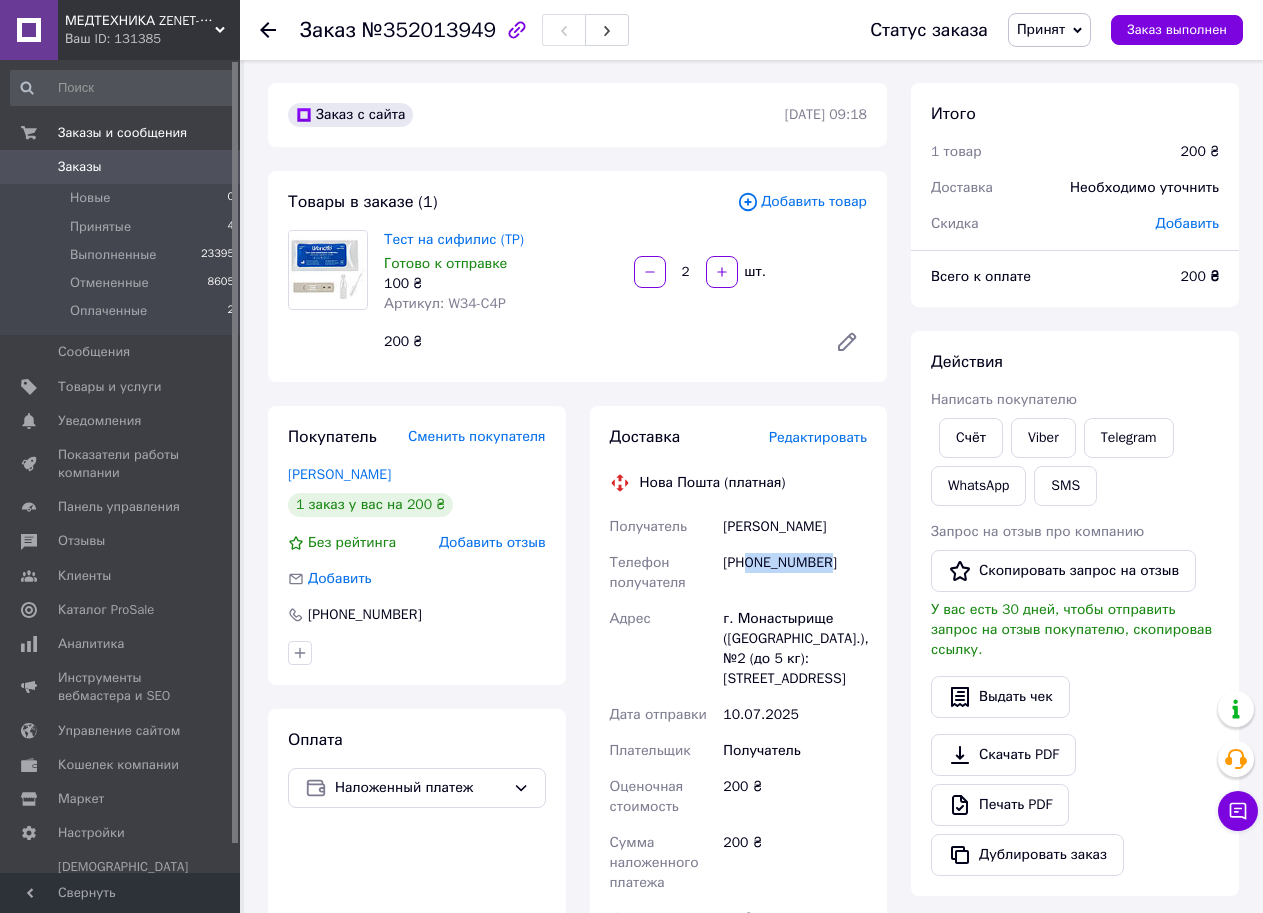 scroll, scrollTop: 0, scrollLeft: 0, axis: both 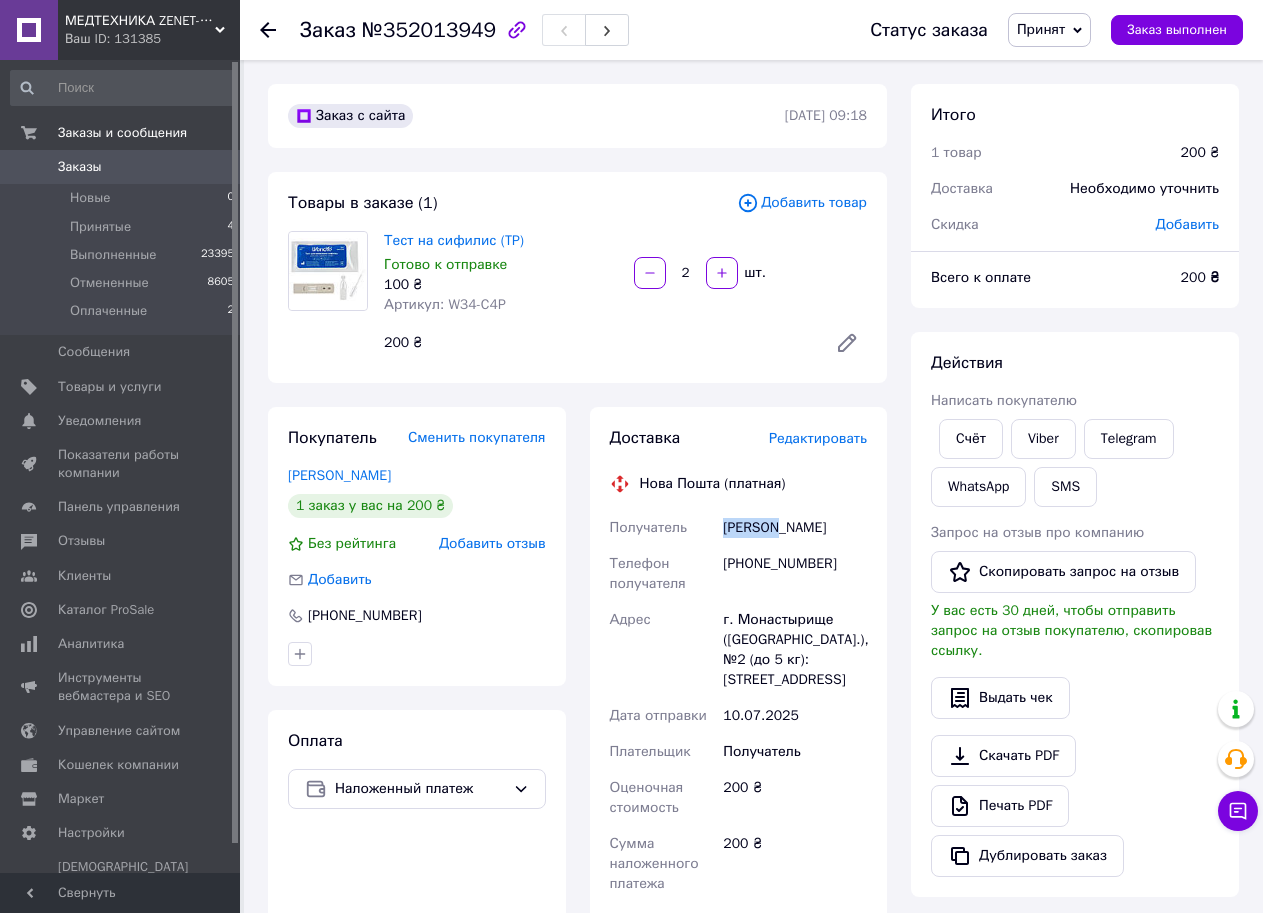 drag, startPoint x: 704, startPoint y: 524, endPoint x: 782, endPoint y: 527, distance: 78.05767 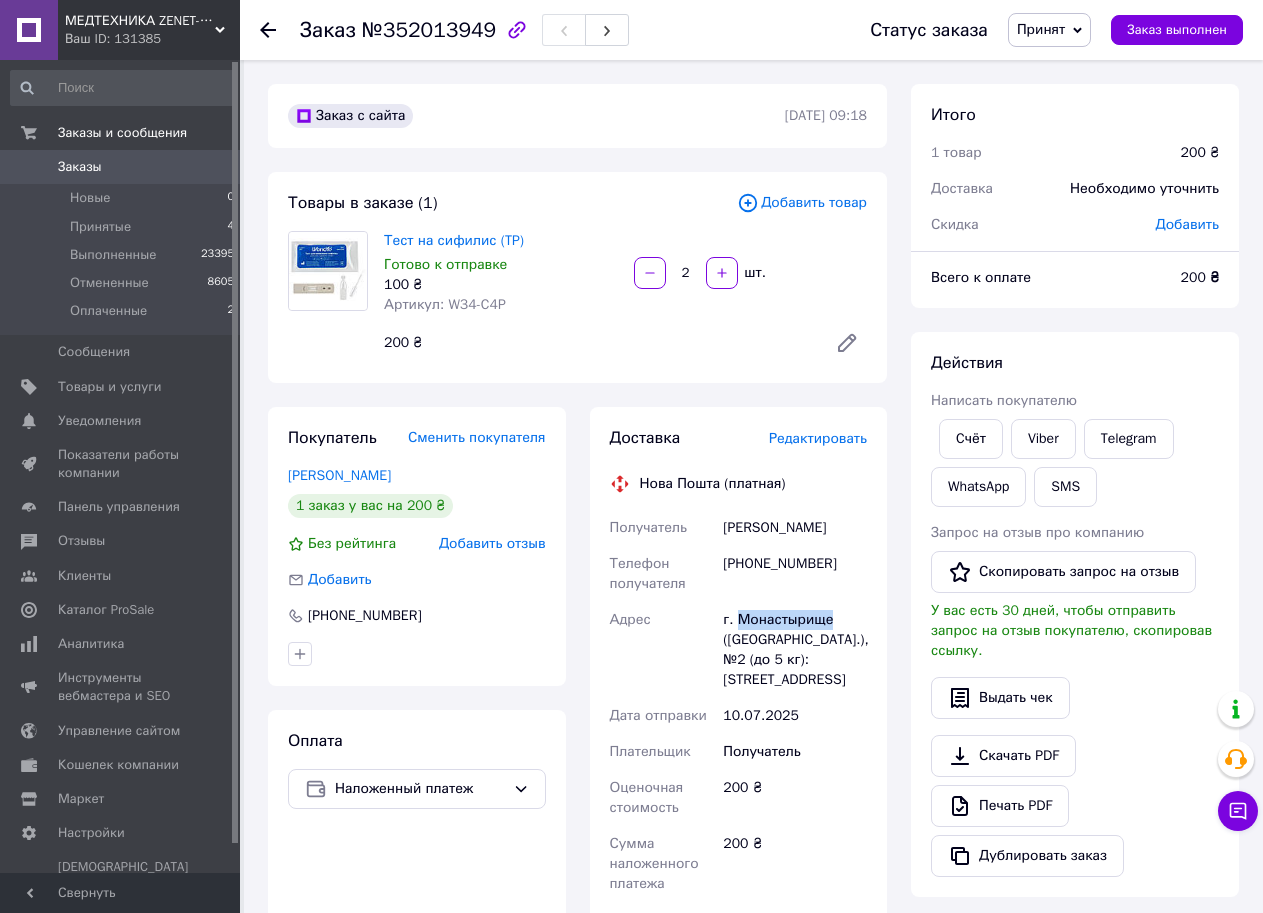 drag, startPoint x: 740, startPoint y: 611, endPoint x: 833, endPoint y: 611, distance: 93 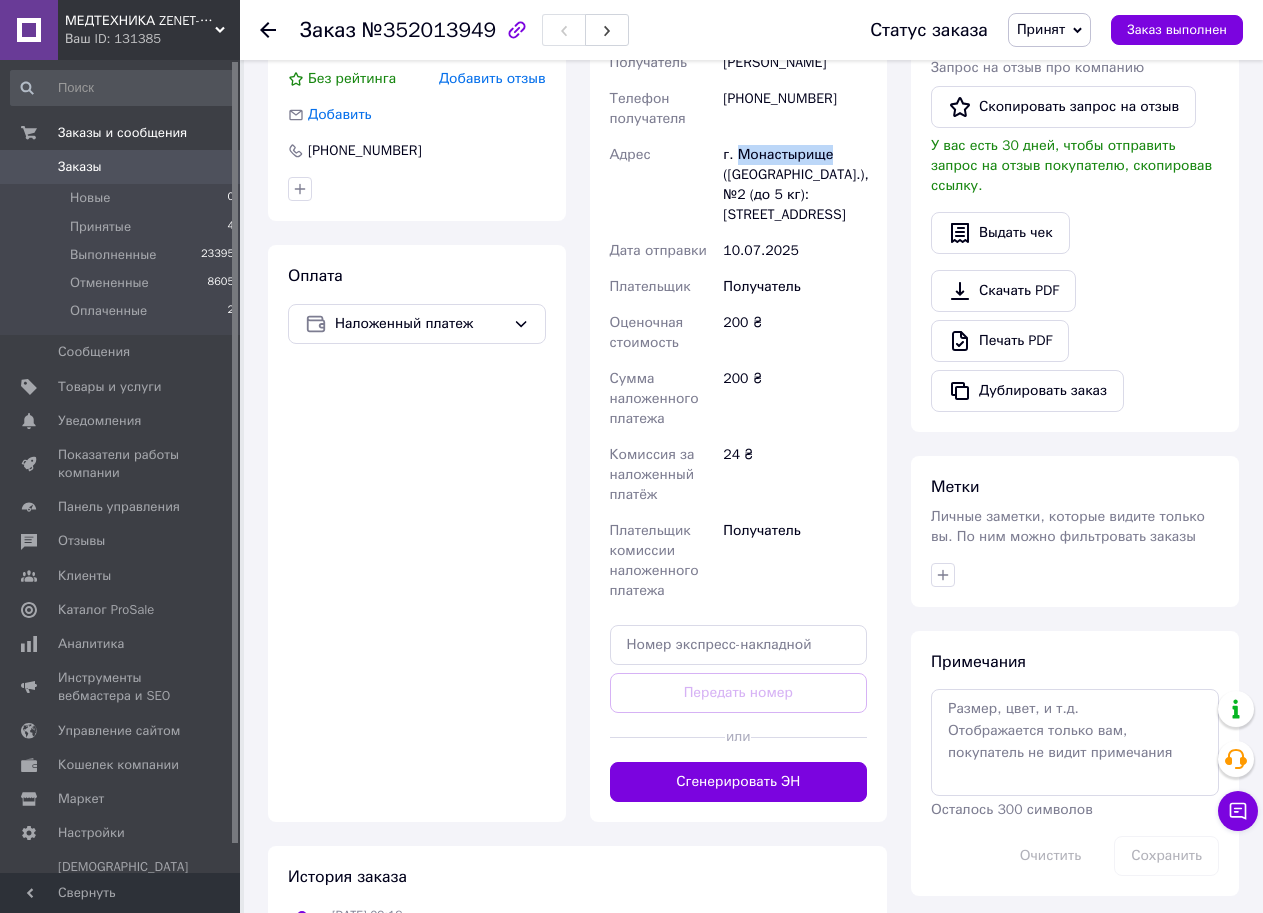 scroll, scrollTop: 589, scrollLeft: 0, axis: vertical 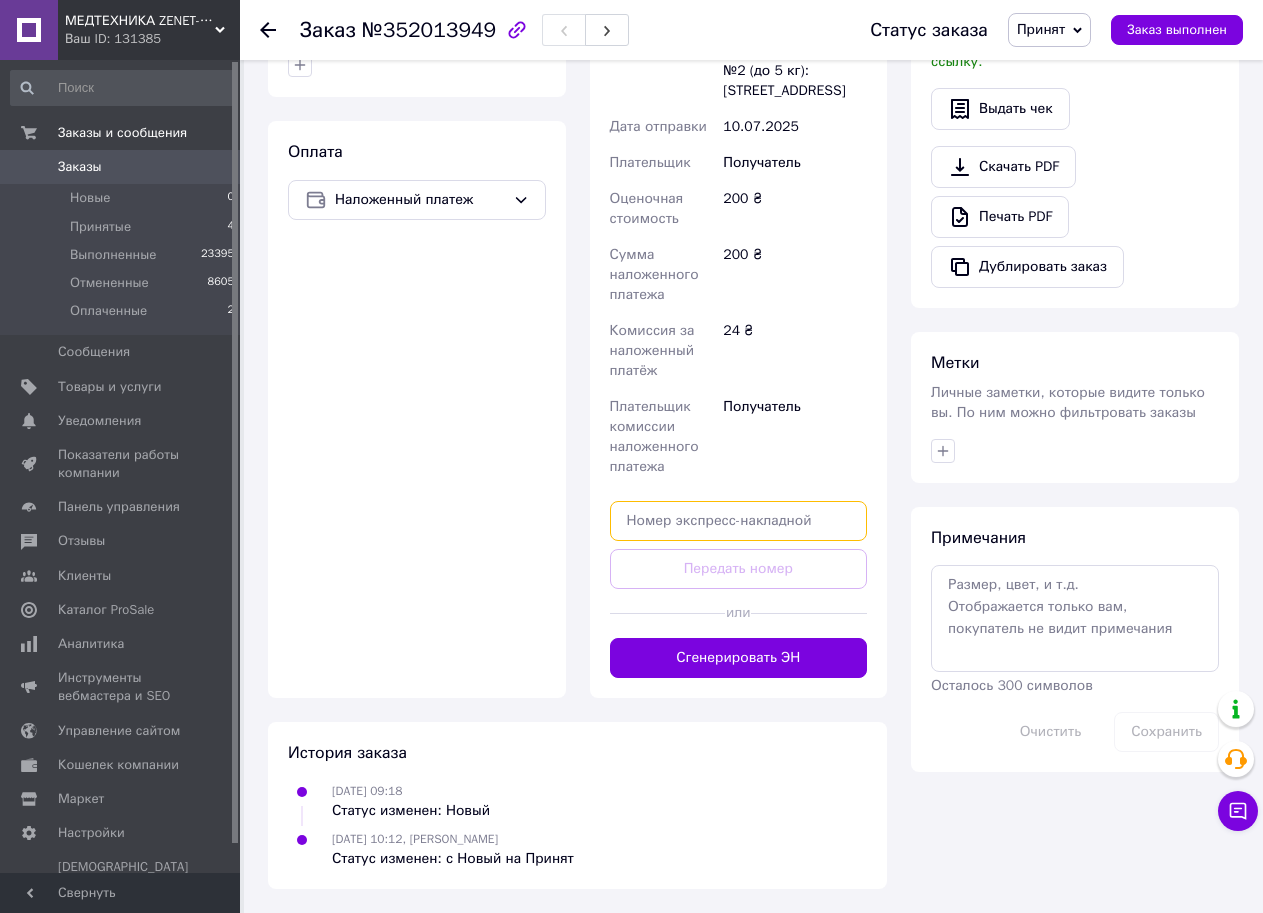 click at bounding box center (739, 521) 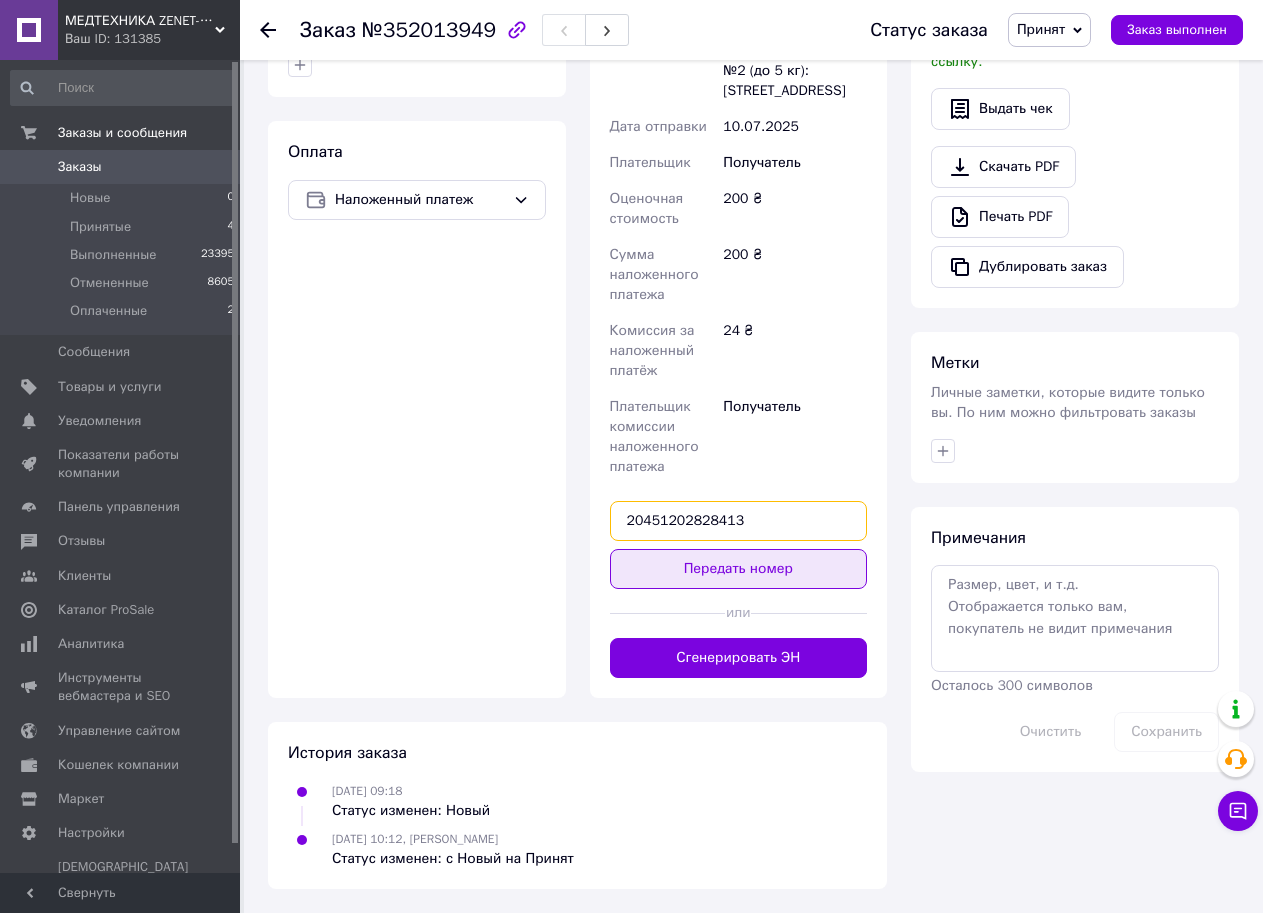 type on "20451202828413" 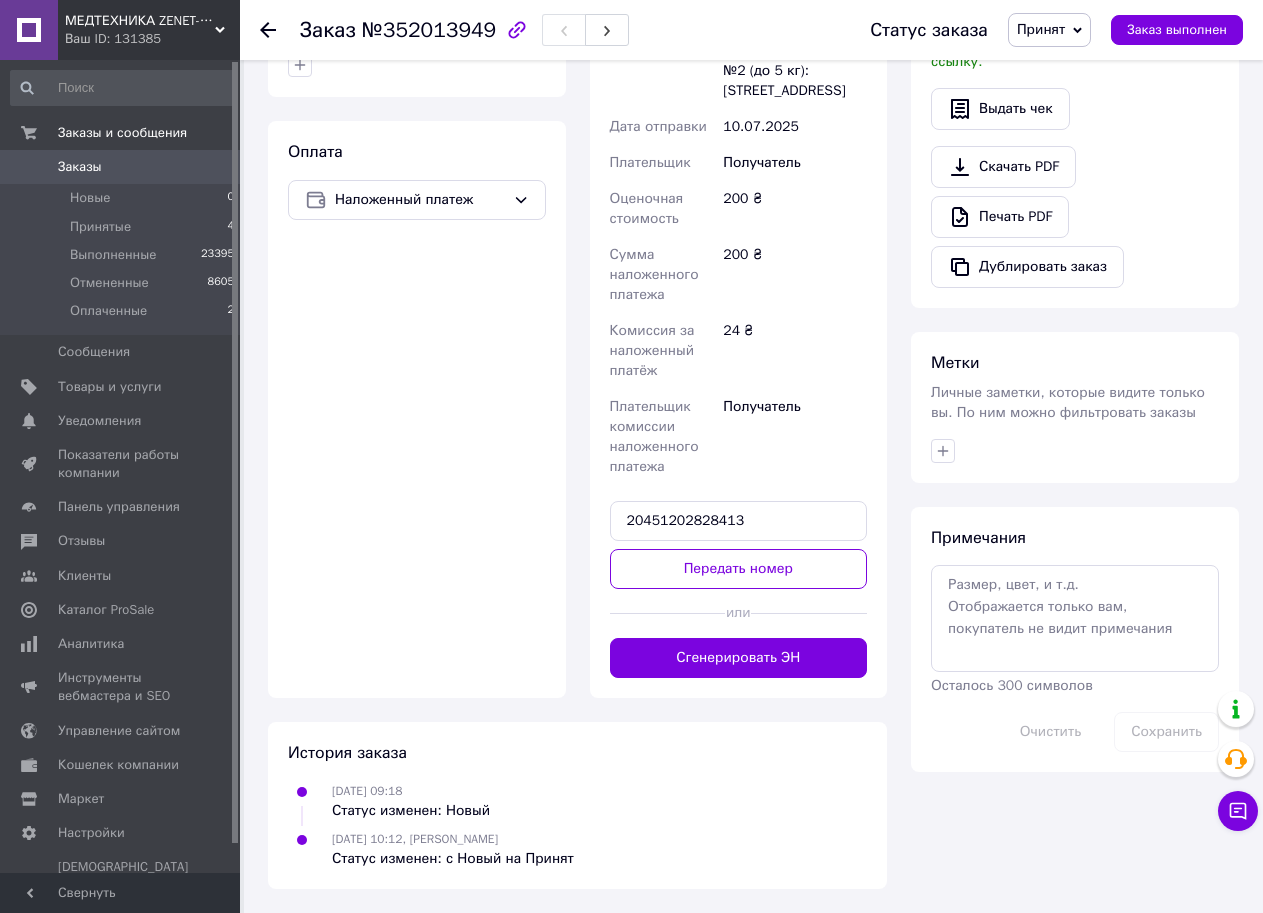 click on "Передать номер" at bounding box center [739, 569] 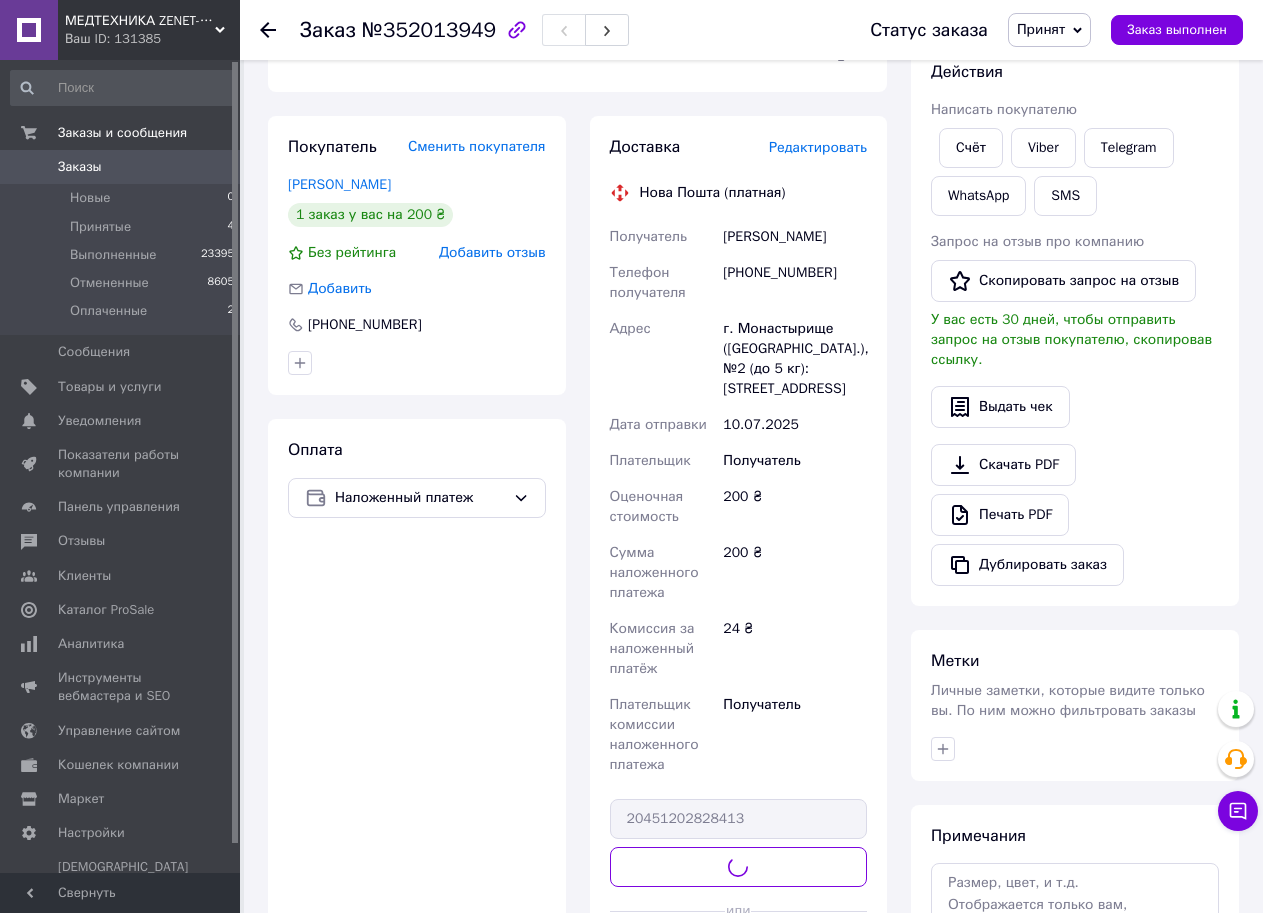 scroll, scrollTop: 289, scrollLeft: 0, axis: vertical 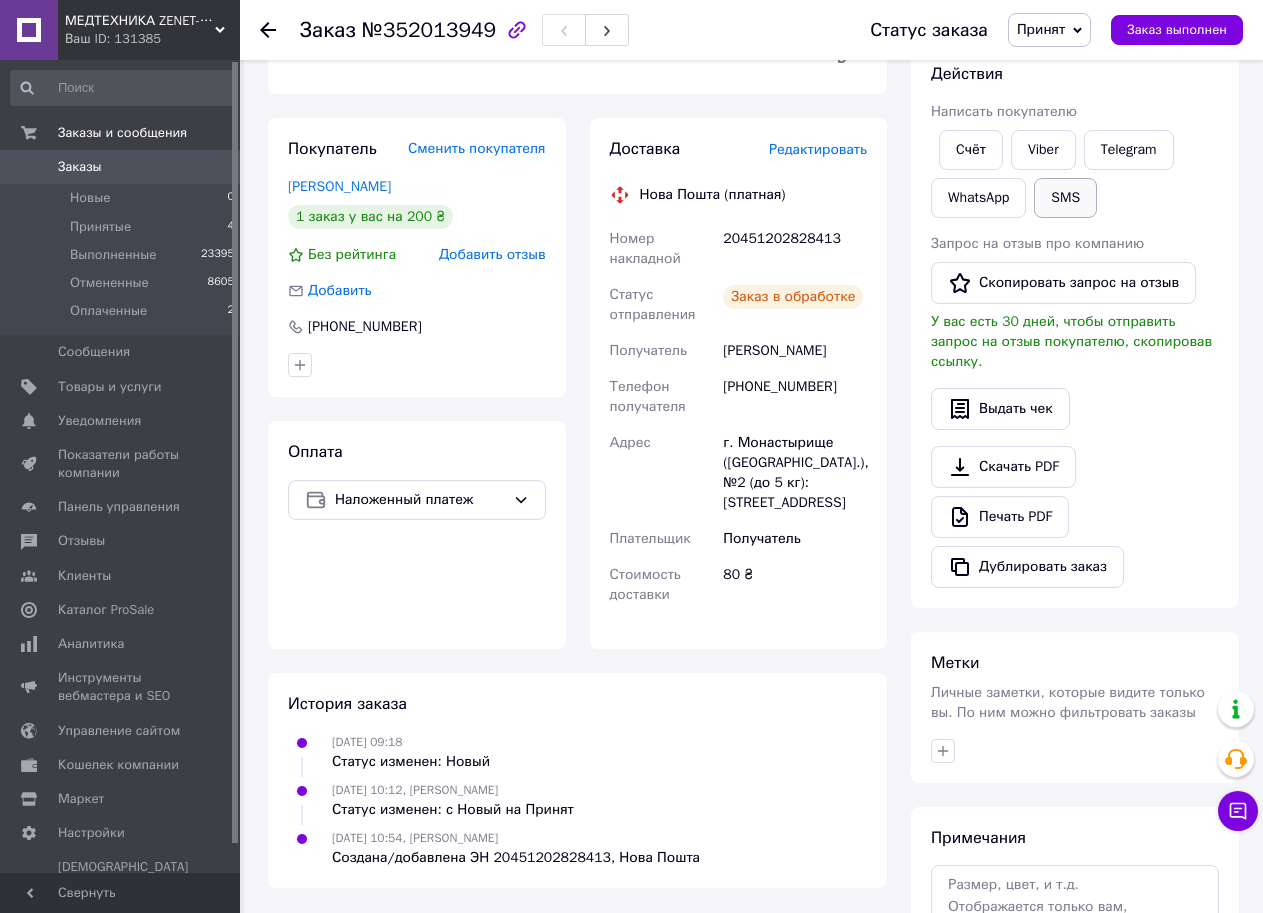 click on "SMS" at bounding box center [1065, 198] 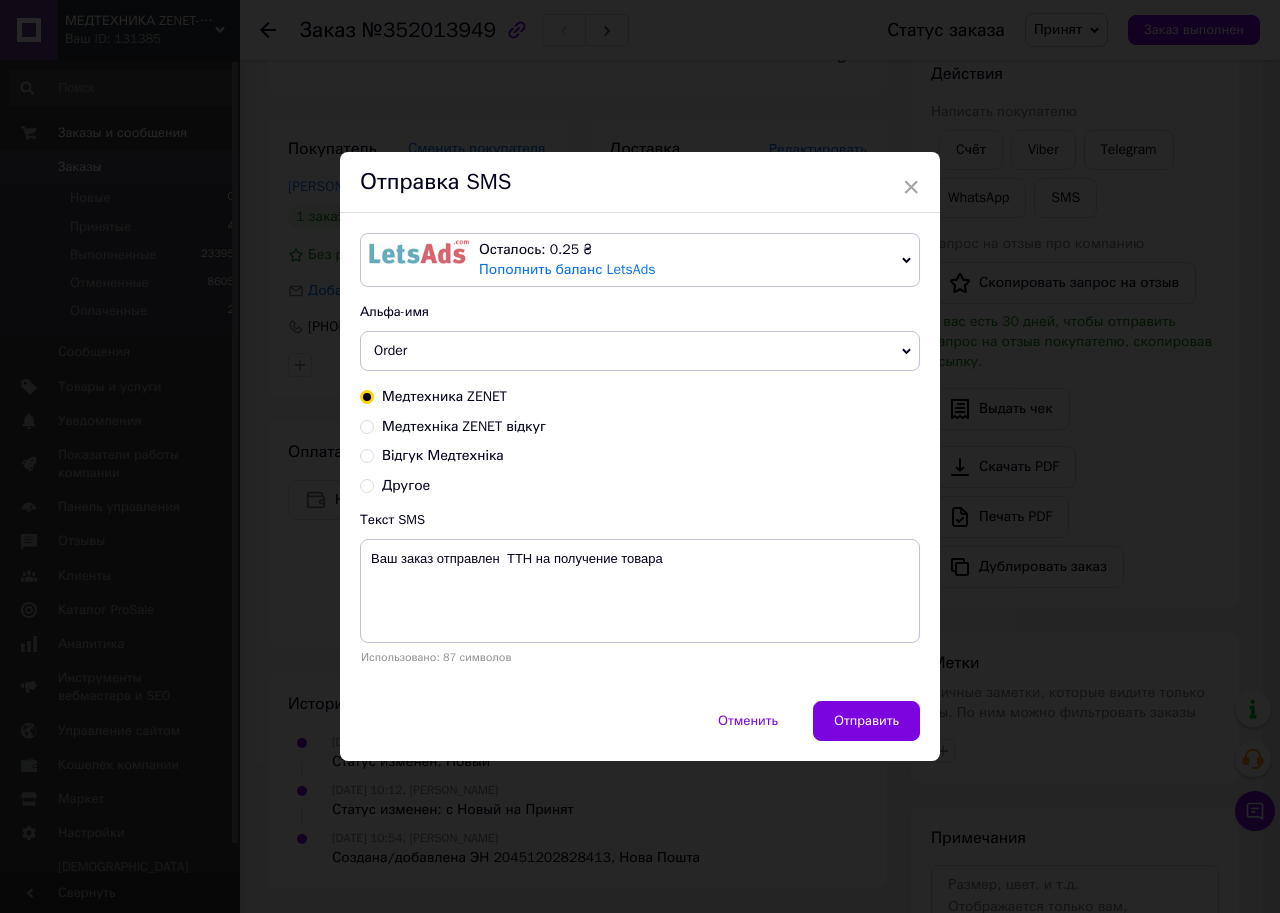 click on "Осталось: 0.25 ₴ Пополнить баланс LetsAds" at bounding box center (686, 259) 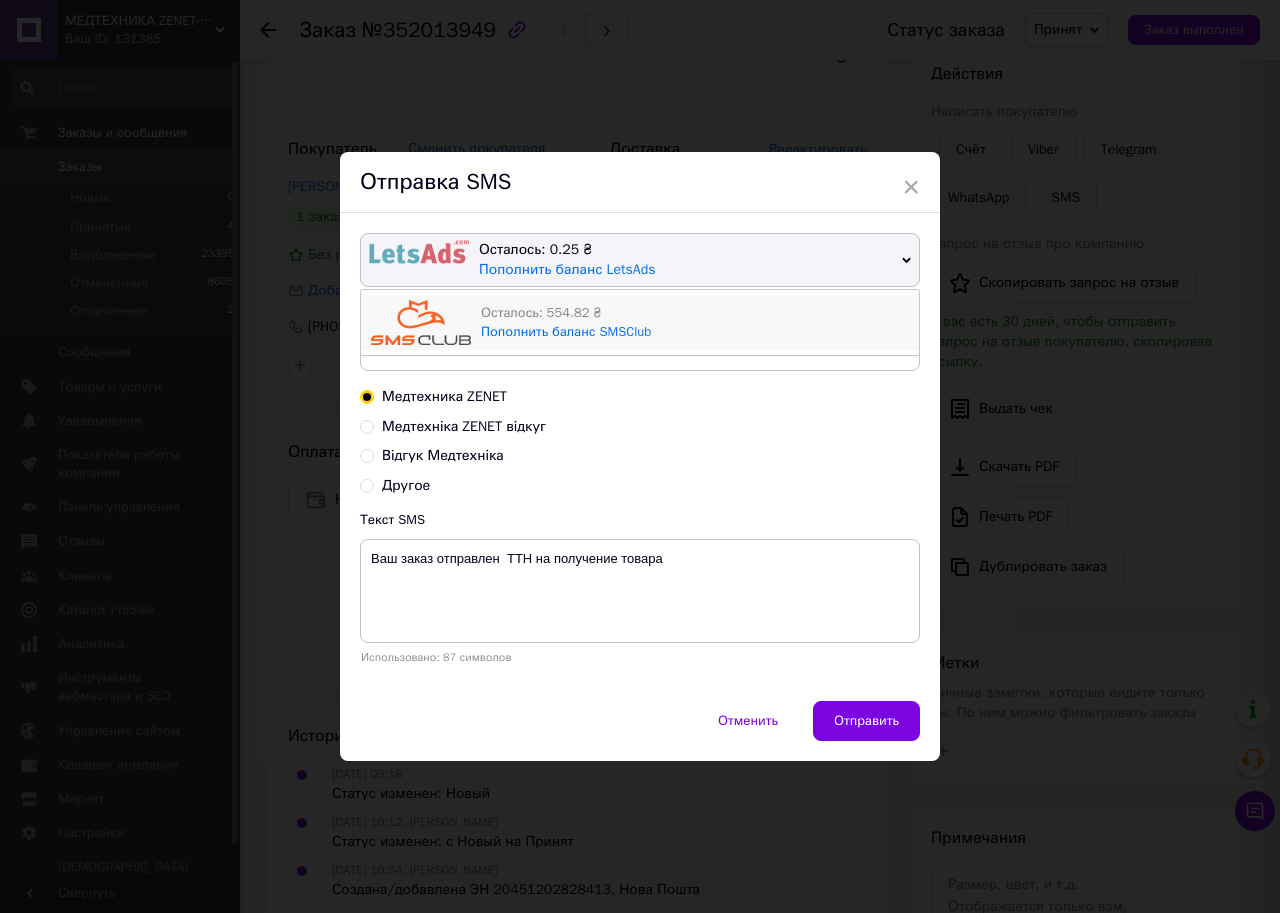 click on "Осталось: 554.82 ₴" at bounding box center (695, 313) 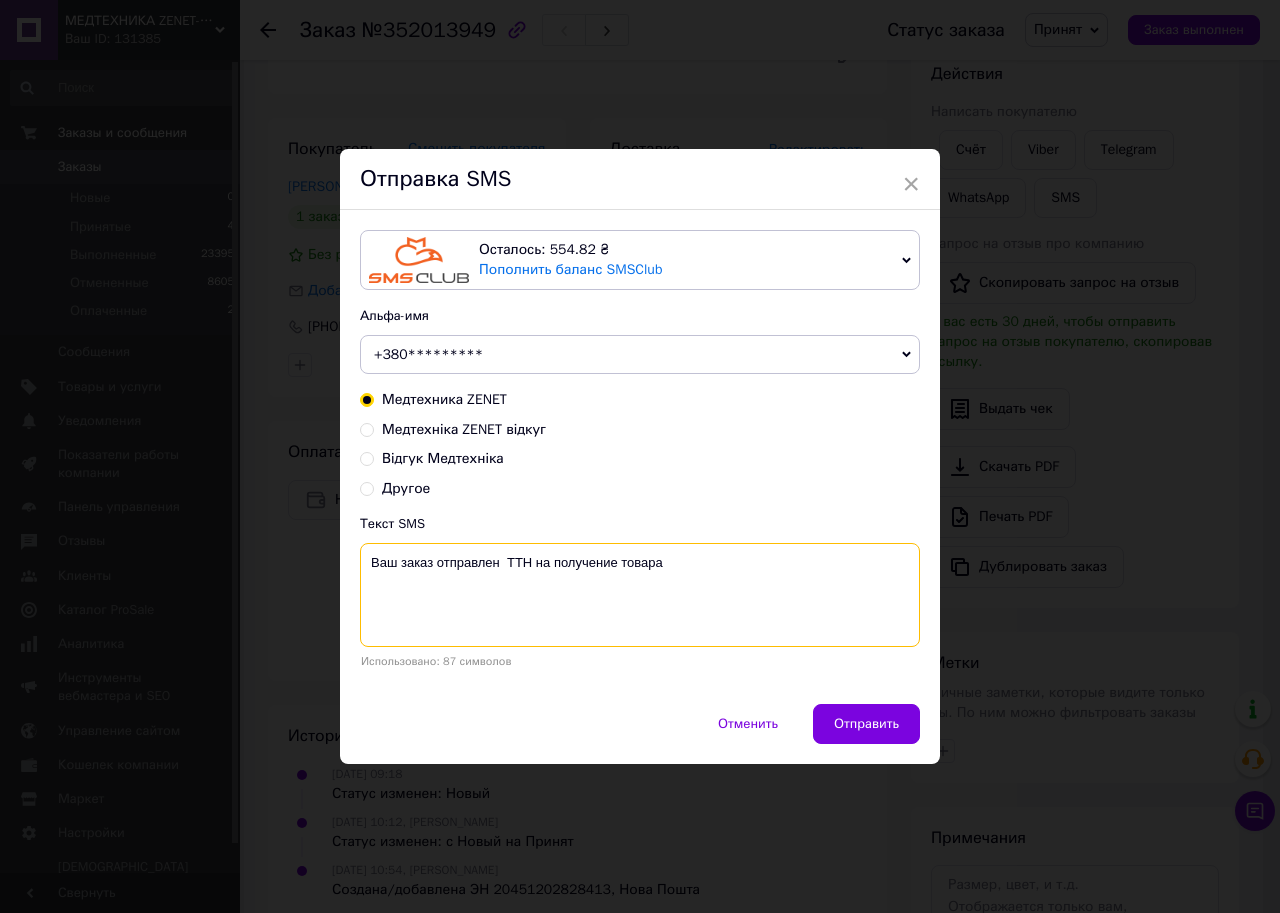 click on "Ваш заказ отправлен  ТТН на получение товара" at bounding box center [640, 595] 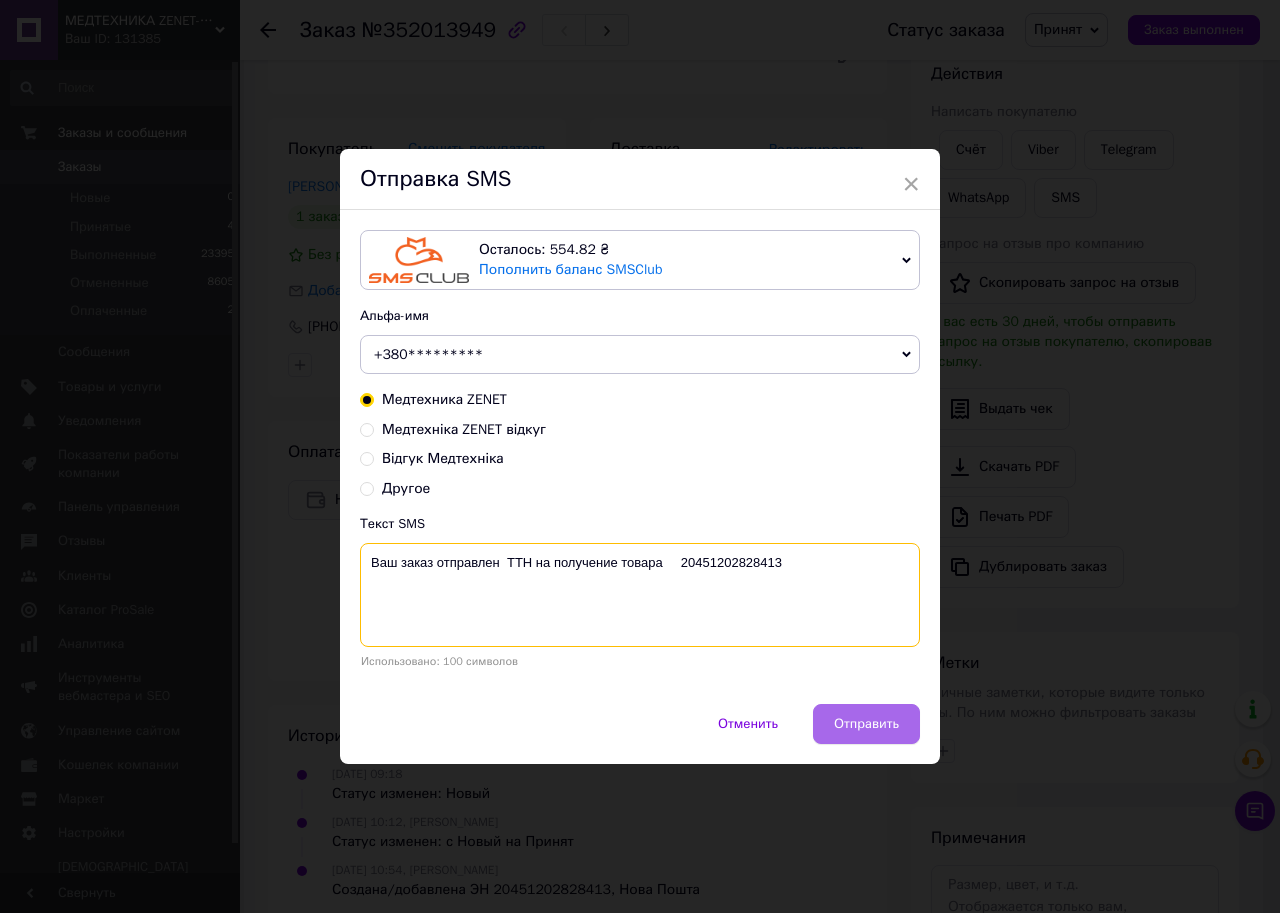 type on "Ваш заказ отправлен  ТТН на получение товара     20451202828413" 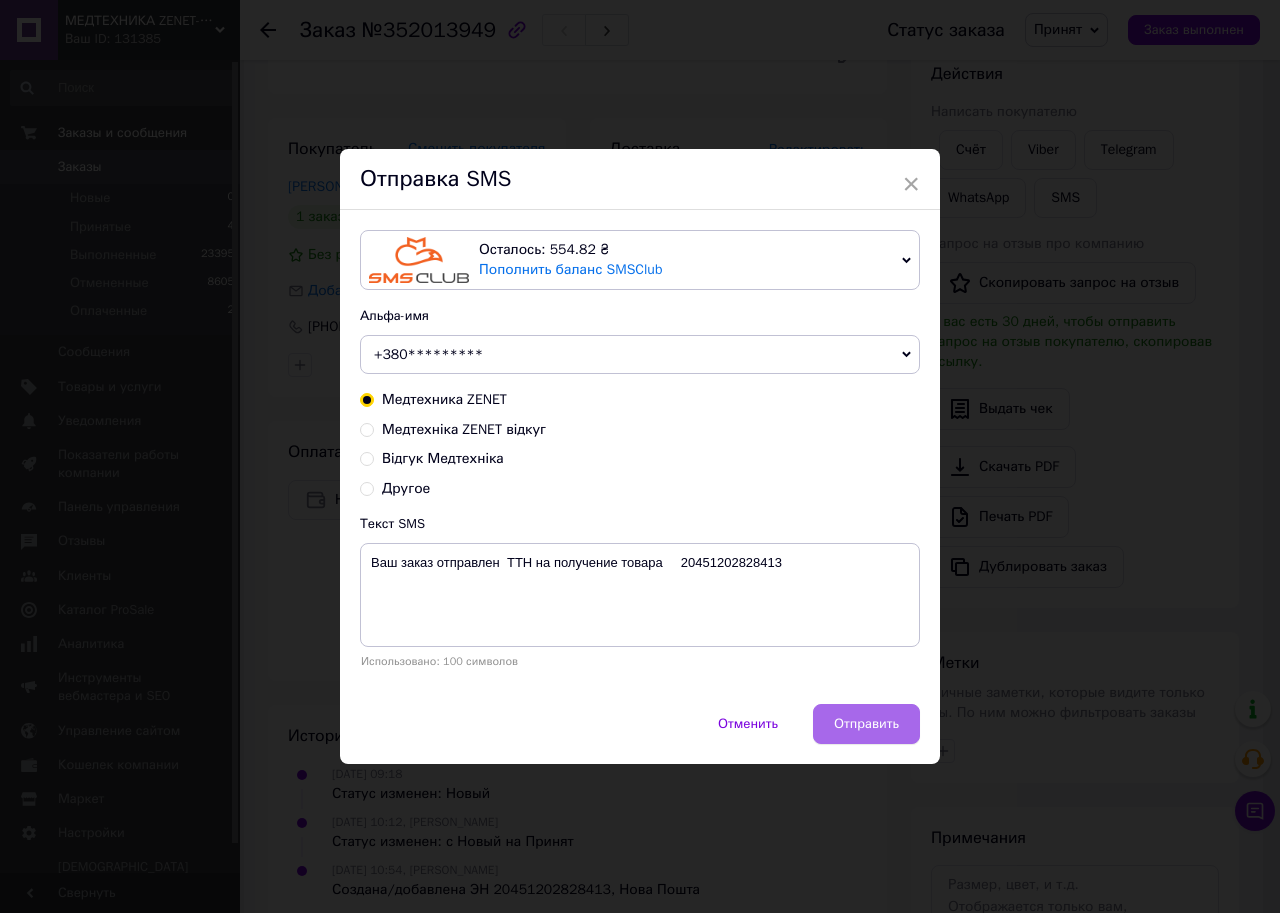 click on "Отправить" at bounding box center [866, 724] 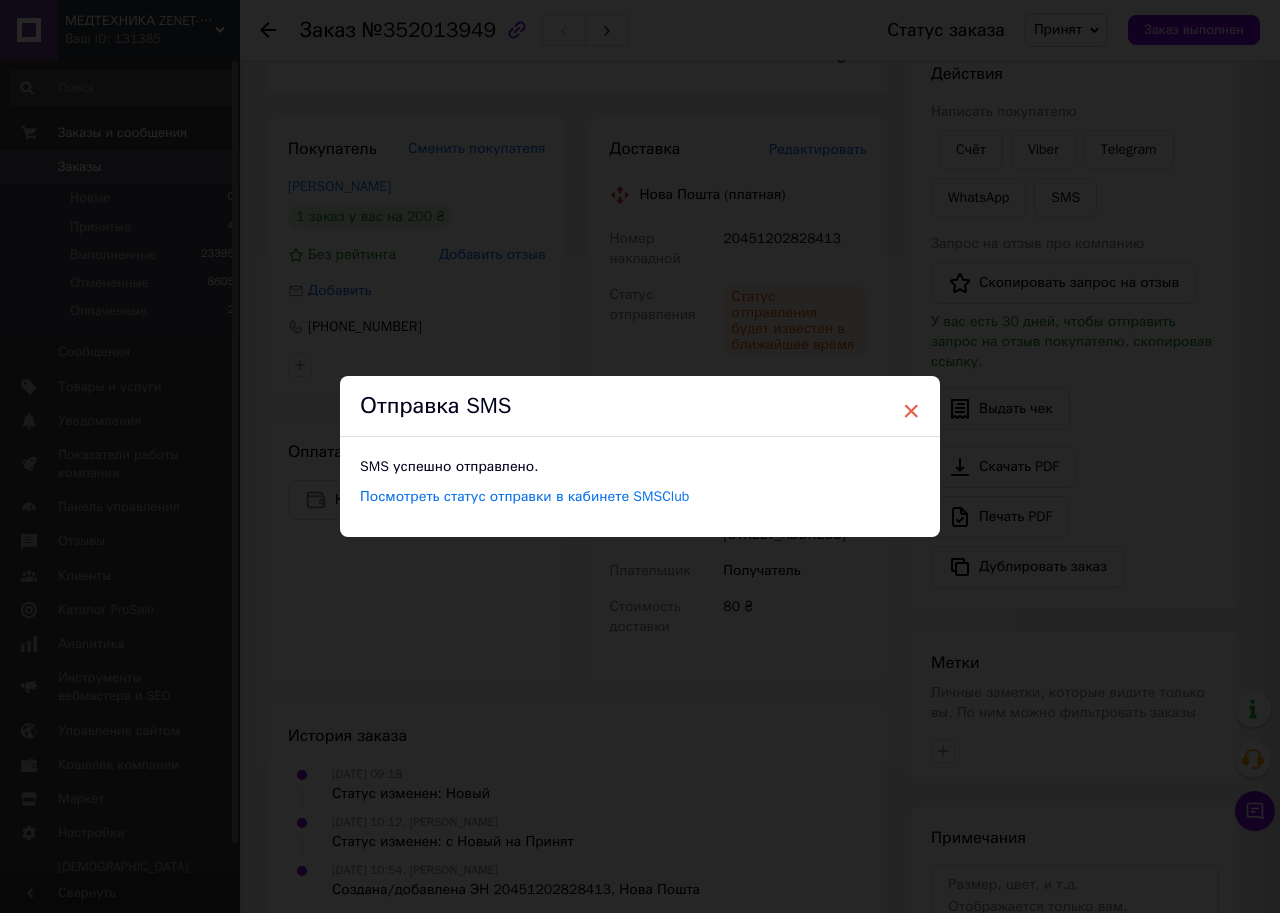 click on "×" at bounding box center [911, 411] 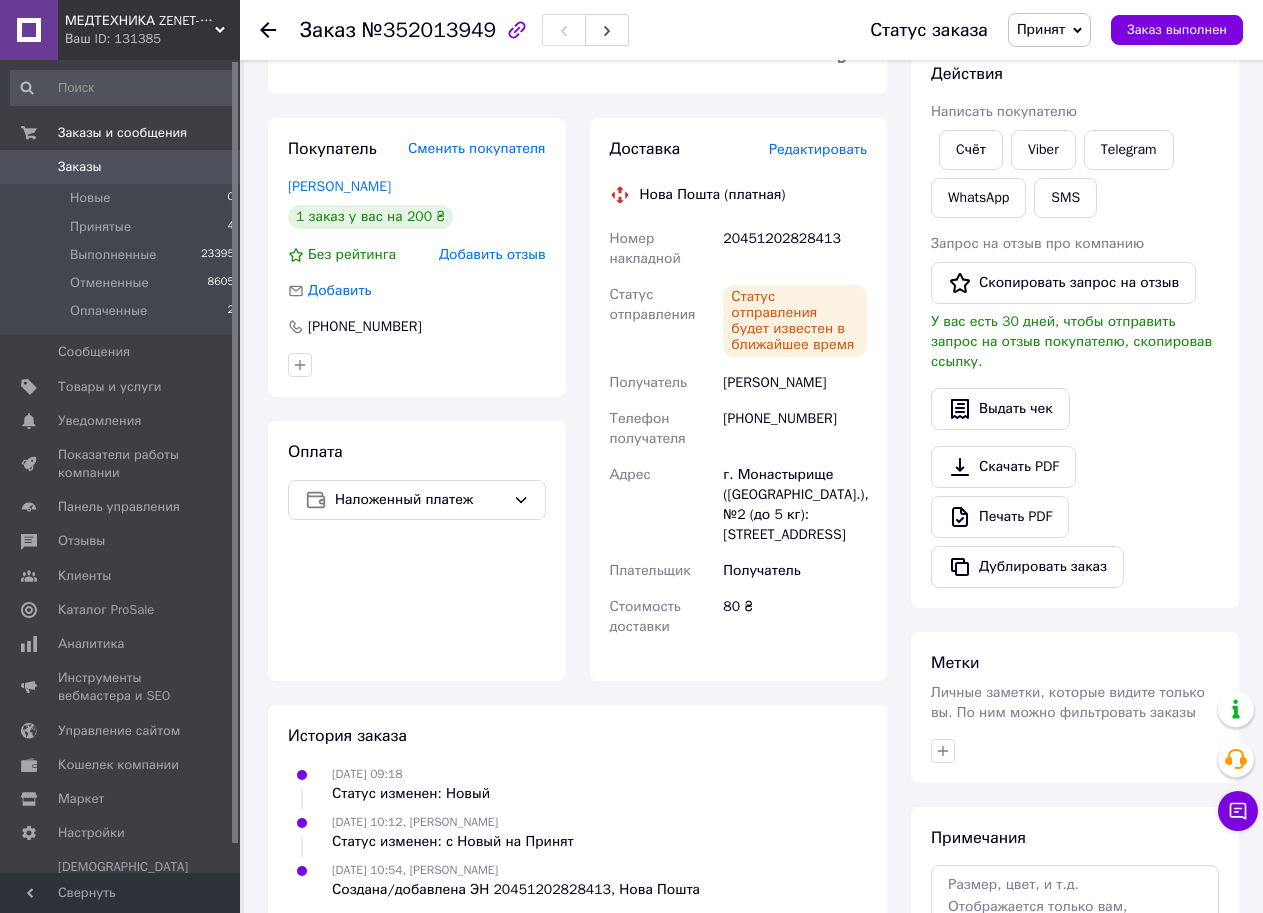 click on "Принят" at bounding box center (1049, 30) 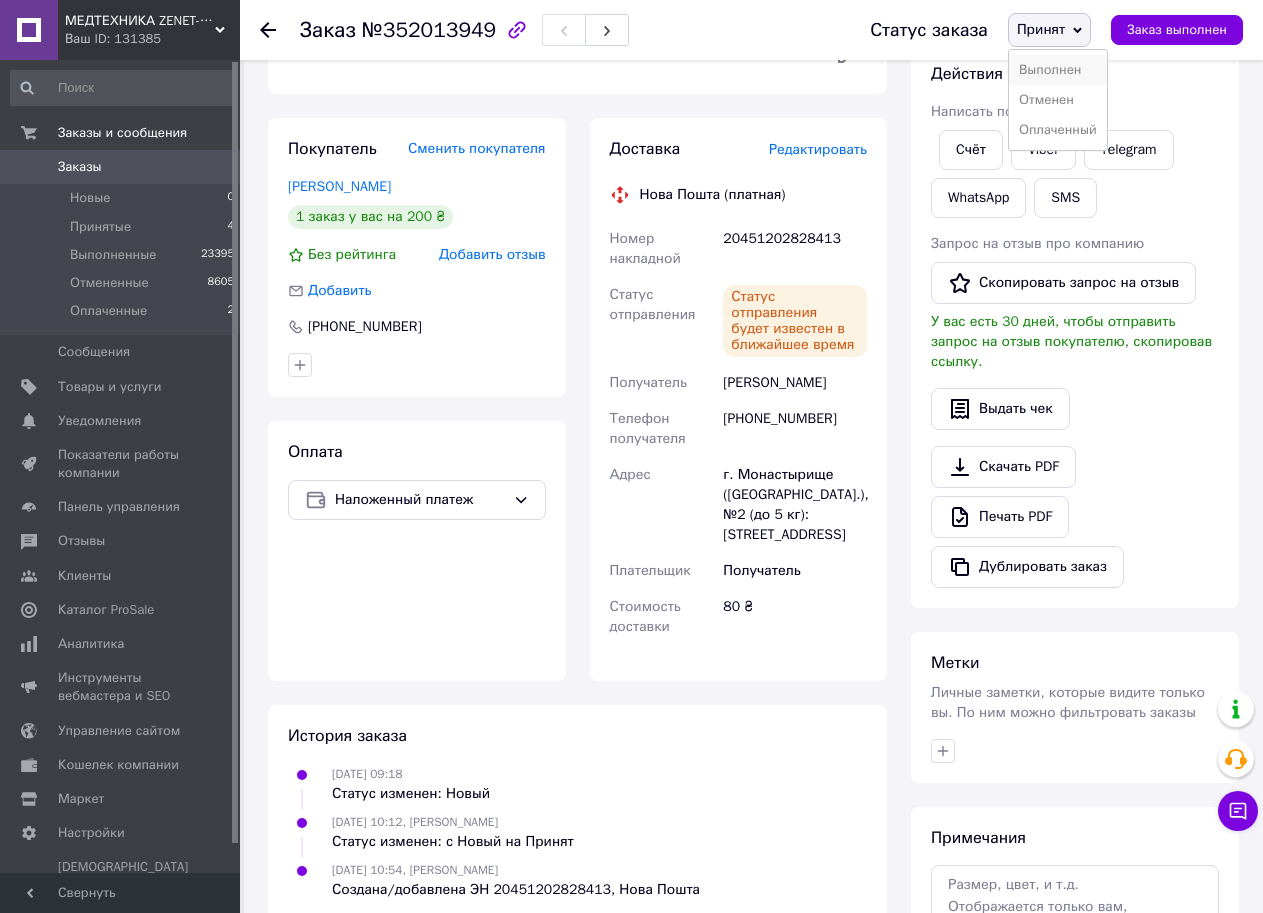 click on "Выполнен" at bounding box center (1058, 70) 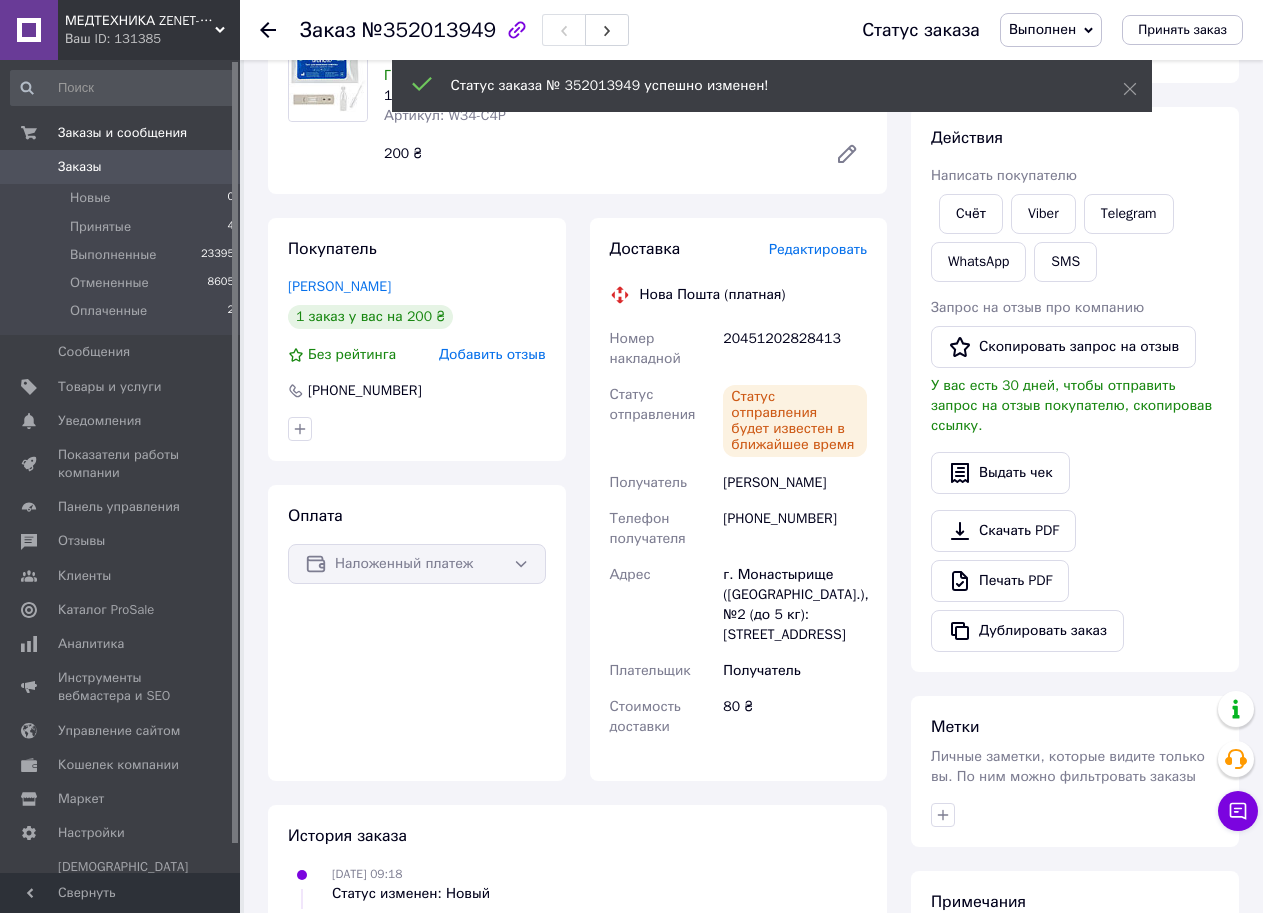 scroll, scrollTop: 0, scrollLeft: 0, axis: both 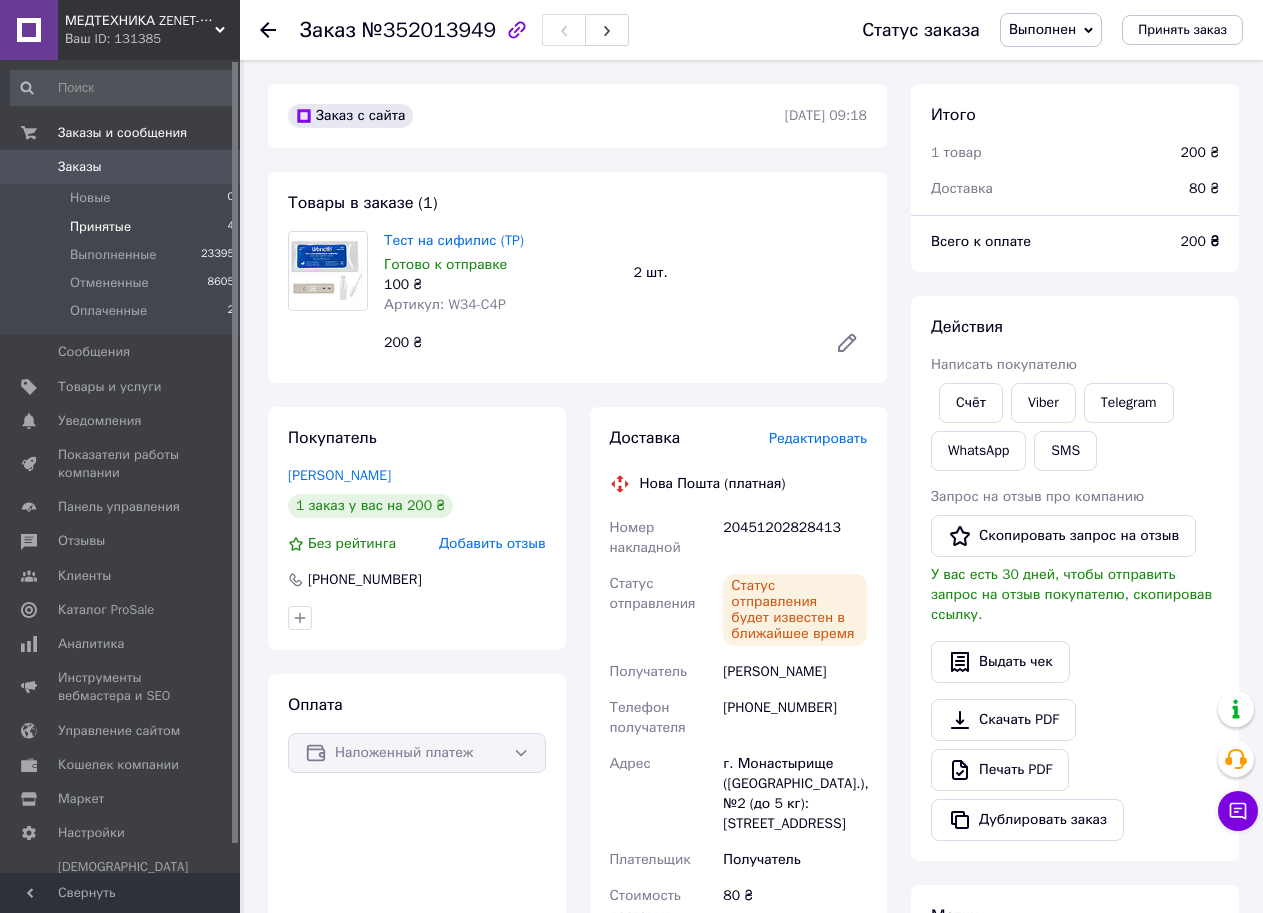 click on "Принятые 4" at bounding box center [123, 227] 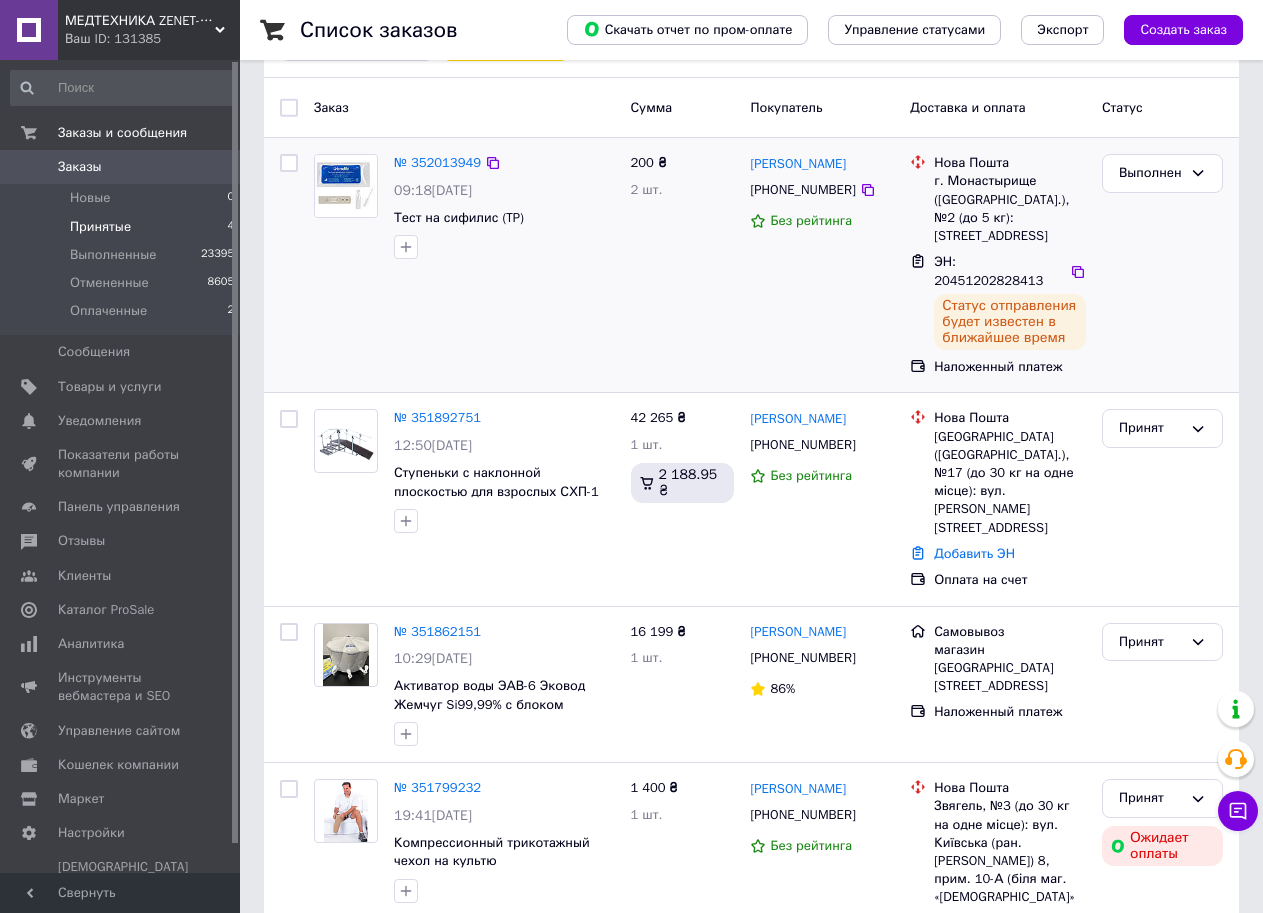 scroll, scrollTop: 162, scrollLeft: 0, axis: vertical 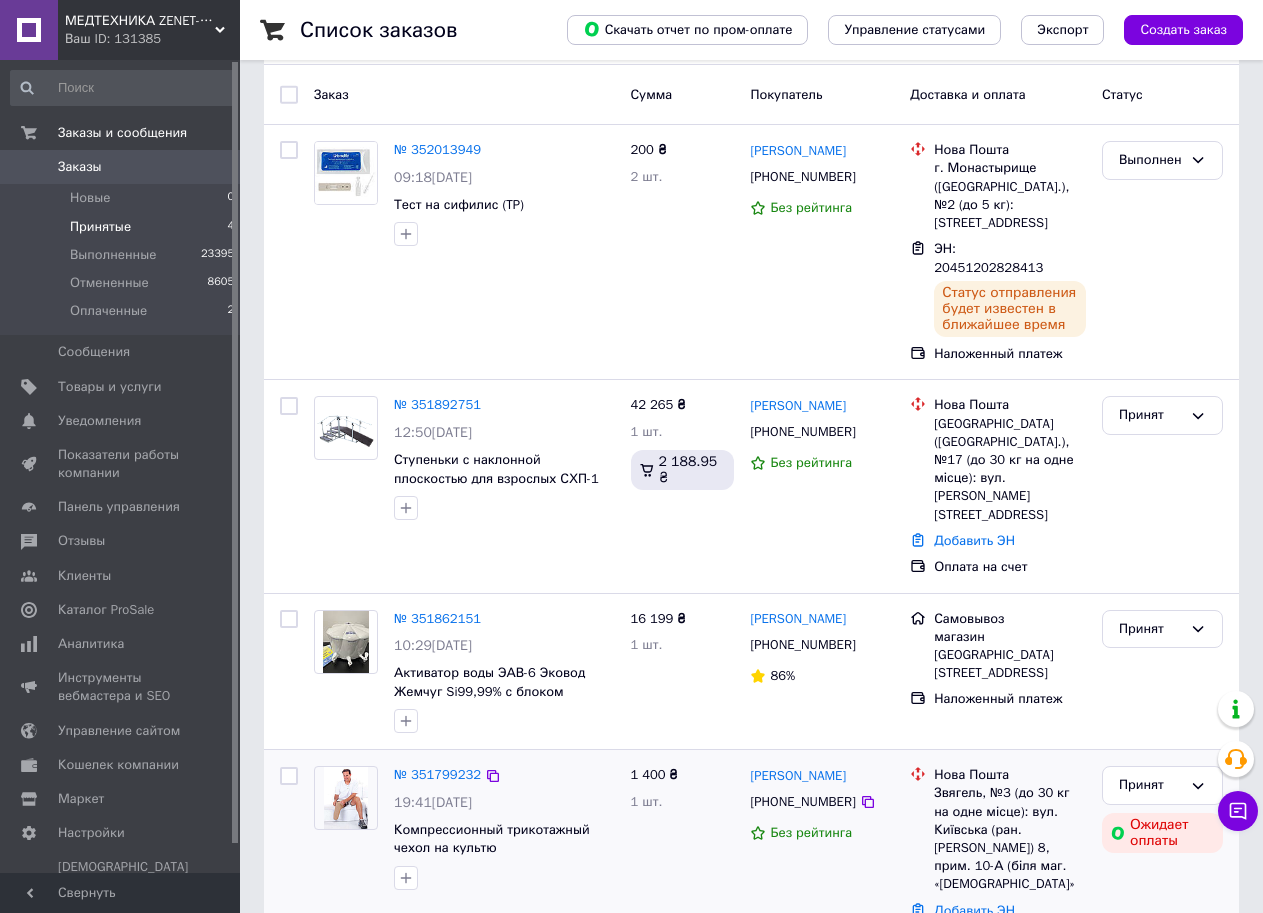 click on "1 400 ₴ 1 шт." at bounding box center [683, 856] 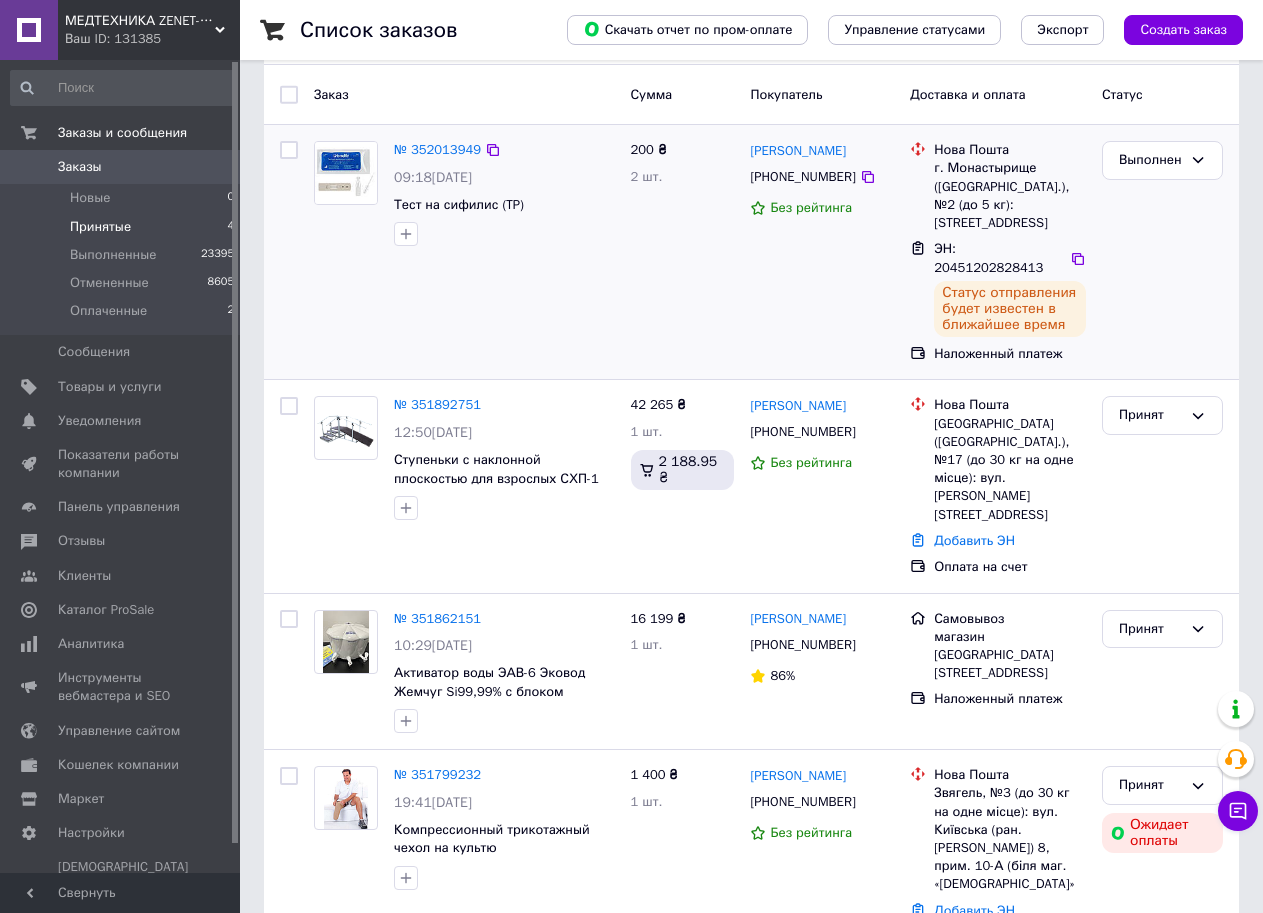 drag, startPoint x: 203, startPoint y: 229, endPoint x: 297, endPoint y: 134, distance: 133.64505 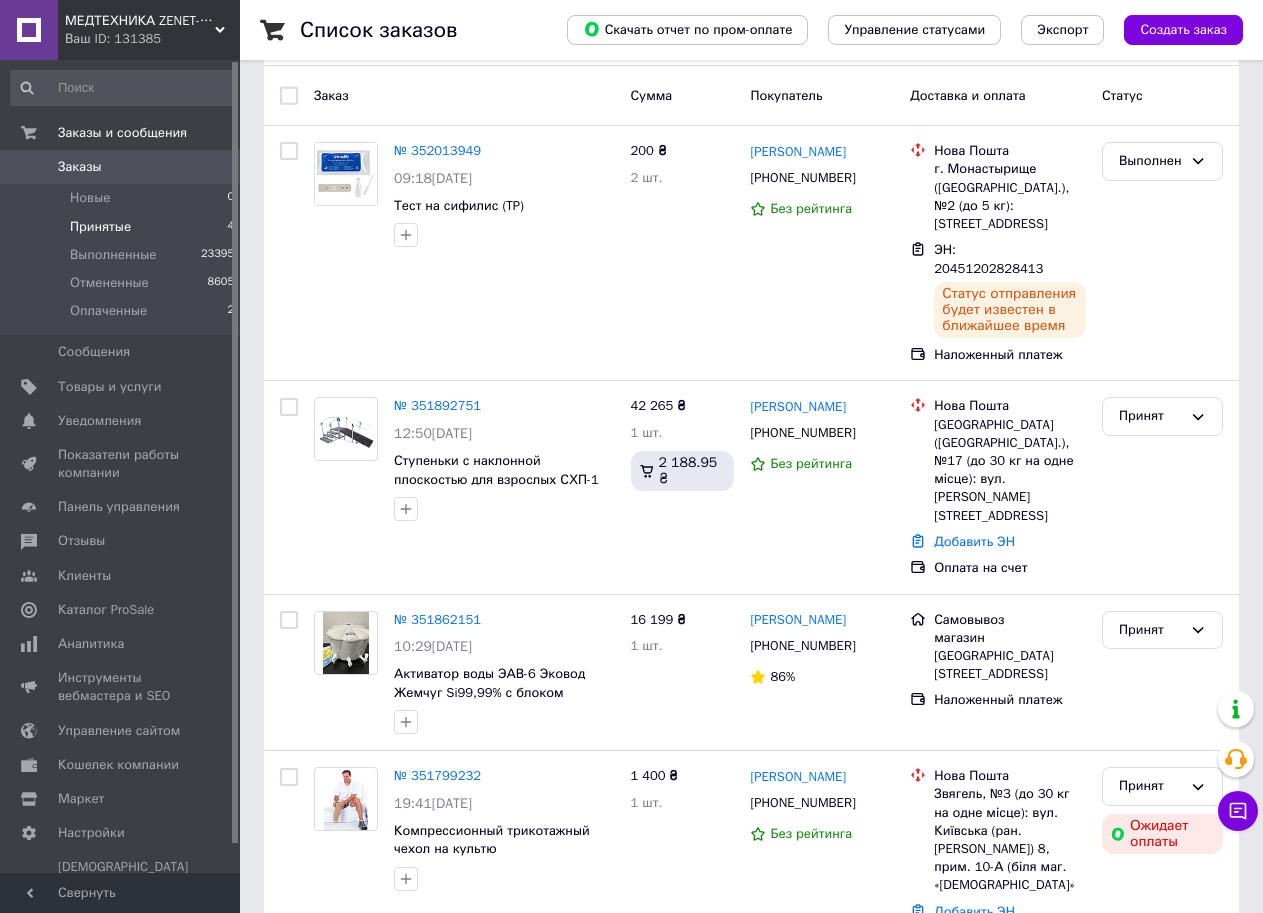 scroll, scrollTop: 162, scrollLeft: 0, axis: vertical 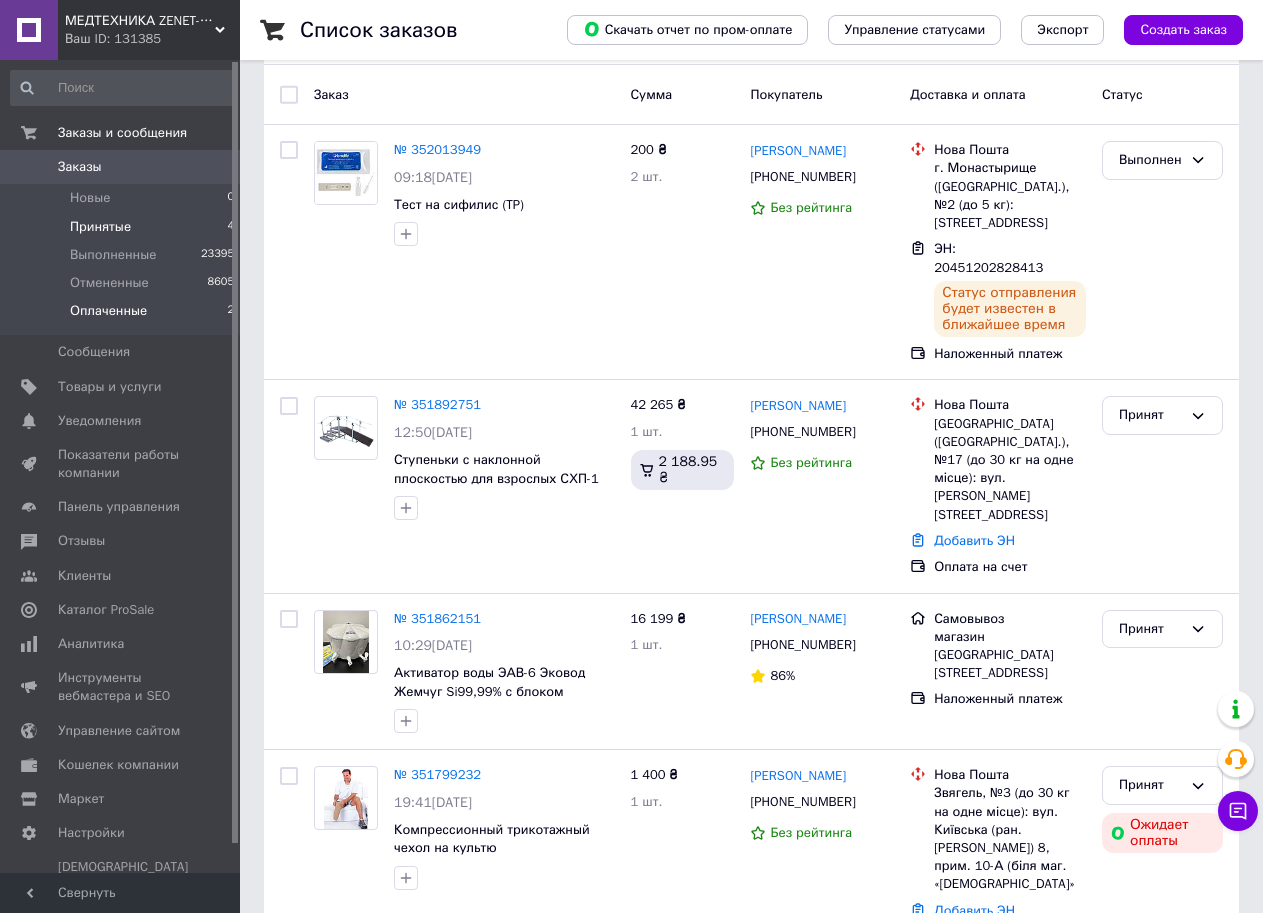 click on "Оплаченные" at bounding box center (108, 311) 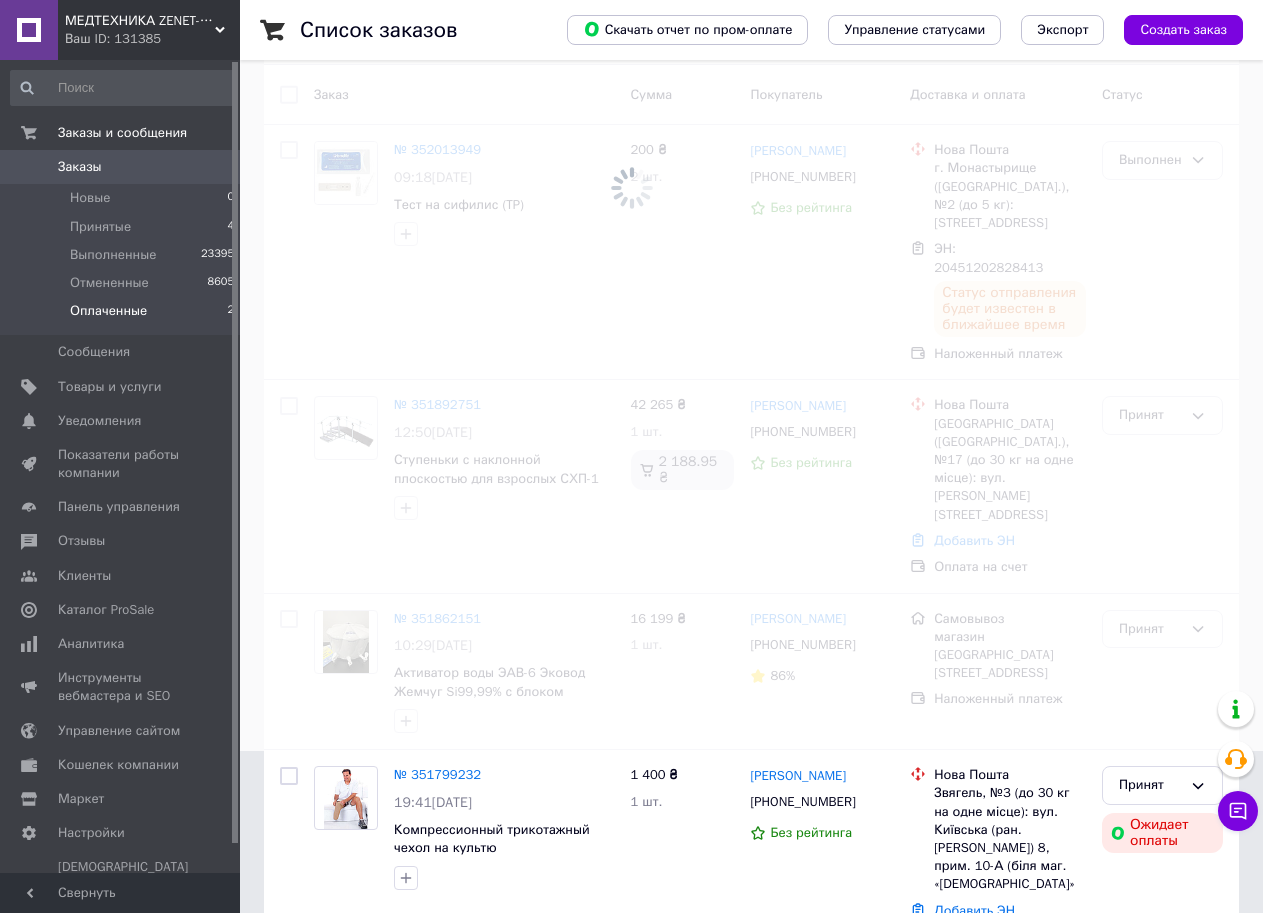 scroll, scrollTop: 0, scrollLeft: 0, axis: both 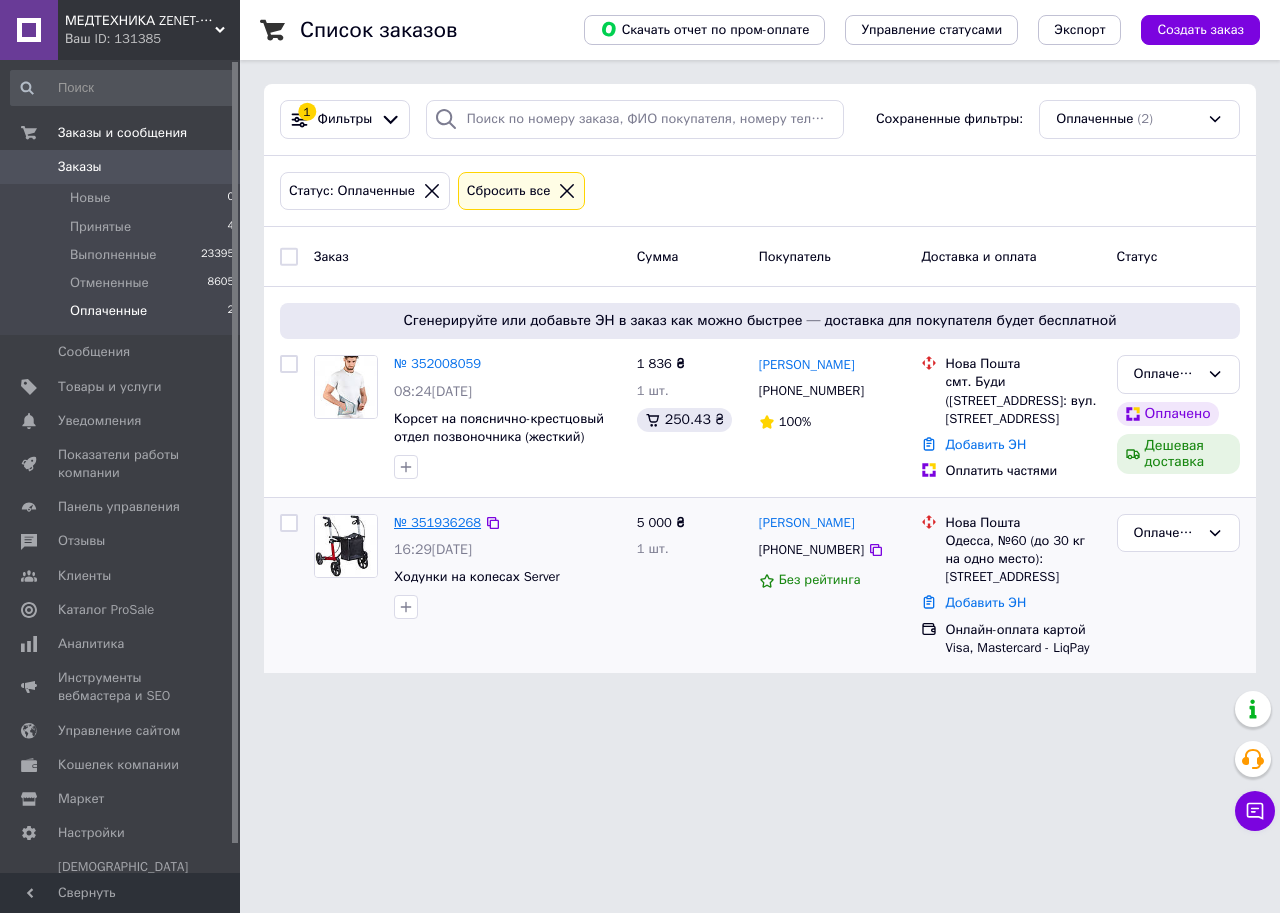 click on "№ 351936268" at bounding box center [437, 522] 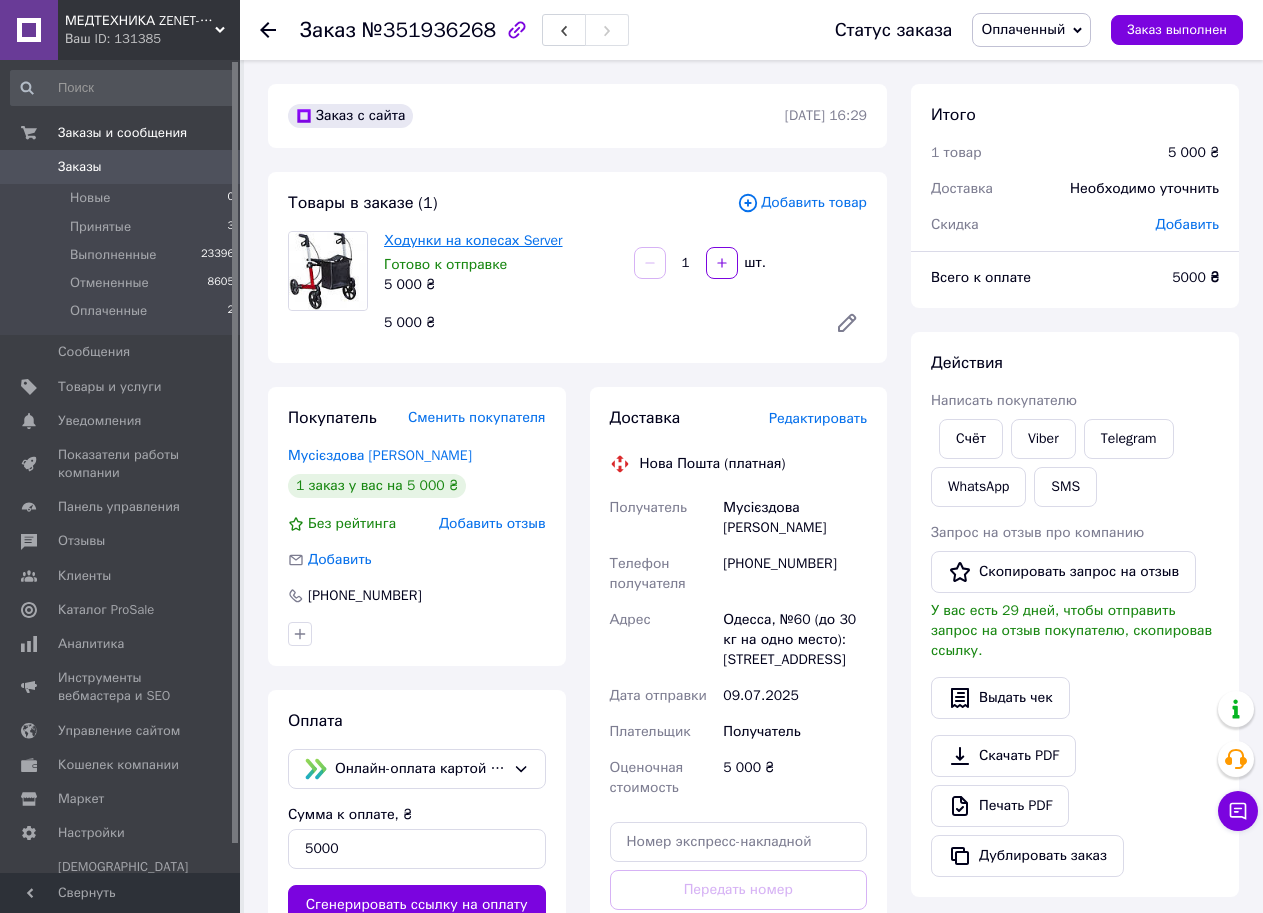click on "Ходунки на колесах Server" at bounding box center (473, 240) 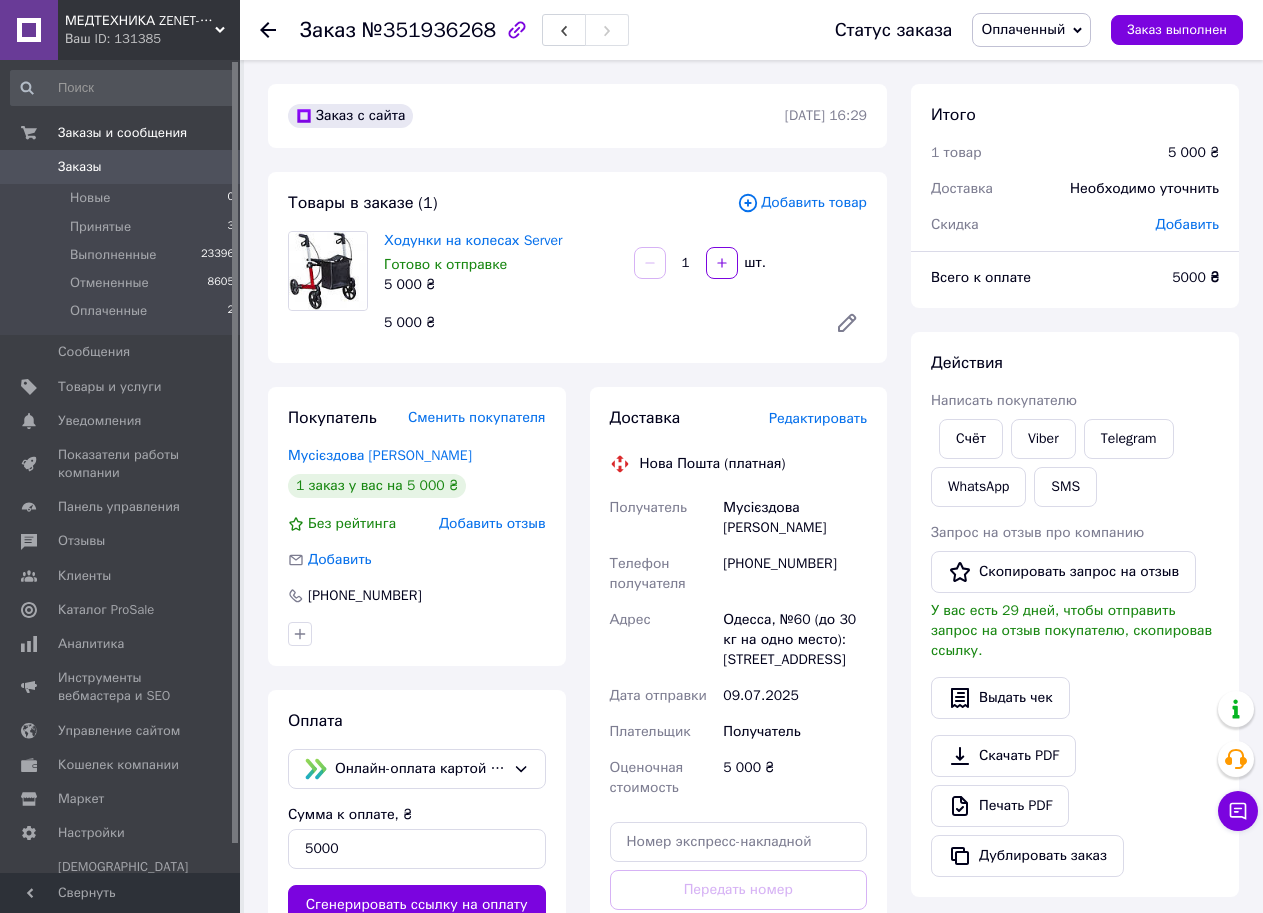 click on "Покупатель Сменить покупателя [PERSON_NAME] [PERSON_NAME] 1 заказ у вас на 5 000 ₴ Без рейтинга   Добавить отзыв Добавить [PHONE_NUMBER] Оплата Онлайн-оплата картой Visa, Mastercard - LiqPay Сумма к оплате, ₴ 5000 Сгенерировать ссылку на оплату Генерируя ссылку на оплату вы подтверждаете наличие товара" at bounding box center (417, 703) 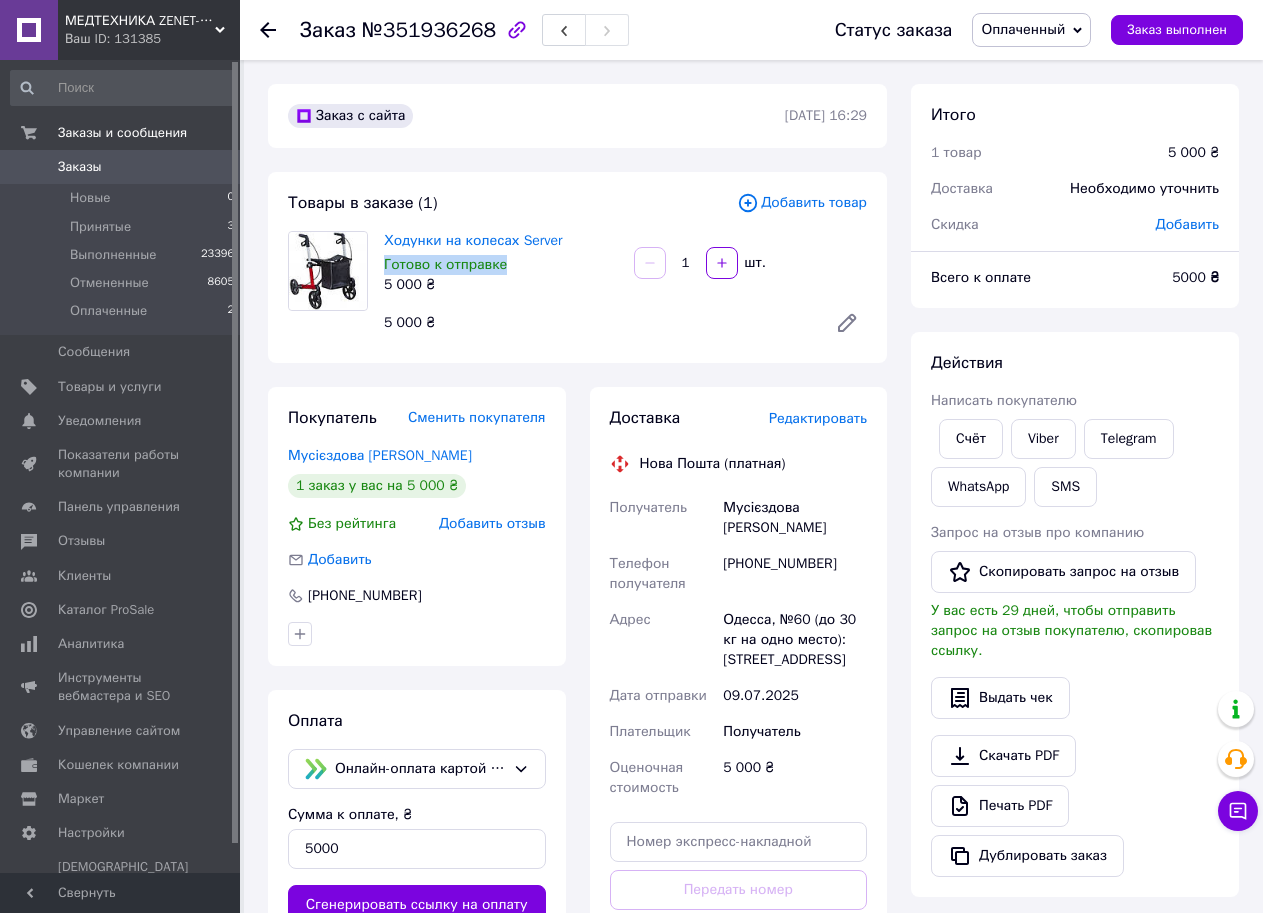 drag, startPoint x: 381, startPoint y: 264, endPoint x: 507, endPoint y: 270, distance: 126.14278 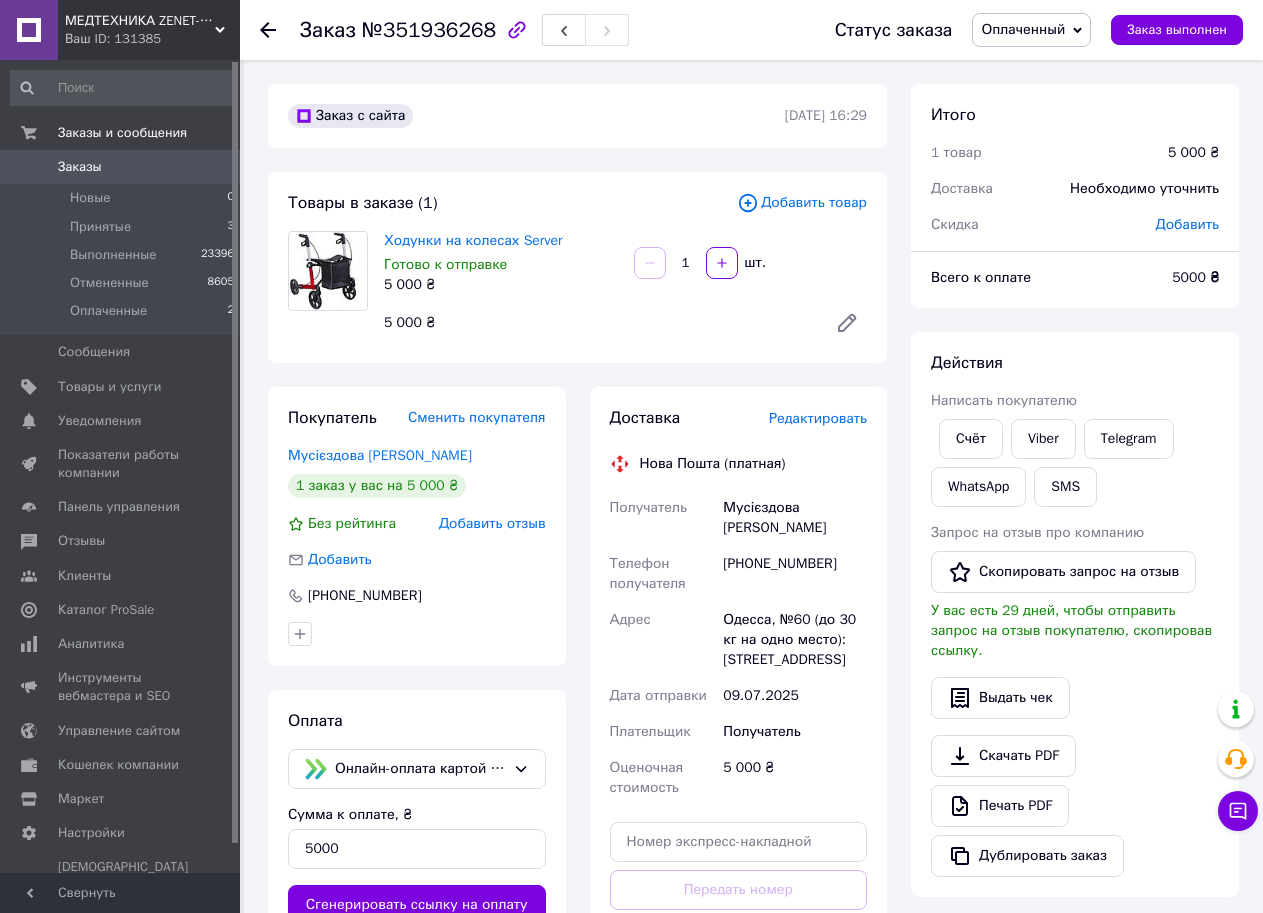 click on "Товары в заказе (1) Добавить товар Ходунки на колесах Server Готово к отправке 5 000 ₴ 1   шт. 5 000 ₴" at bounding box center [577, 267] 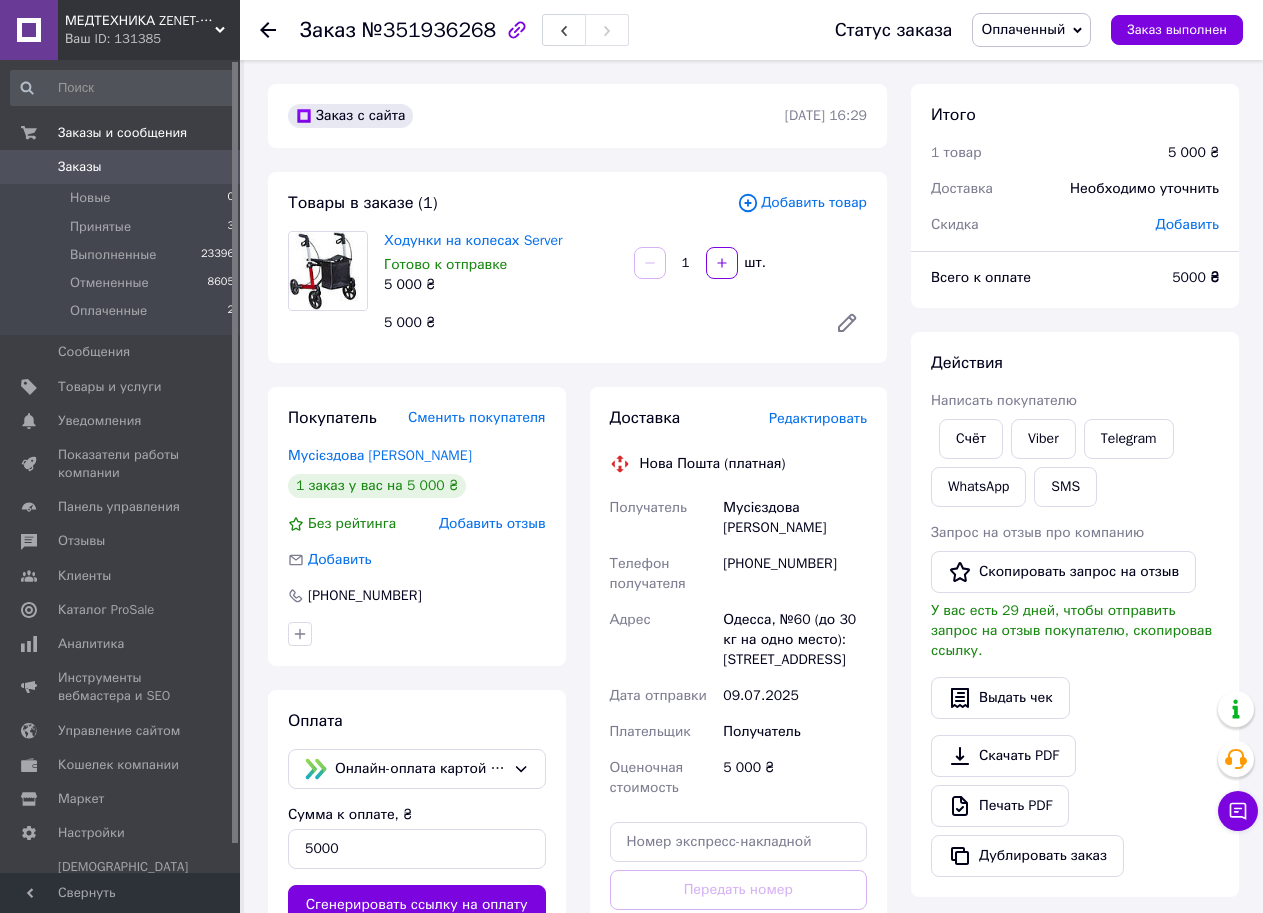 click on "Ходунки на колесах Server Готово к отправке 5 000 ₴ 1   шт. 5 000 ₴" at bounding box center (625, 287) 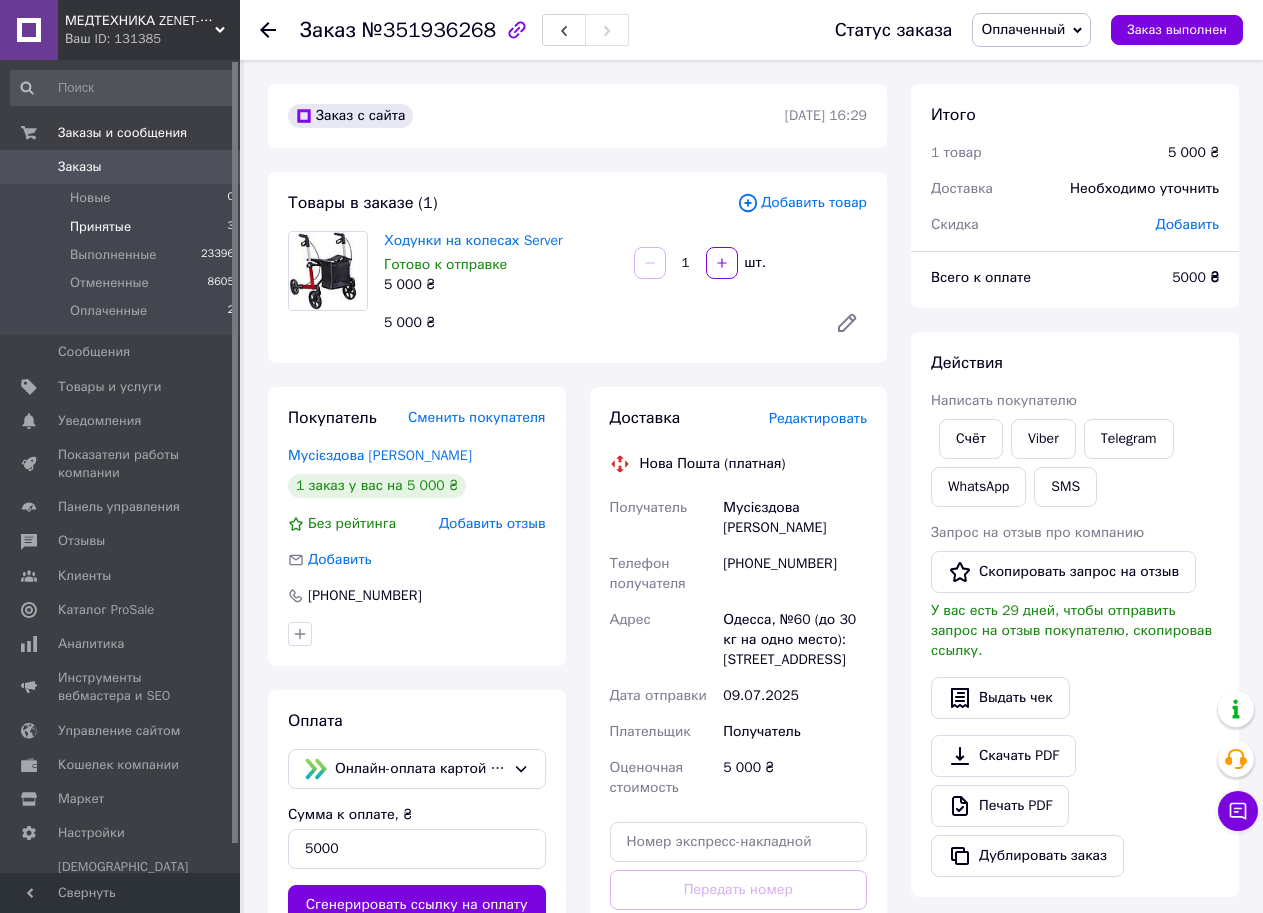 click on "Принятые 3" at bounding box center [123, 227] 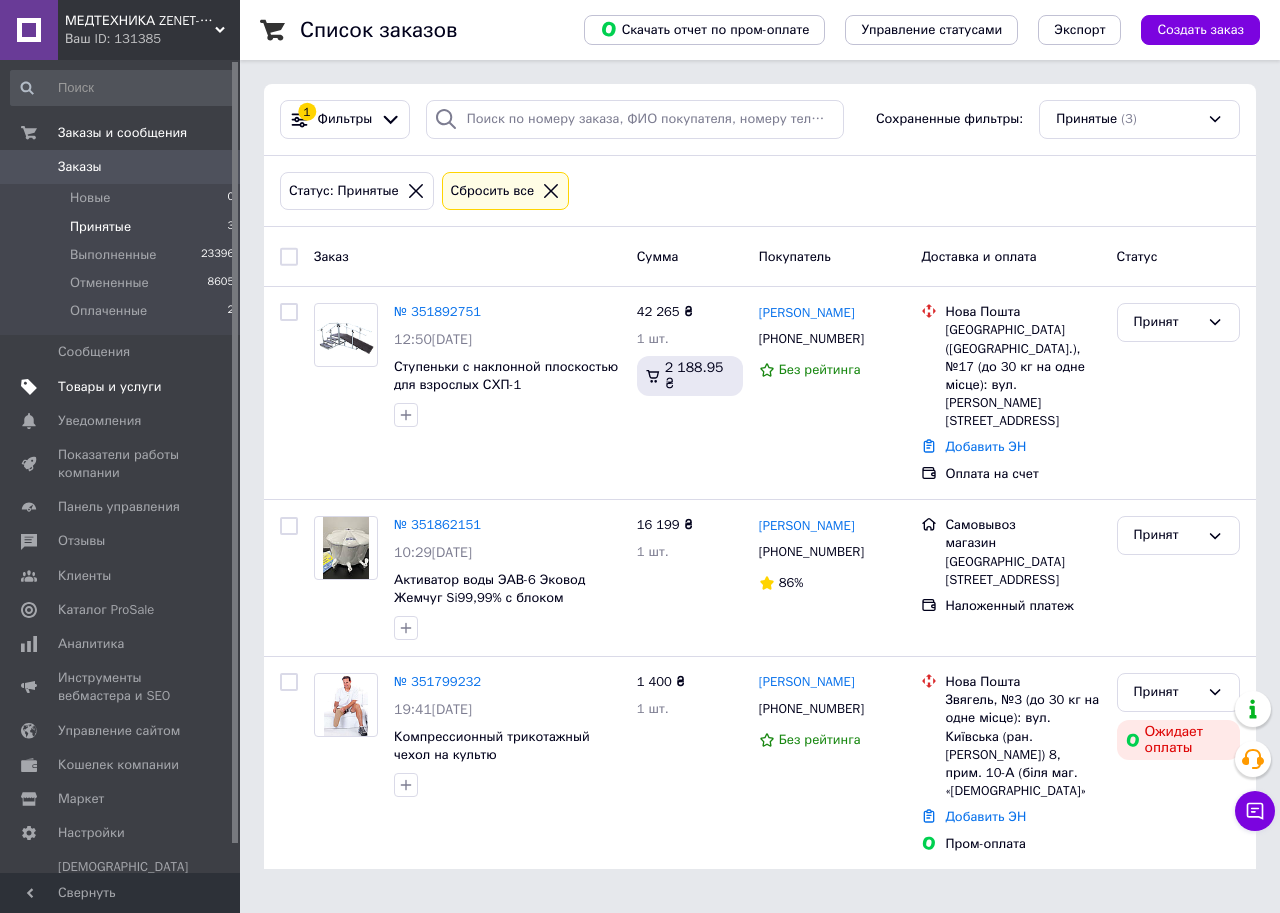 click on "Товары и услуги" at bounding box center (121, 387) 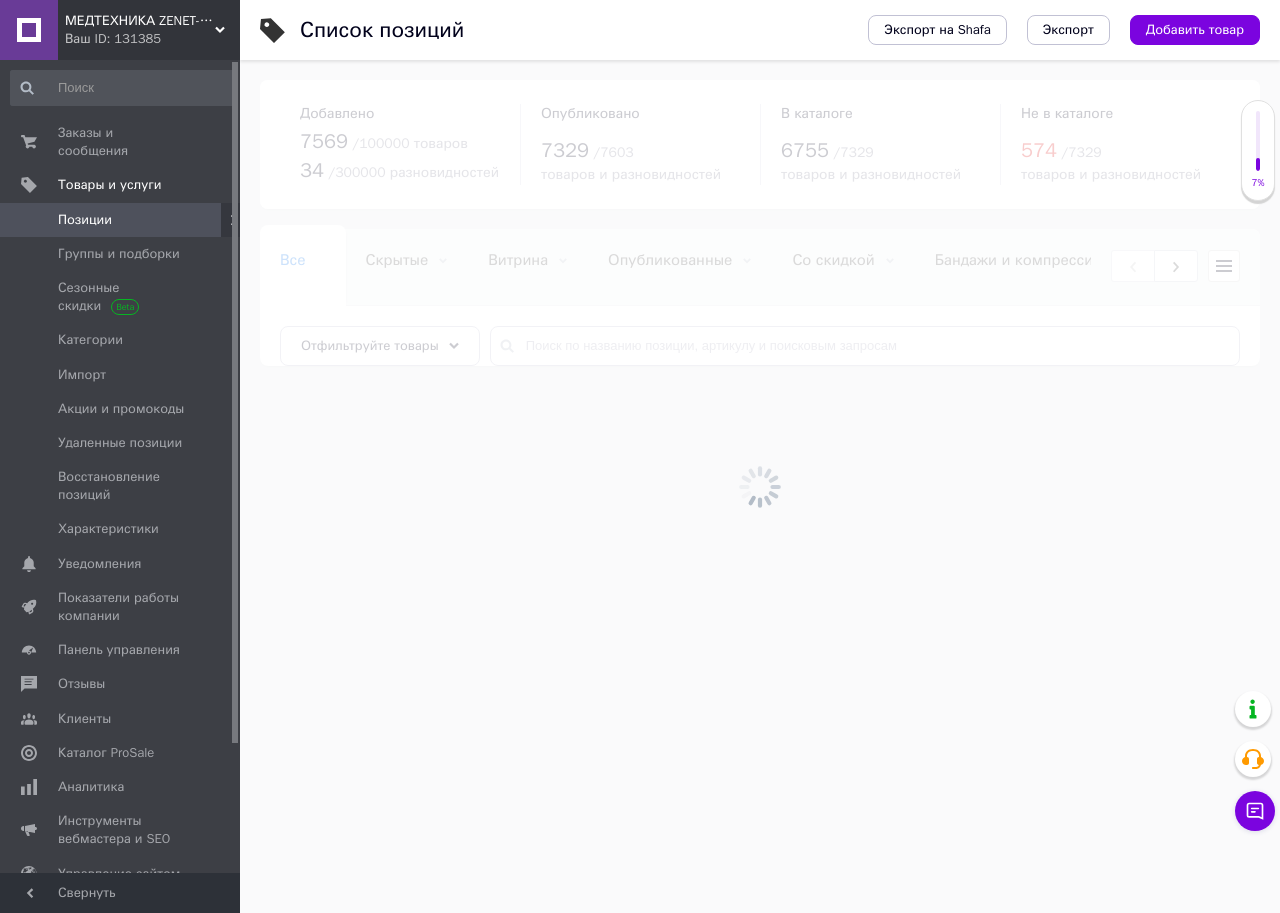 click at bounding box center [760, 486] 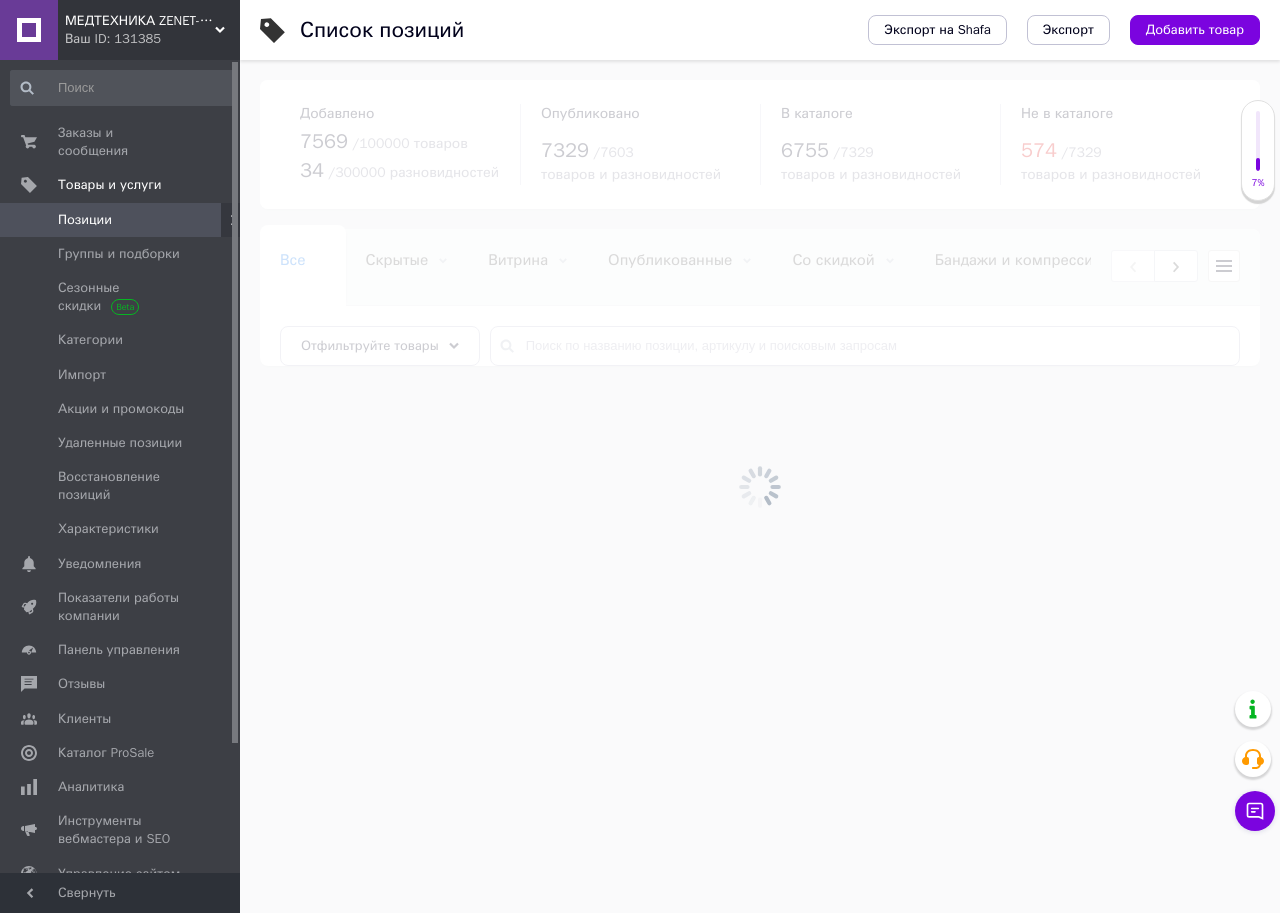 click at bounding box center [760, 486] 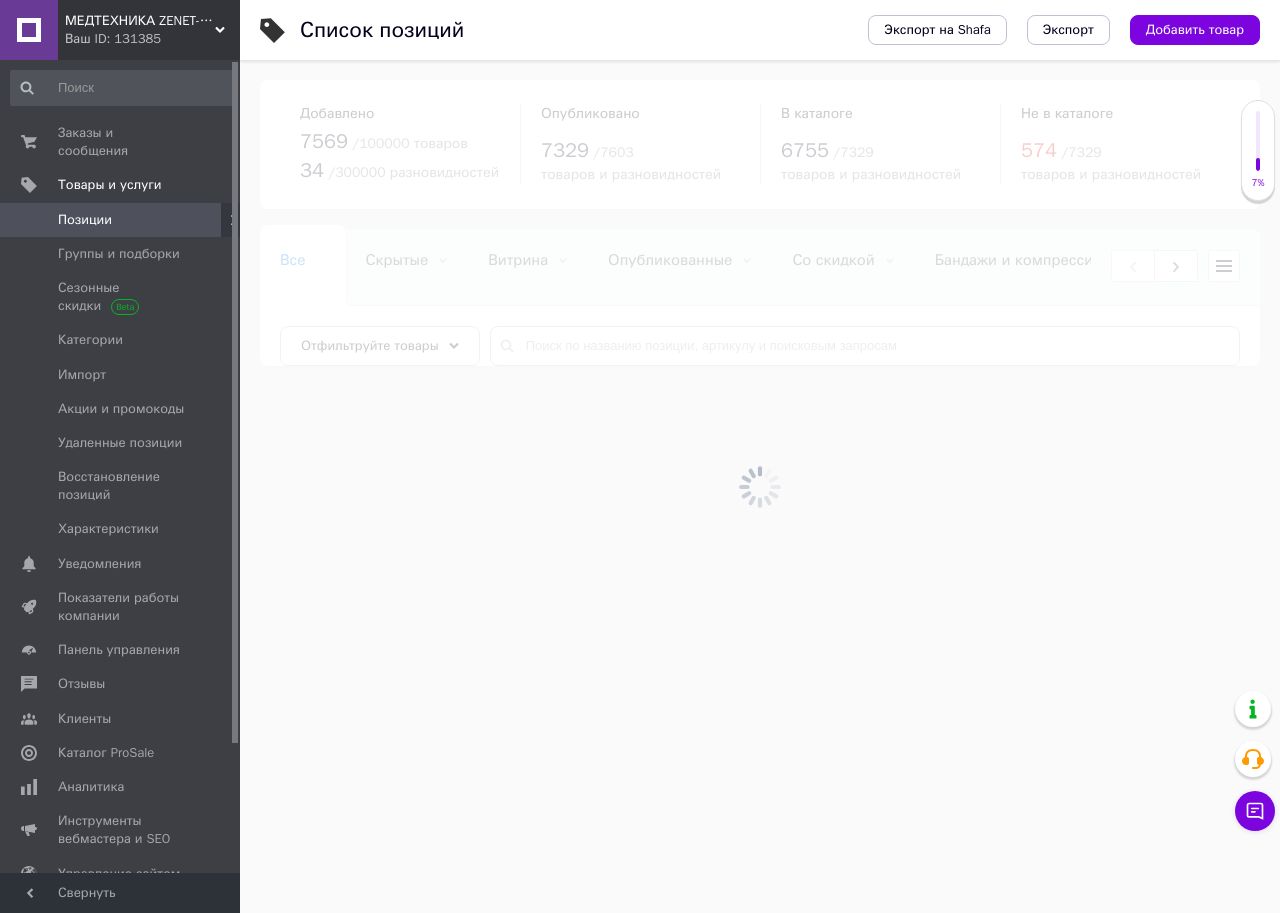 click at bounding box center (760, 486) 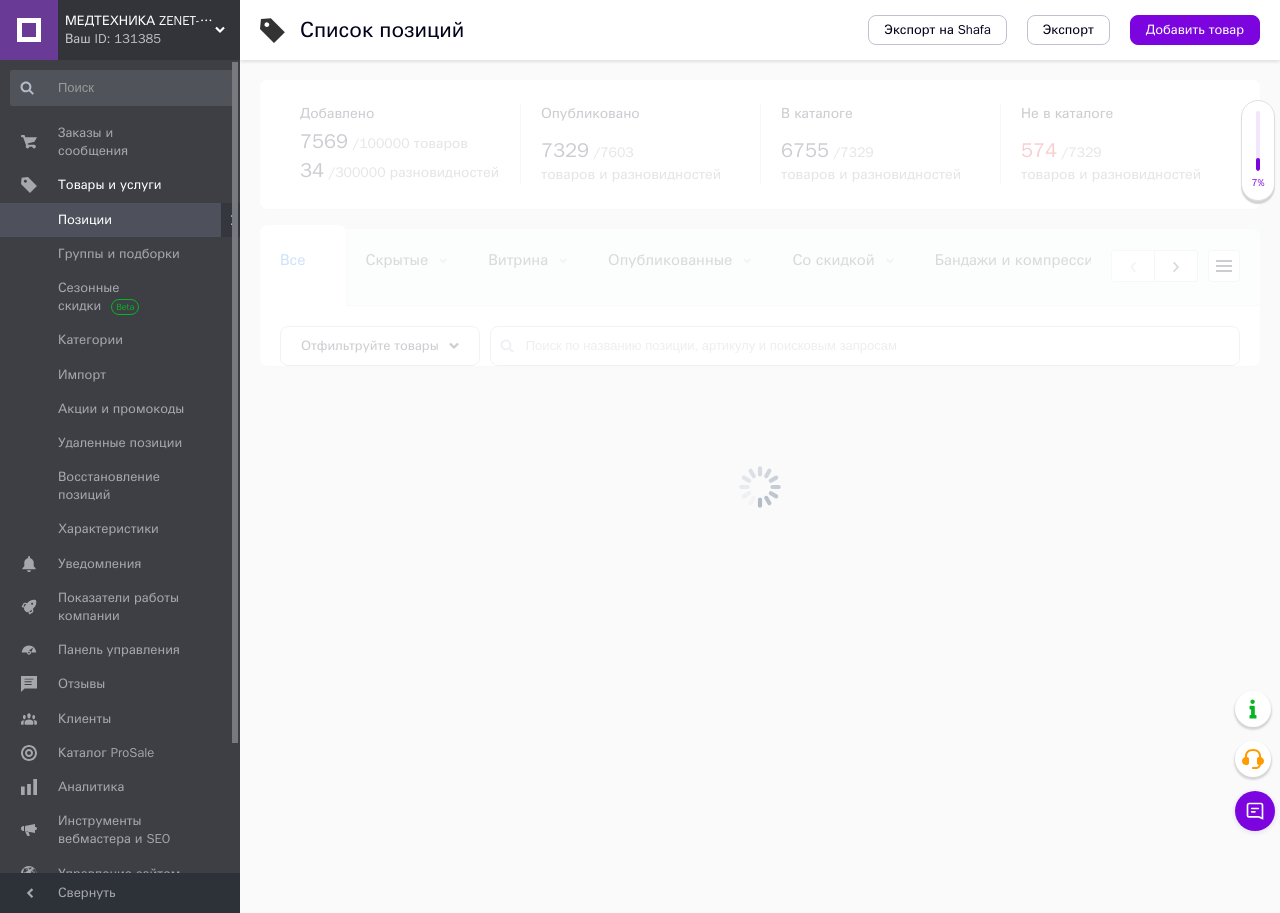 click at bounding box center [760, 486] 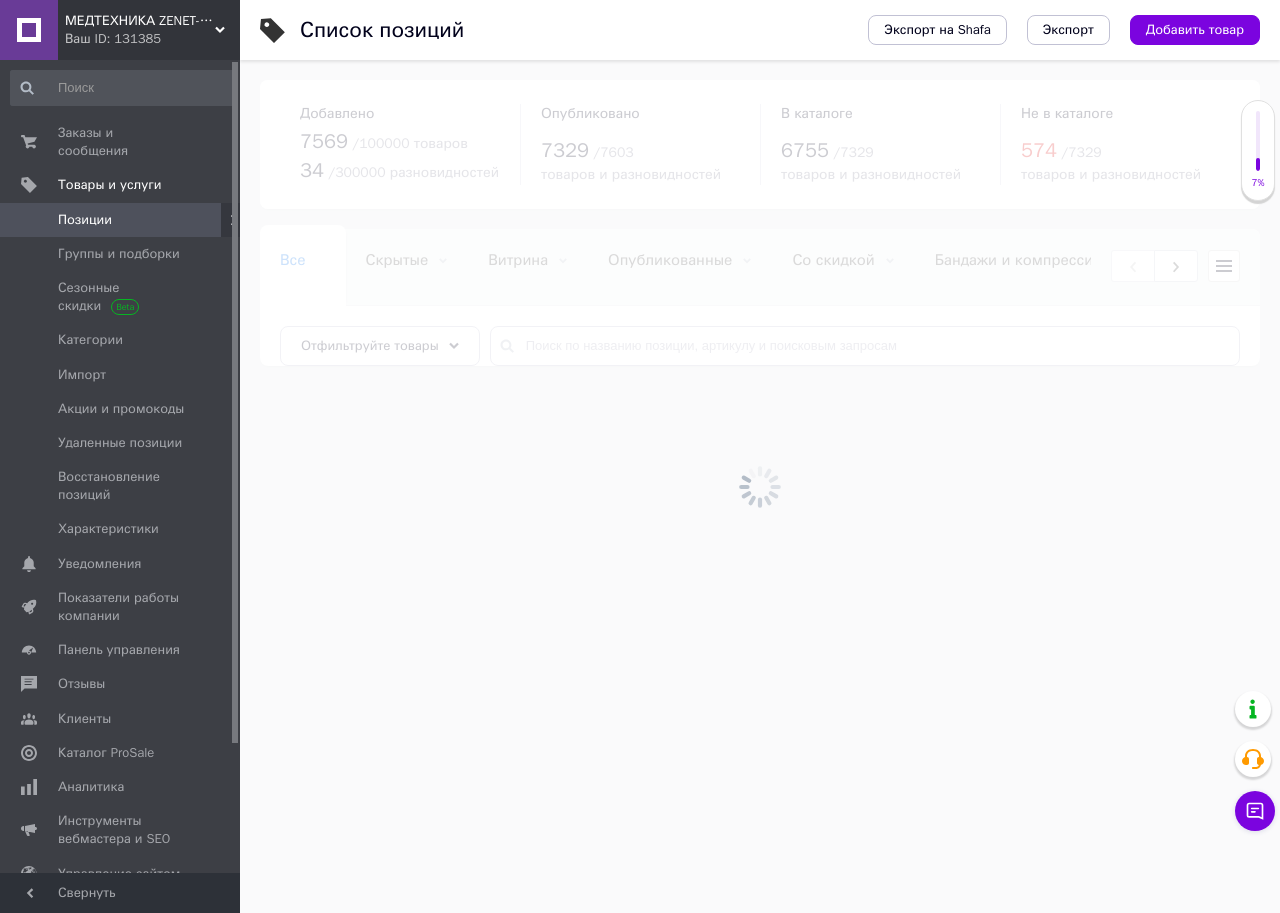 click at bounding box center [760, 486] 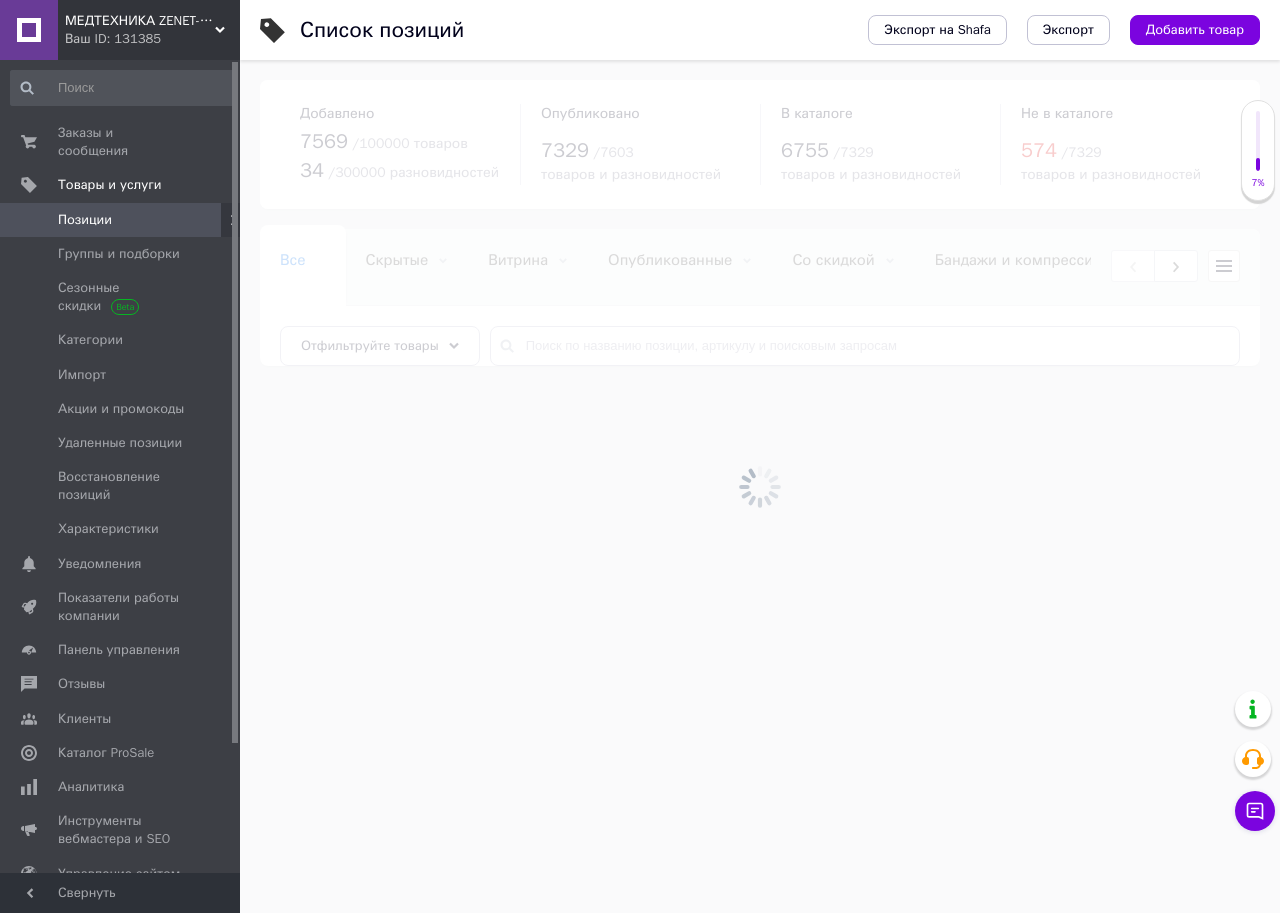 click at bounding box center [760, 486] 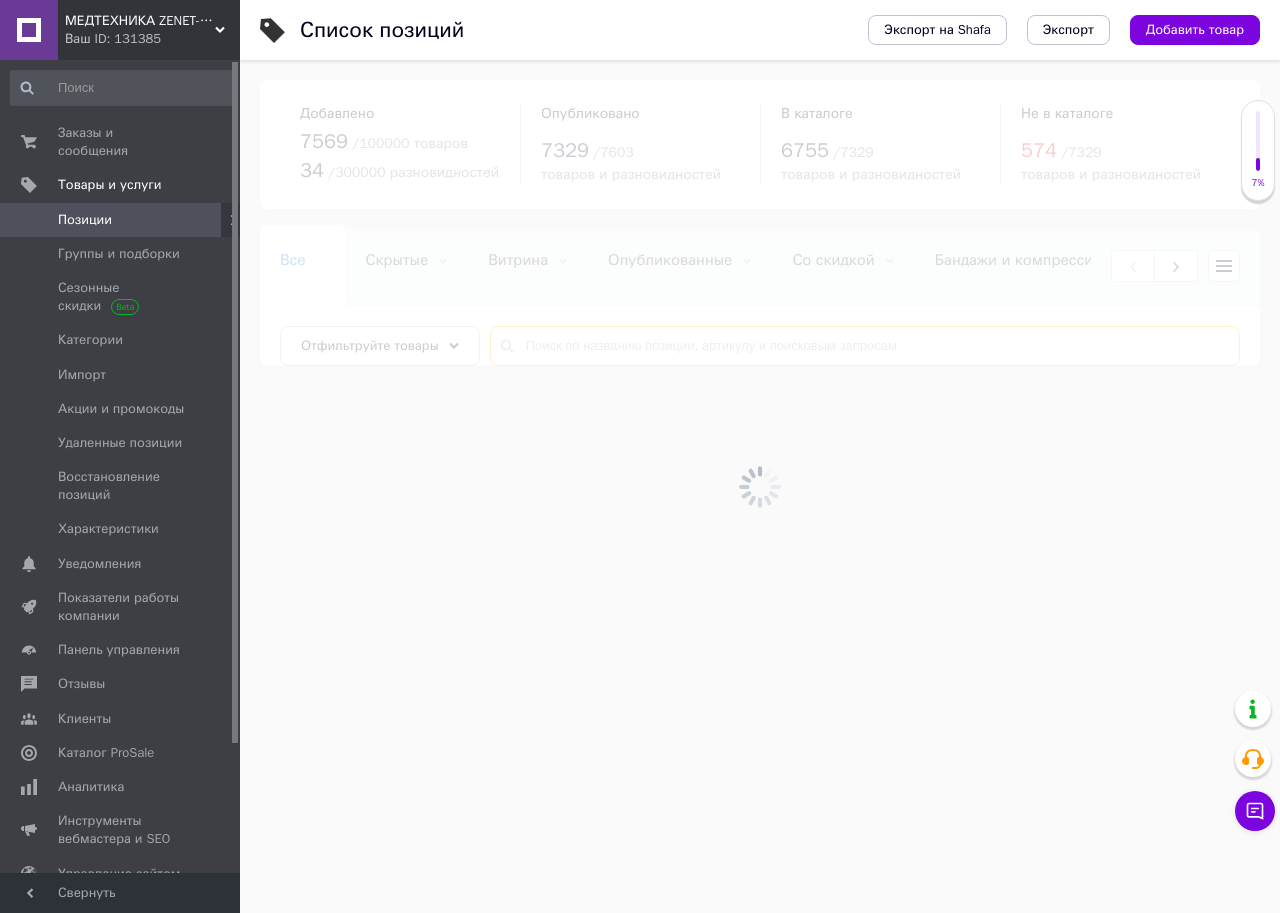 click at bounding box center [865, 346] 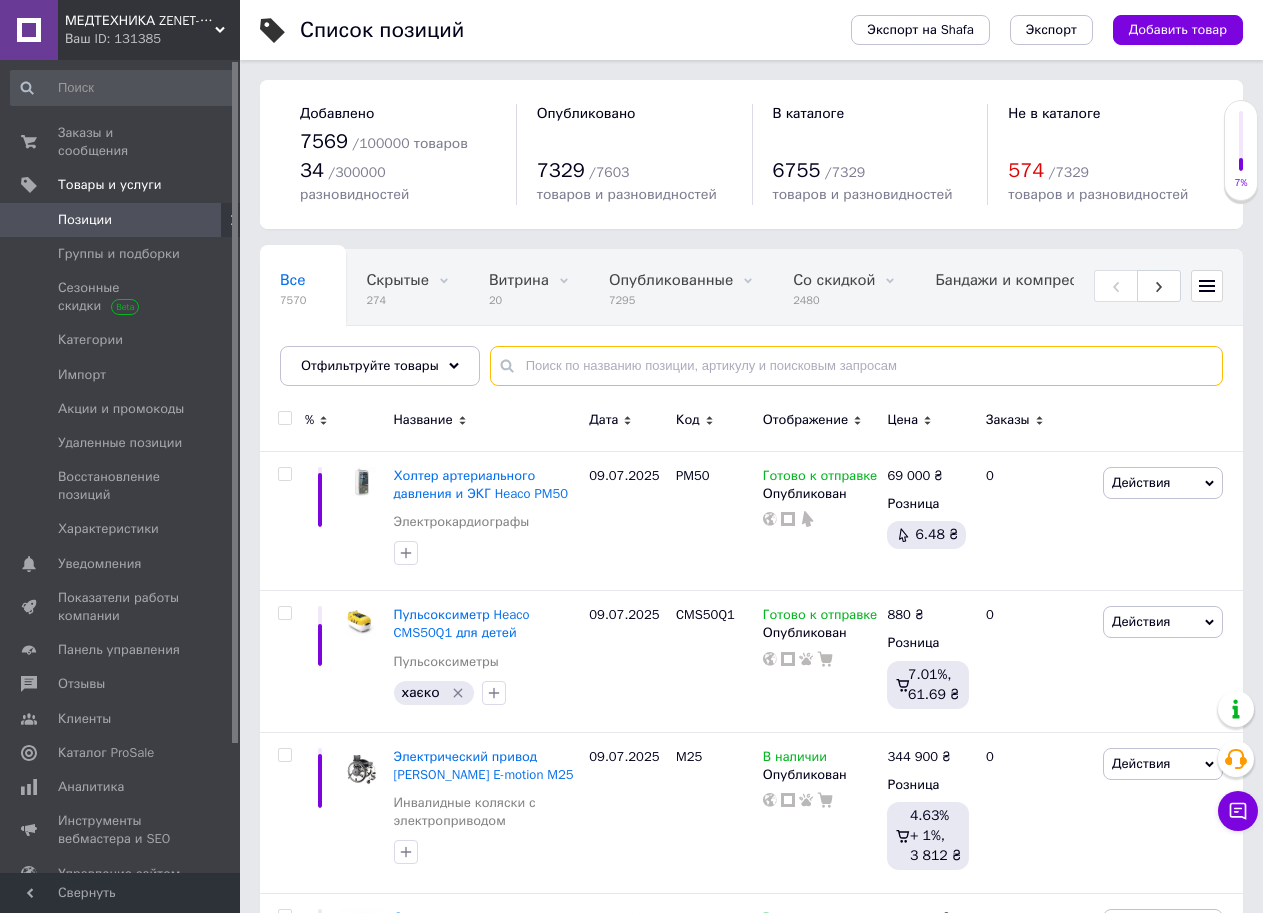 click at bounding box center [856, 366] 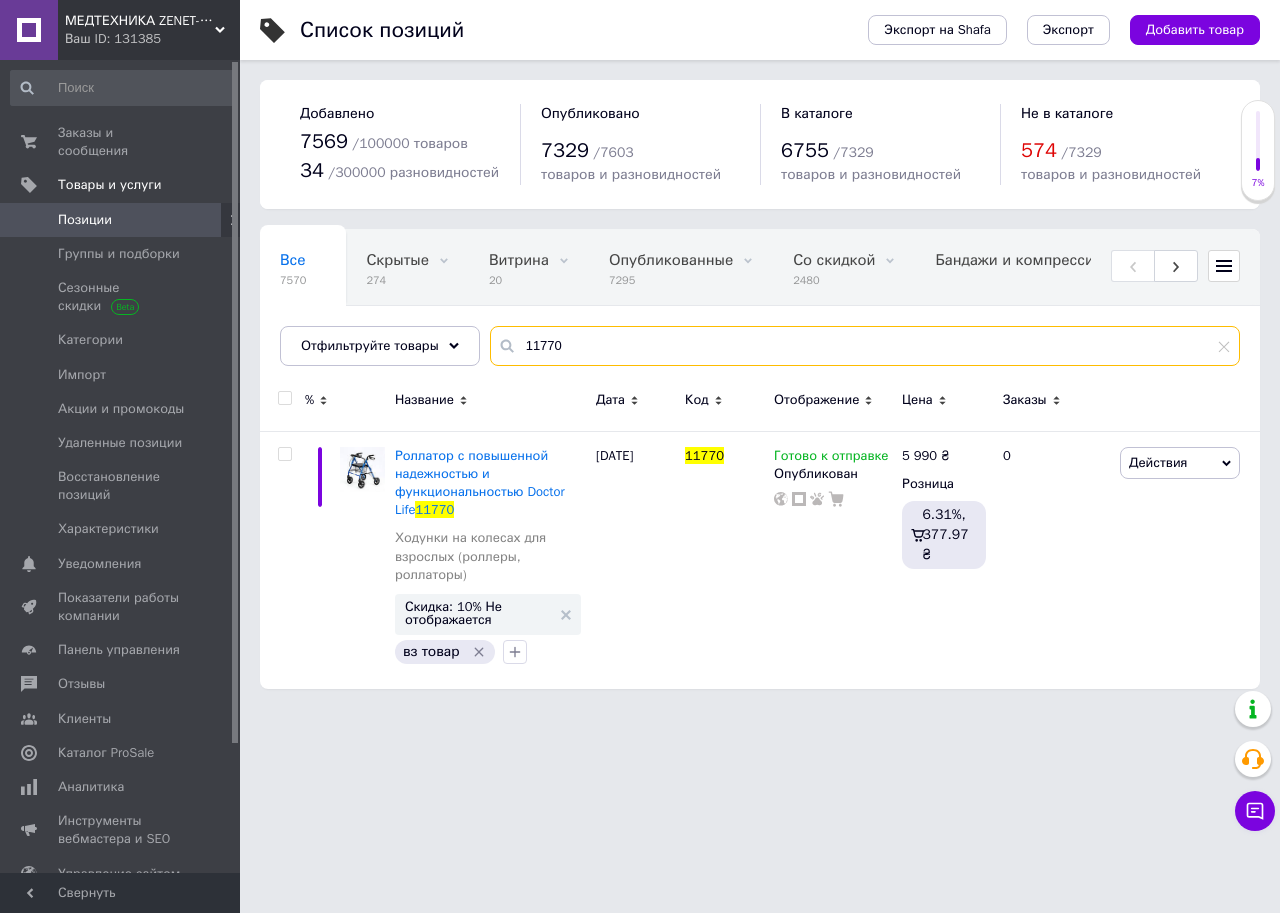 type on "11770" 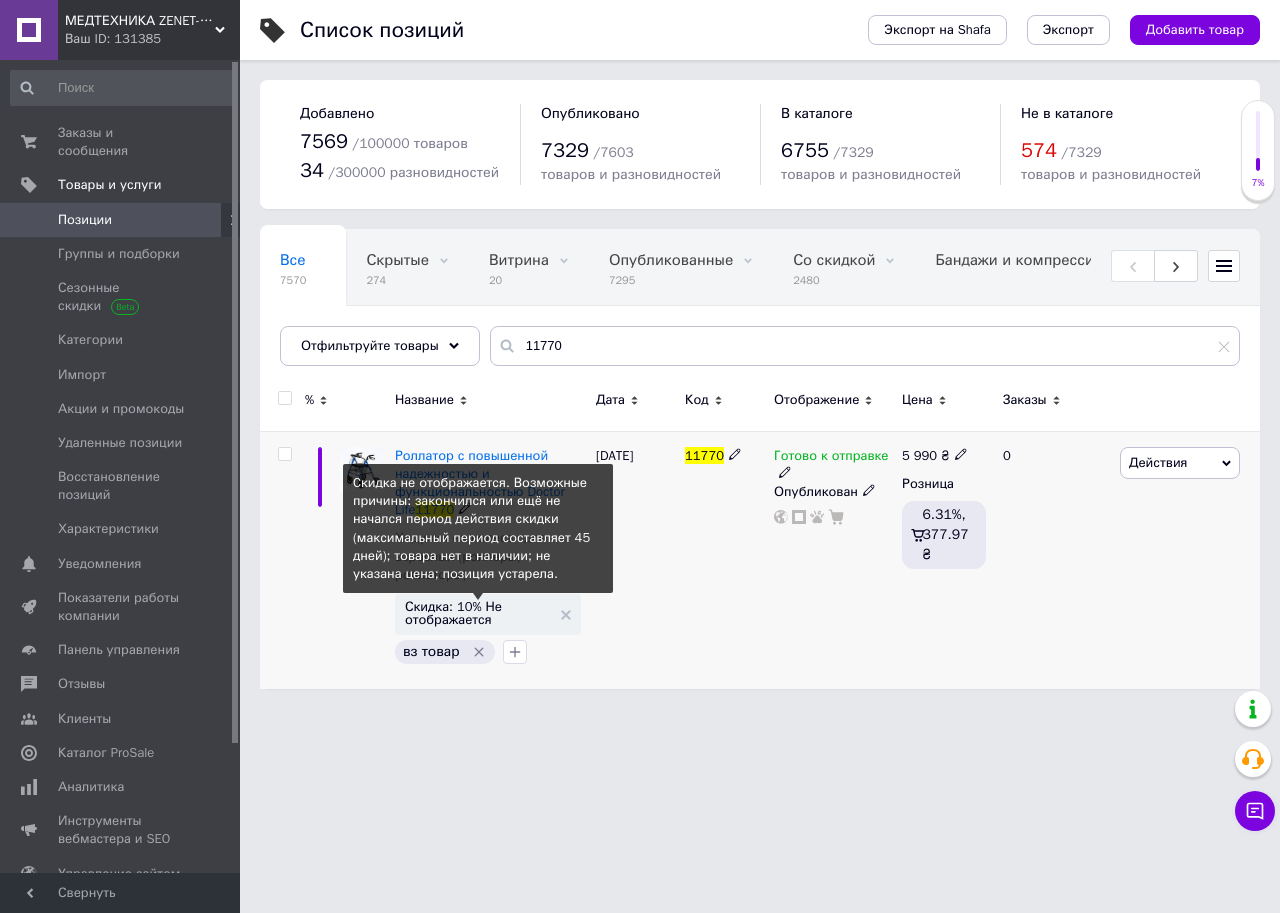 click on "Скидка: 10% Не отображается" at bounding box center (478, 613) 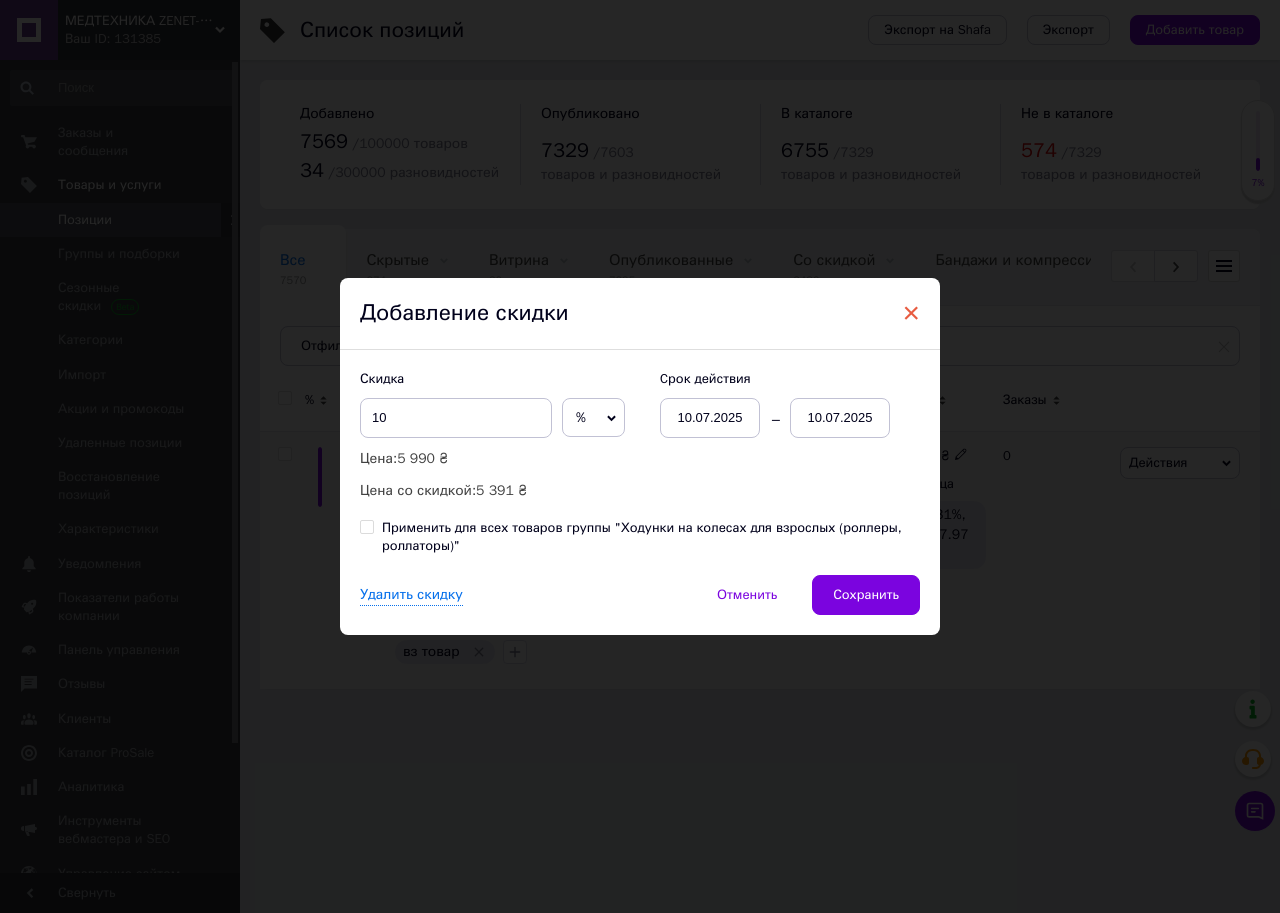 click on "×" at bounding box center (911, 313) 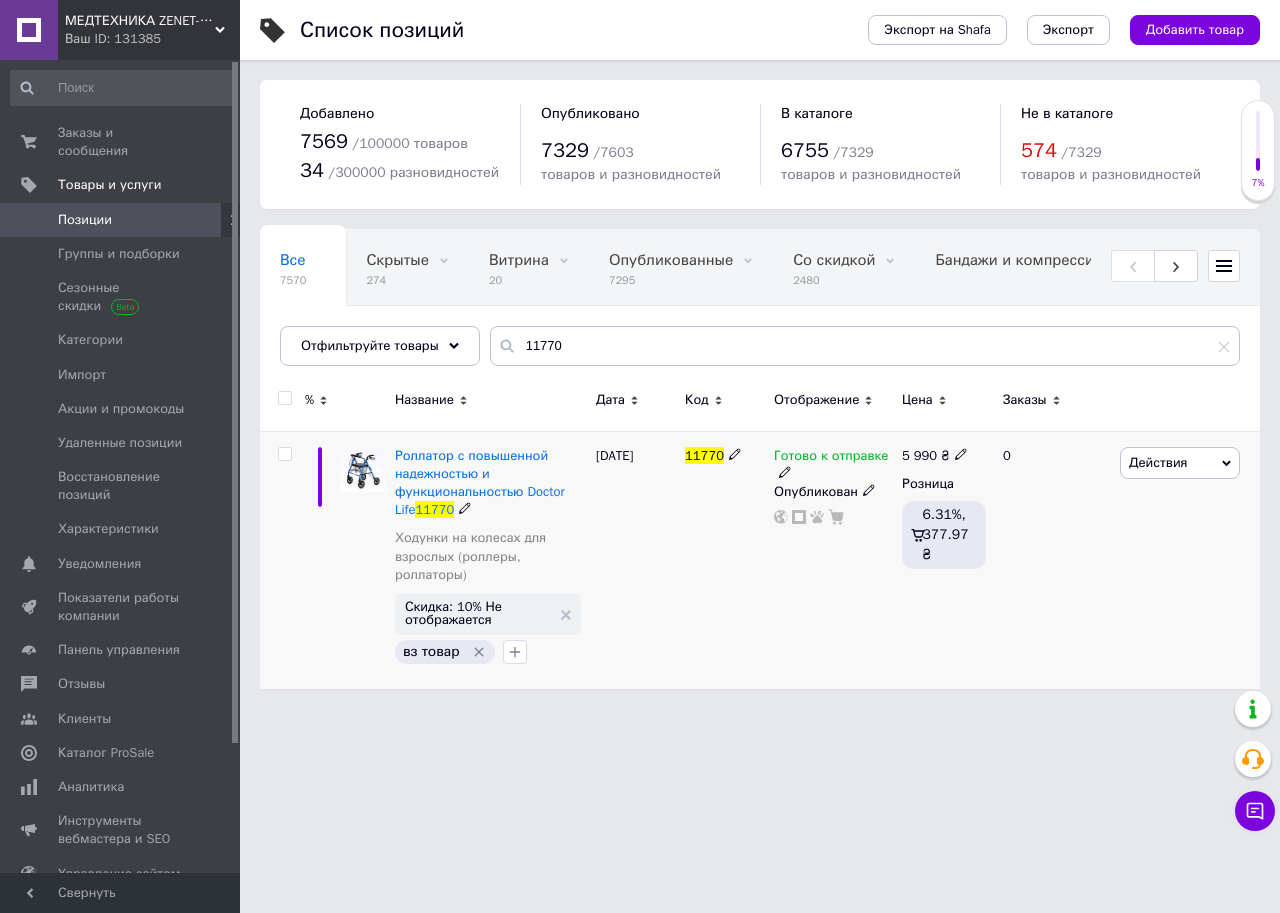 click 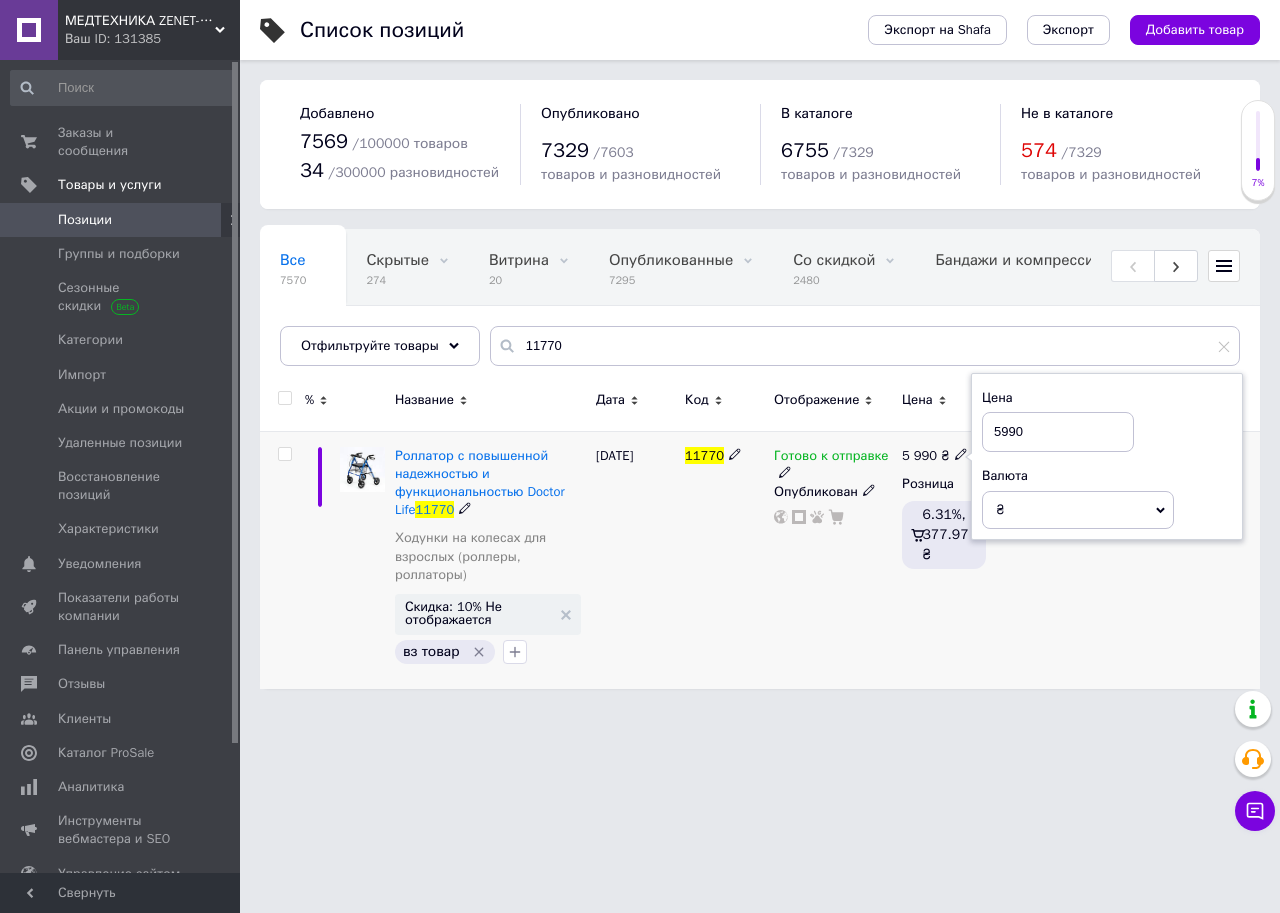 click on "5990" at bounding box center [1058, 432] 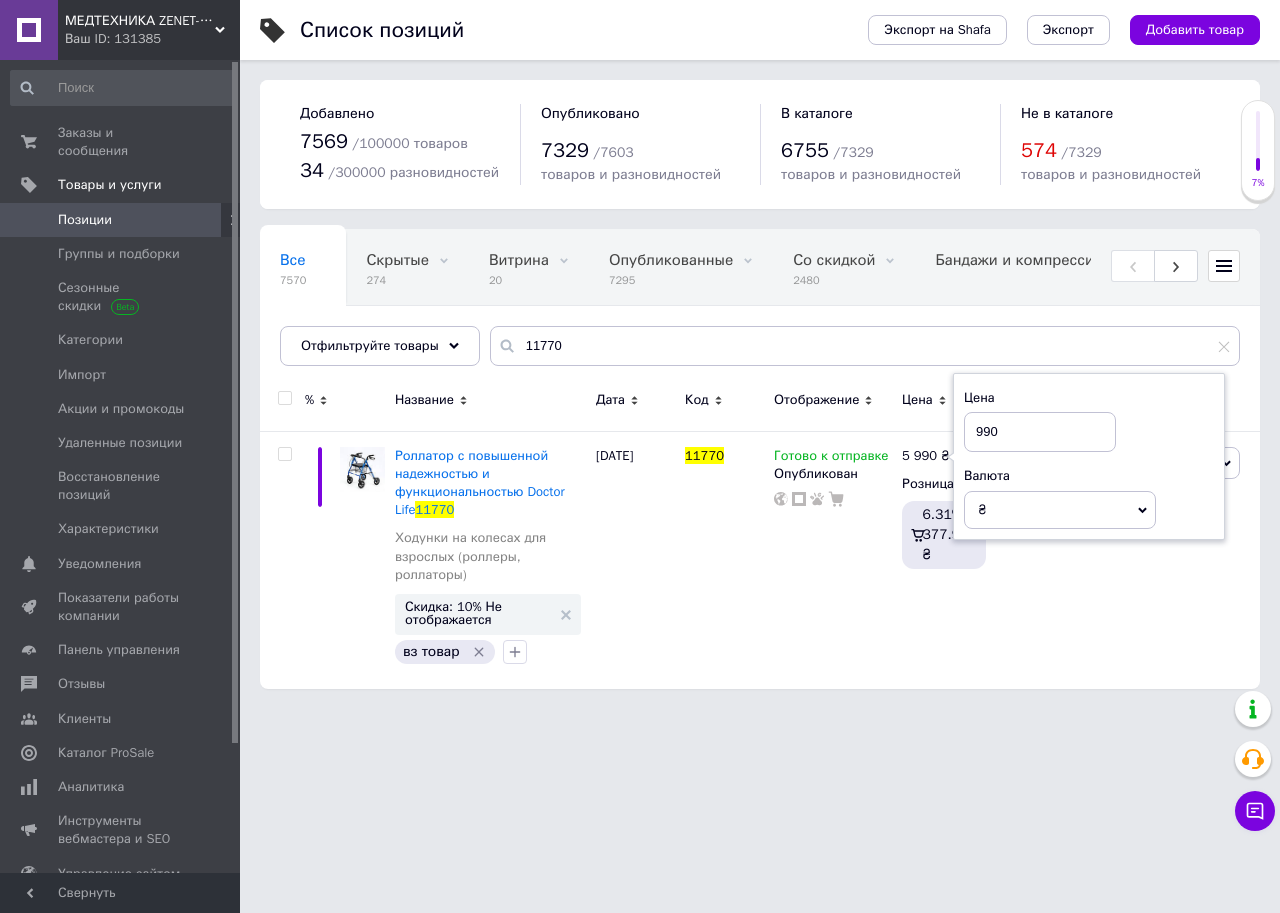 type on "4990" 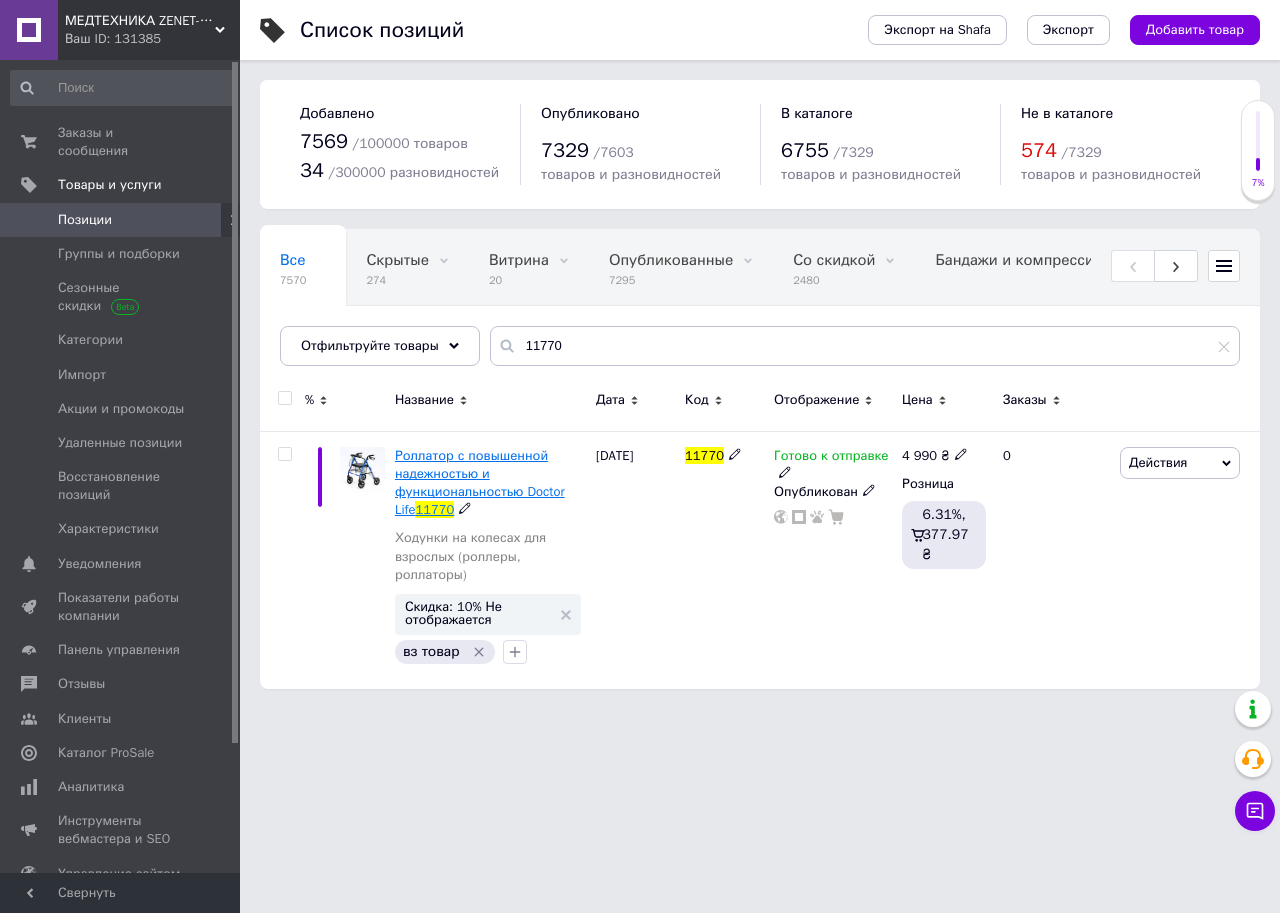 click on "Роллатор с повышенной надежностью и функциональностью Doctor Life" at bounding box center (480, 483) 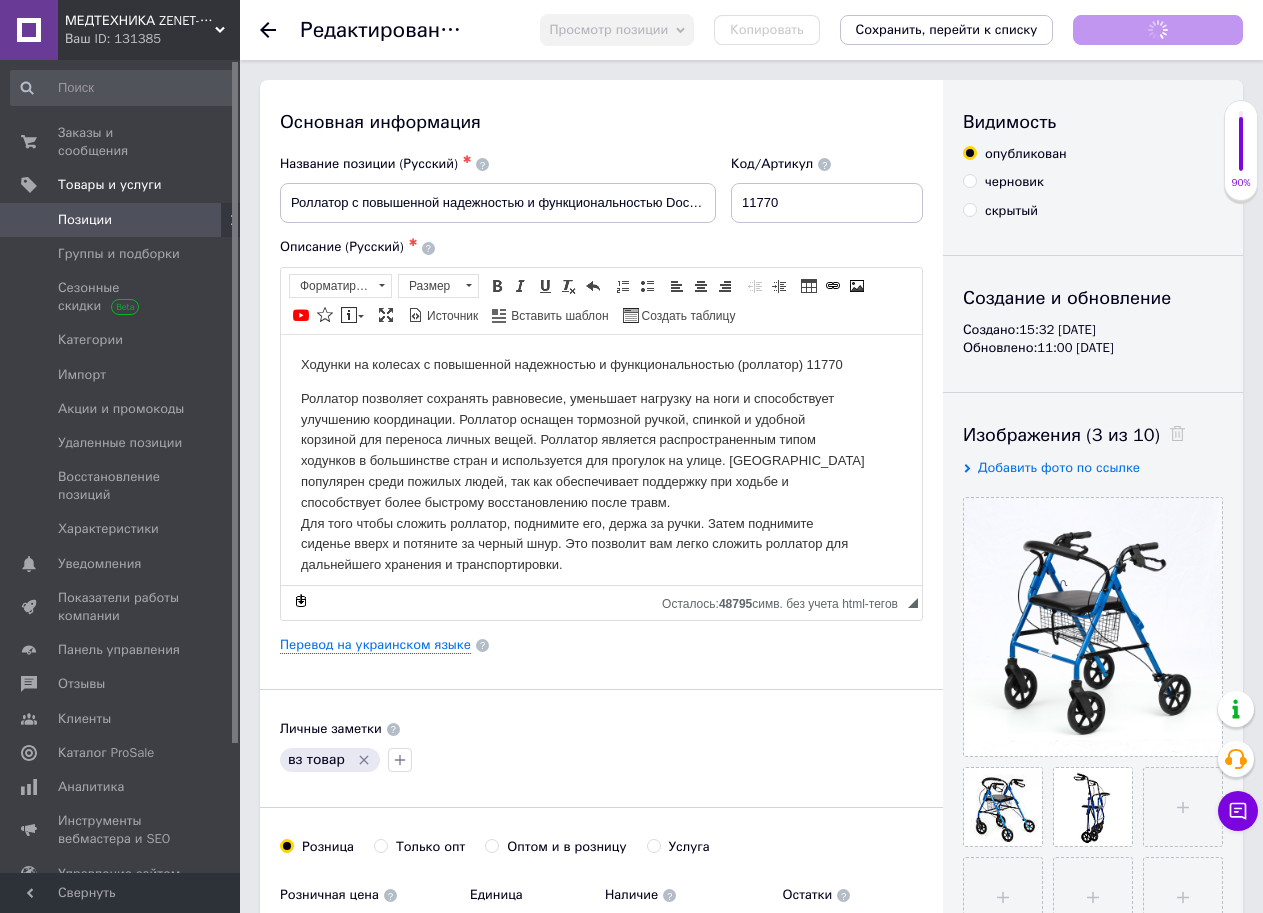 scroll, scrollTop: 0, scrollLeft: 0, axis: both 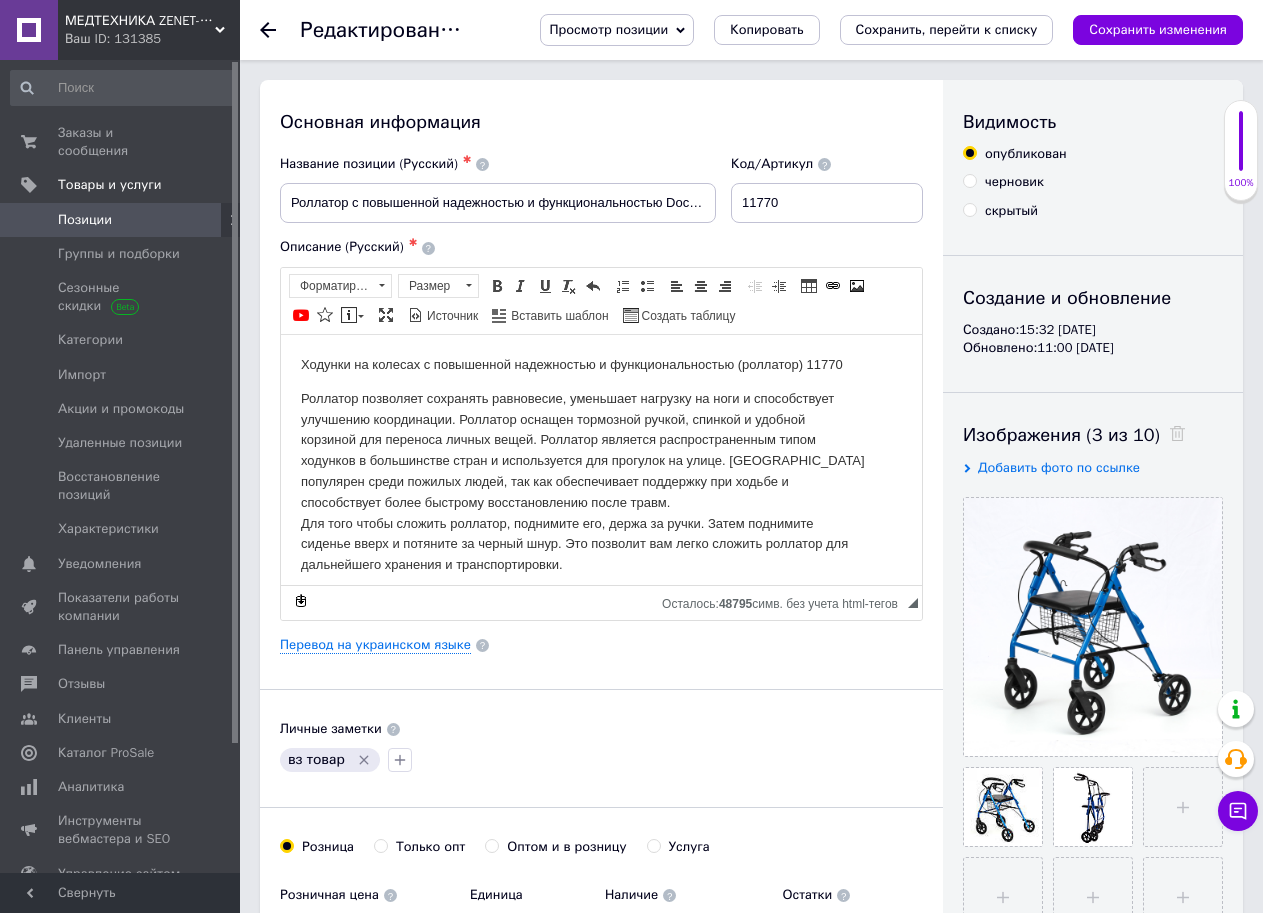 click on "Просмотр позиции" at bounding box center [608, 29] 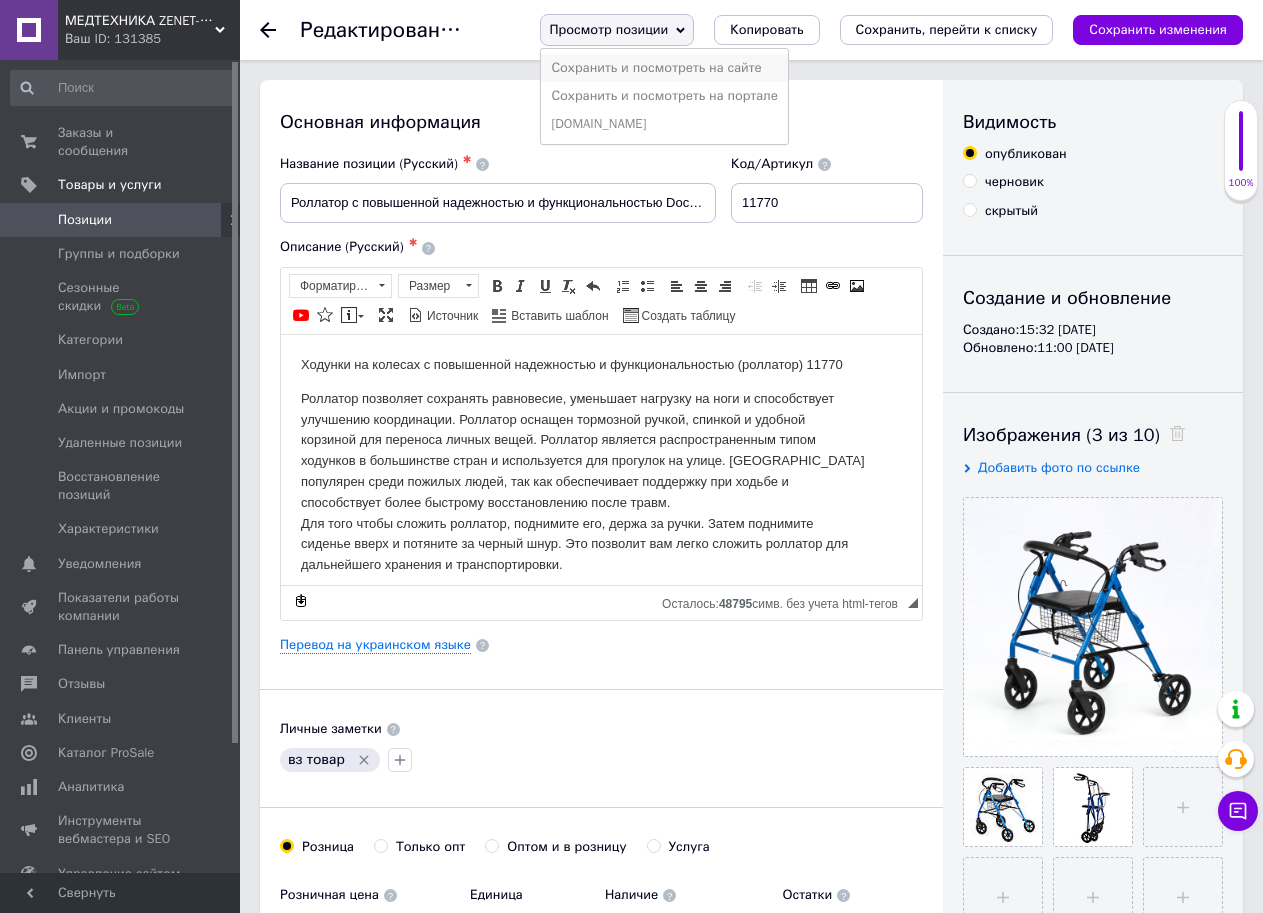 click on "Сохранить и посмотреть на сайте" at bounding box center [664, 68] 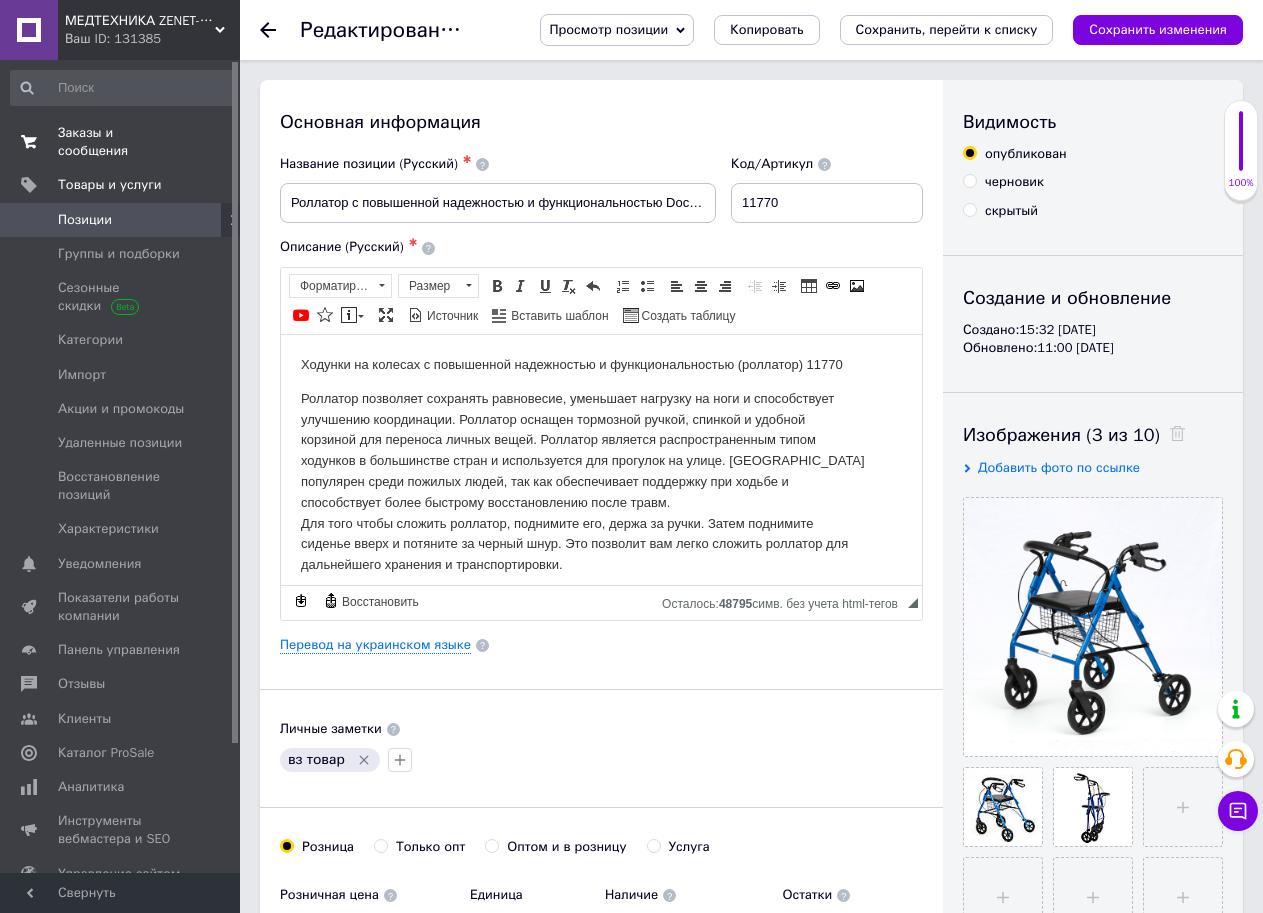 click on "Заказы и сообщения 0 0" at bounding box center [123, 142] 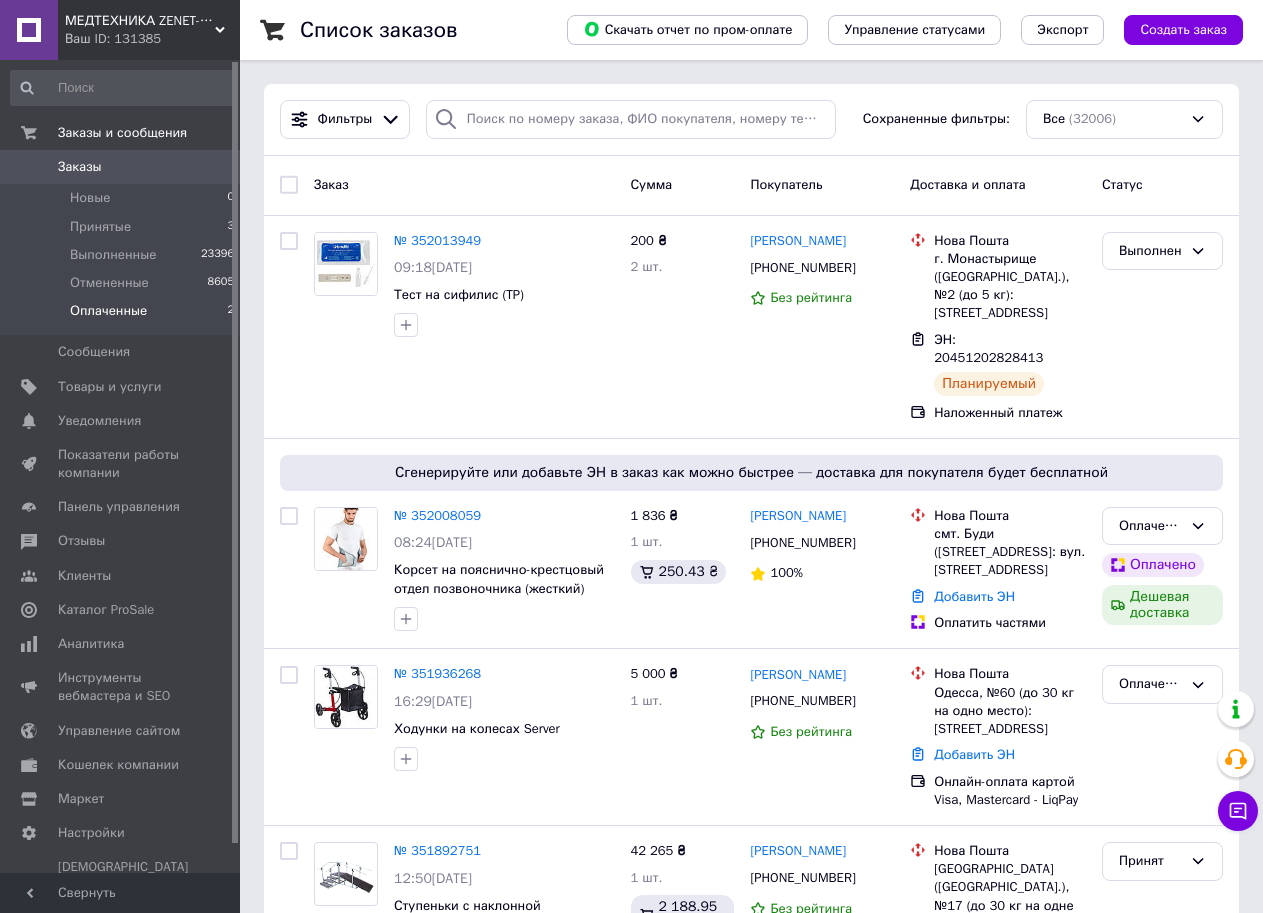 click on "Оплаченные 2" at bounding box center (123, 316) 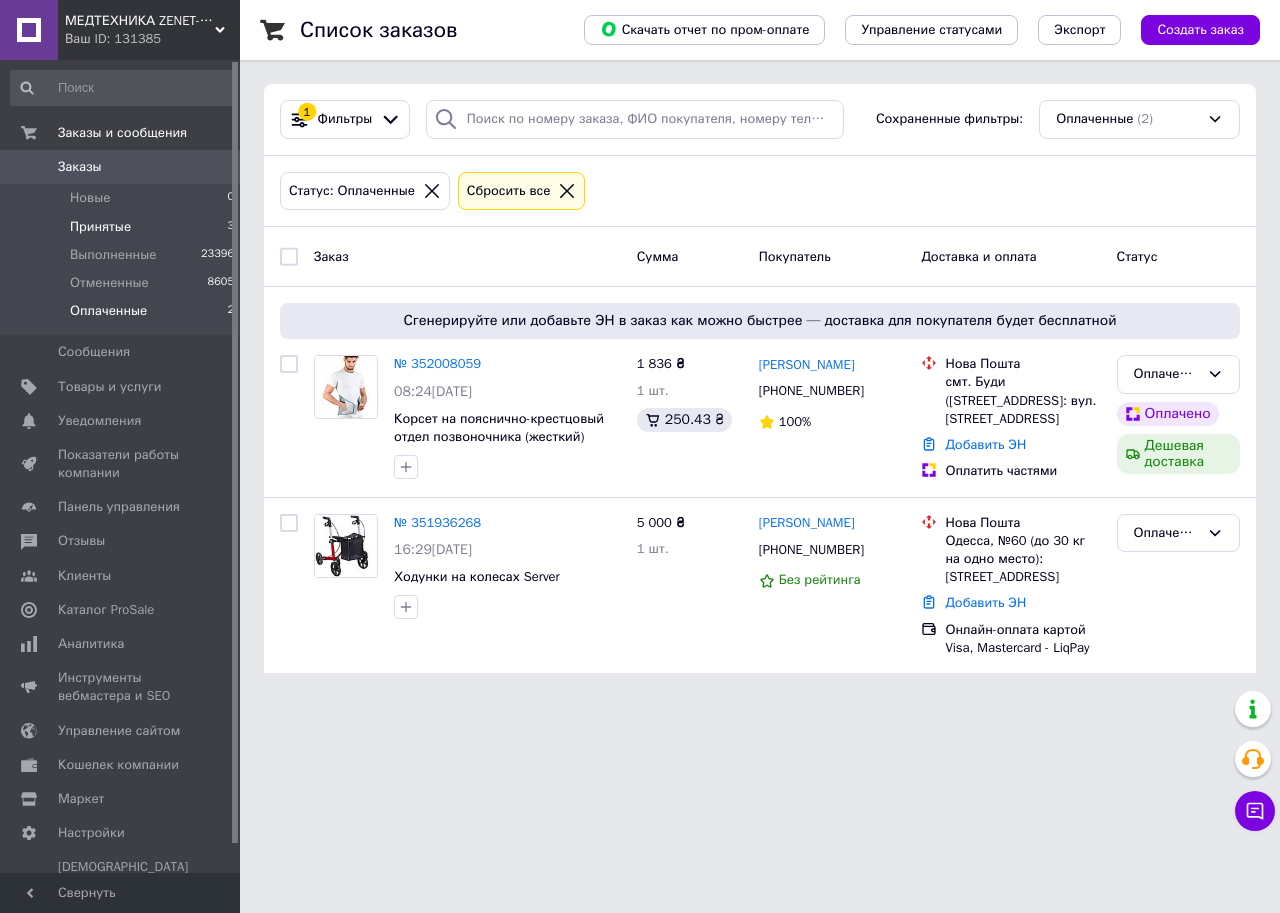 click on "Принятые 3" at bounding box center [123, 227] 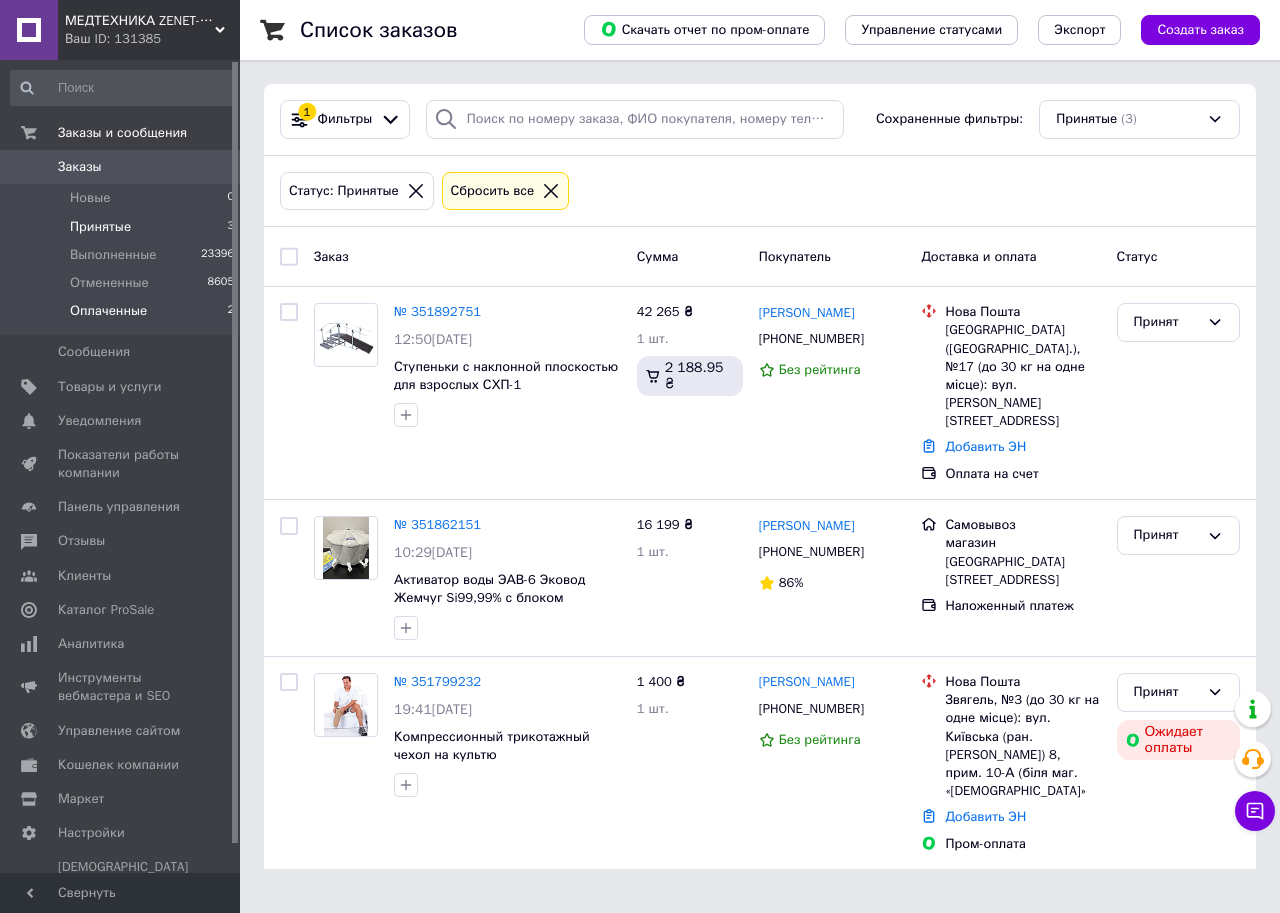 click on "Оплаченные 2" at bounding box center [123, 316] 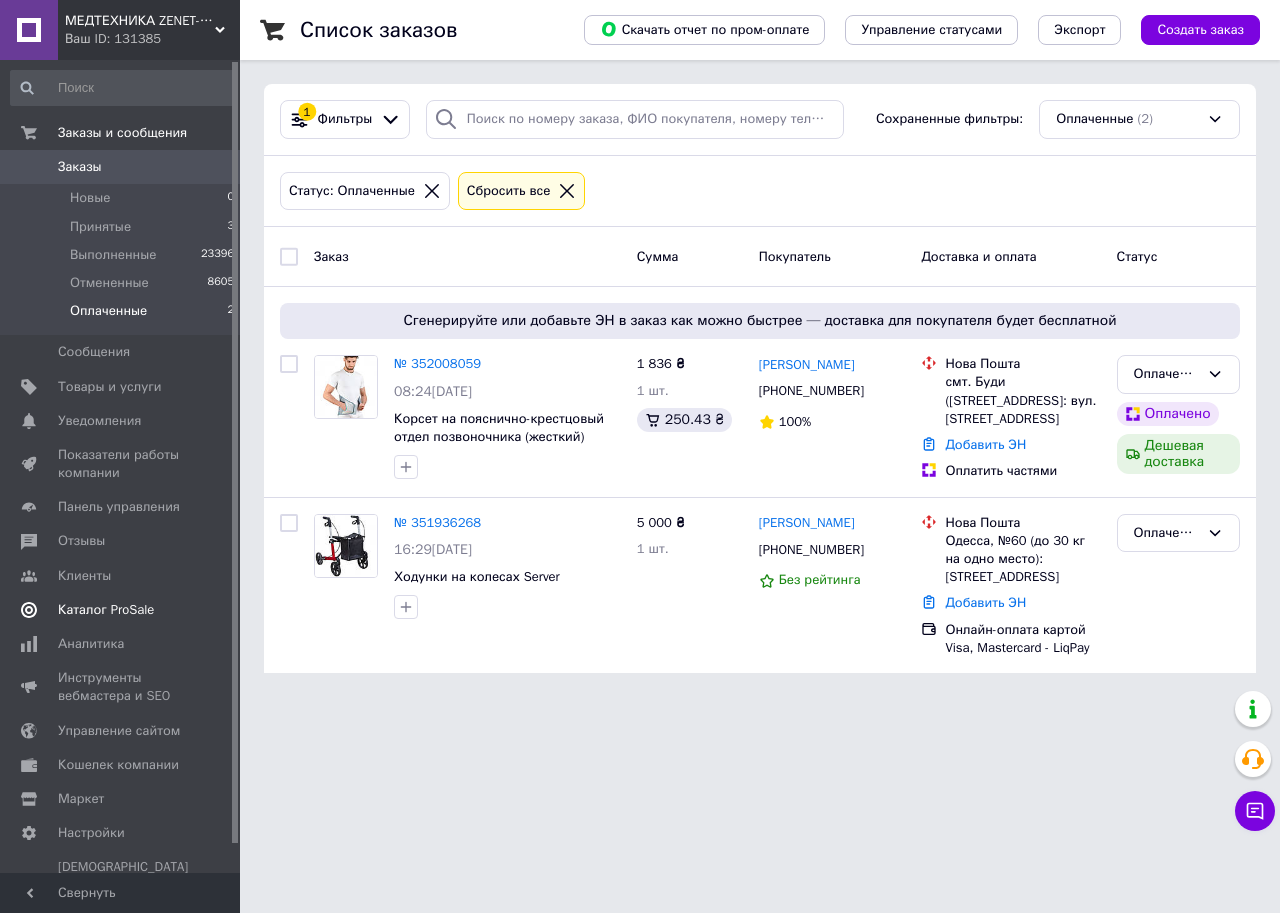 click on "Каталог ProSale" at bounding box center (106, 610) 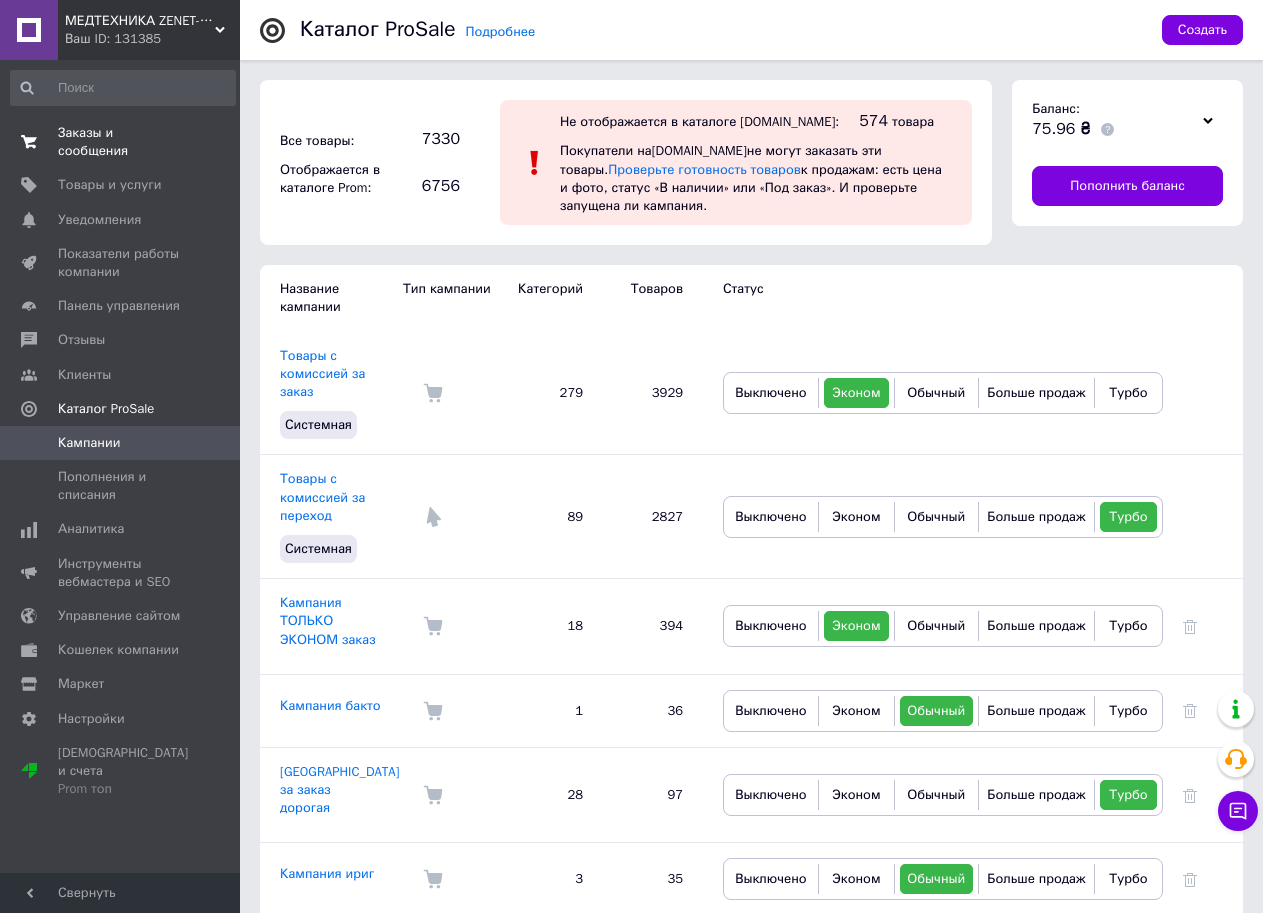 click on "Заказы и сообщения 0 0" at bounding box center (123, 142) 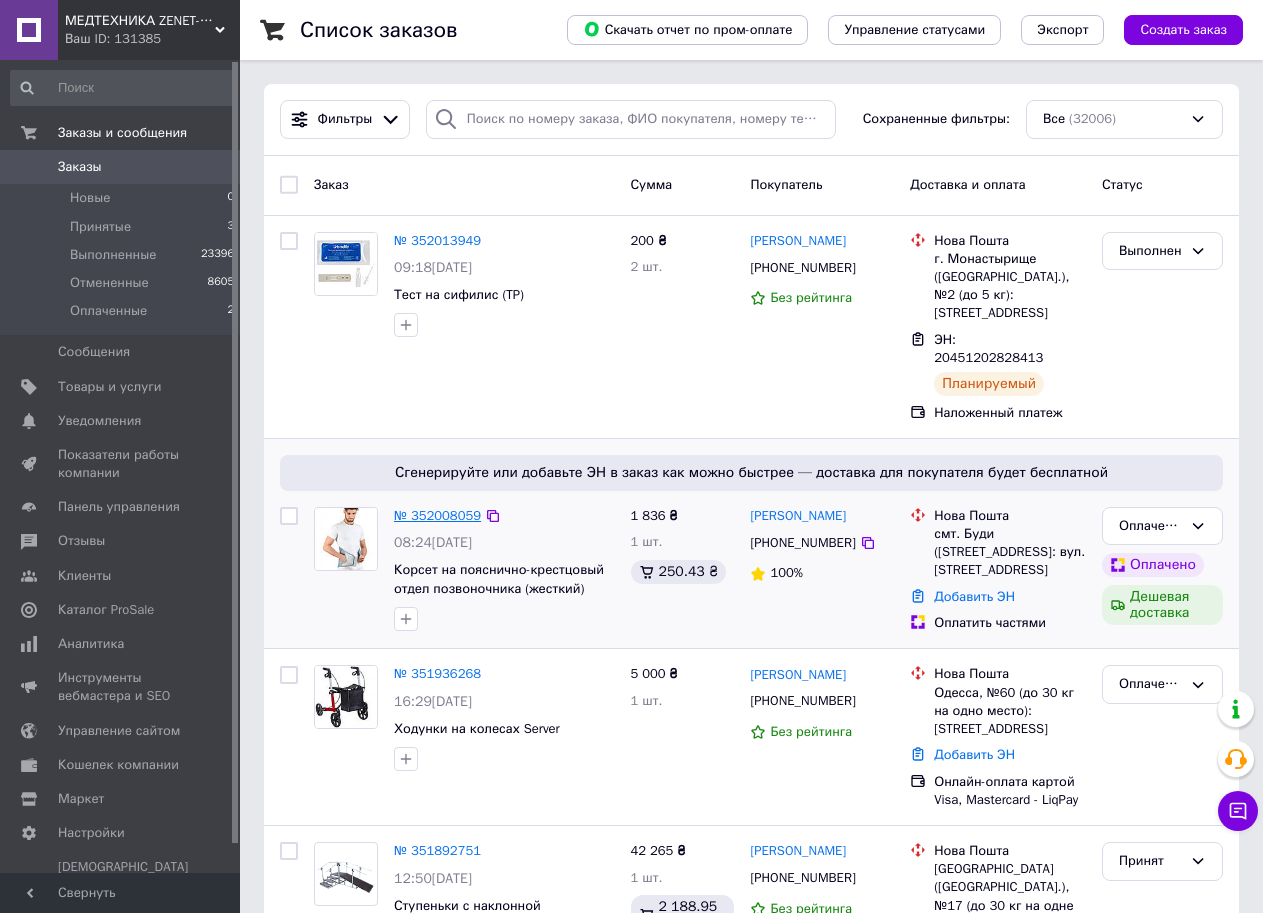 click on "№ 352008059" at bounding box center [437, 515] 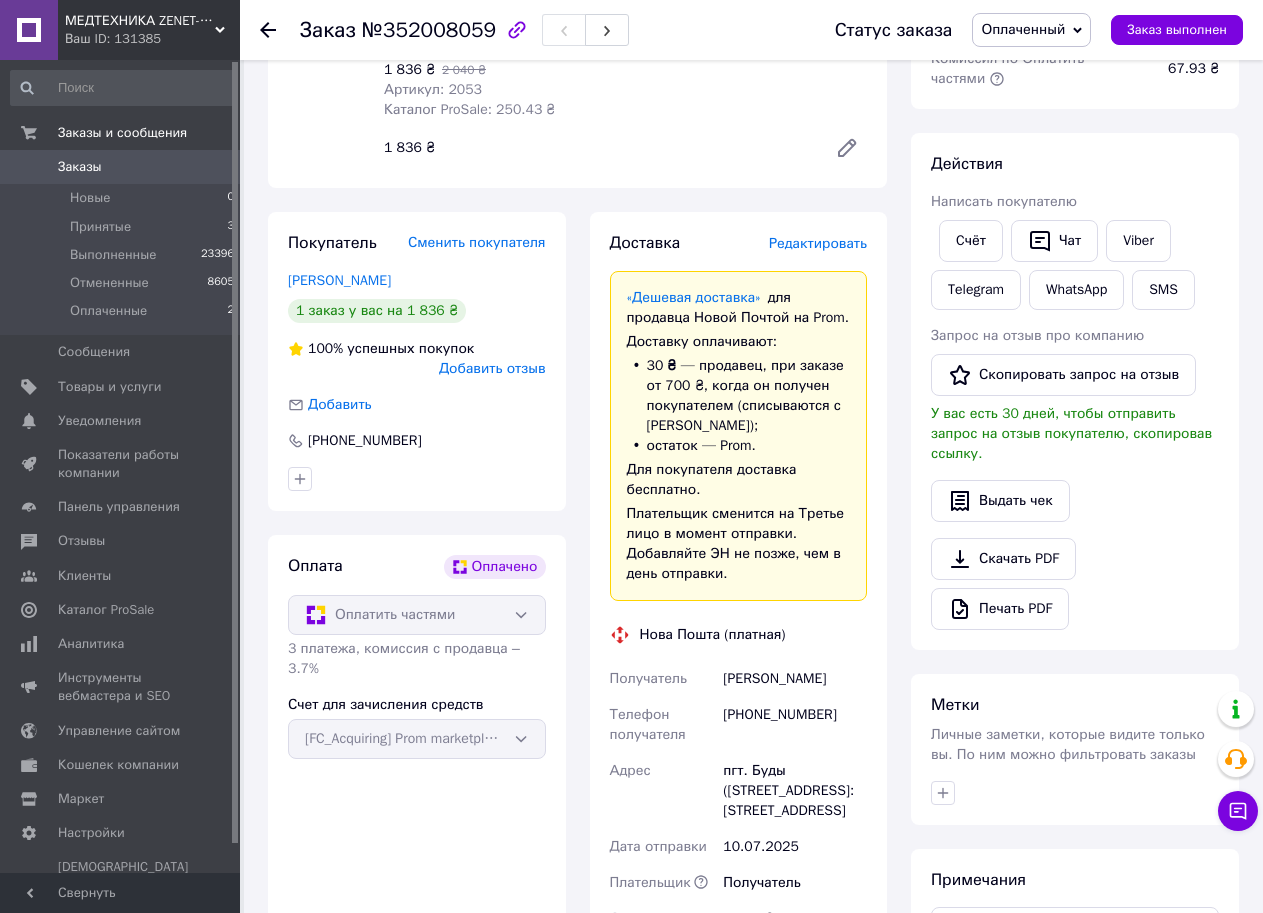 scroll, scrollTop: 500, scrollLeft: 0, axis: vertical 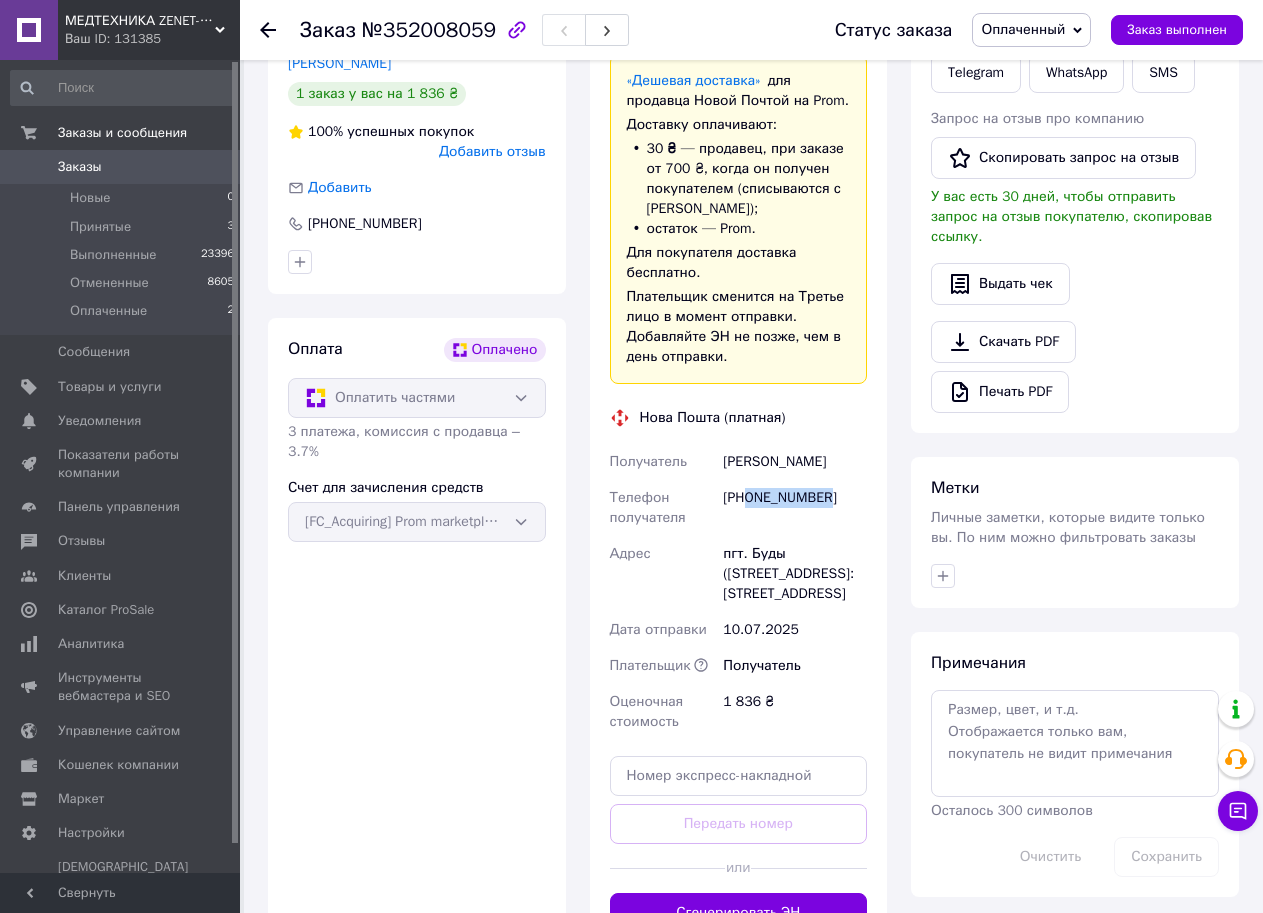 drag, startPoint x: 864, startPoint y: 499, endPoint x: 749, endPoint y: 491, distance: 115.27792 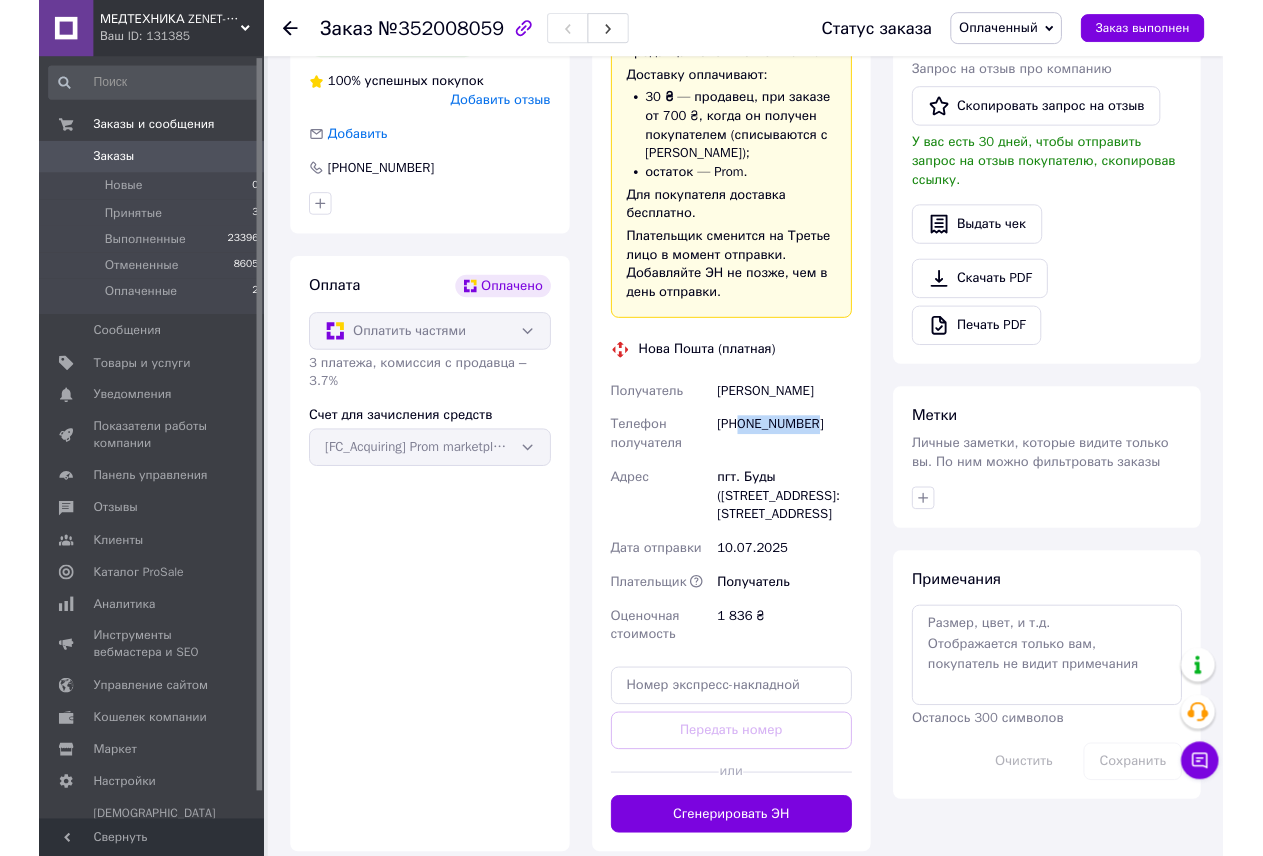 scroll, scrollTop: 600, scrollLeft: 0, axis: vertical 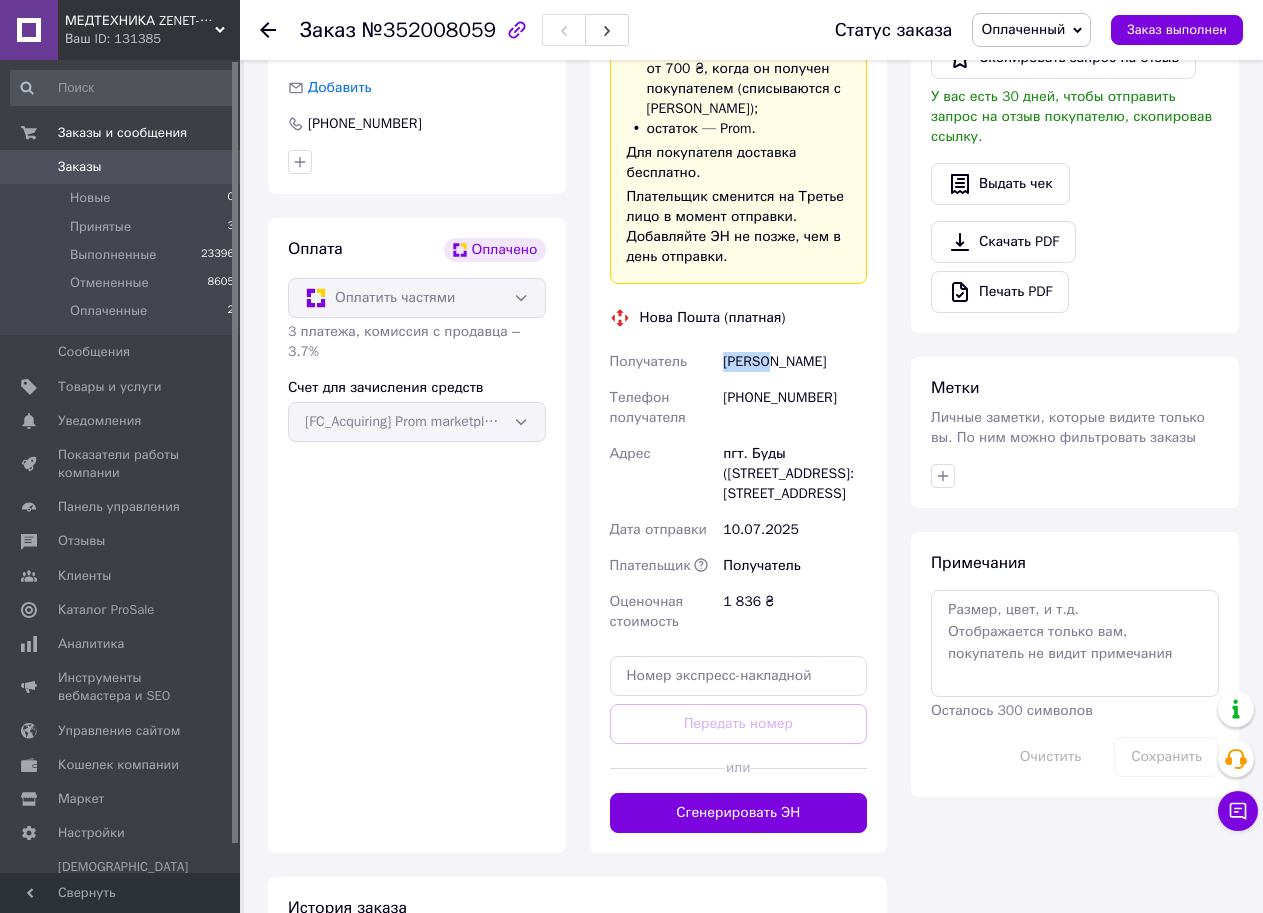 drag, startPoint x: 710, startPoint y: 365, endPoint x: 773, endPoint y: 365, distance: 63 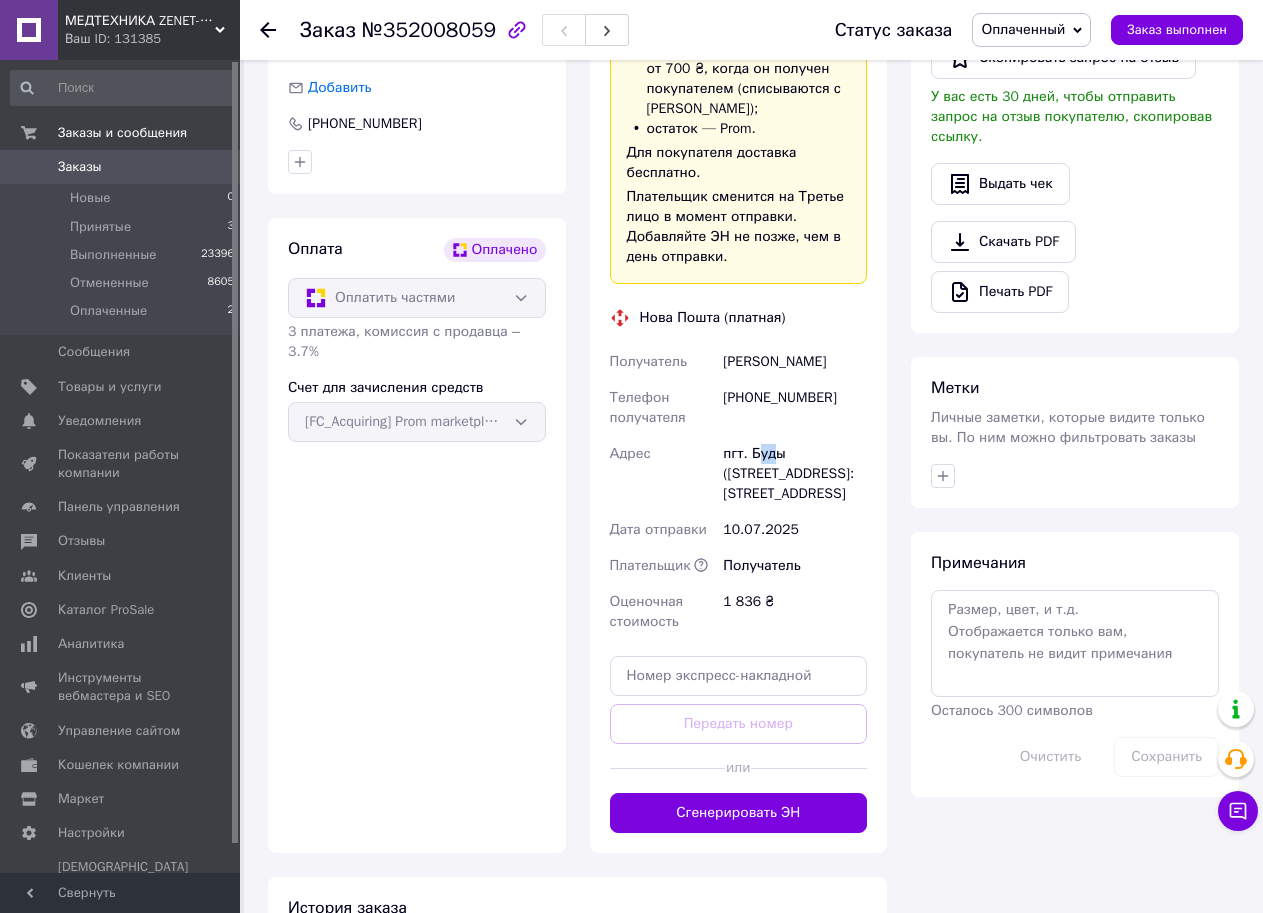 drag, startPoint x: 754, startPoint y: 455, endPoint x: 775, endPoint y: 456, distance: 21.023796 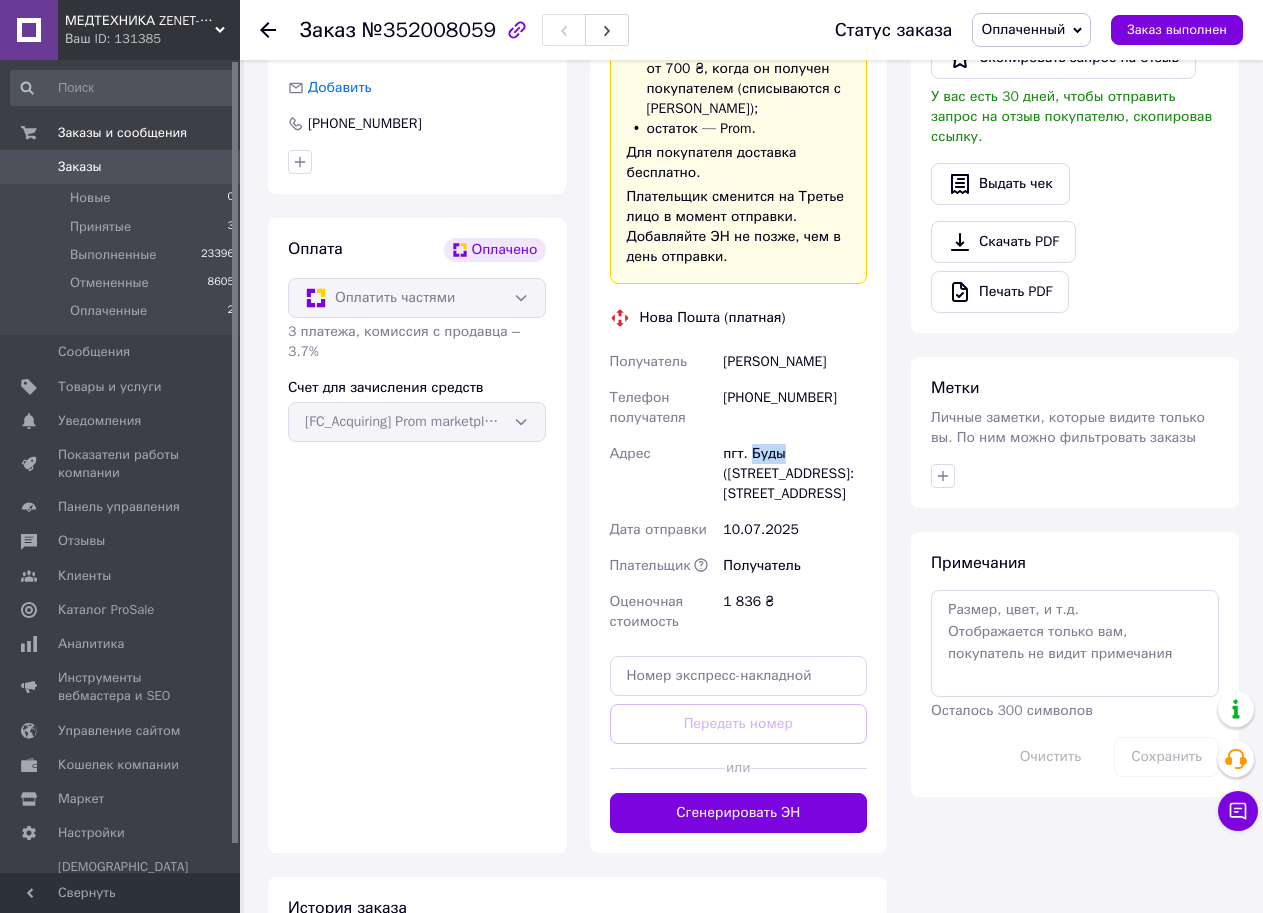 drag, startPoint x: 751, startPoint y: 456, endPoint x: 779, endPoint y: 454, distance: 28.071337 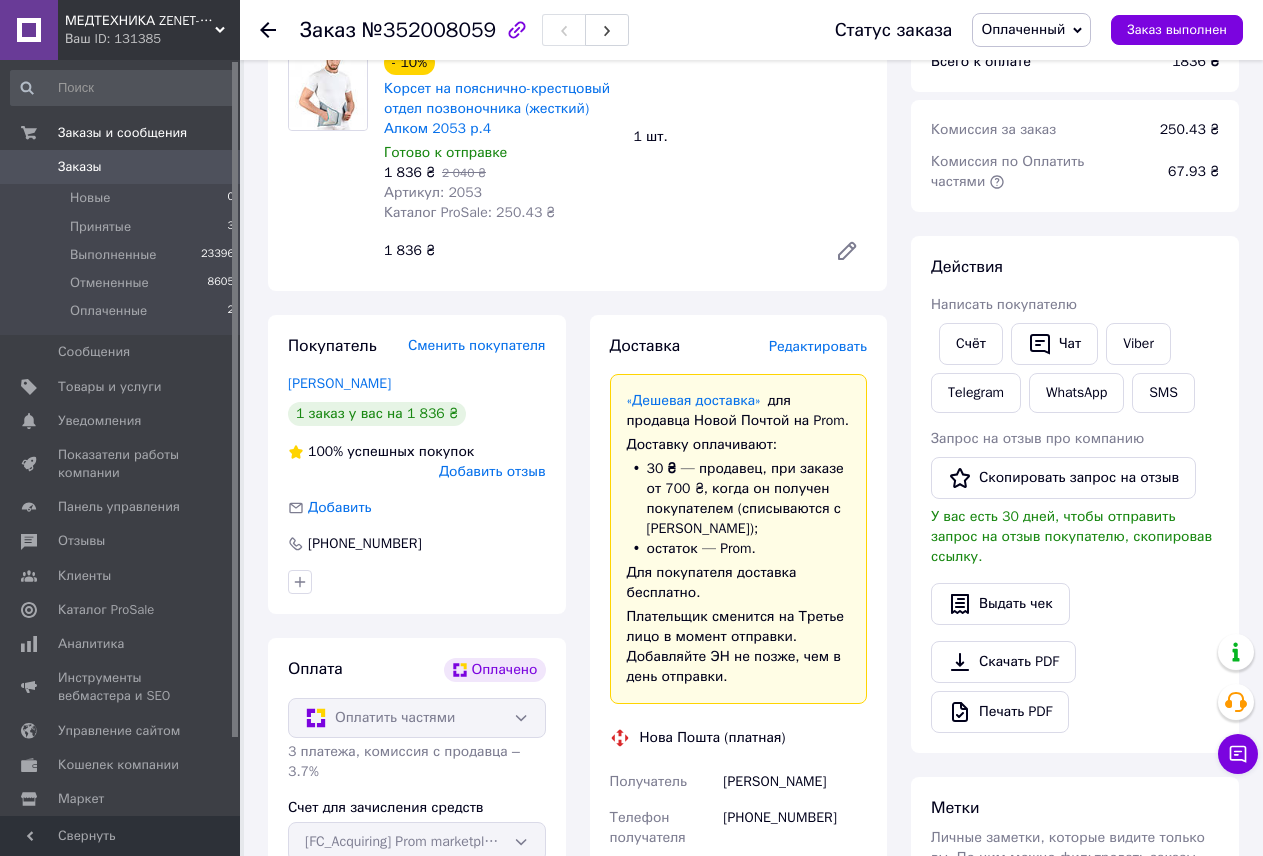 scroll, scrollTop: 0, scrollLeft: 0, axis: both 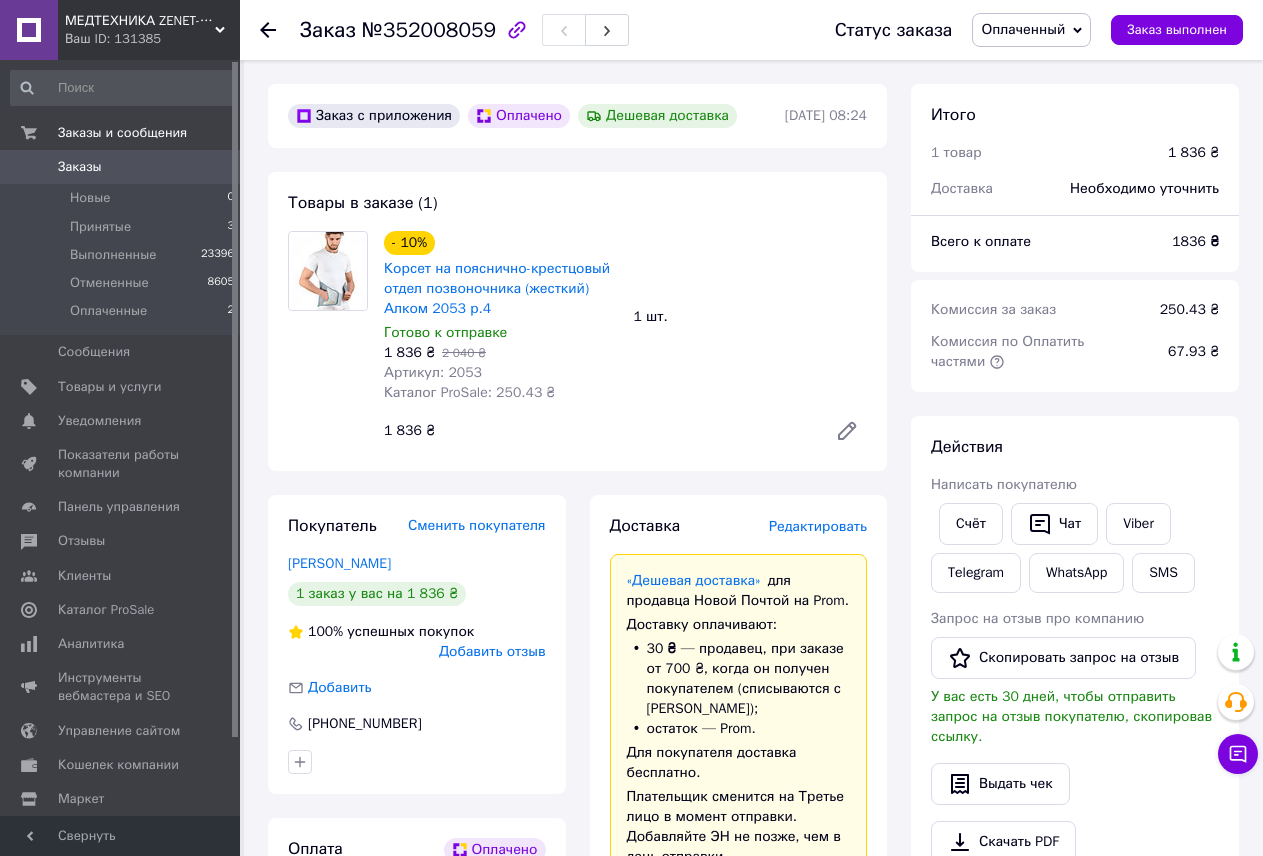 click on "1 шт." at bounding box center [751, 317] 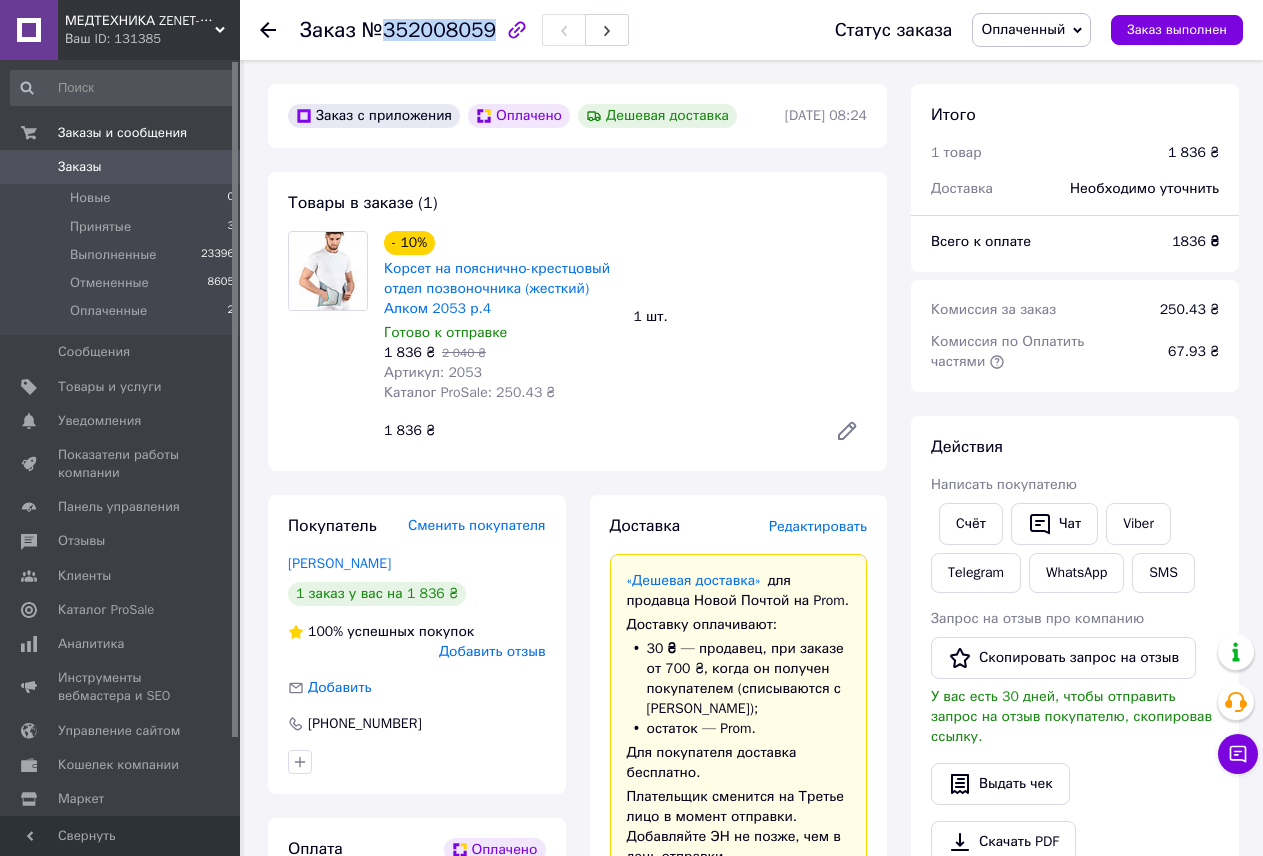 drag, startPoint x: 480, startPoint y: 27, endPoint x: 383, endPoint y: 29, distance: 97.020615 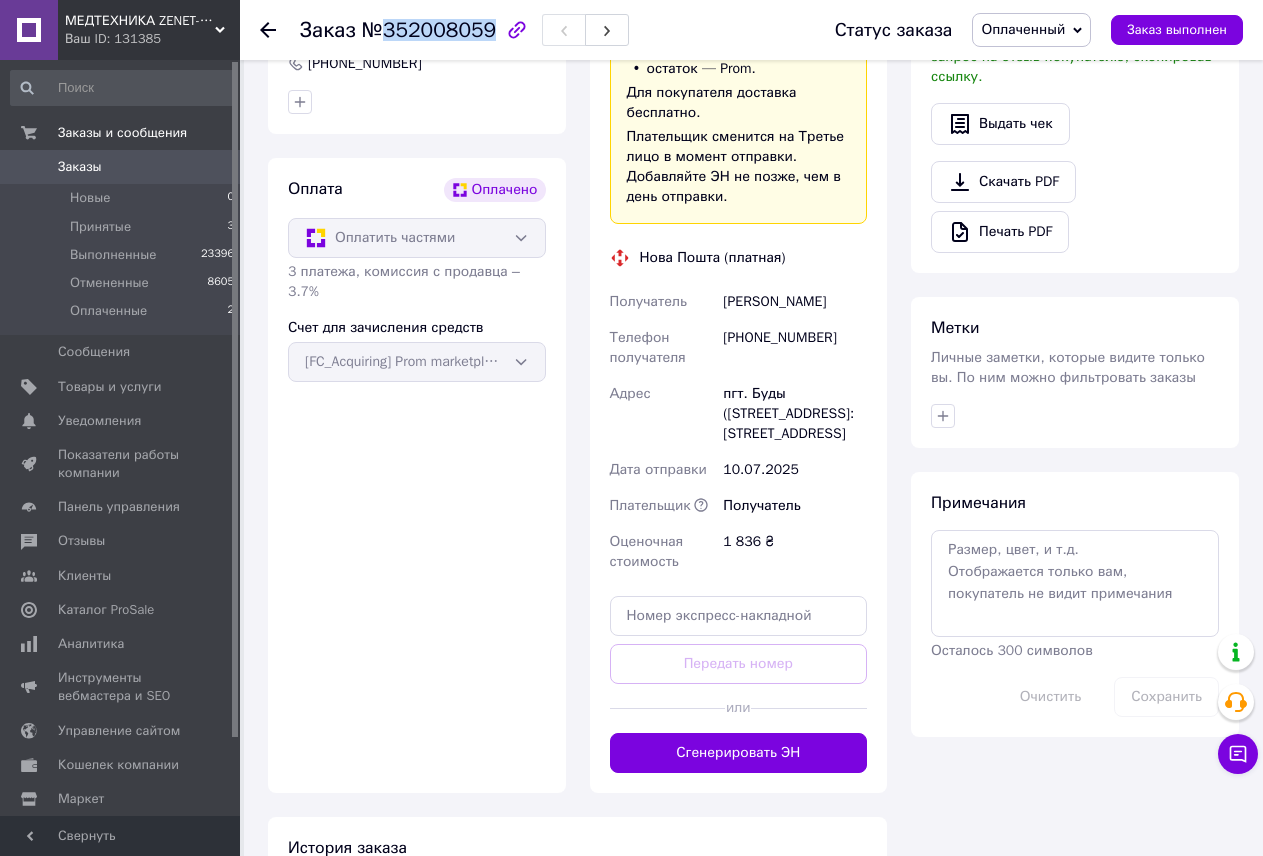 scroll, scrollTop: 900, scrollLeft: 0, axis: vertical 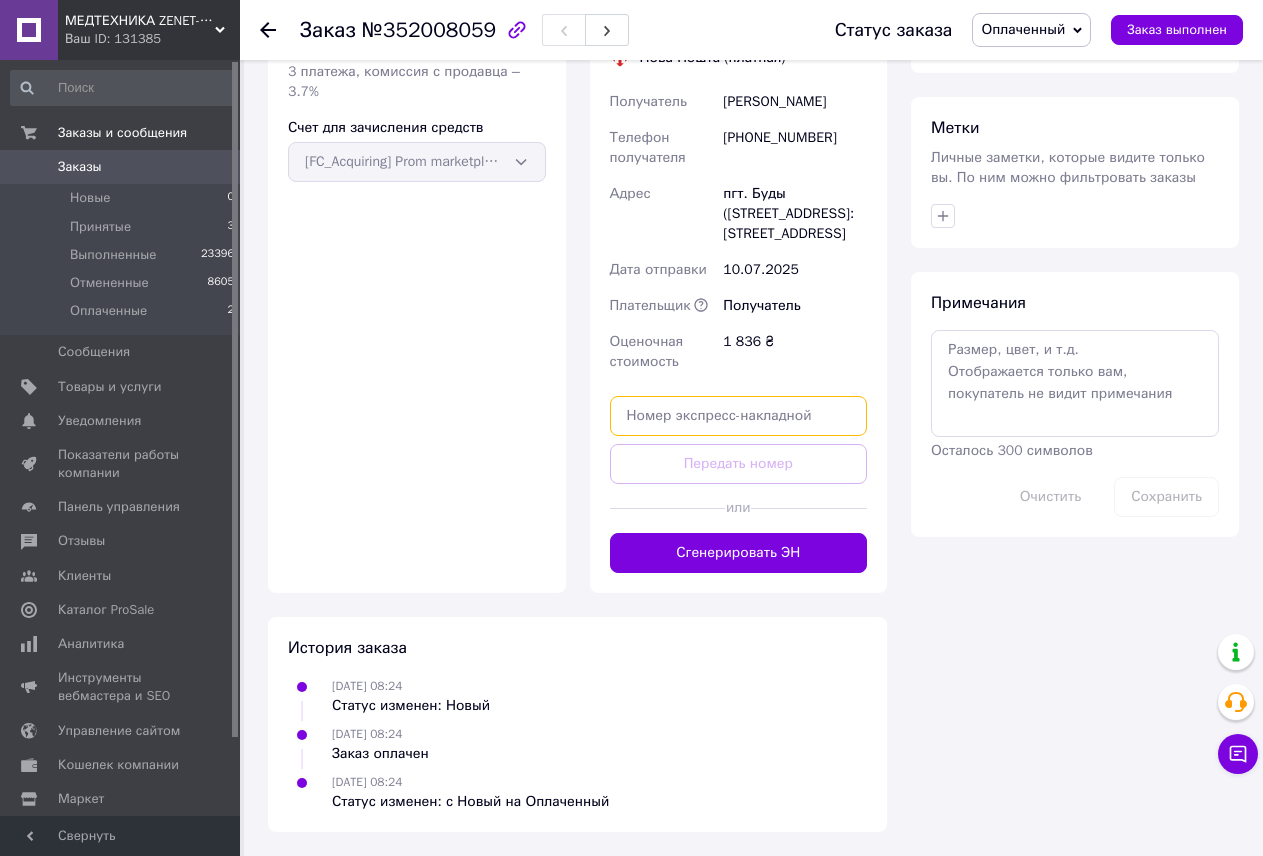 click at bounding box center [739, 416] 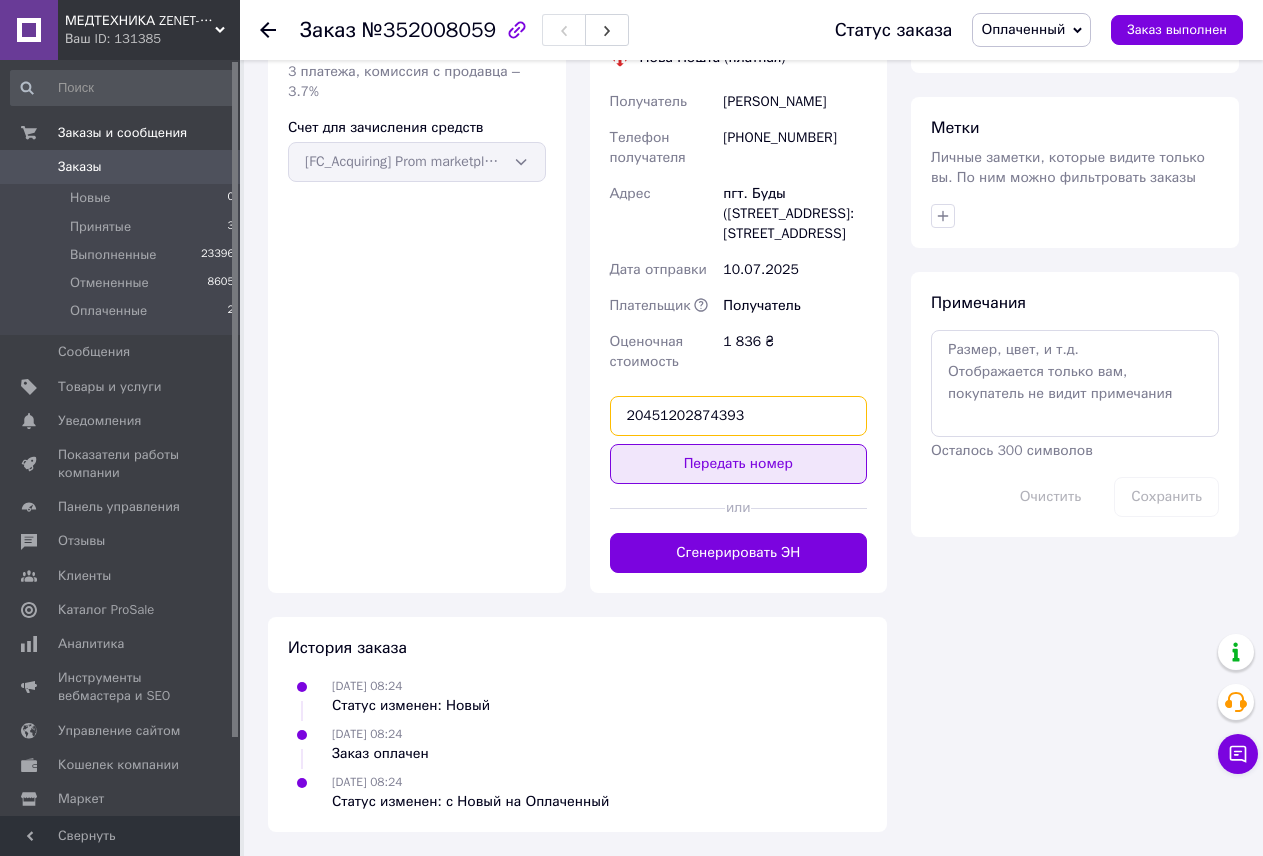 type on "20451202874393" 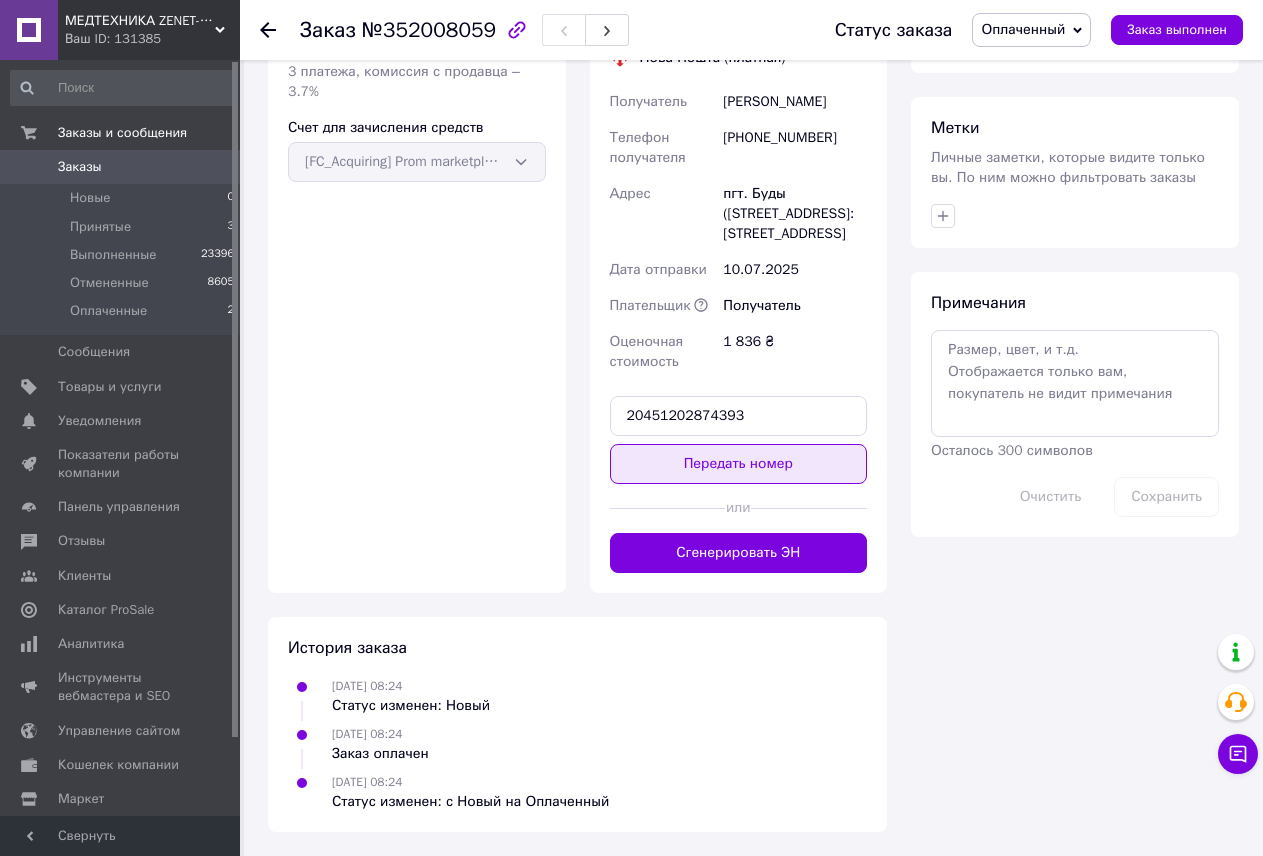 click on "Передать номер" at bounding box center (739, 464) 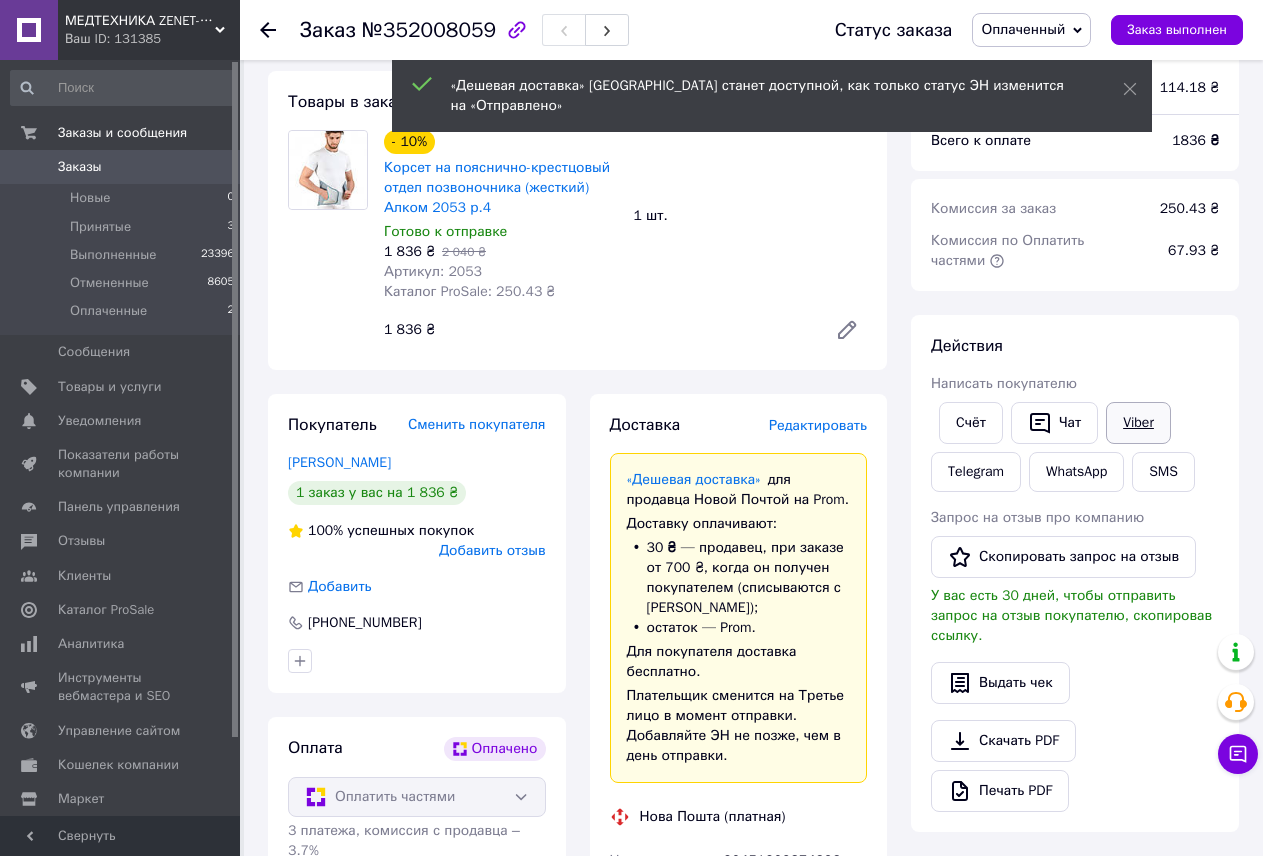 scroll, scrollTop: 100, scrollLeft: 0, axis: vertical 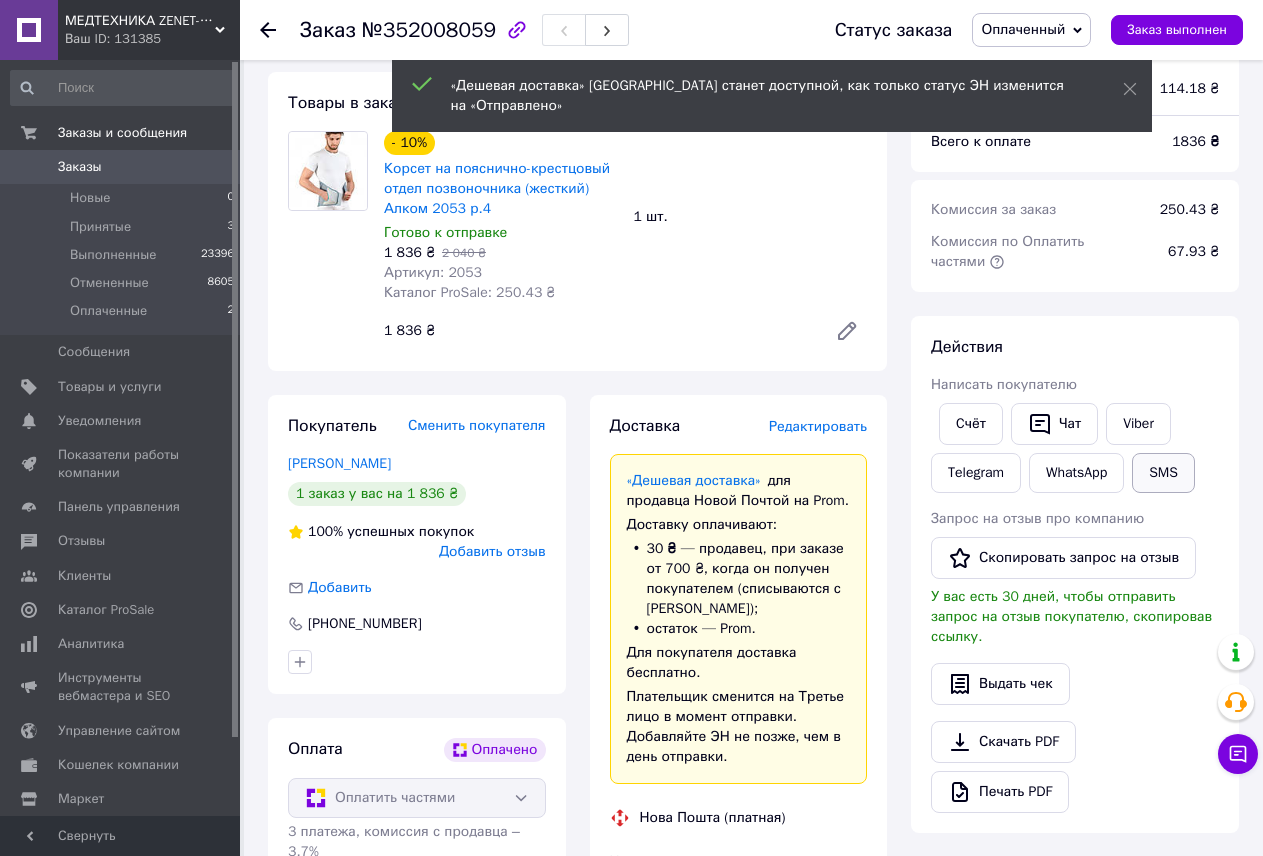 click on "SMS" at bounding box center (1163, 473) 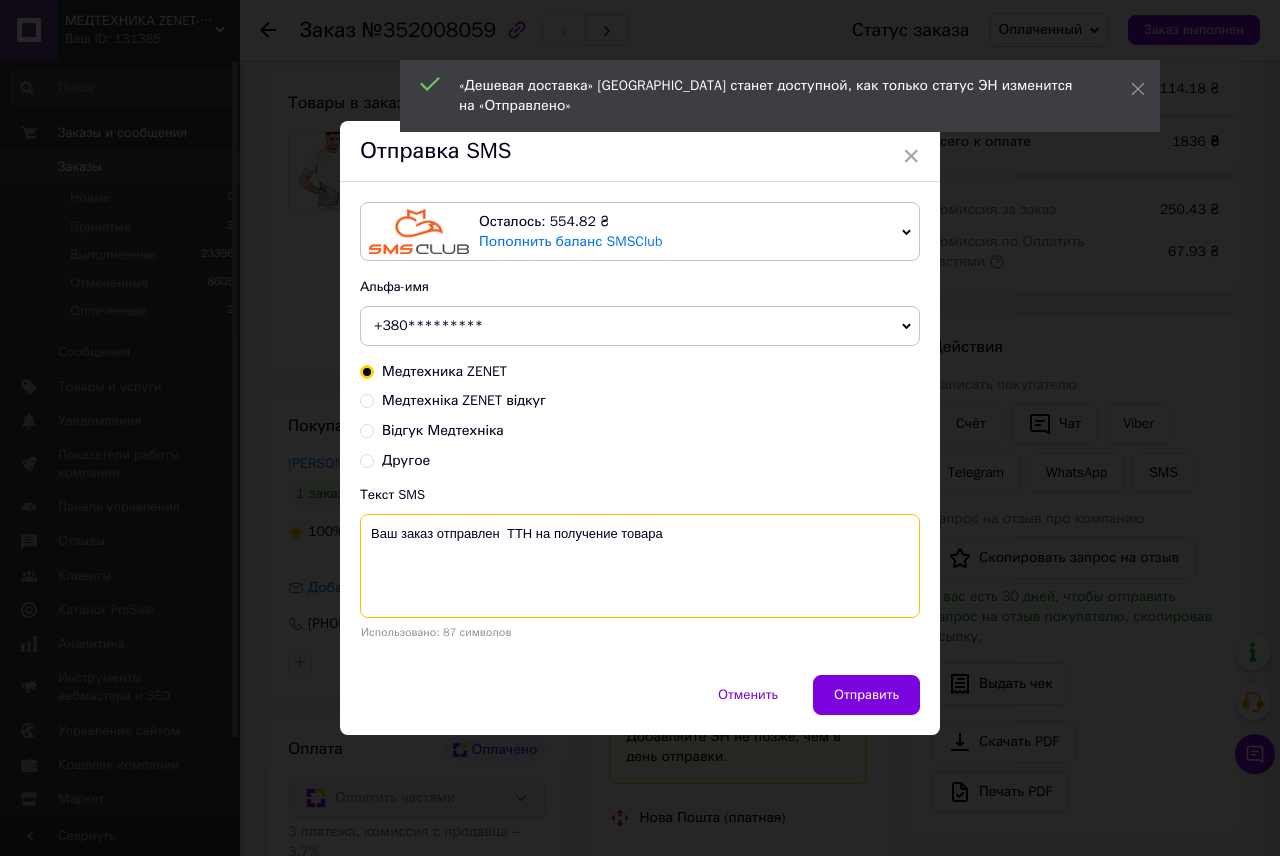click on "Ваш заказ отправлен  ТТН на получение товара" at bounding box center [640, 566] 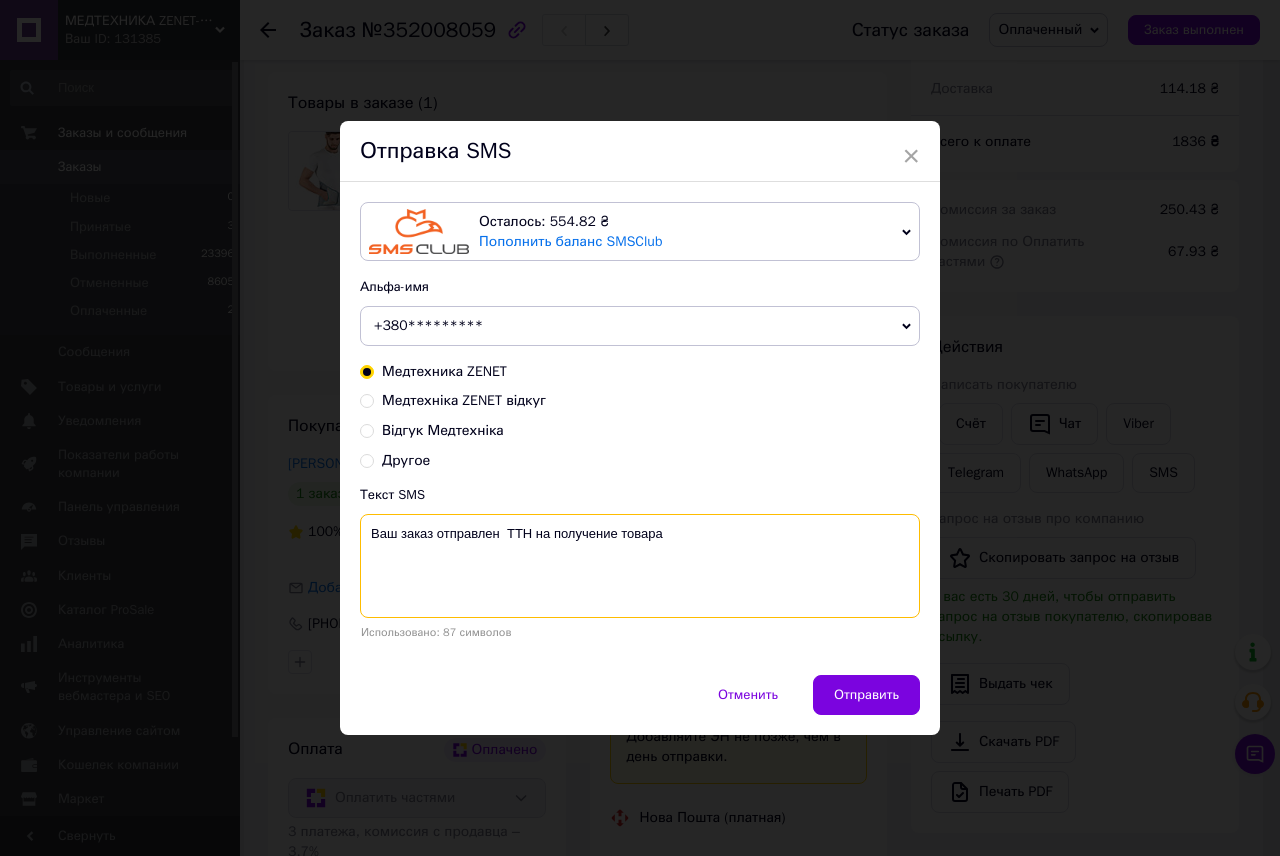 paste on "20451202874393" 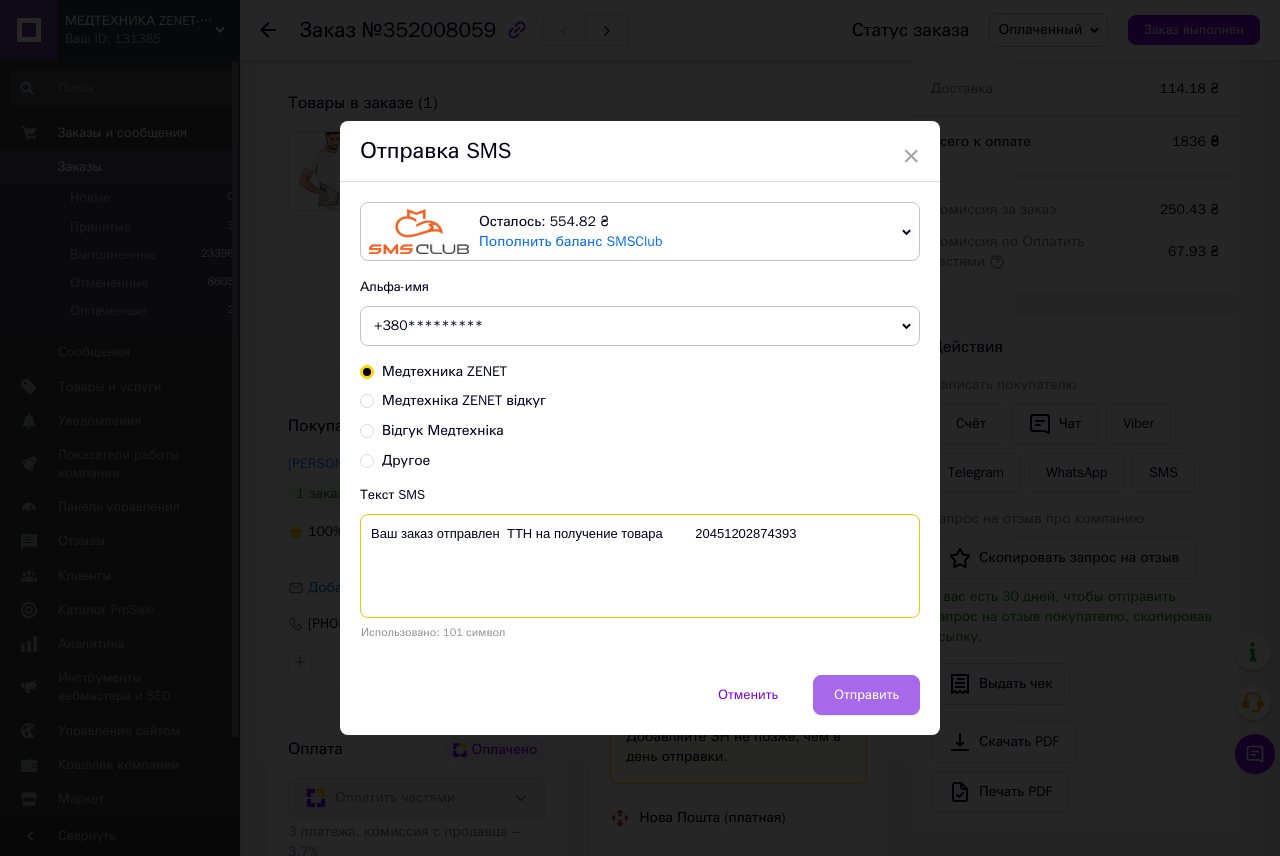 type on "Ваш заказ отправлен  ТТН на получение товара         20451202874393" 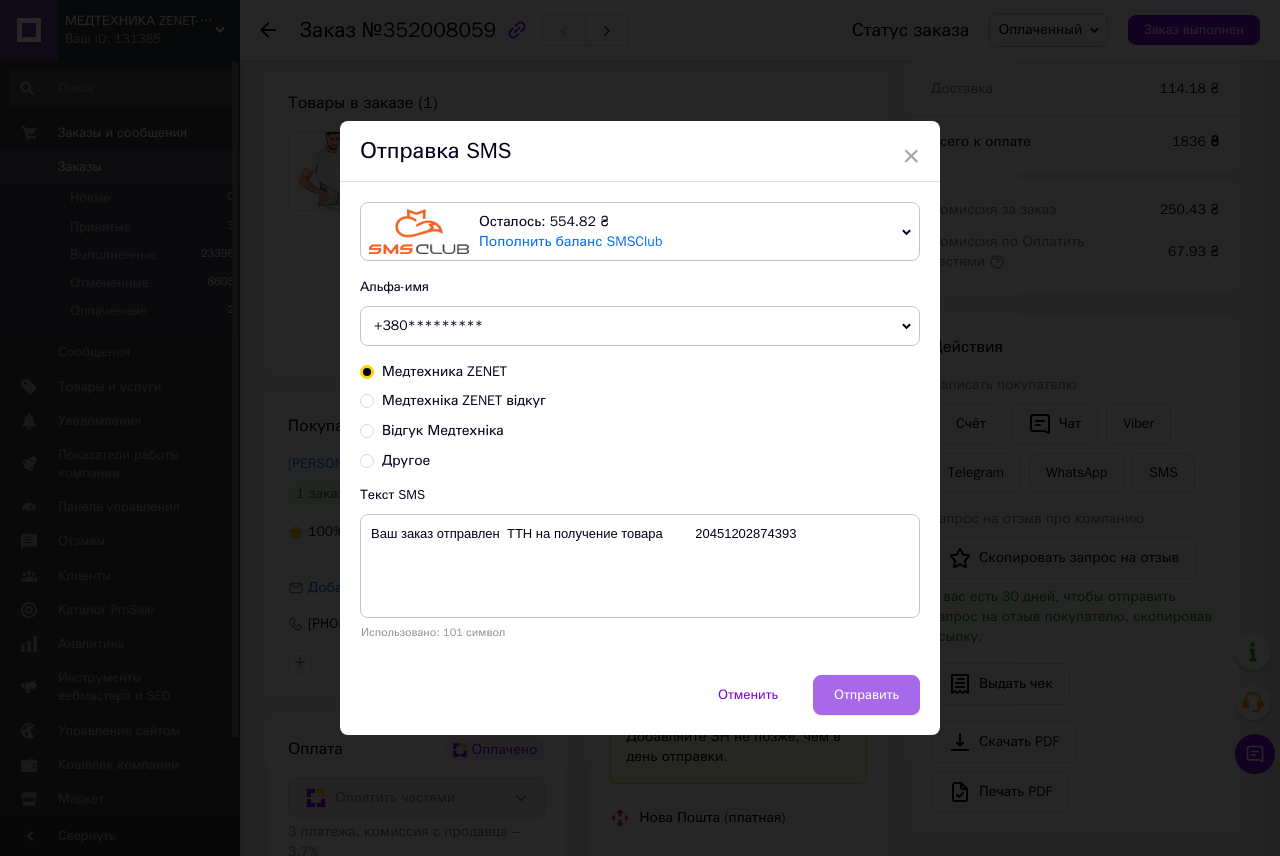 click on "Отправить" at bounding box center (866, 695) 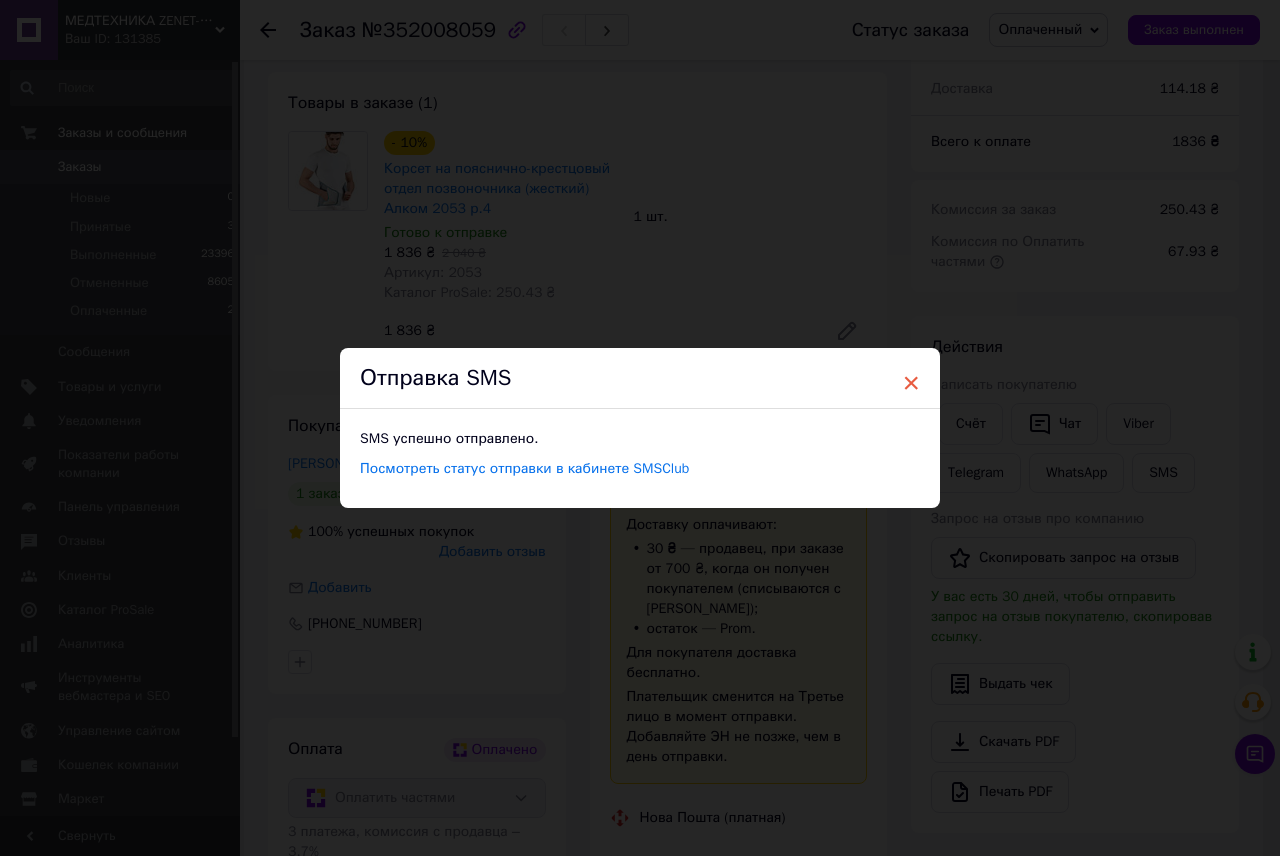 click on "×" at bounding box center (911, 383) 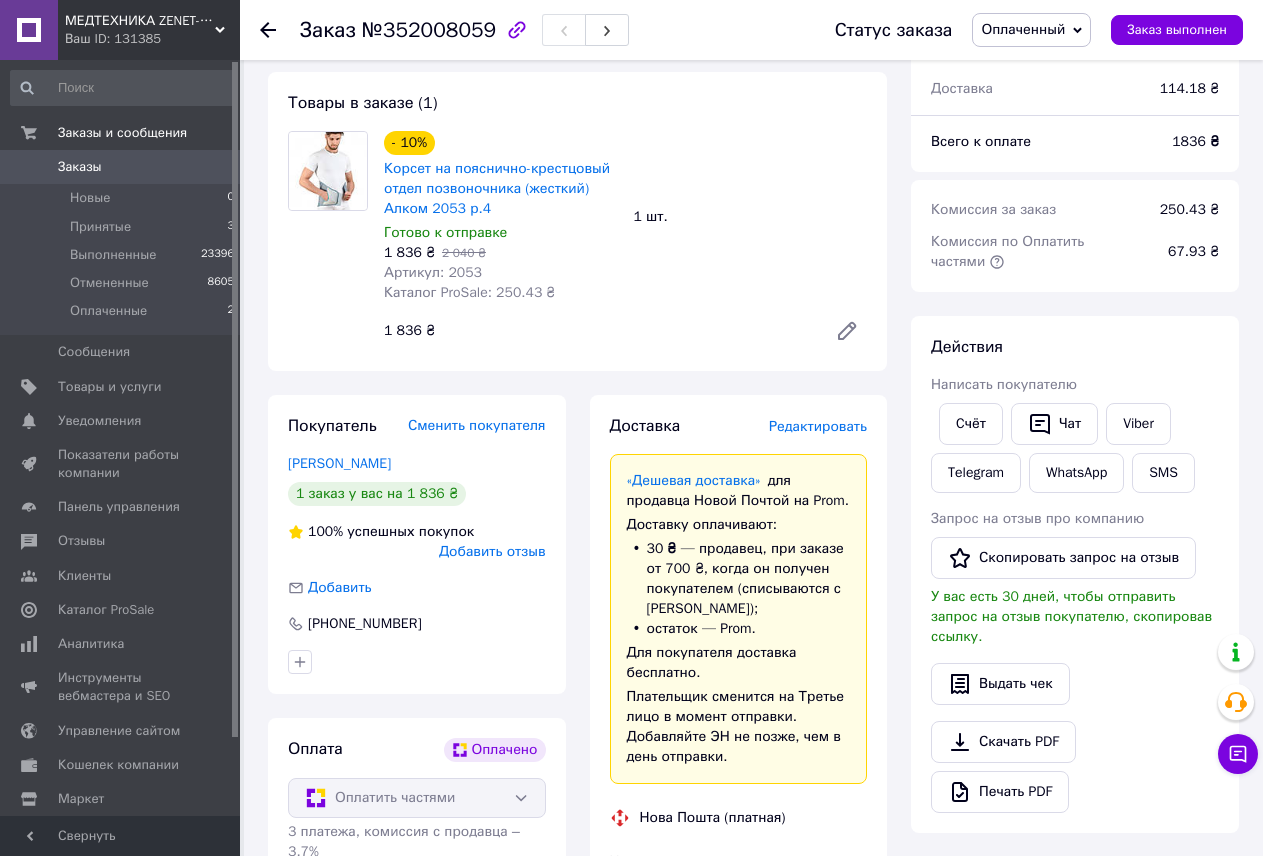 click on "Оплаченный" at bounding box center (1031, 30) 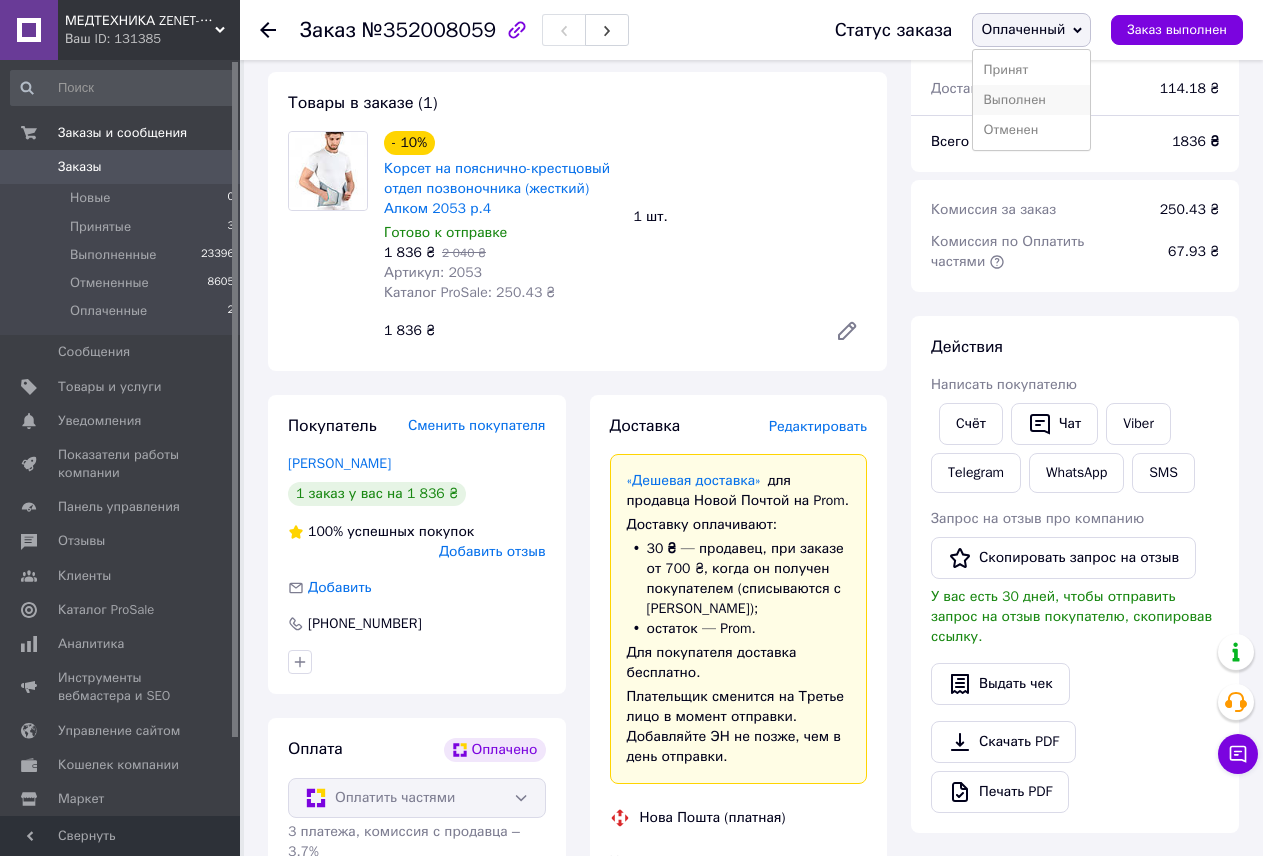 click on "Выполнен" at bounding box center (1031, 100) 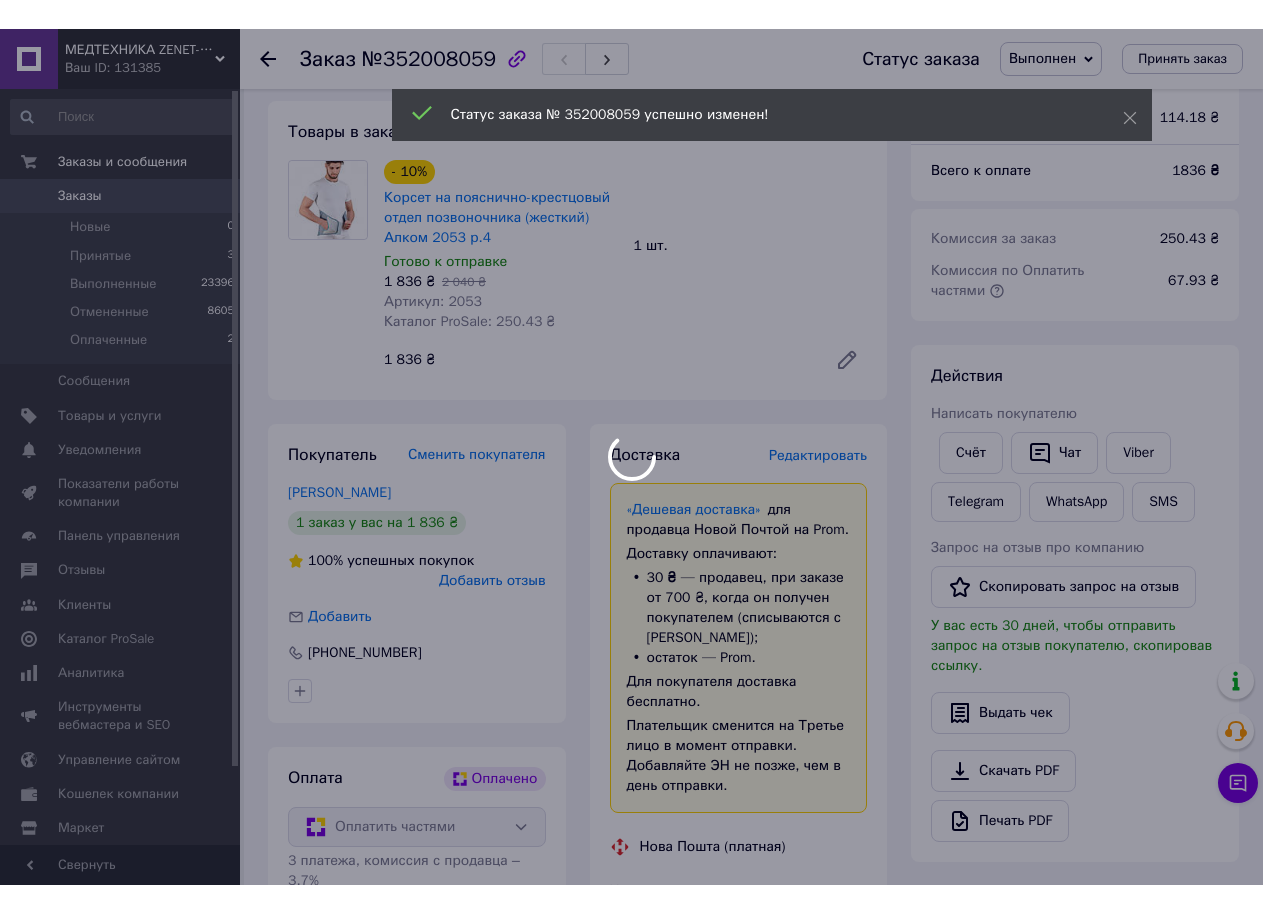 scroll, scrollTop: 0, scrollLeft: 0, axis: both 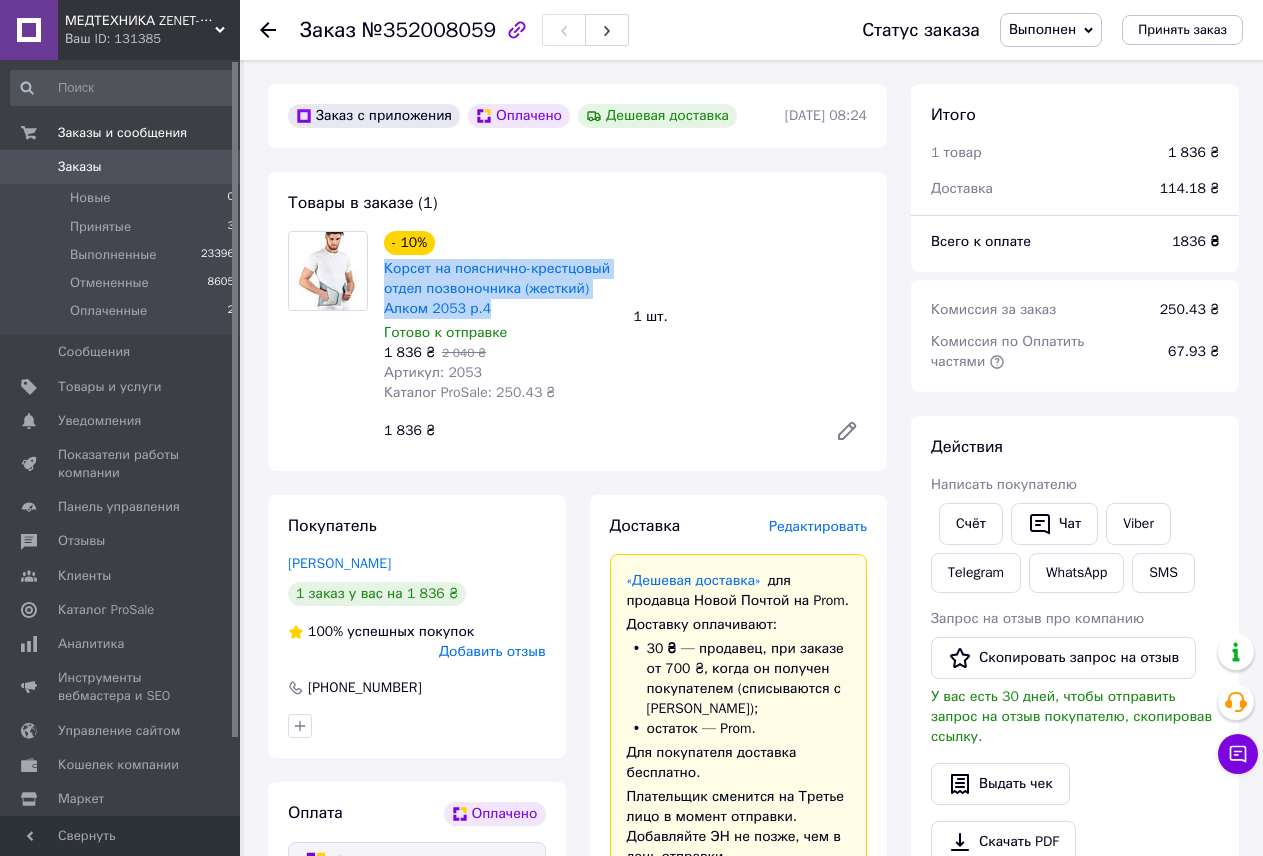 drag, startPoint x: 378, startPoint y: 264, endPoint x: 484, endPoint y: 311, distance: 115.952576 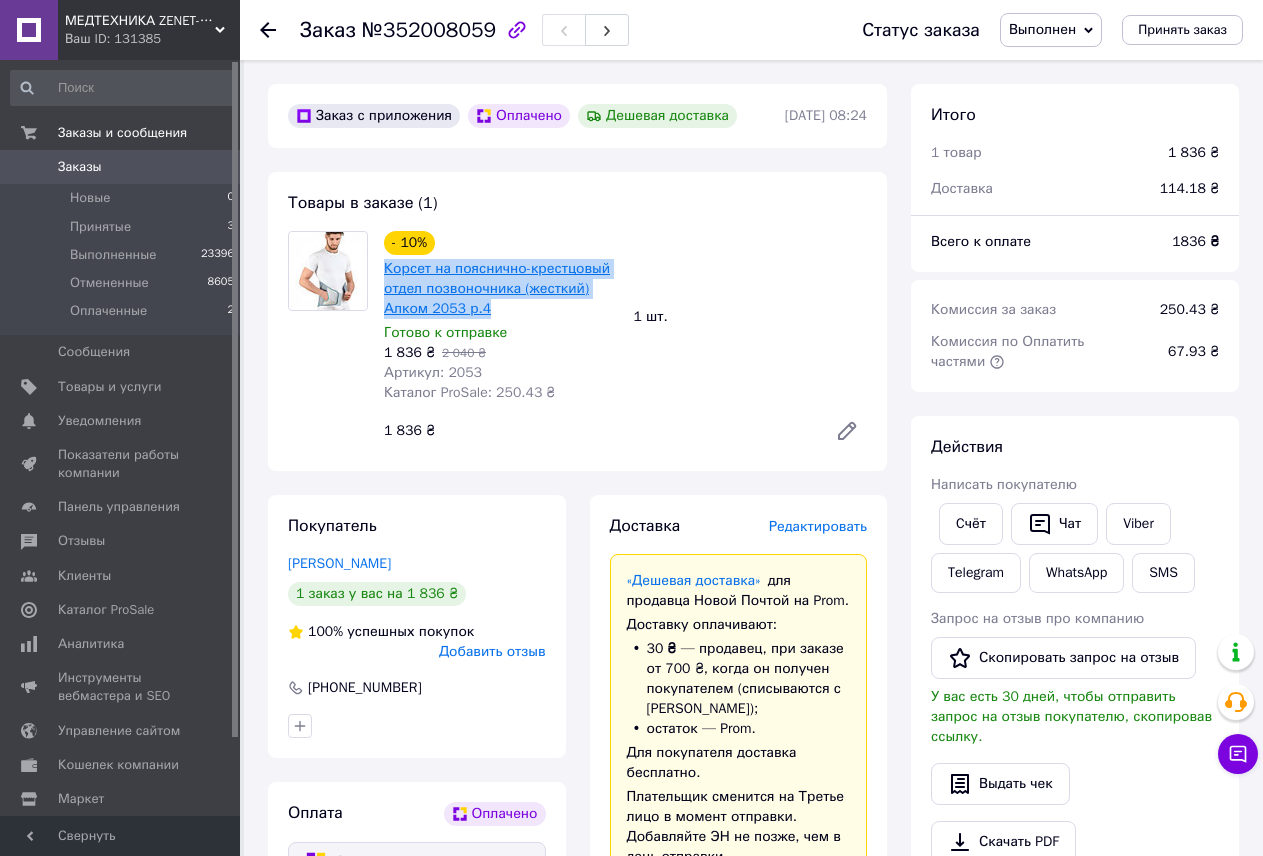 copy on "Корсет на пояснично-крестцовый отдел позвоночника (жесткий) Алком 2053 р.4" 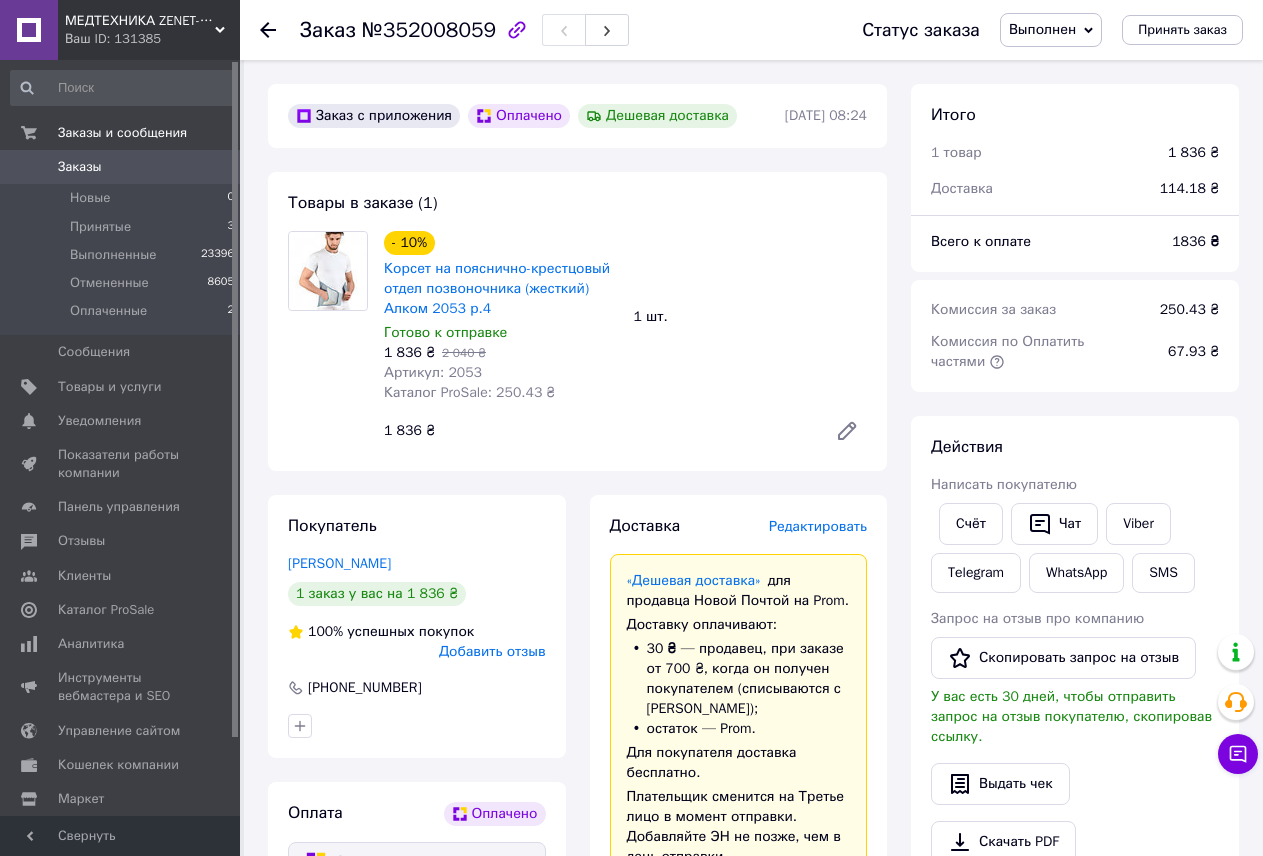 click on "Товары в заказе (1) - 10% Корсет на пояснично-крестцовый отдел позвоночника (жесткий) Алком 2053 р.4 Готово к отправке 1 836 ₴   2 040 ₴ Артикул: 2053 Каталог ProSale: 250.43 ₴  1 шт. 1 836 ₴" at bounding box center [577, 321] 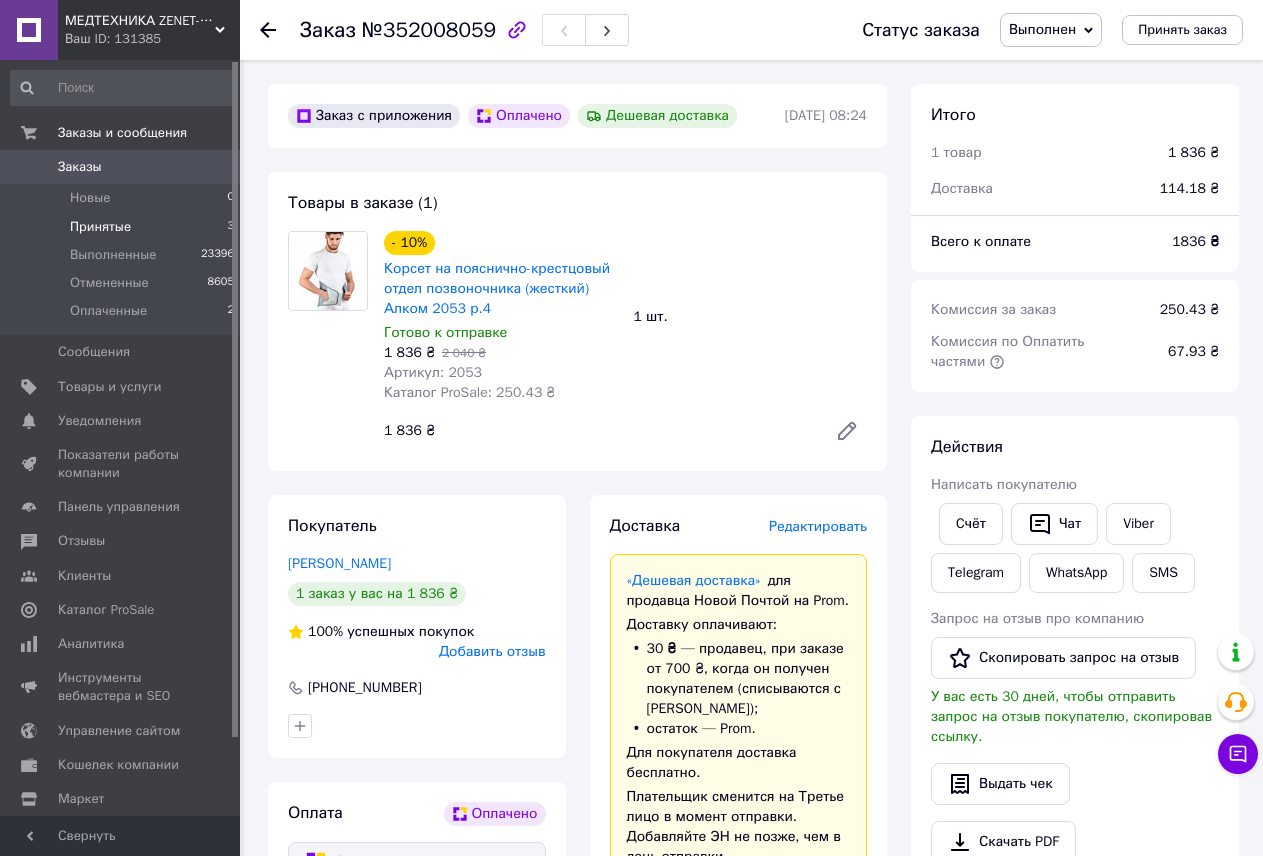 click on "Принятые 3" at bounding box center [123, 227] 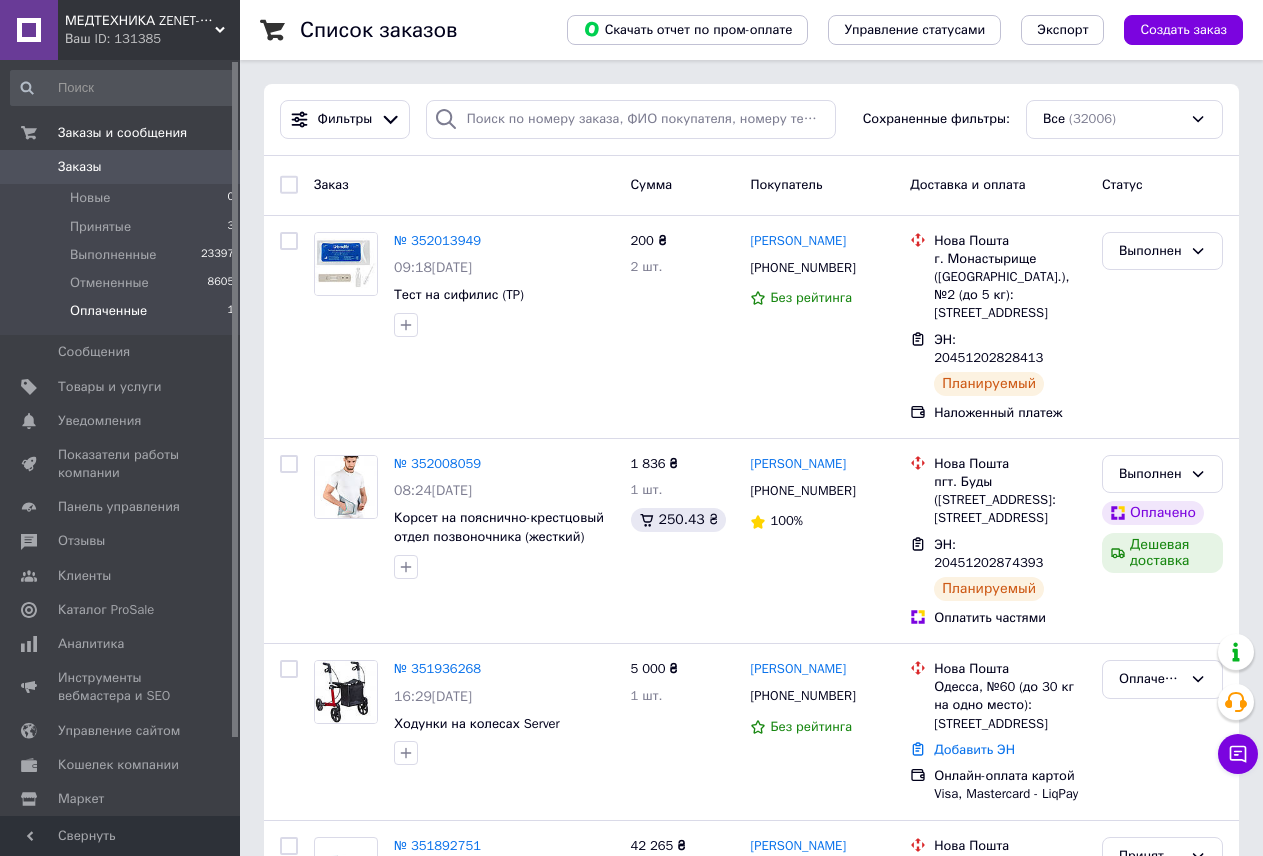 click on "Оплаченные 1" at bounding box center [123, 316] 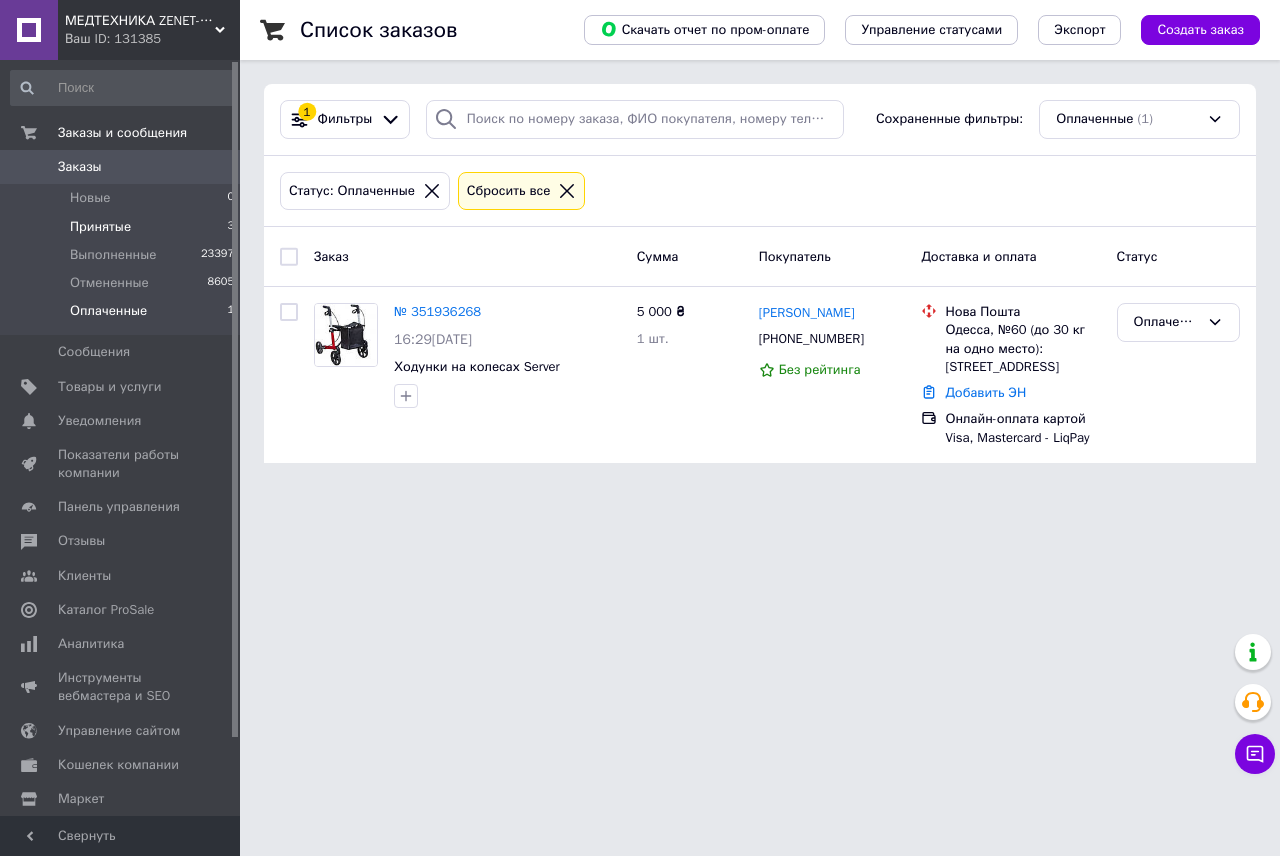 click on "Принятые 3" at bounding box center (123, 227) 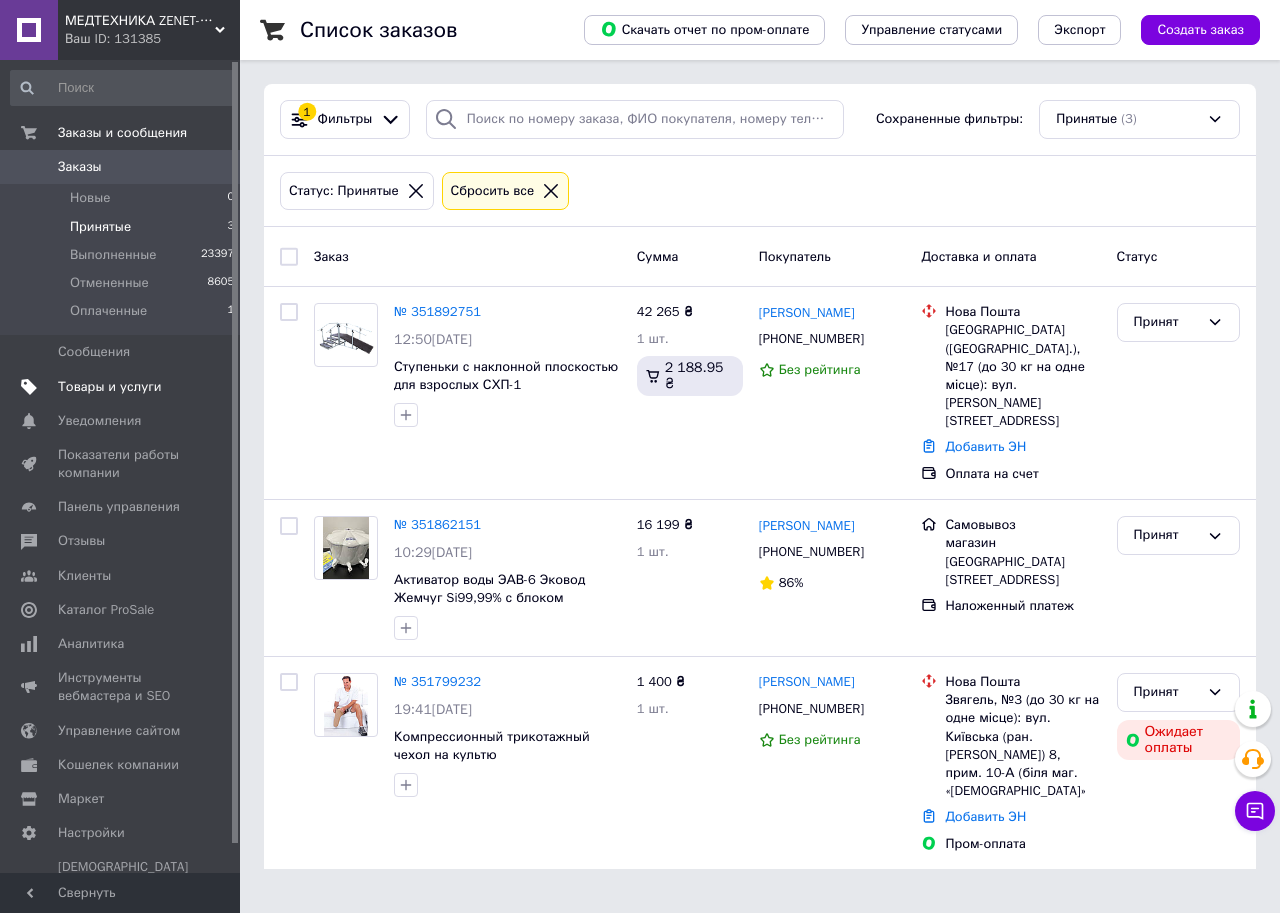 click on "Товары и услуги" at bounding box center (110, 387) 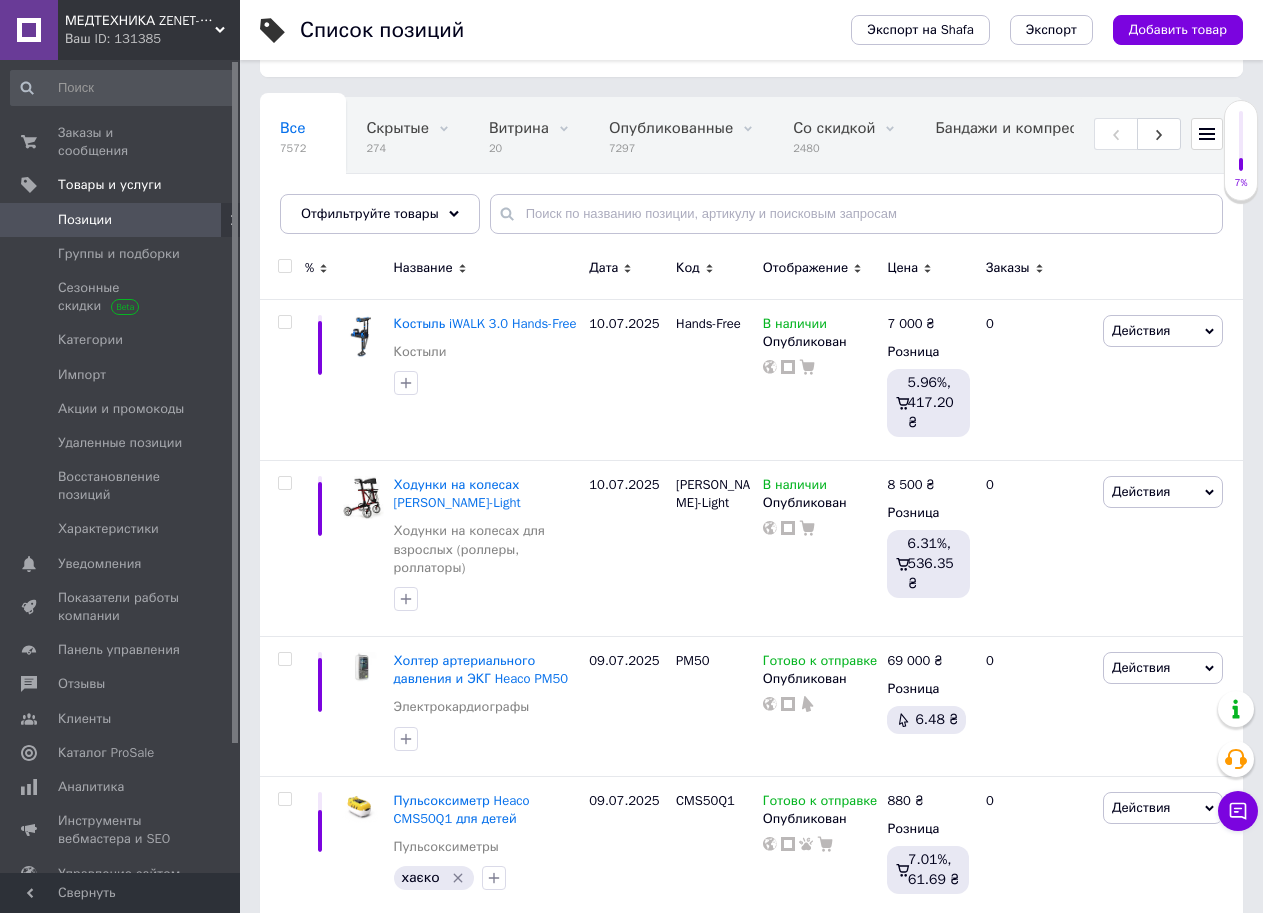 scroll, scrollTop: 500, scrollLeft: 0, axis: vertical 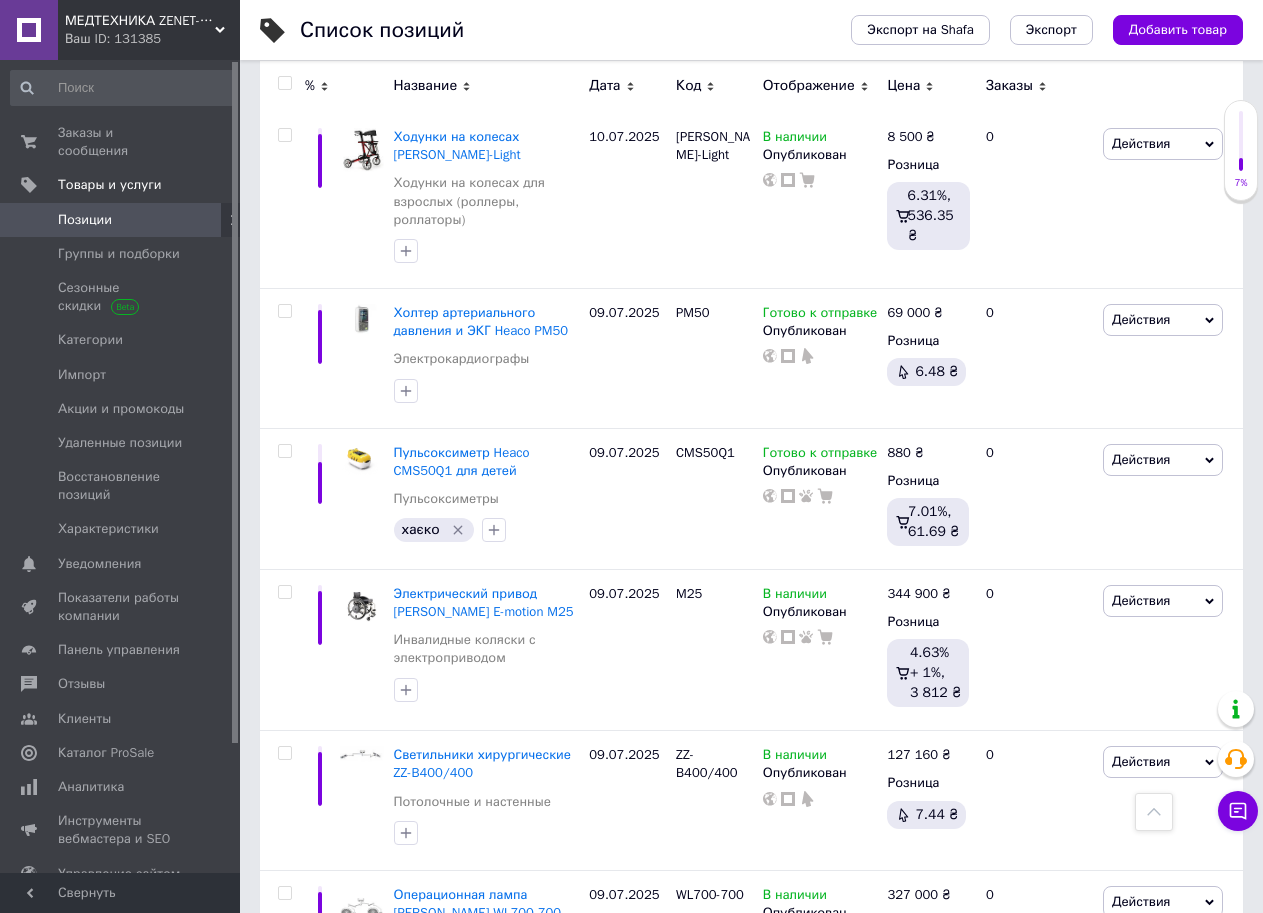 click on "Экспорт на Shafa Экспорт Добавить товар" at bounding box center (1027, 30) 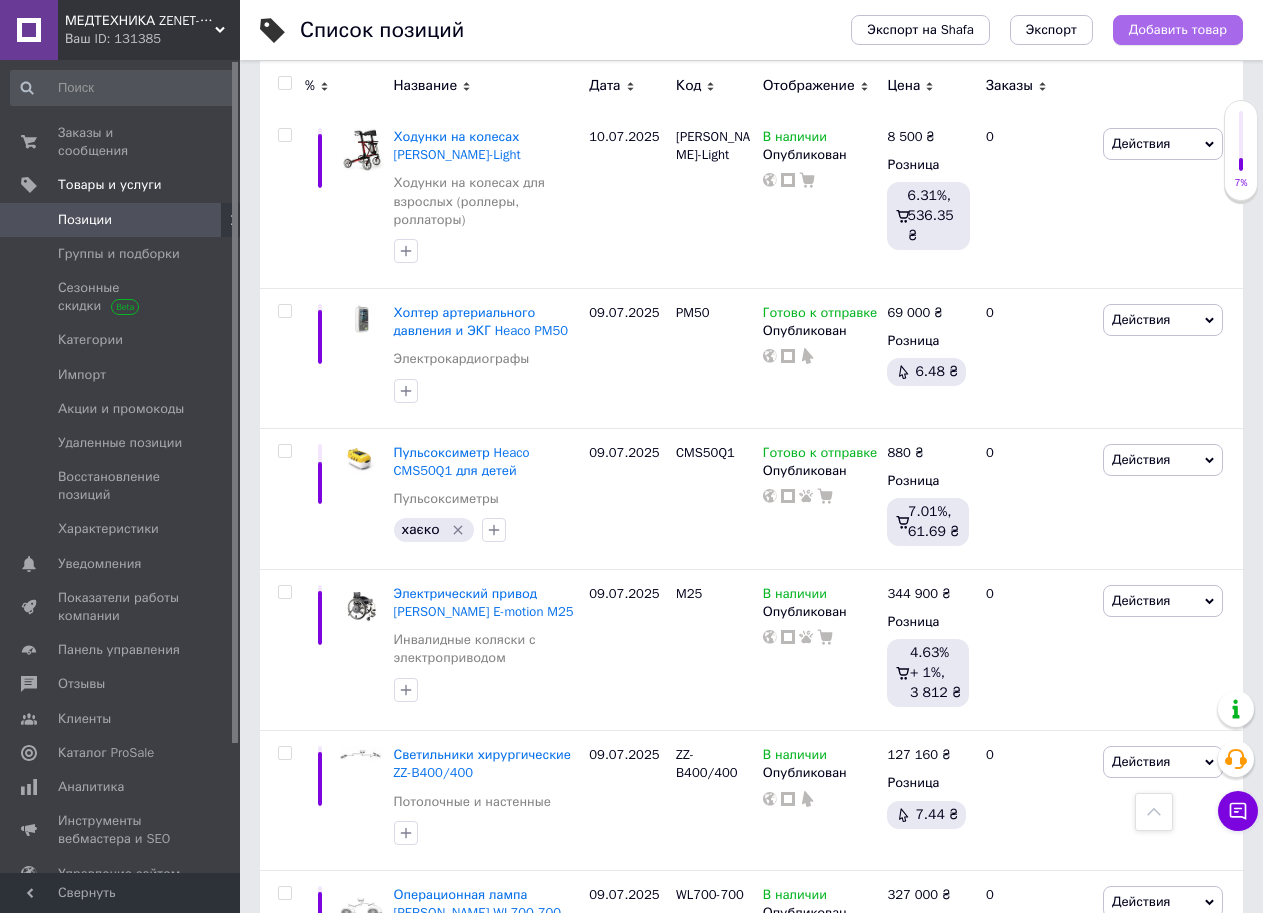 click on "Добавить товар" at bounding box center (1178, 30) 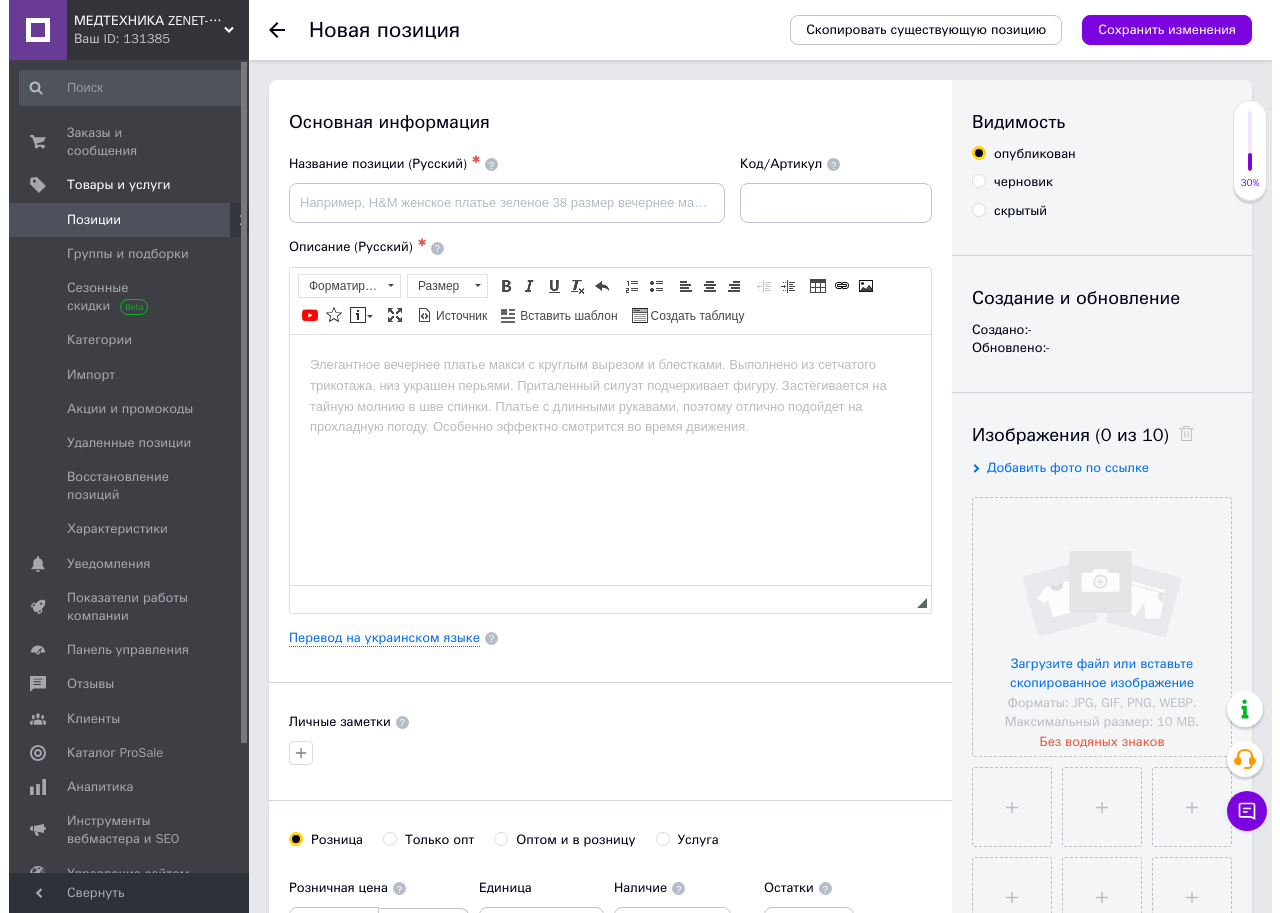 scroll, scrollTop: 0, scrollLeft: 0, axis: both 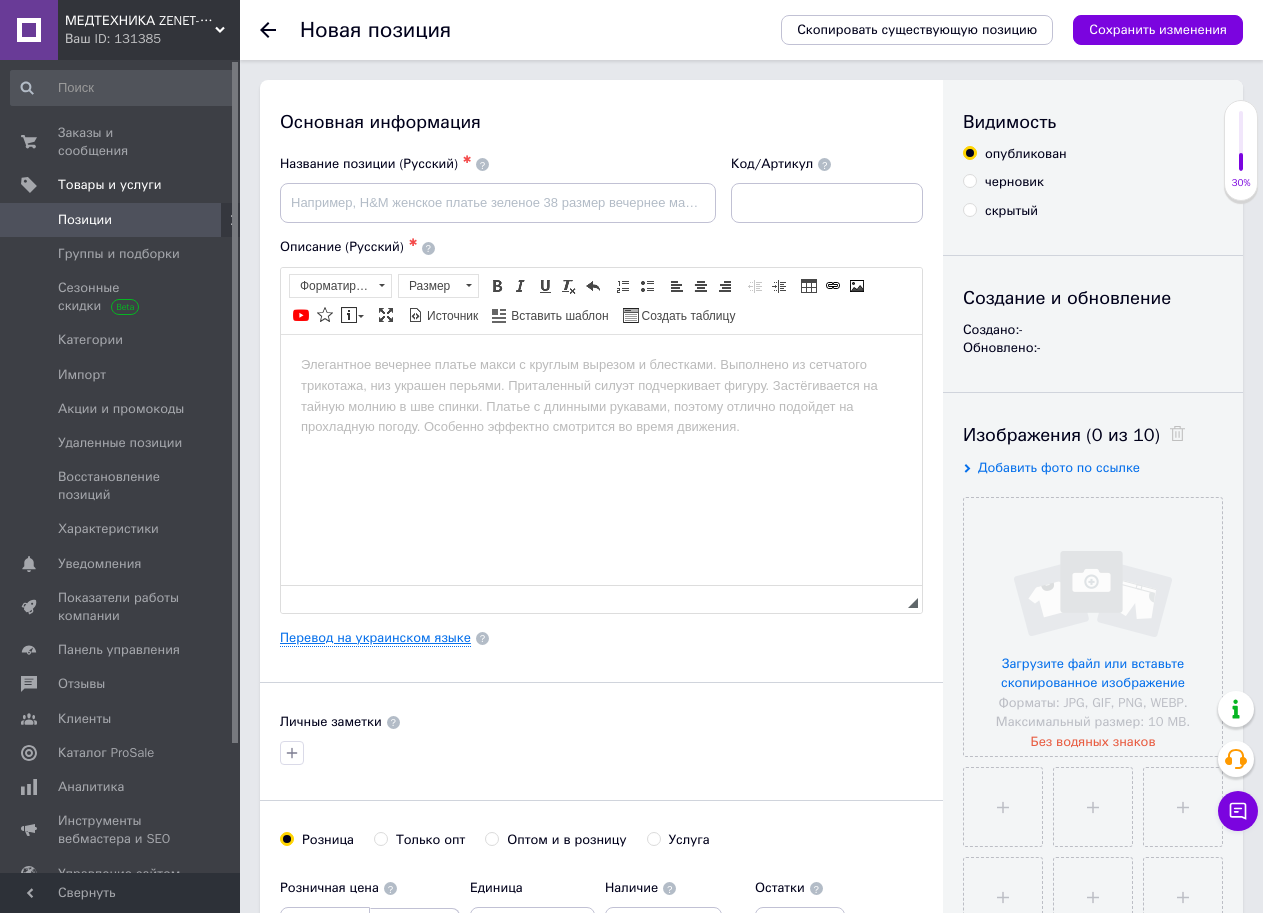 click on "Перевод на украинском языке" at bounding box center (375, 638) 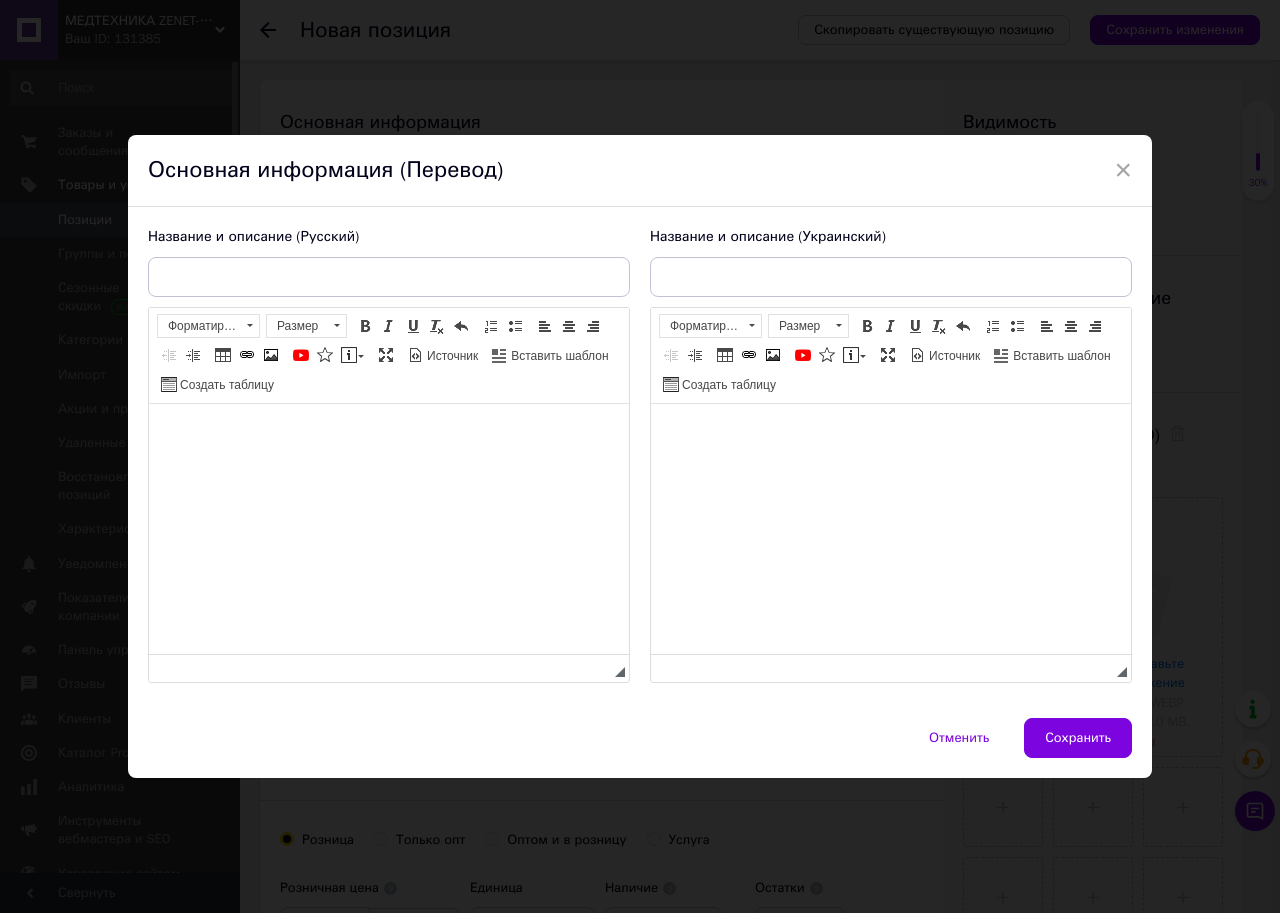 scroll, scrollTop: 0, scrollLeft: 0, axis: both 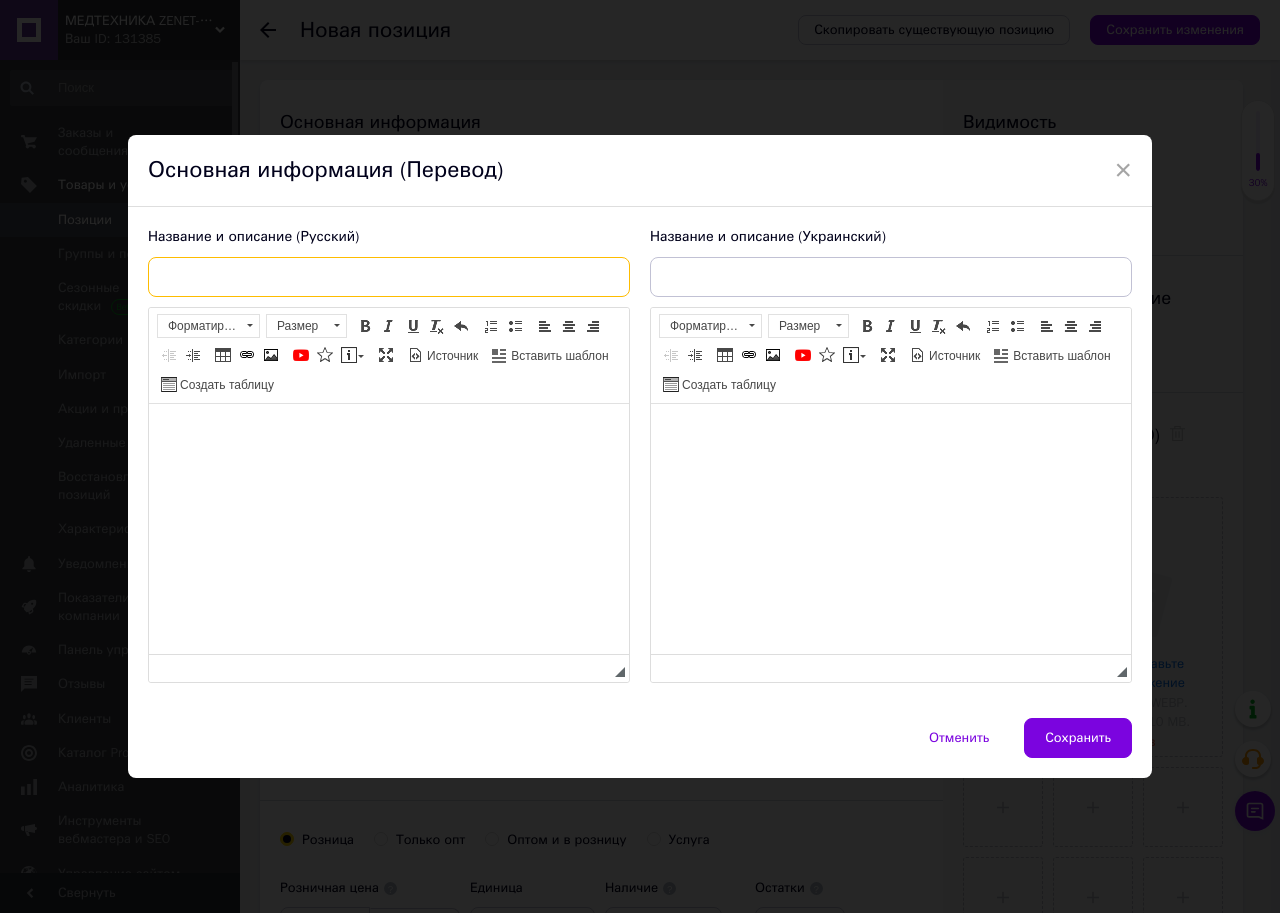 click at bounding box center [389, 277] 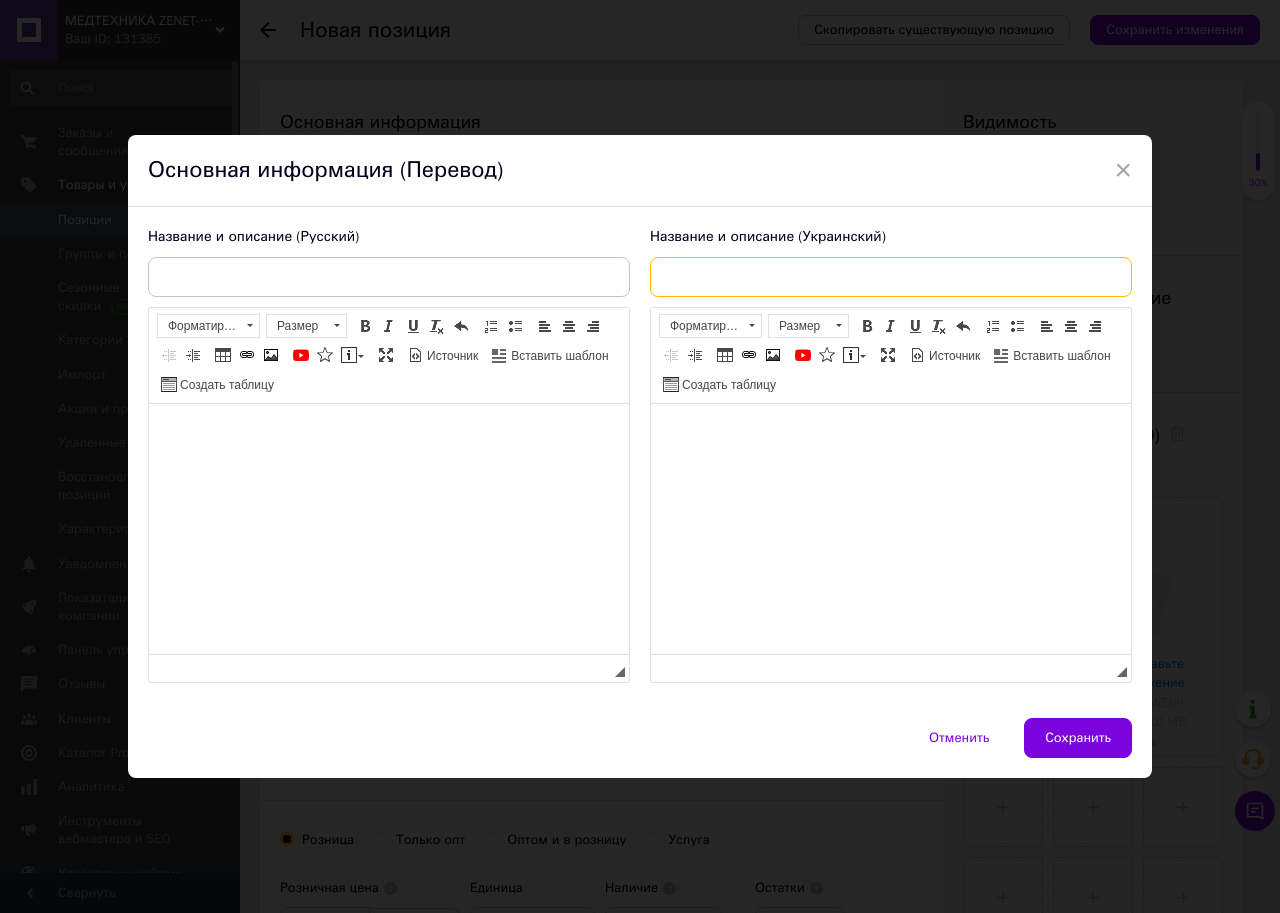click at bounding box center (891, 277) 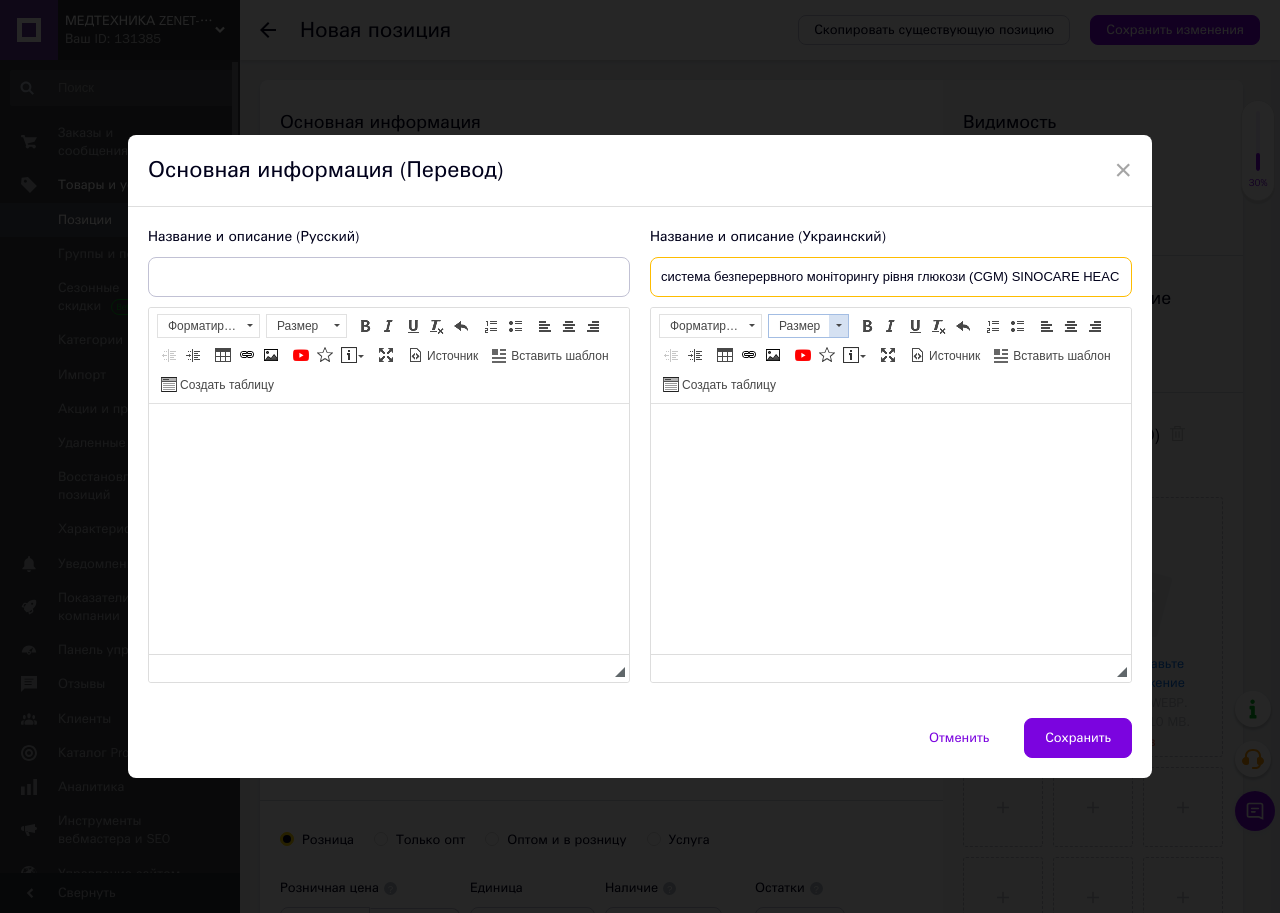 scroll, scrollTop: 0, scrollLeft: 49, axis: horizontal 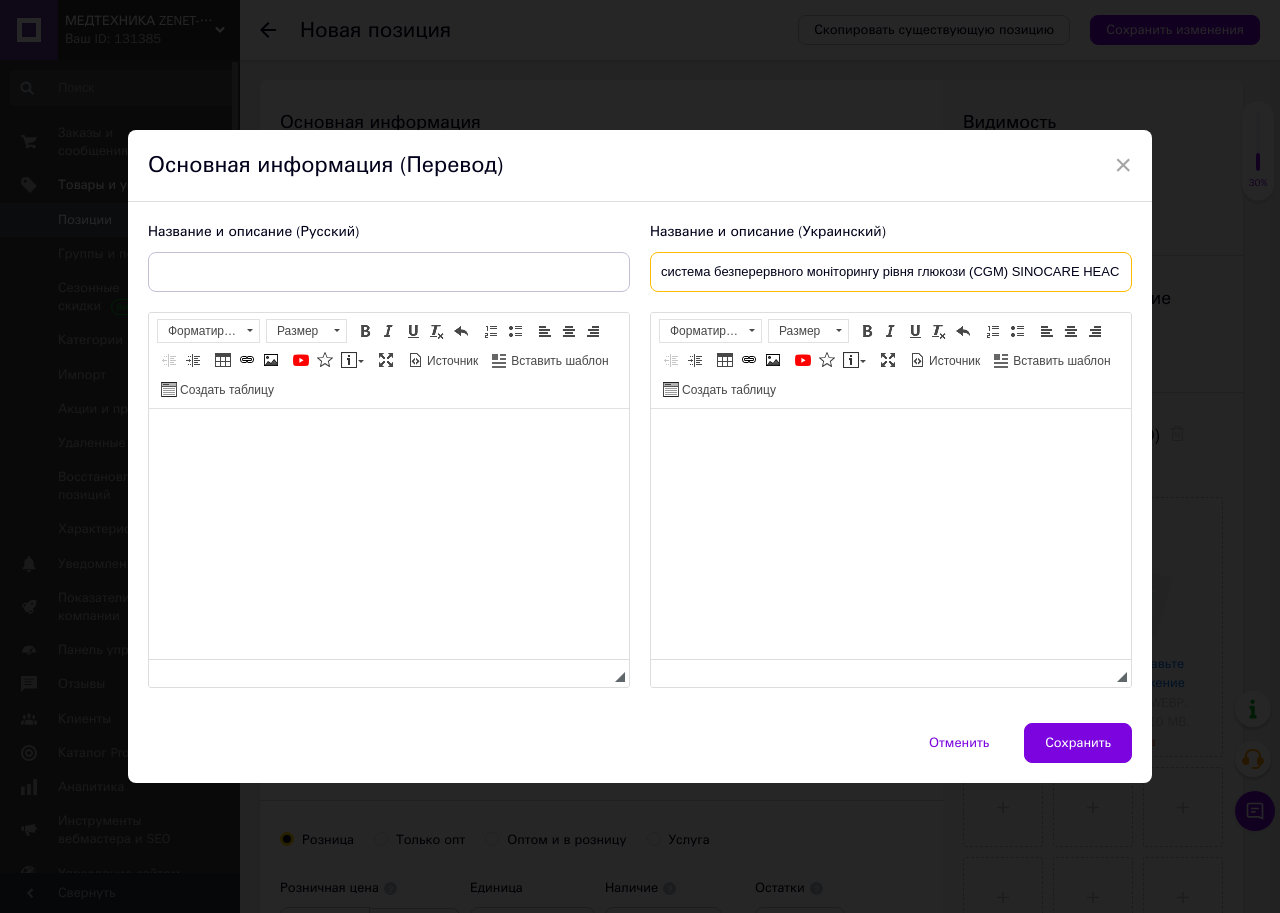 drag, startPoint x: 686, startPoint y: 280, endPoint x: 593, endPoint y: 278, distance: 93.0215 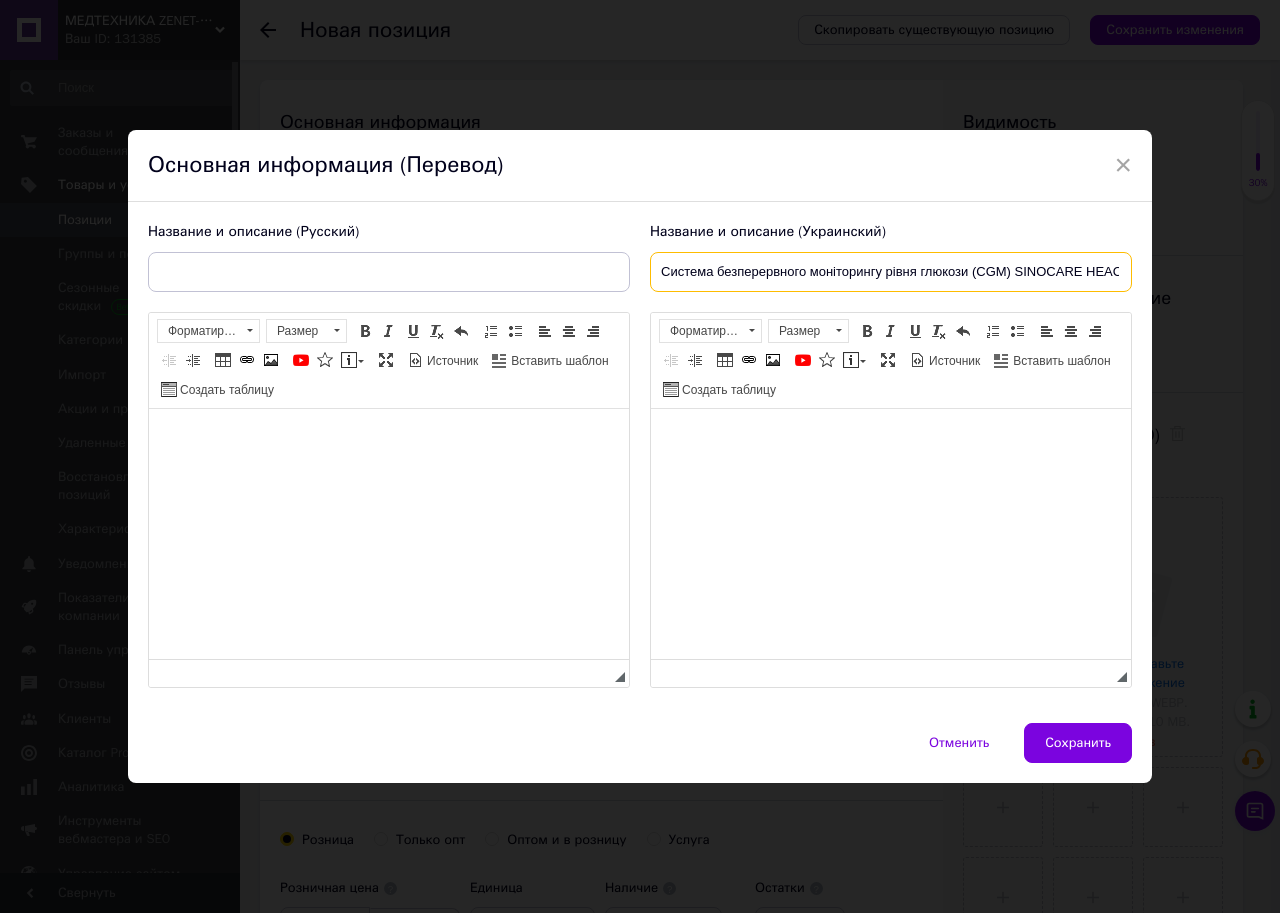 type on "Система безперервного моніторингу рівня глюкози (CGM) SINOCARE HEACO iCan3" 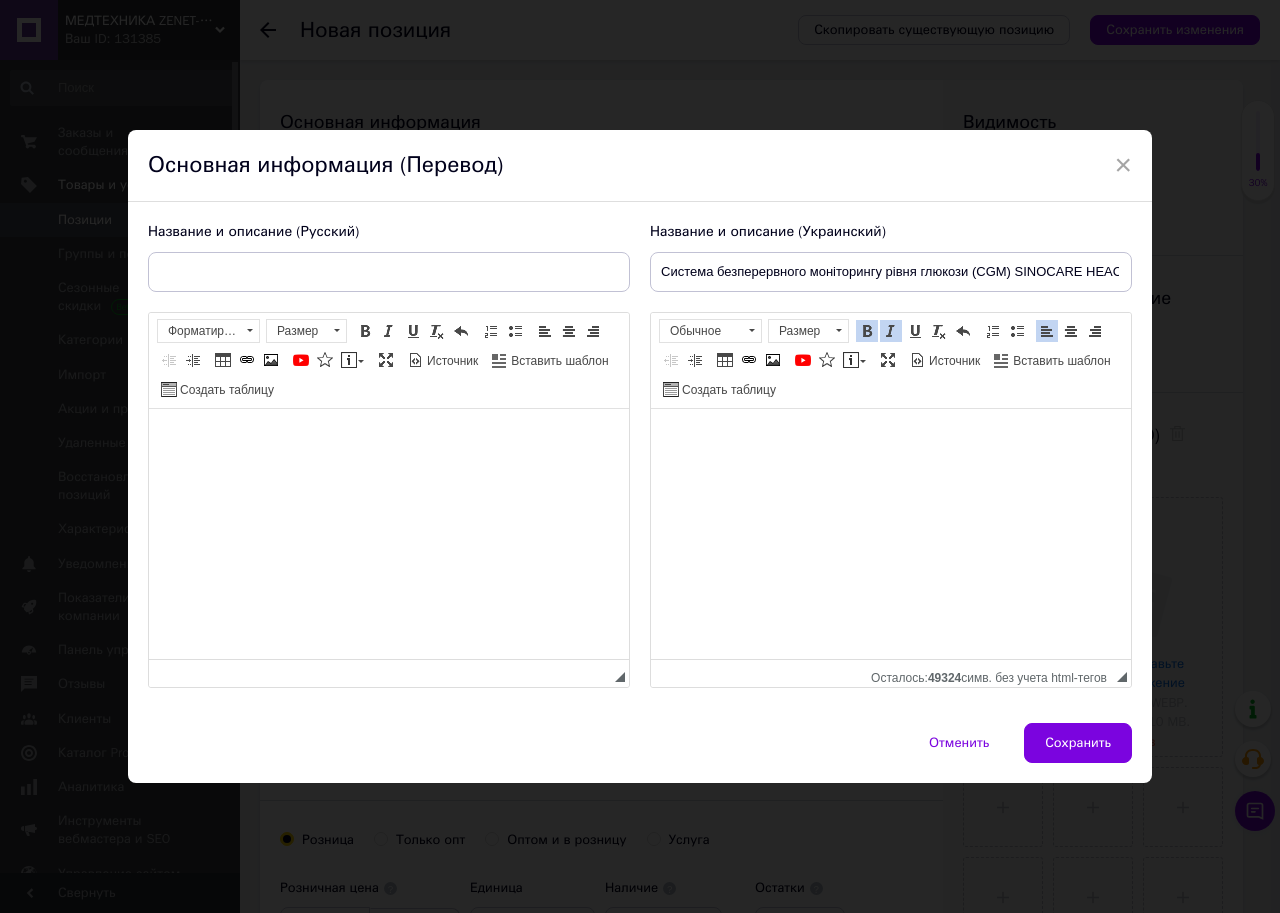 click at bounding box center (389, 438) 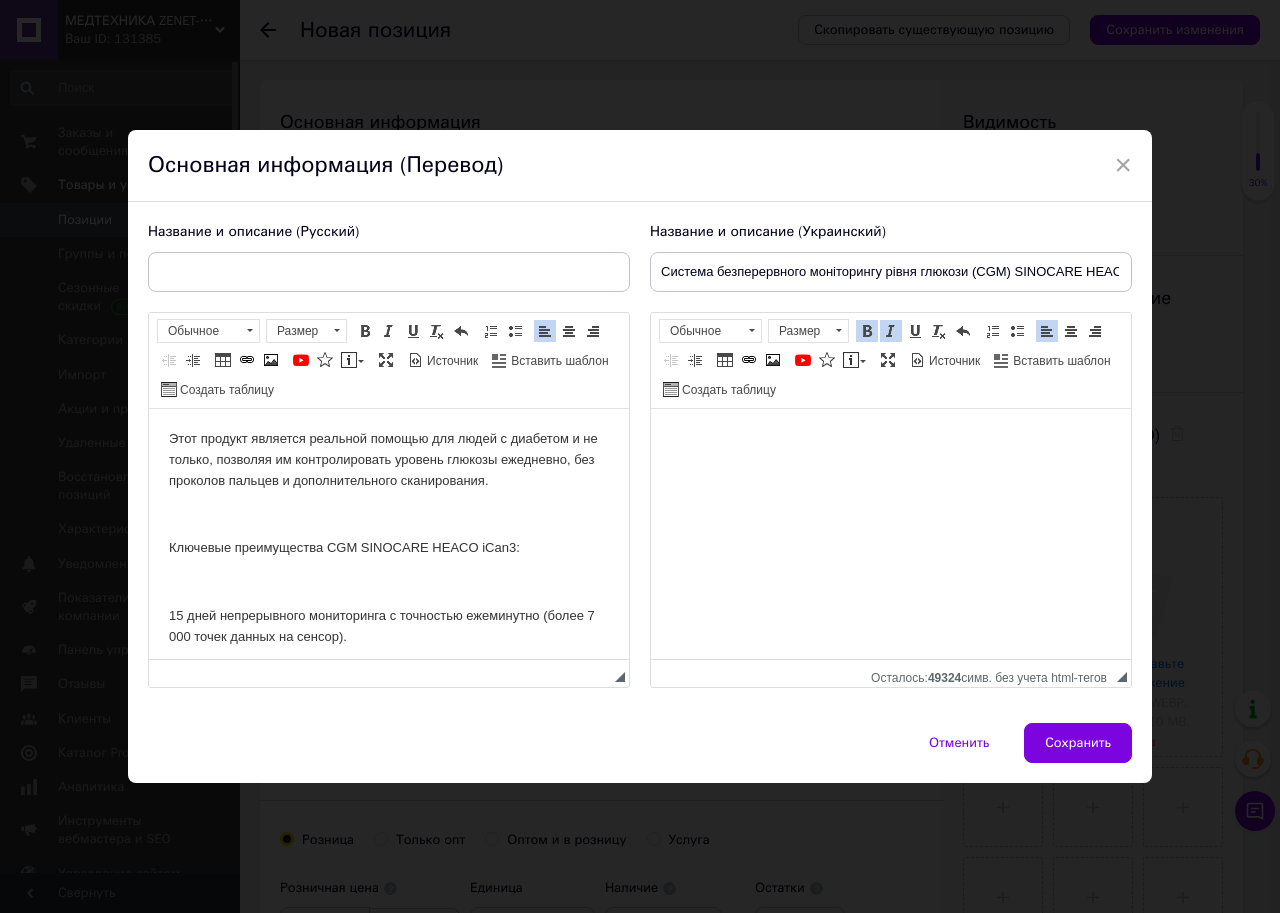 scroll, scrollTop: 236, scrollLeft: 0, axis: vertical 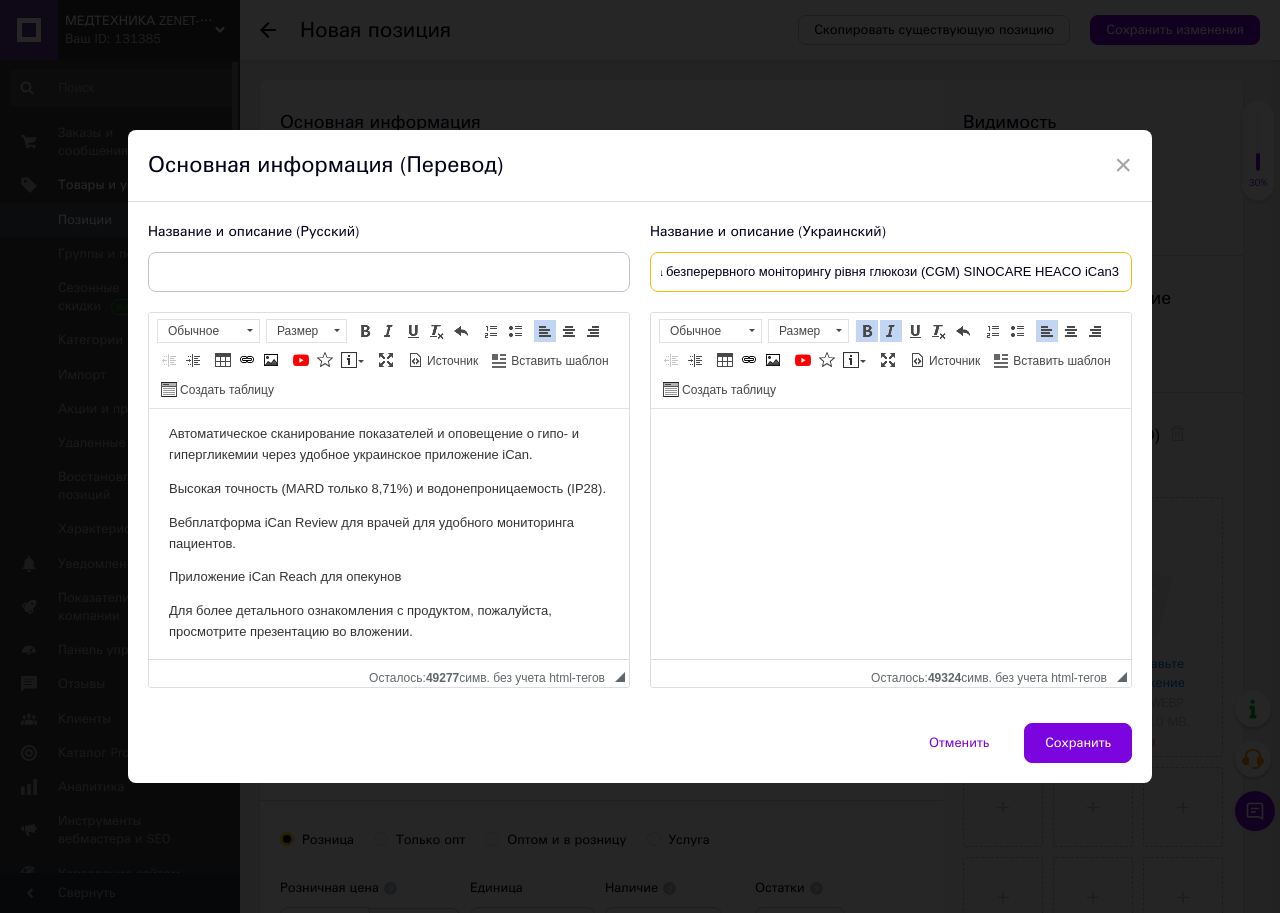 drag, startPoint x: 657, startPoint y: 272, endPoint x: 1279, endPoint y: 307, distance: 622.98395 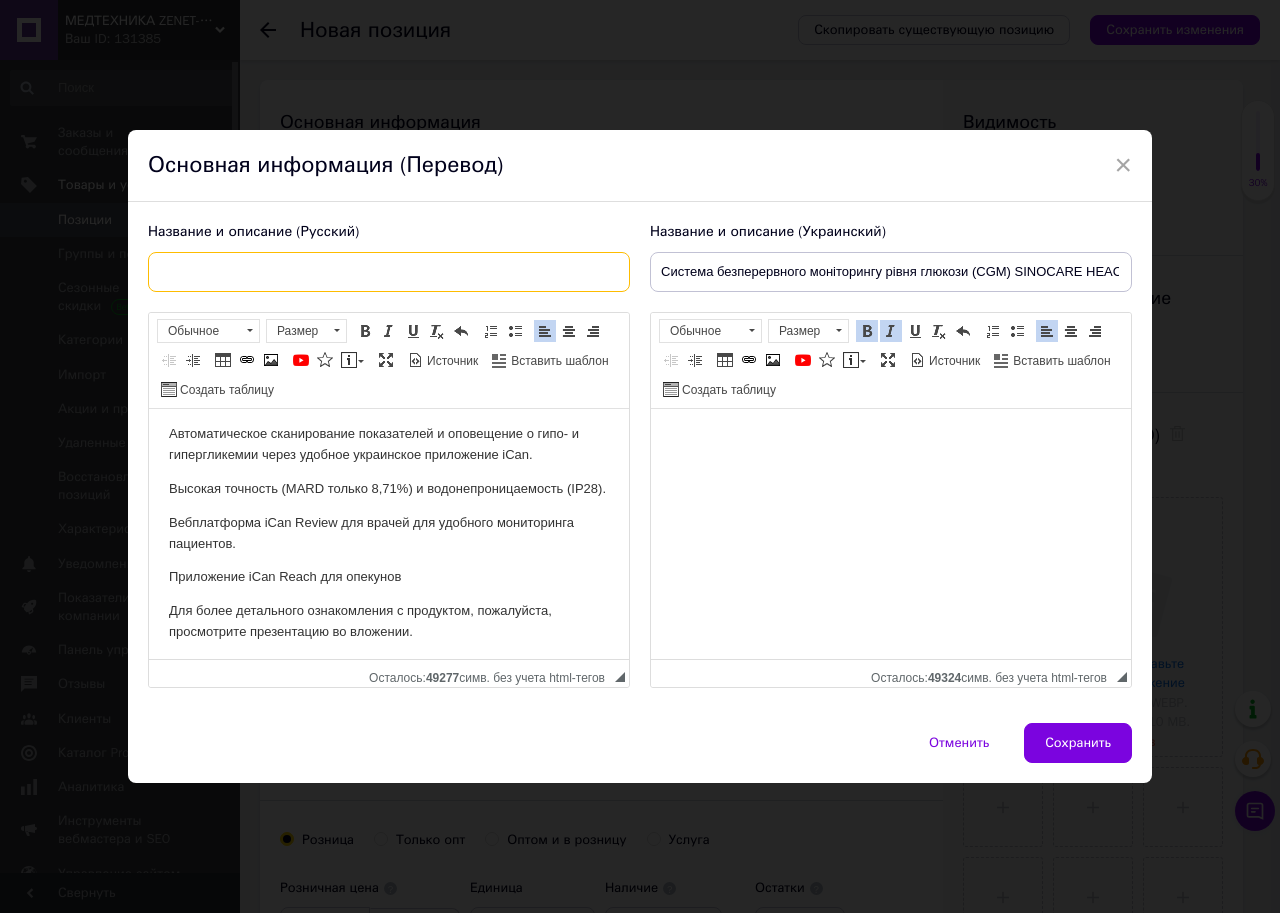 click at bounding box center [389, 272] 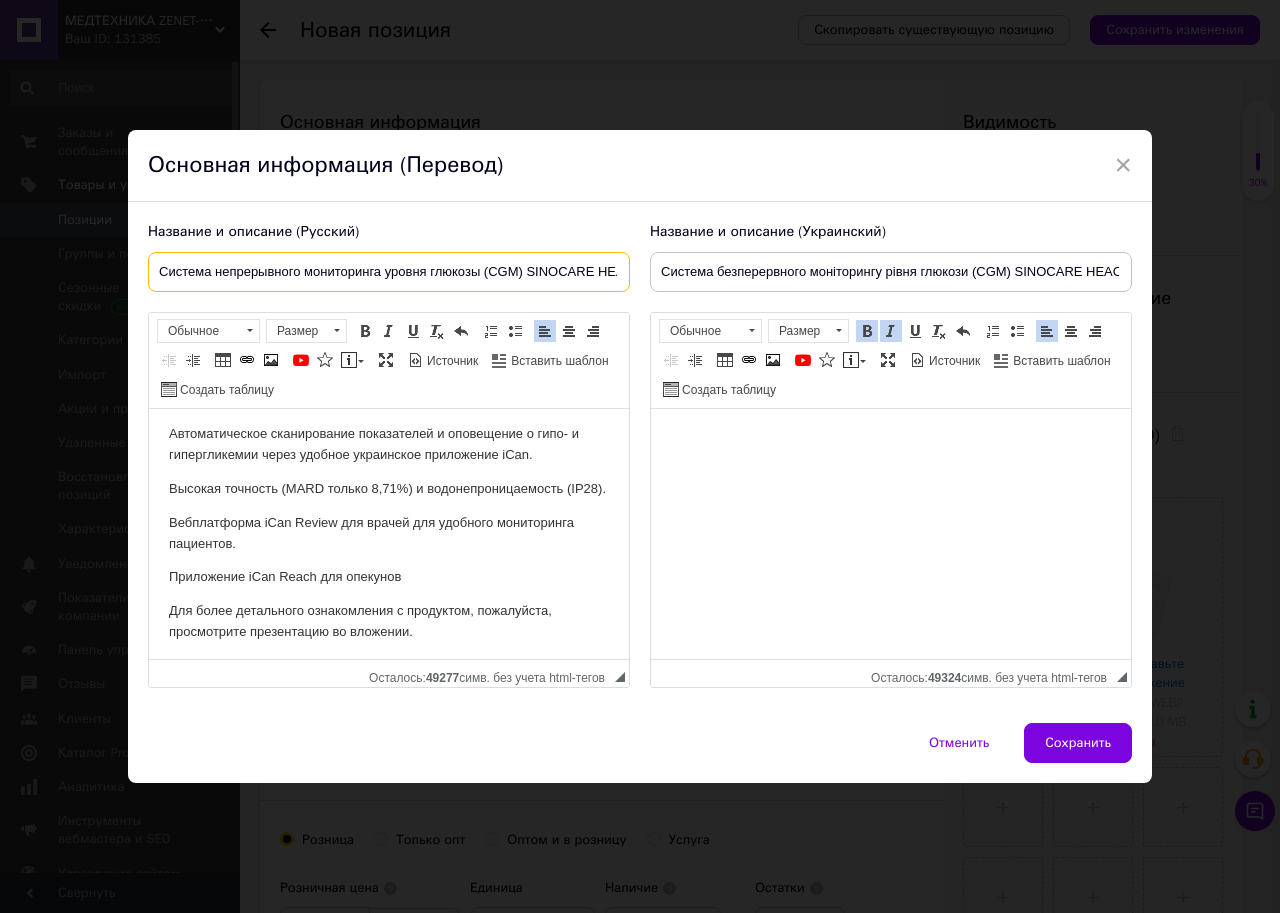 scroll, scrollTop: 0, scrollLeft: 67, axis: horizontal 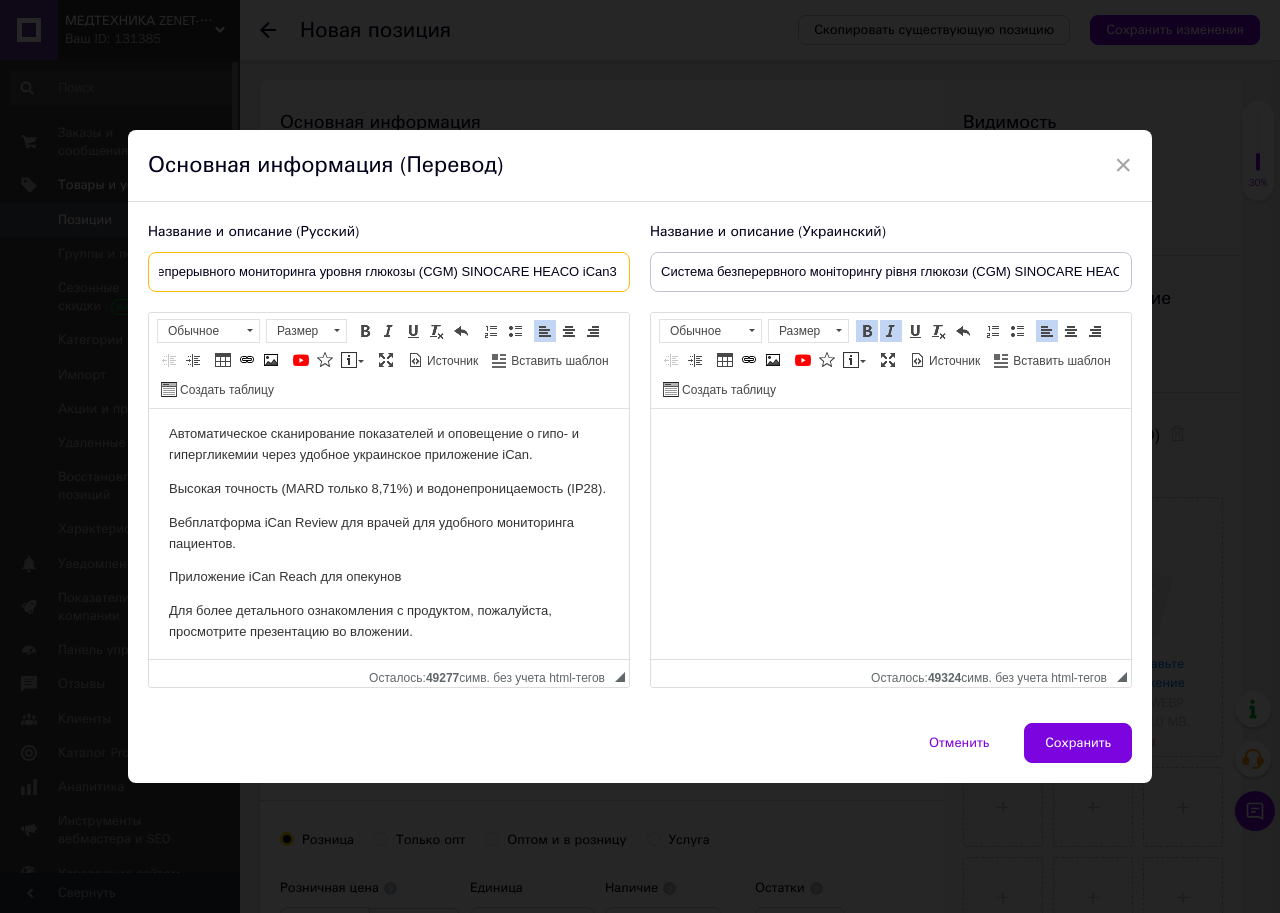 drag, startPoint x: 352, startPoint y: 281, endPoint x: 660, endPoint y: 316, distance: 309.98227 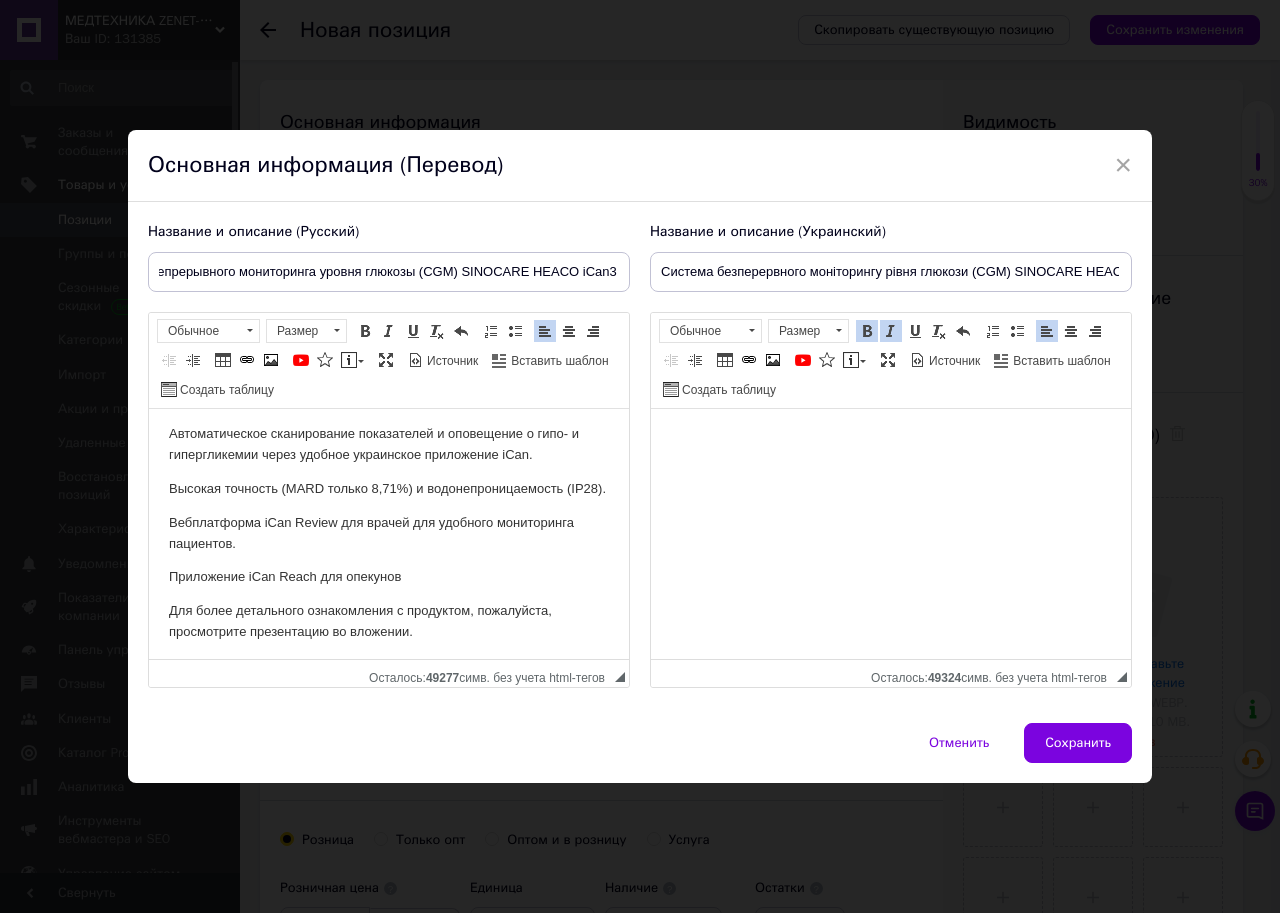 click on "Автоматическое сканирование показателей и оповещение о гипо- и гипергликемии через удобное украинское приложение iCan." at bounding box center [389, 444] 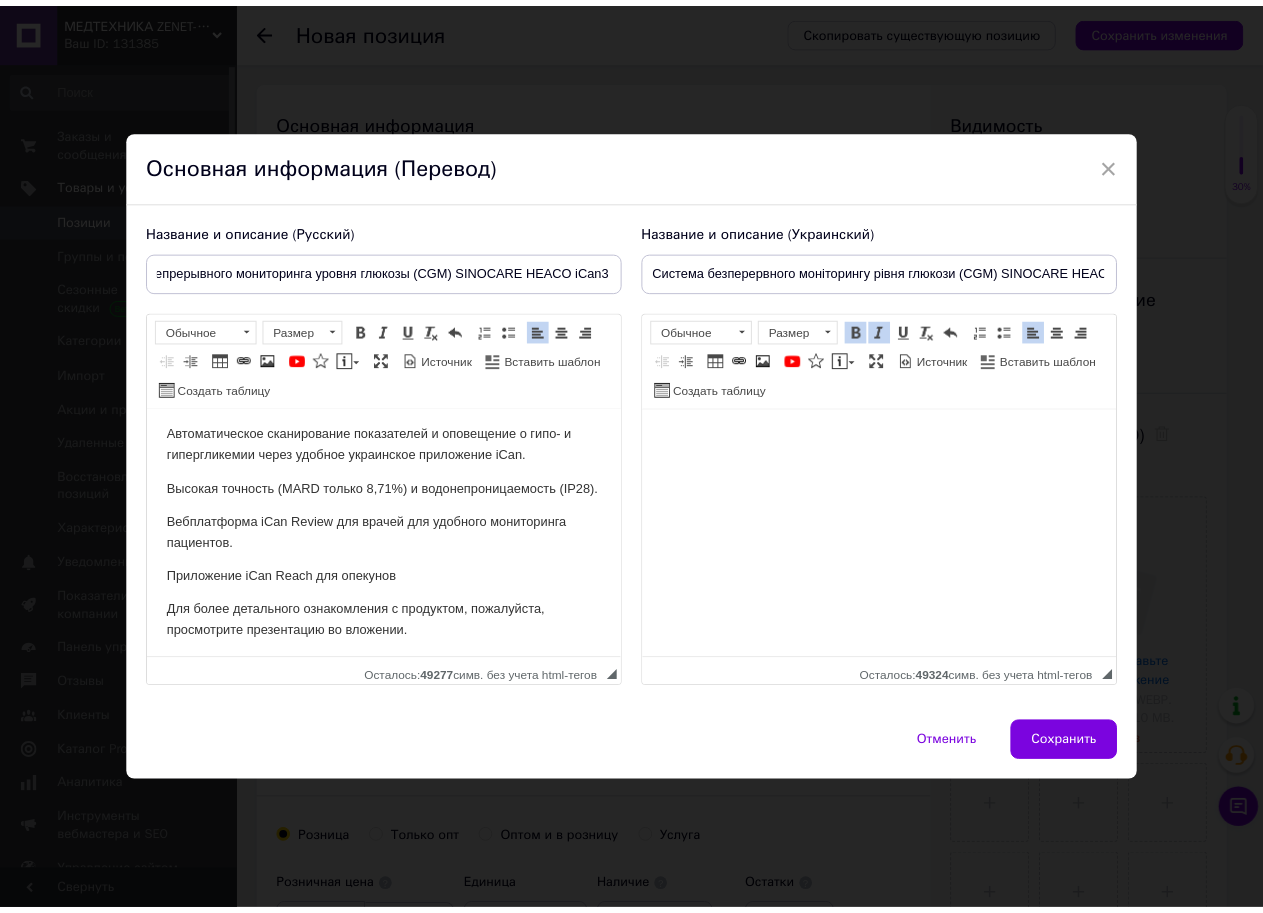 scroll, scrollTop: 0, scrollLeft: 0, axis: both 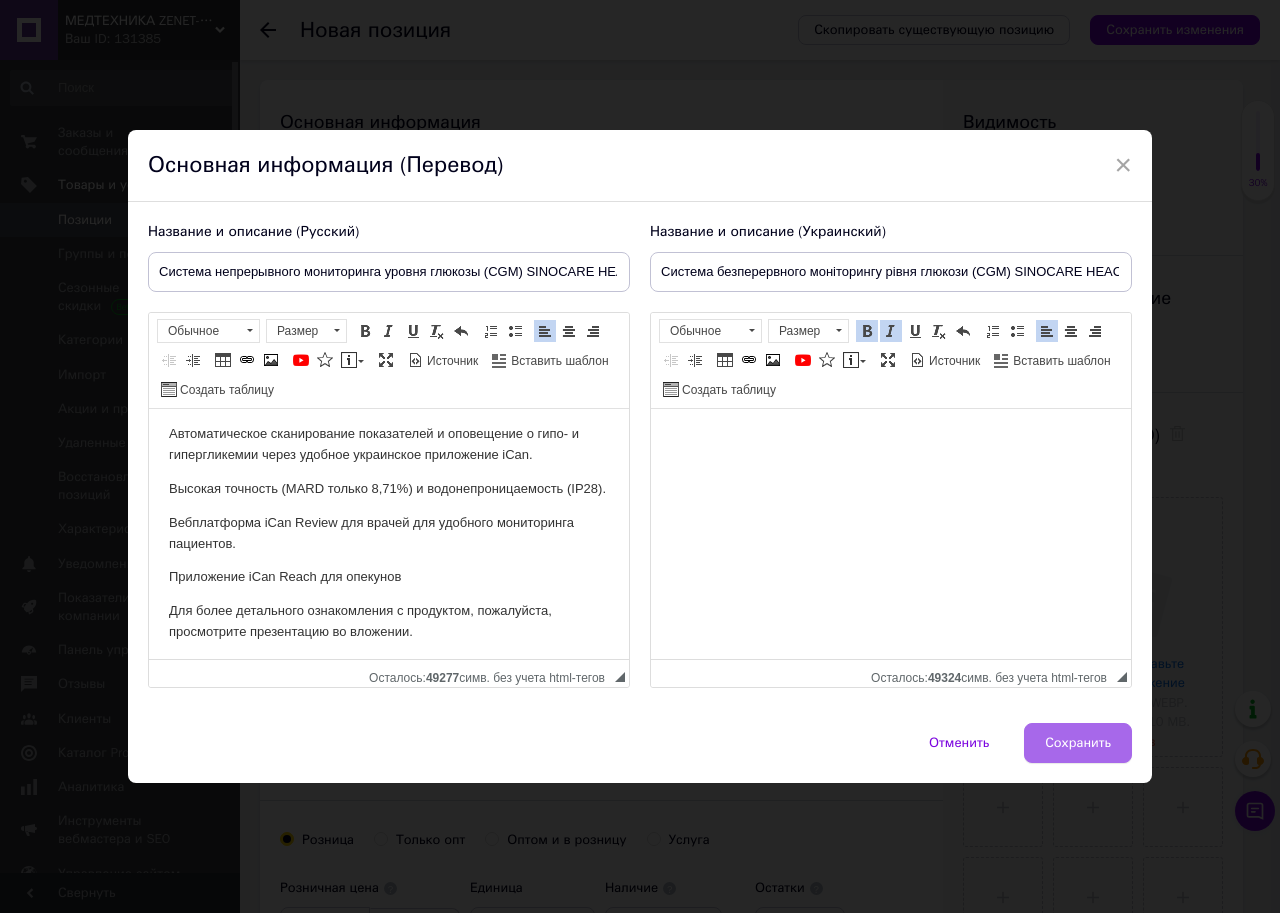 click on "Сохранить" at bounding box center (1078, 743) 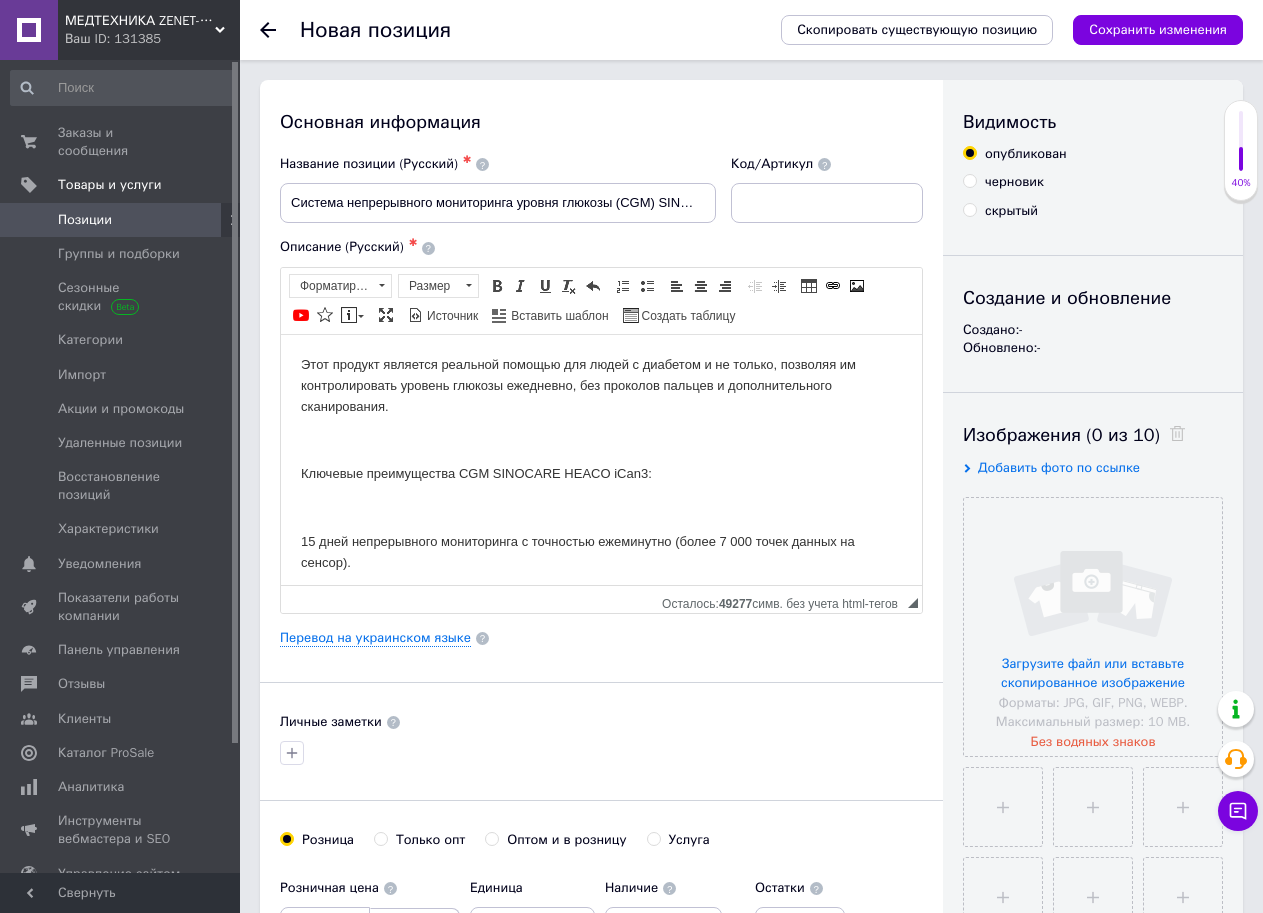 scroll, scrollTop: 219, scrollLeft: 0, axis: vertical 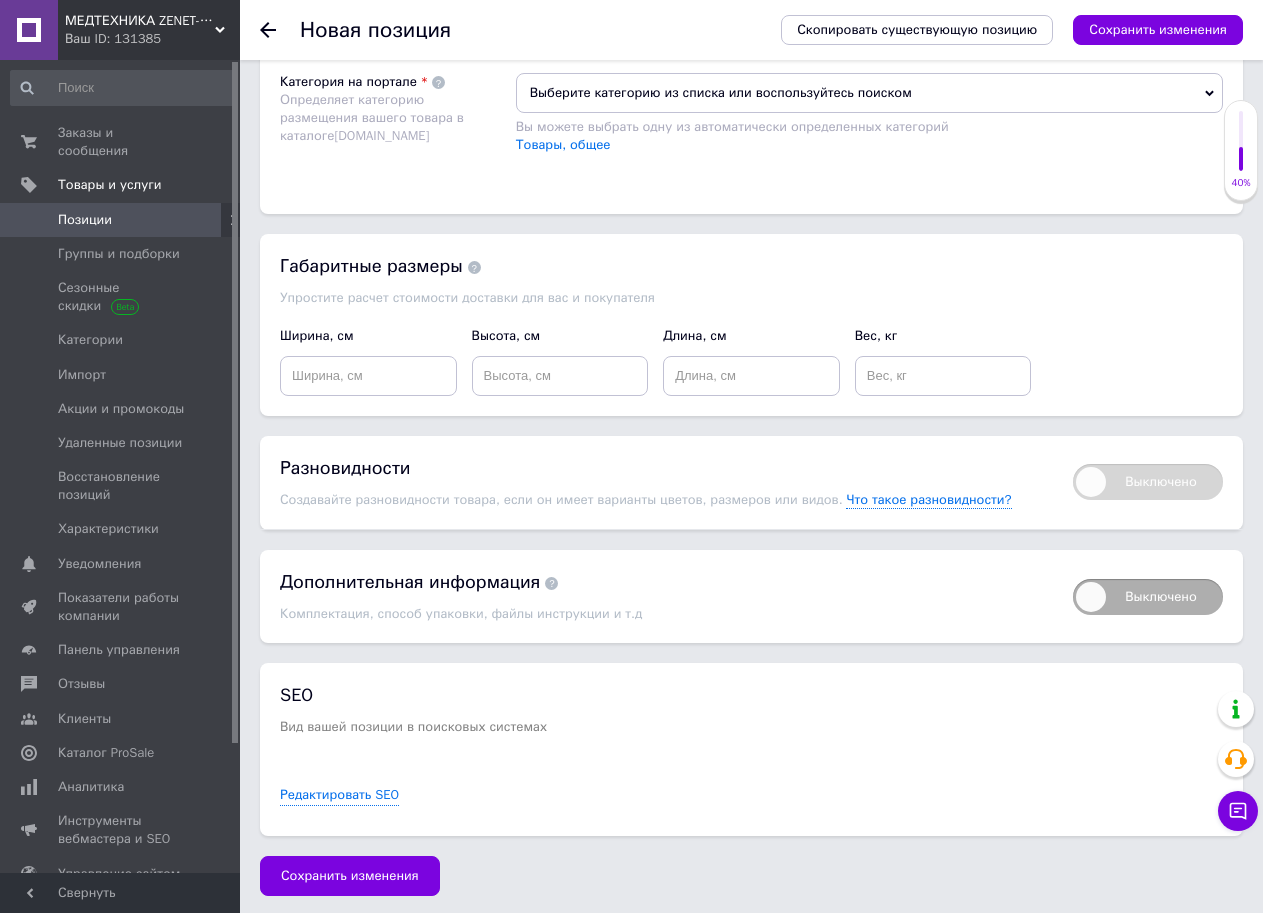 click on "Выключено" at bounding box center [1148, 597] 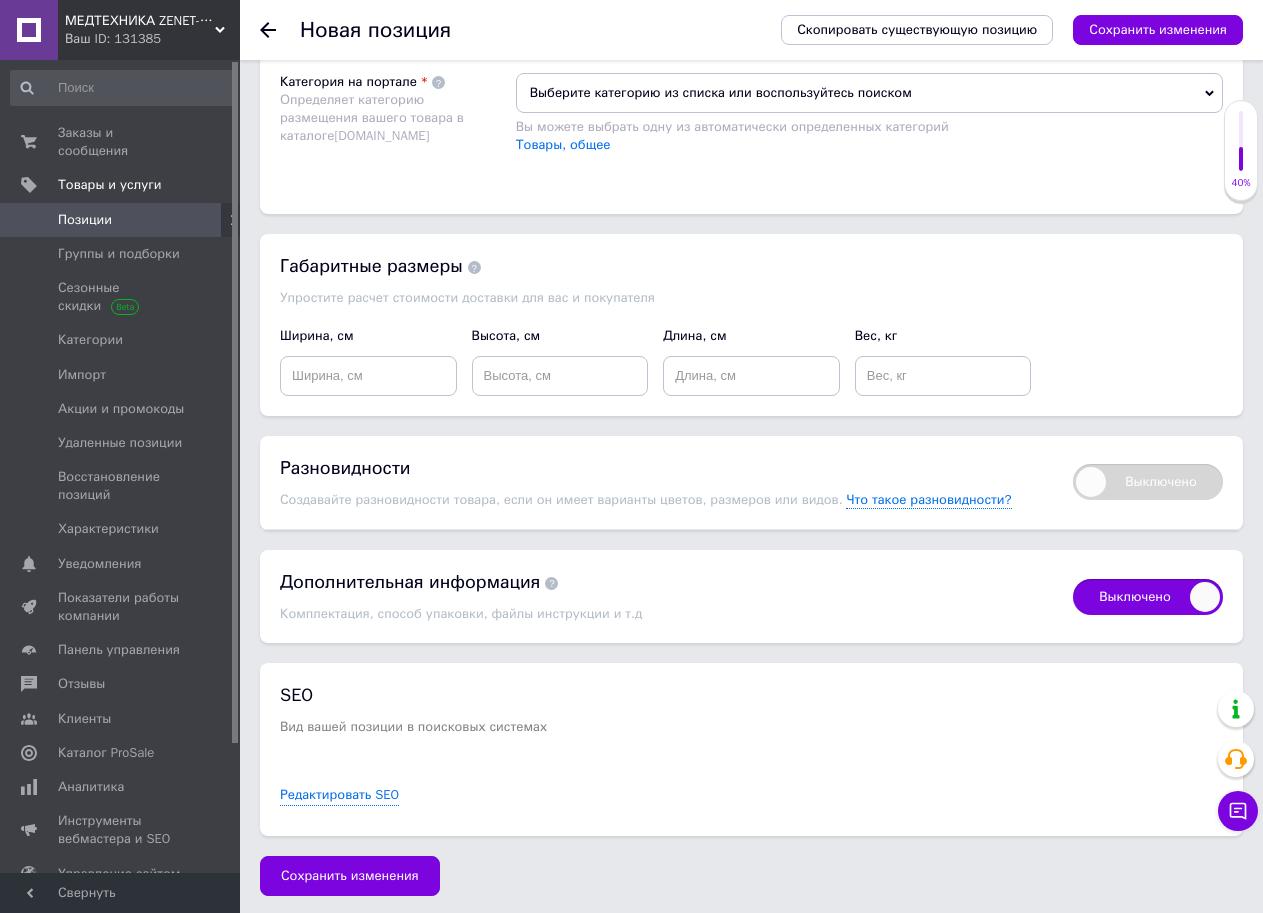 checkbox on "true" 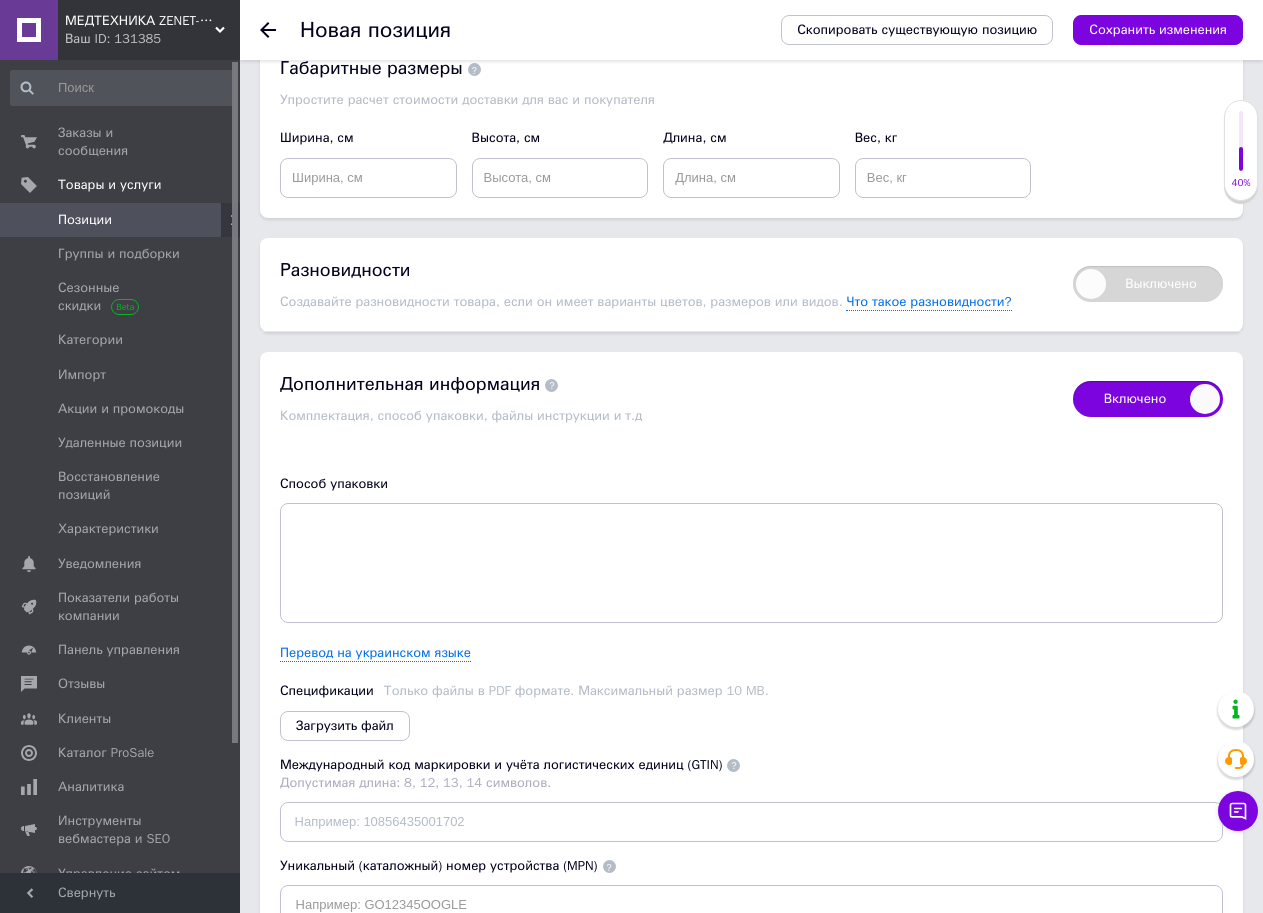 scroll, scrollTop: 1618, scrollLeft: 0, axis: vertical 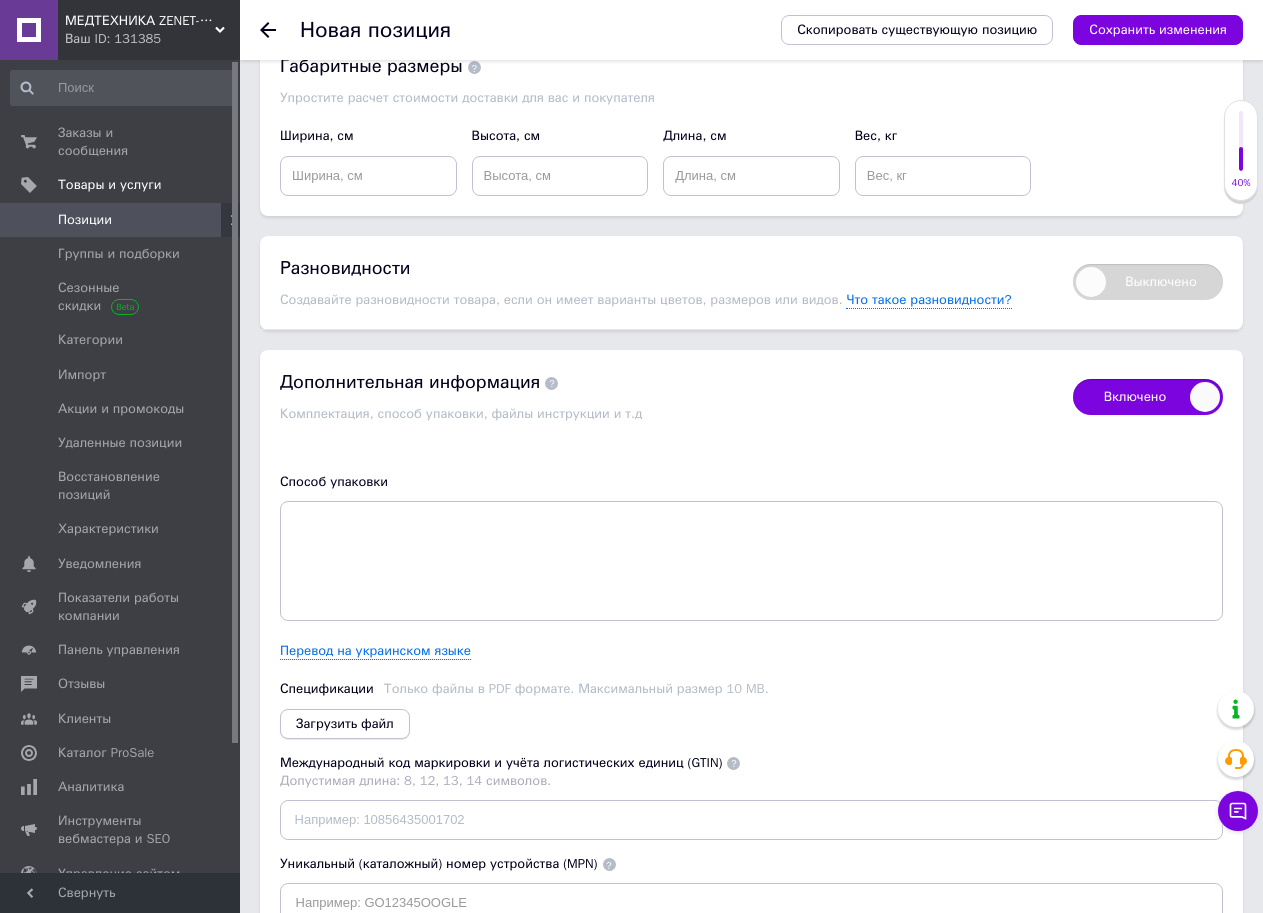 click on "Загрузить файл" at bounding box center (345, 724) 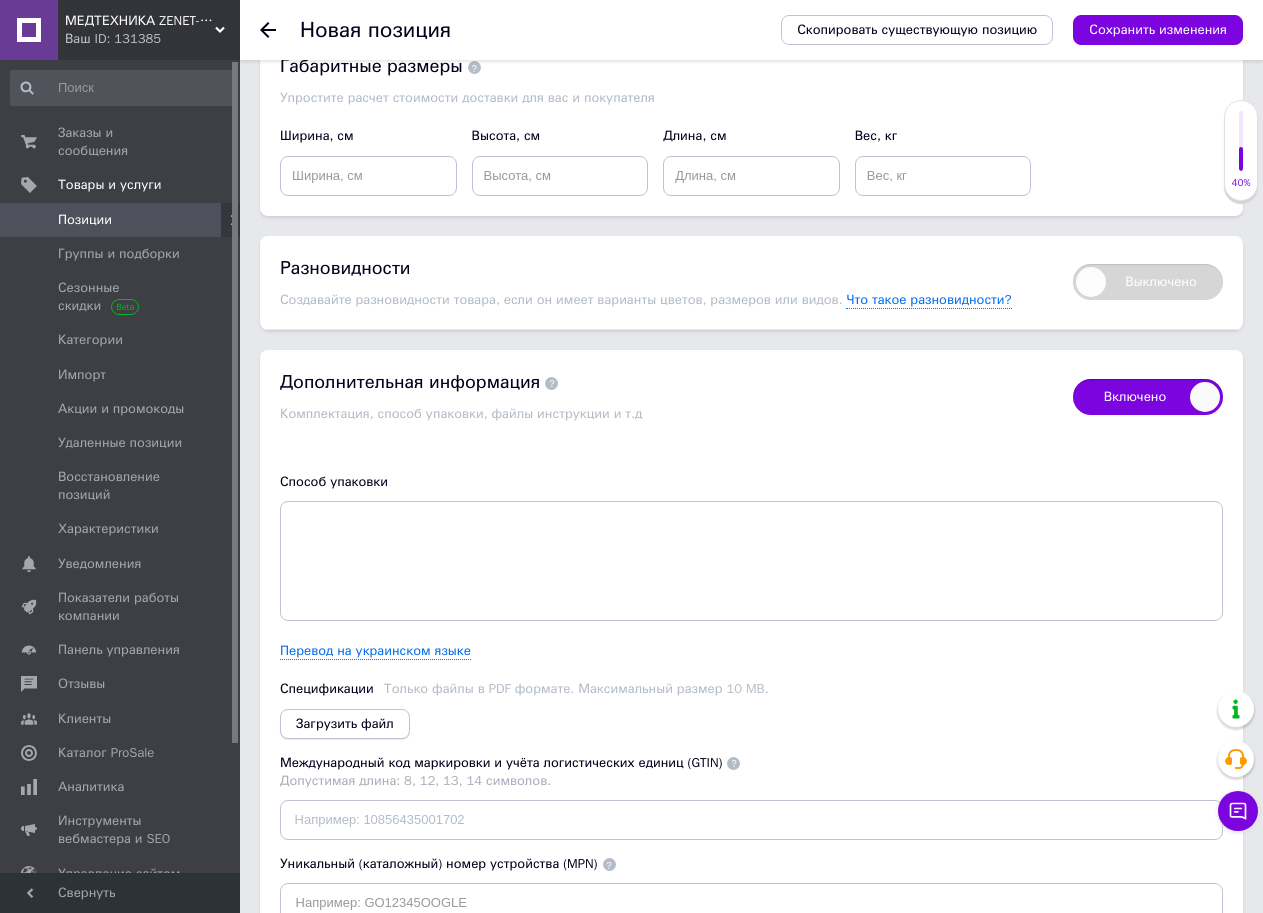 click on "Загрузить файл" at bounding box center (345, 724) 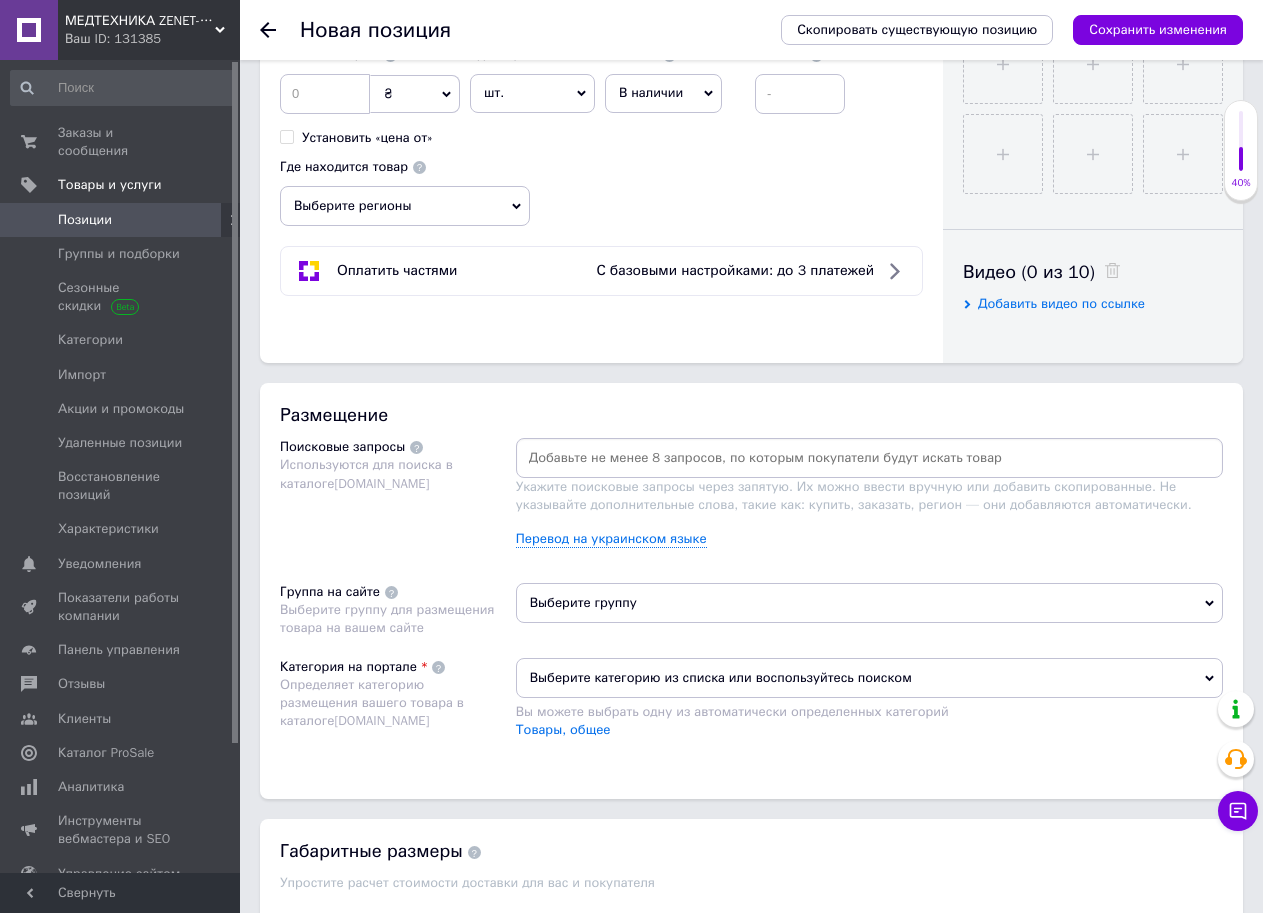 scroll, scrollTop: 618, scrollLeft: 0, axis: vertical 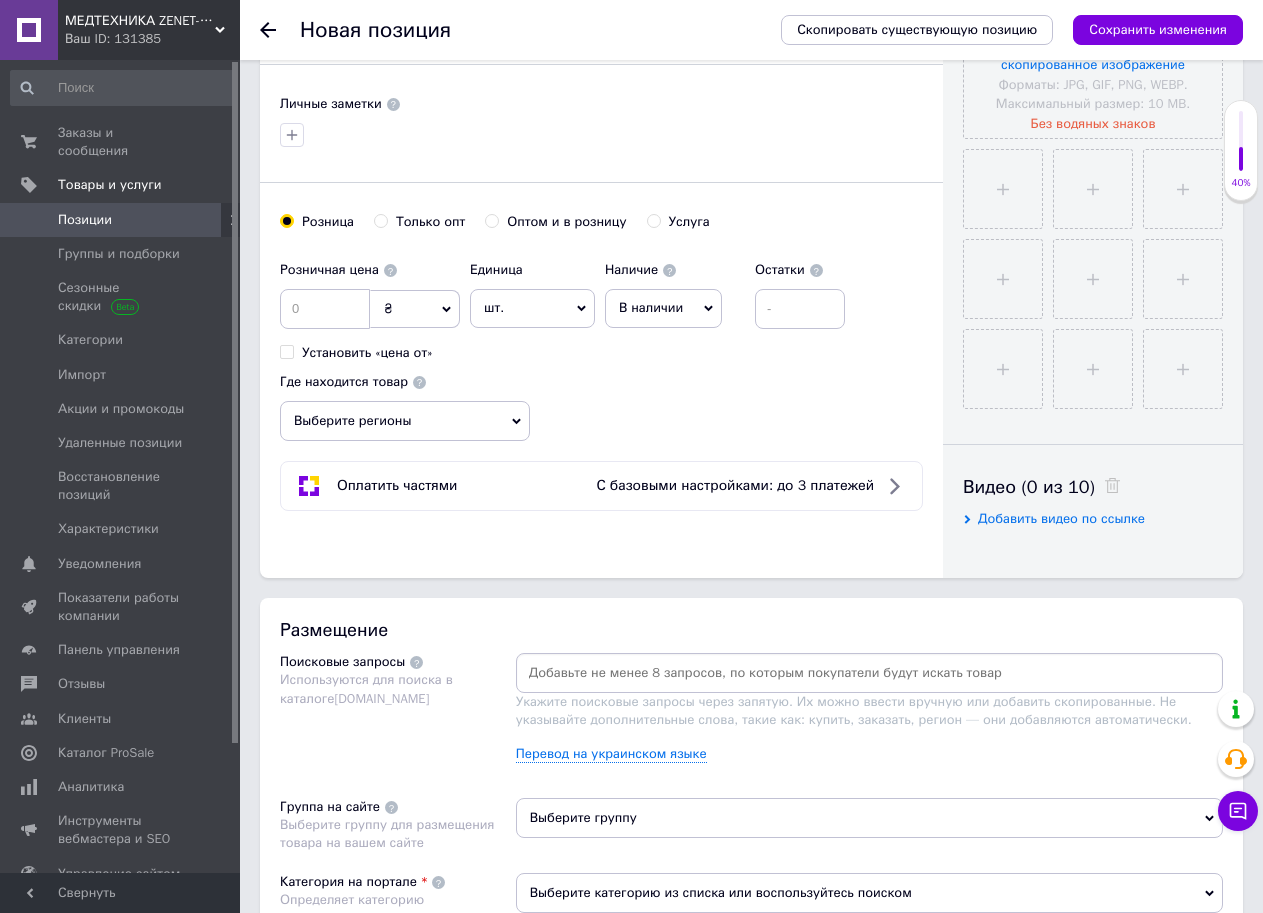 click on "В наличии" at bounding box center [651, 307] 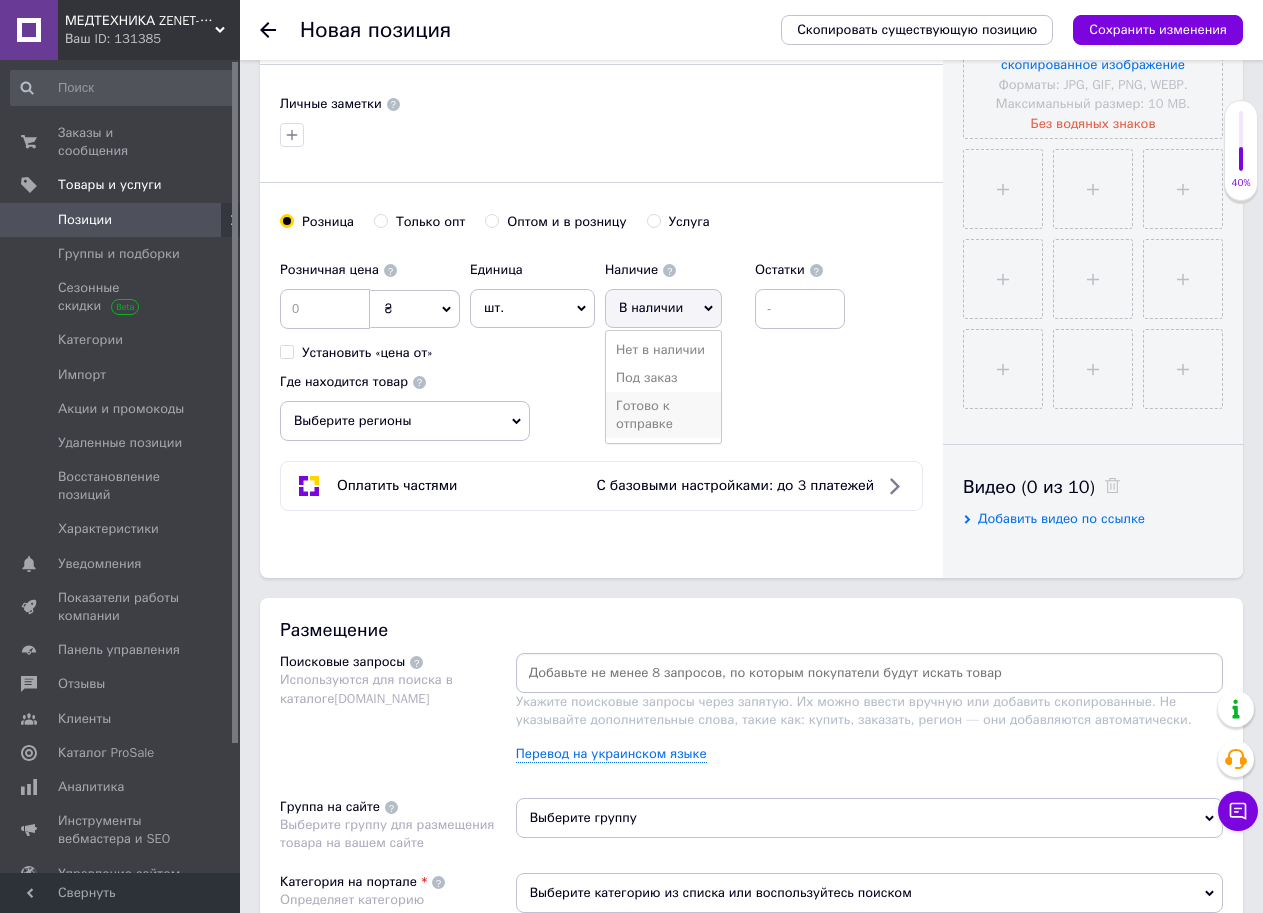 click on "Готово к отправке" at bounding box center (663, 415) 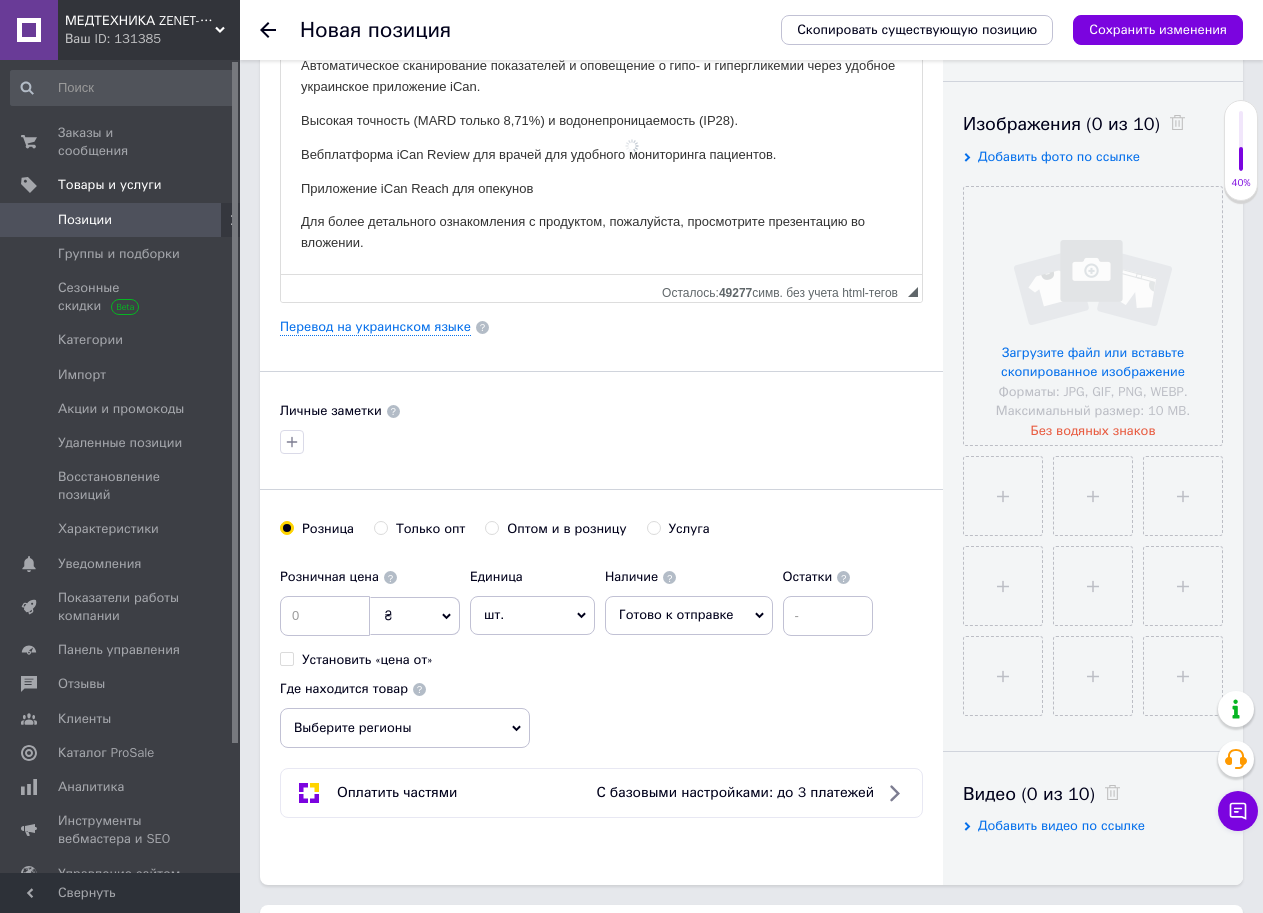 scroll, scrollTop: 0, scrollLeft: 0, axis: both 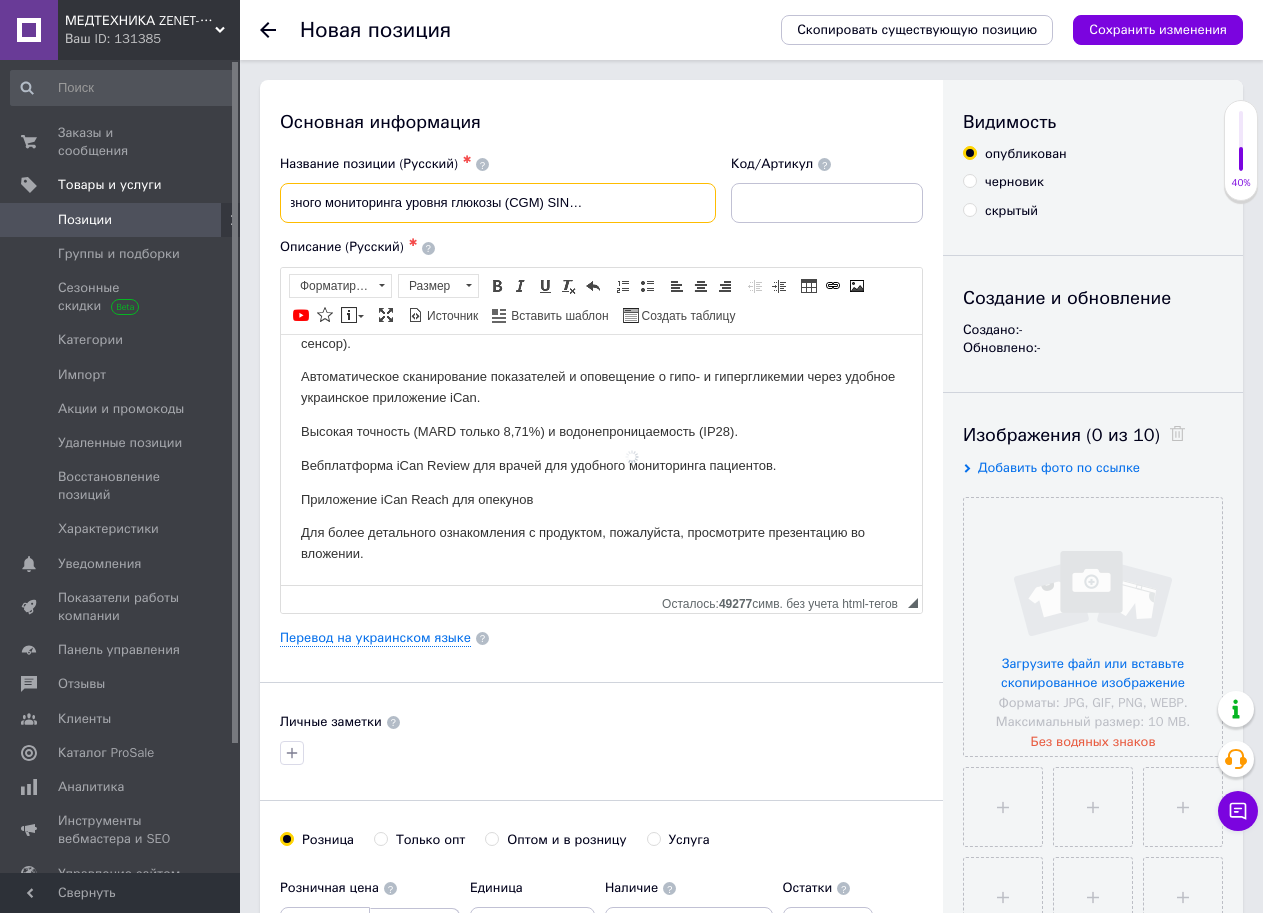 drag, startPoint x: 666, startPoint y: 201, endPoint x: 736, endPoint y: 209, distance: 70.45566 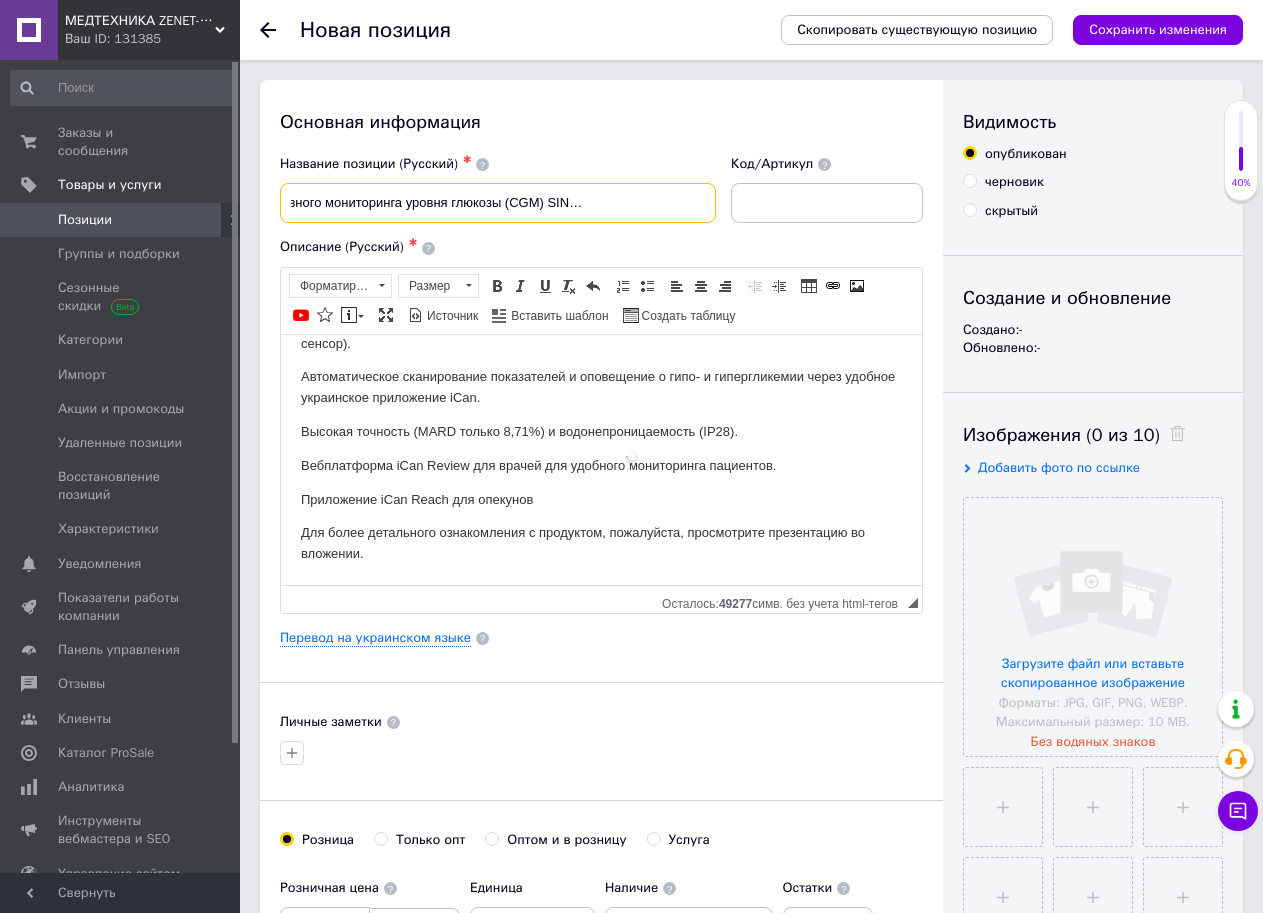 click on "Название позиции (Русский) ✱ Система непрерывного мониторинга уровня глюкозы (CGM) SINOCARE HEACO iCan3 Код/Артикул" at bounding box center (602, 189) 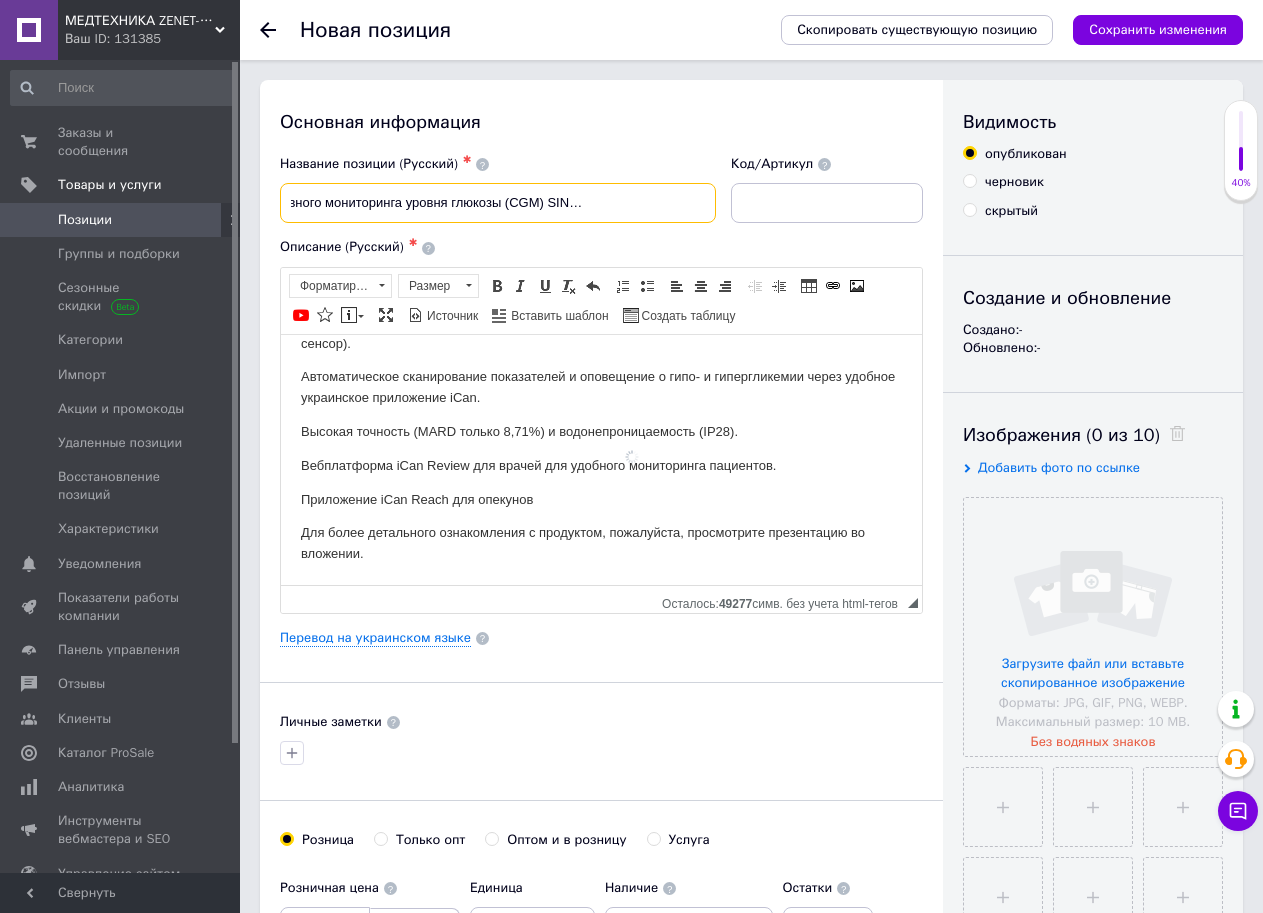 click on "Система непрерывного мониторинга уровня глюкозы (CGM) SINOCARE HEACO iCan3" at bounding box center (498, 203) 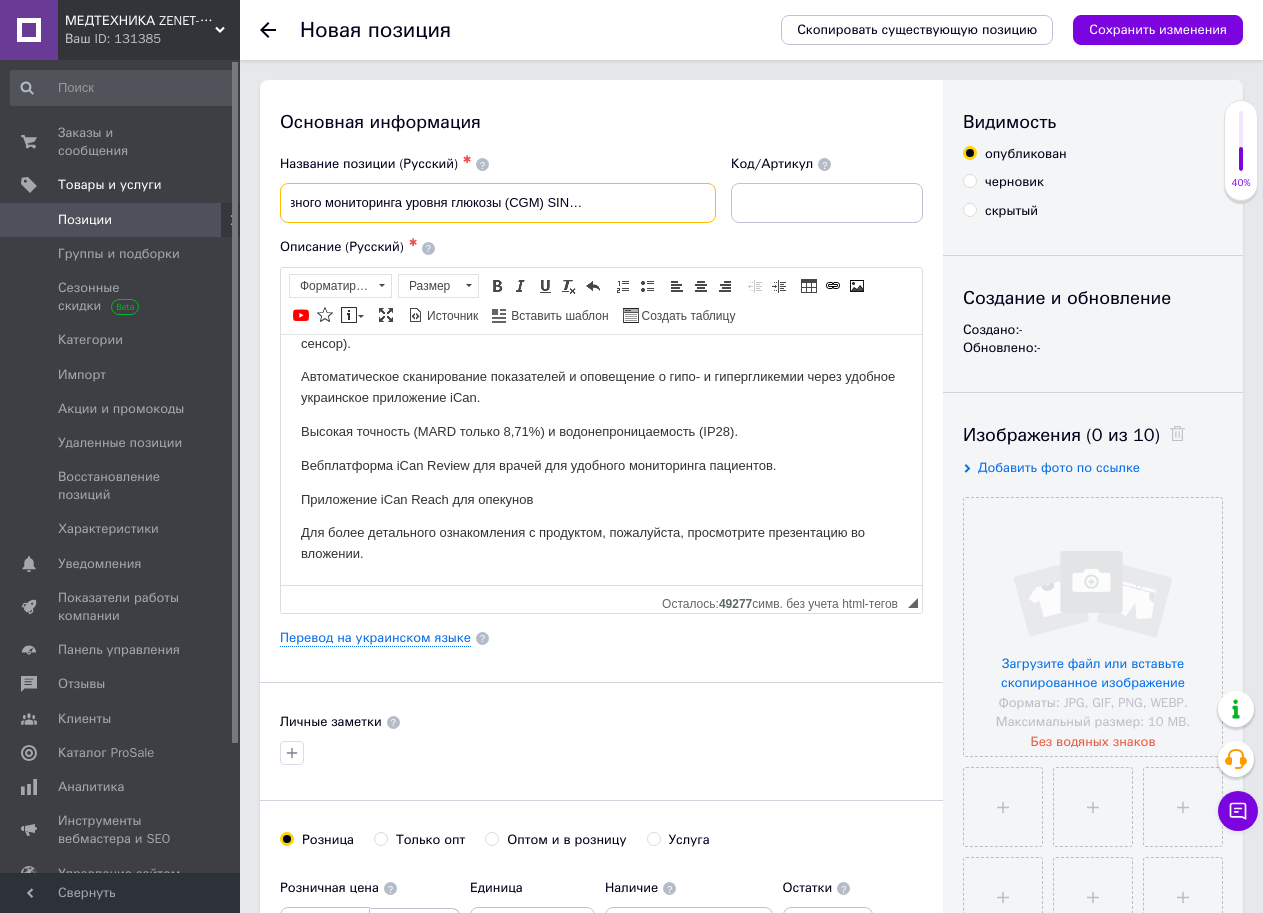 drag, startPoint x: 686, startPoint y: 200, endPoint x: 712, endPoint y: 200, distance: 26 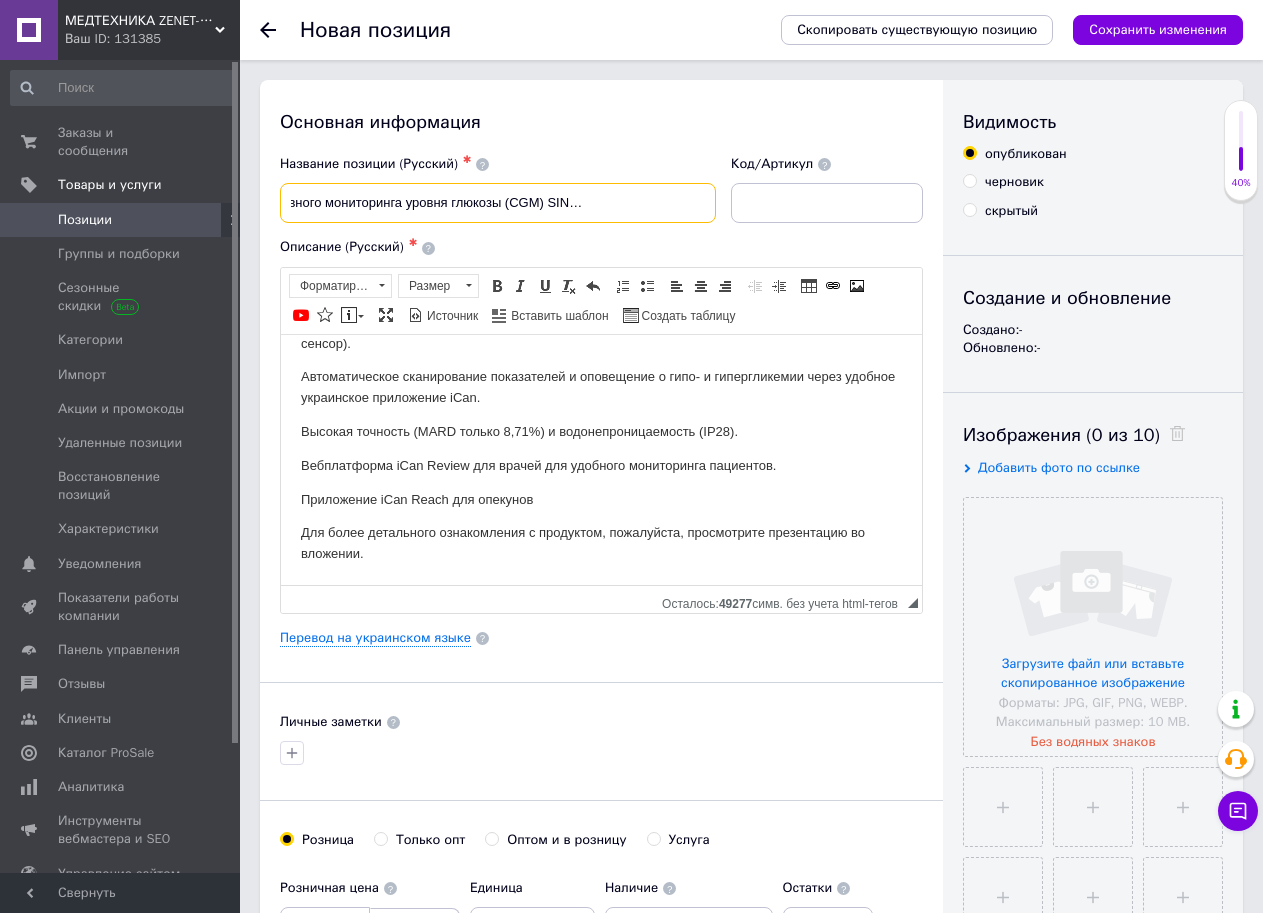 drag, startPoint x: 702, startPoint y: 200, endPoint x: 670, endPoint y: 200, distance: 32 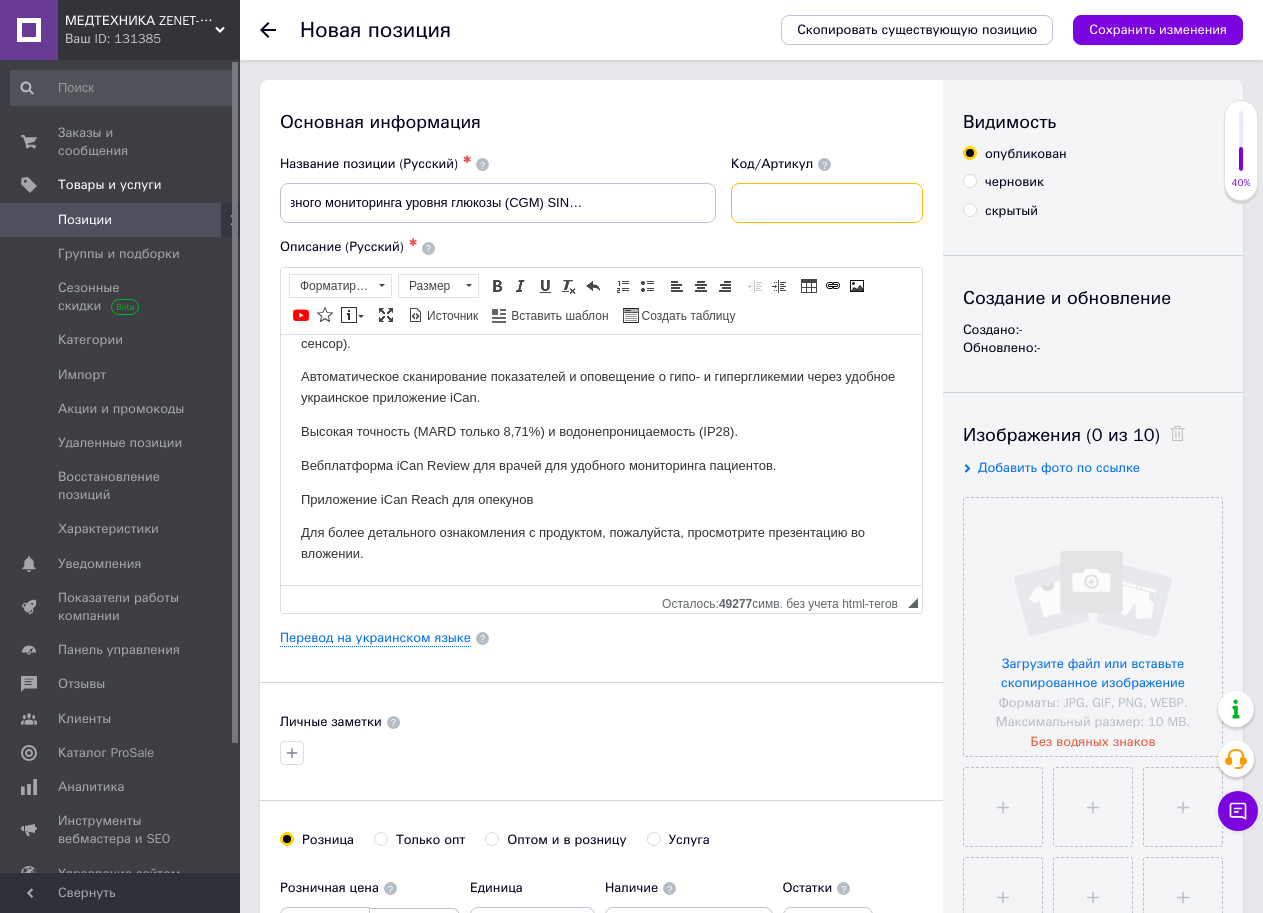 scroll, scrollTop: 0, scrollLeft: 0, axis: both 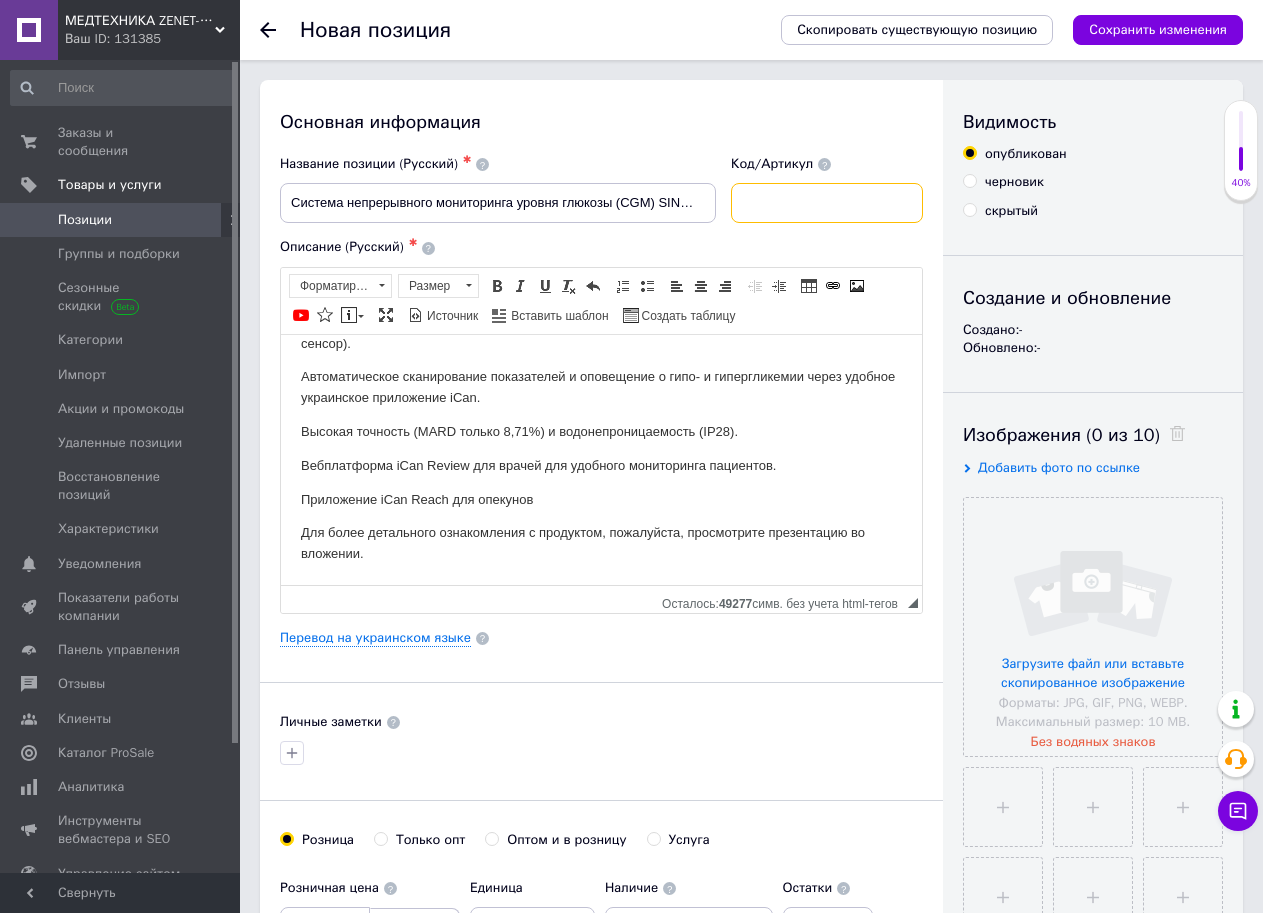 click at bounding box center (827, 203) 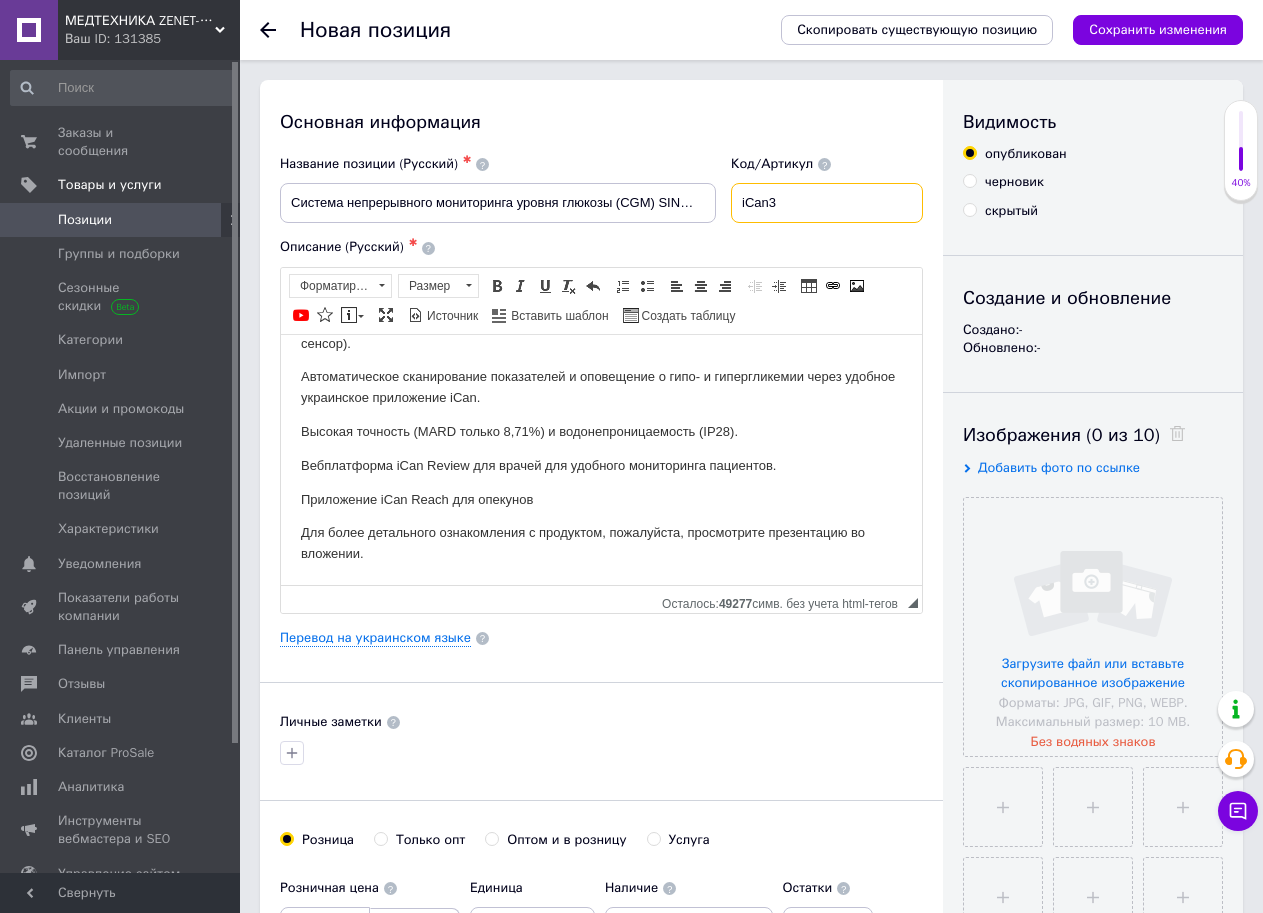 type on "iCan3" 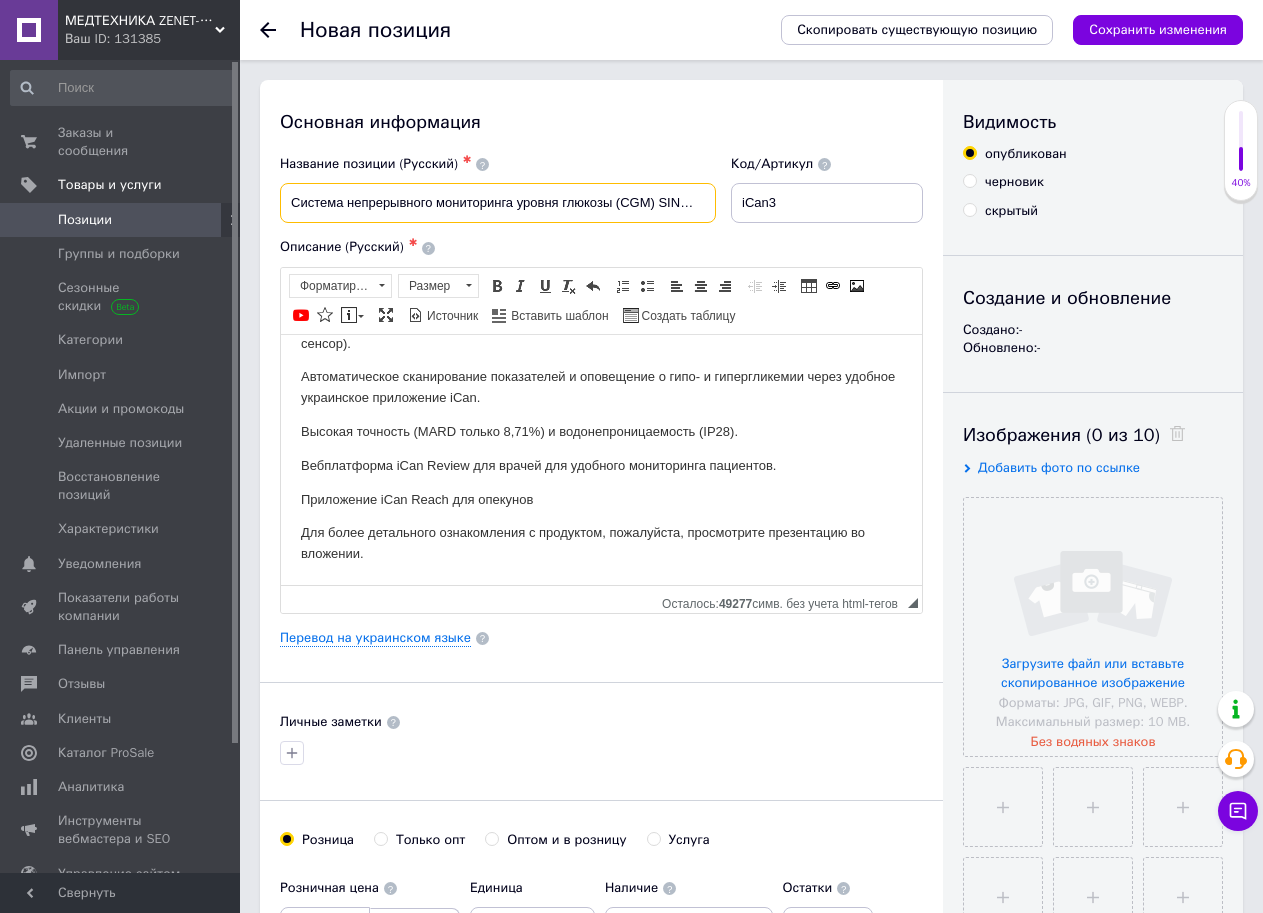 scroll, scrollTop: 0, scrollLeft: 111, axis: horizontal 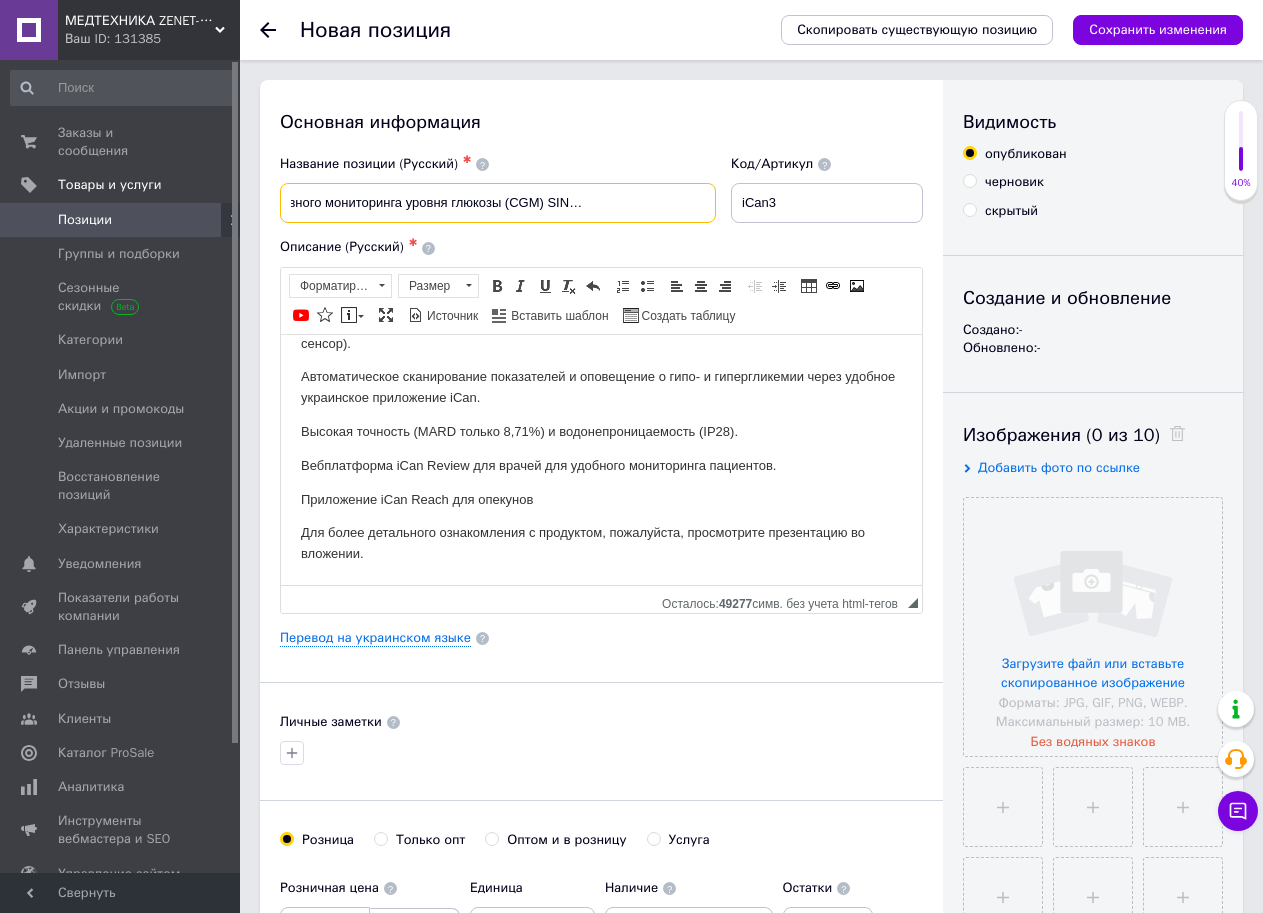 drag, startPoint x: 597, startPoint y: 197, endPoint x: 816, endPoint y: 208, distance: 219.27608 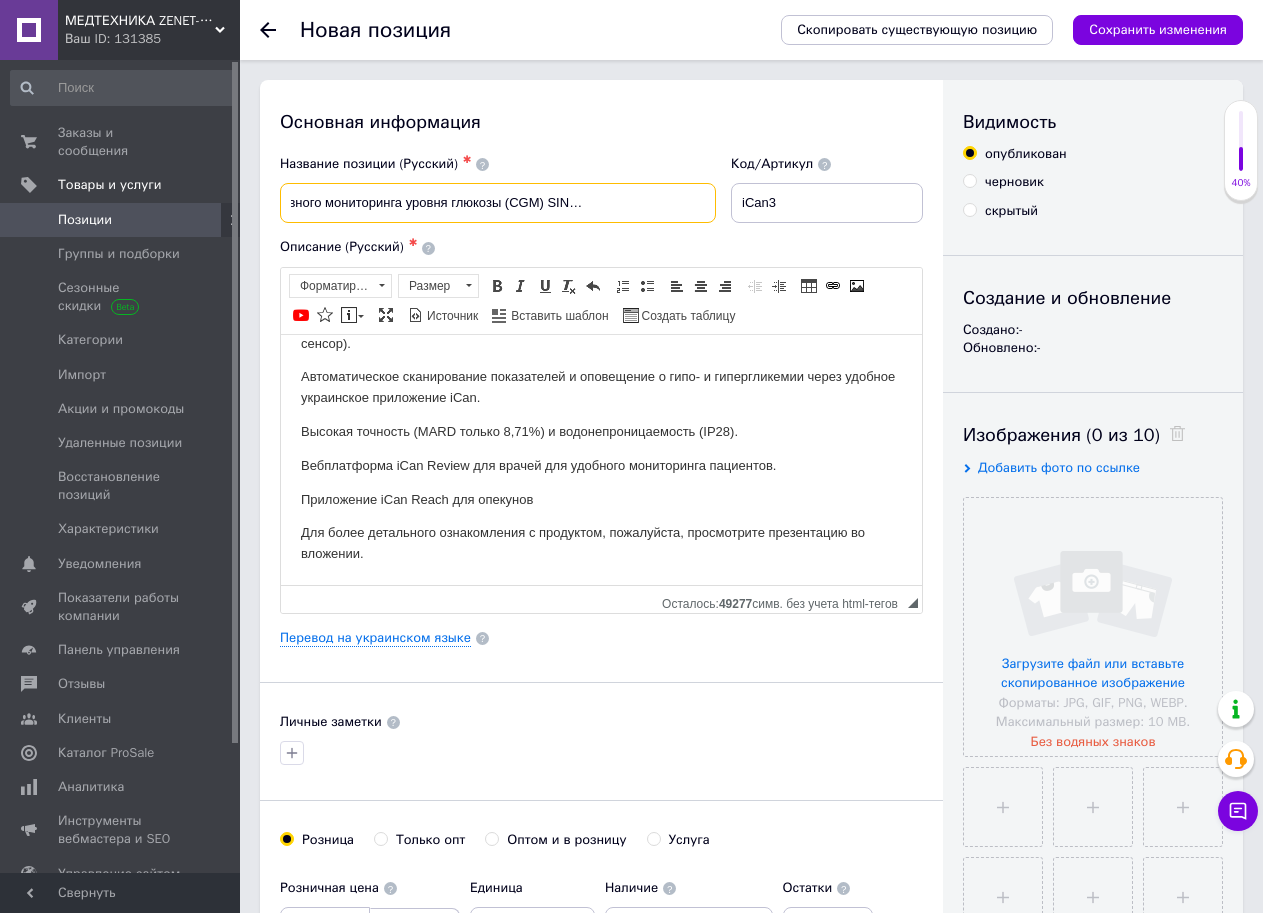 drag, startPoint x: 623, startPoint y: 199, endPoint x: 664, endPoint y: 202, distance: 41.109608 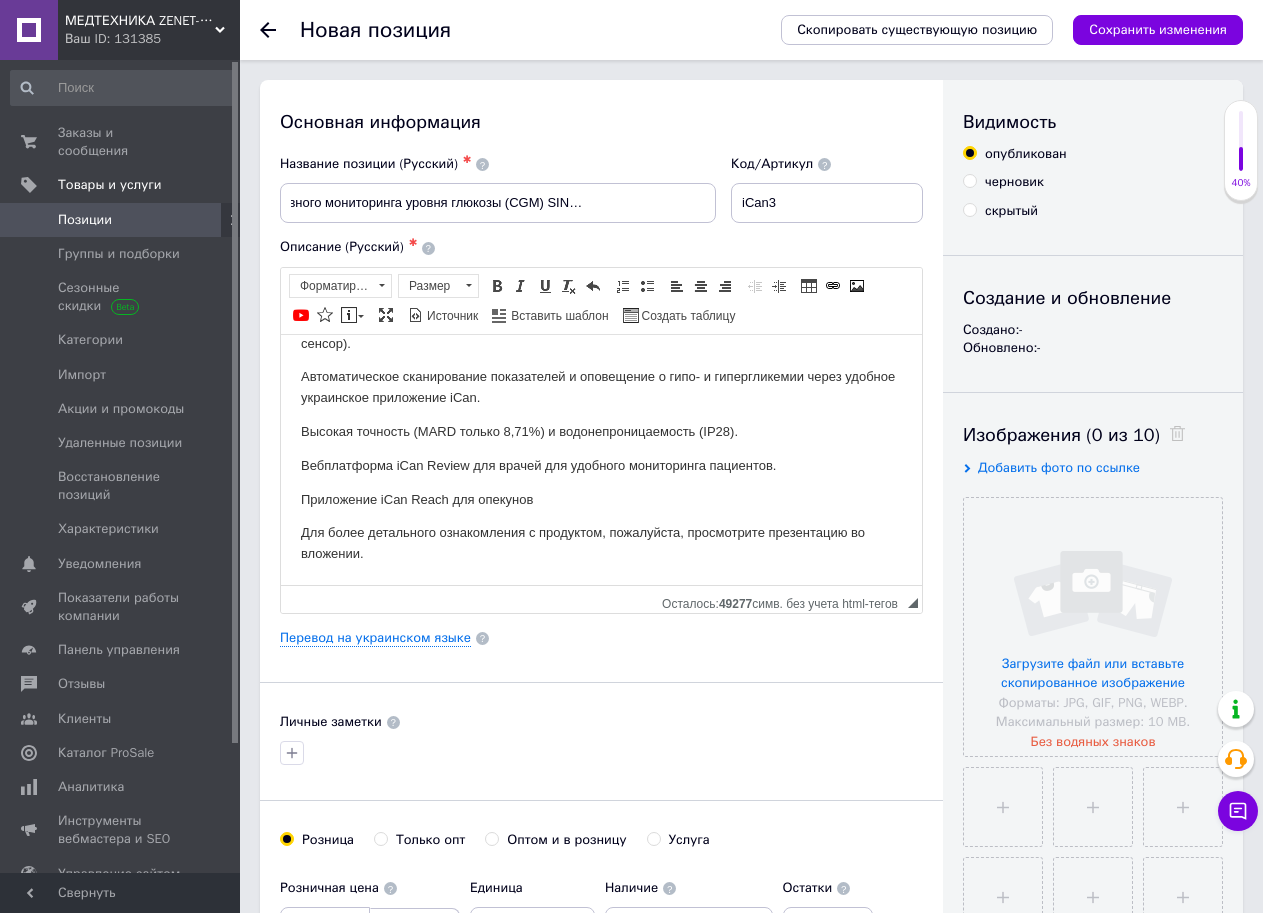 scroll, scrollTop: 0, scrollLeft: 0, axis: both 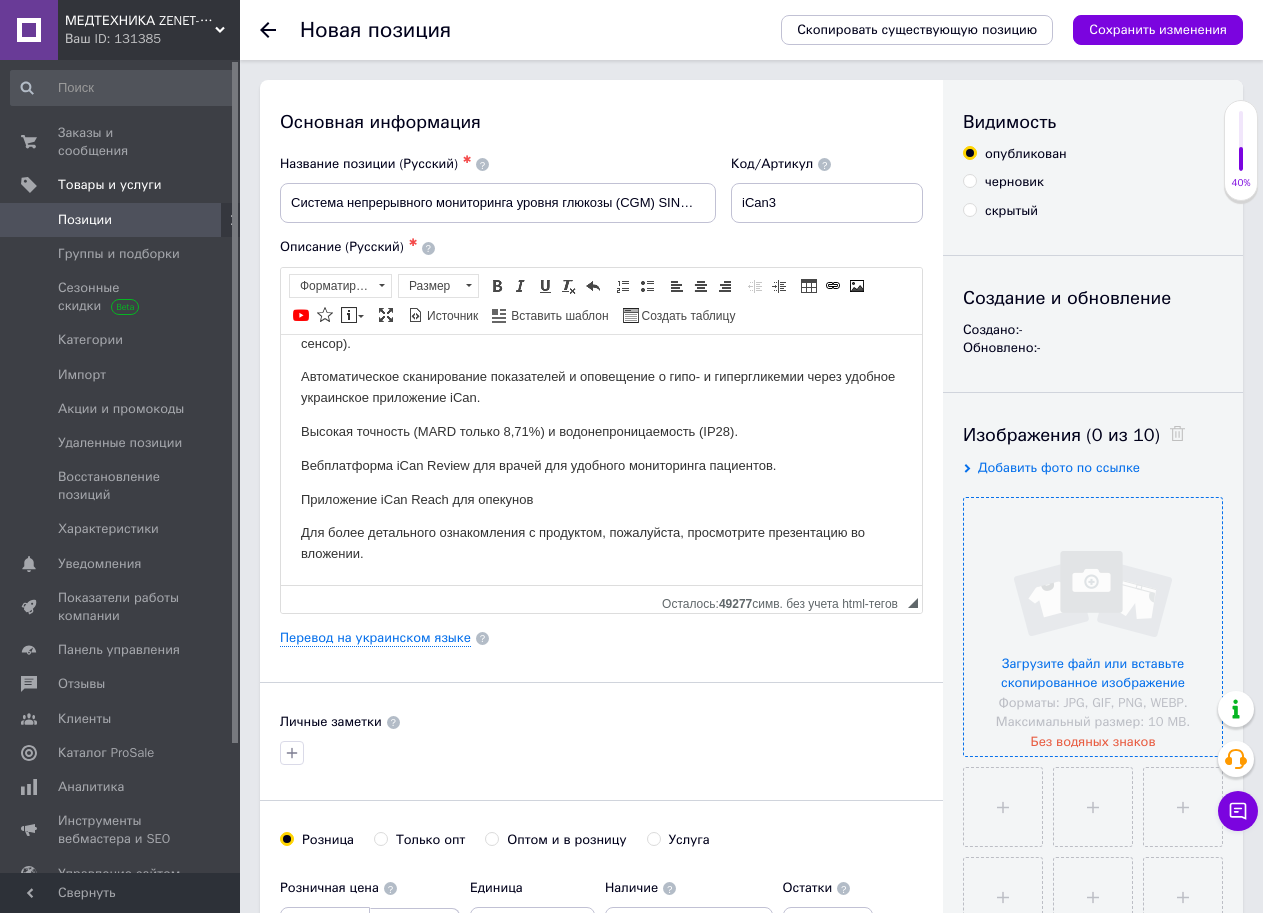 click at bounding box center [1093, 627] 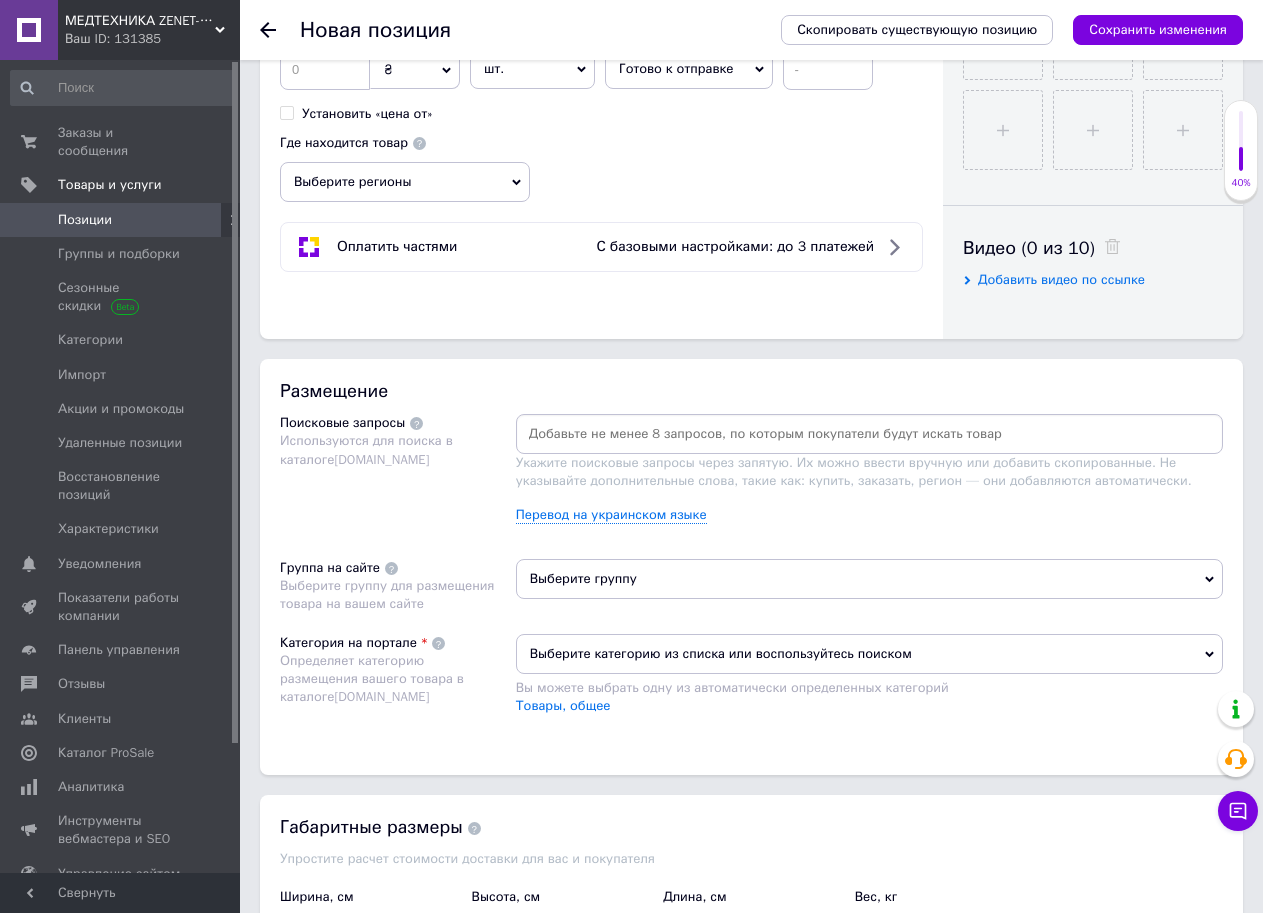 scroll, scrollTop: 1000, scrollLeft: 0, axis: vertical 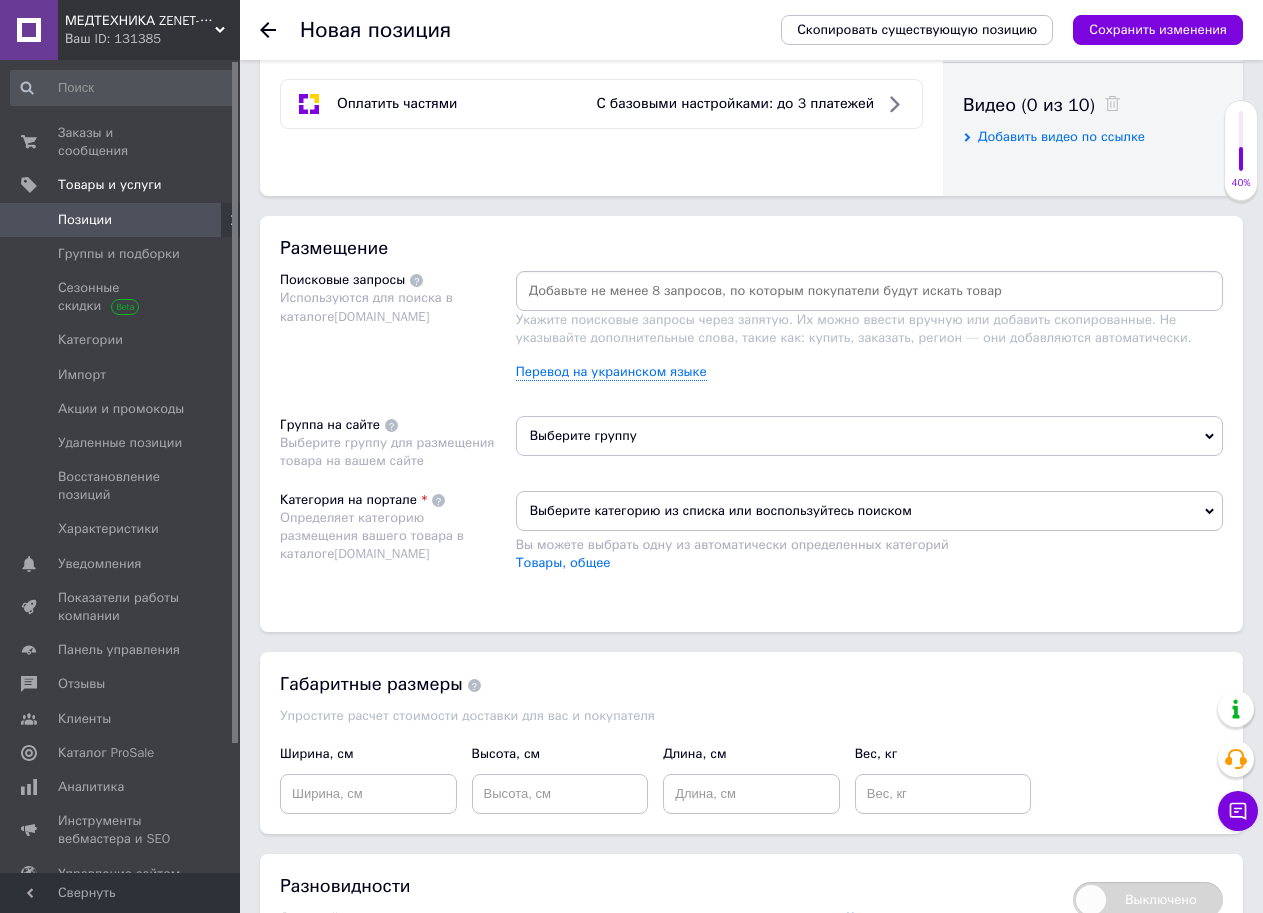 click on "Выберите группу" at bounding box center (869, 436) 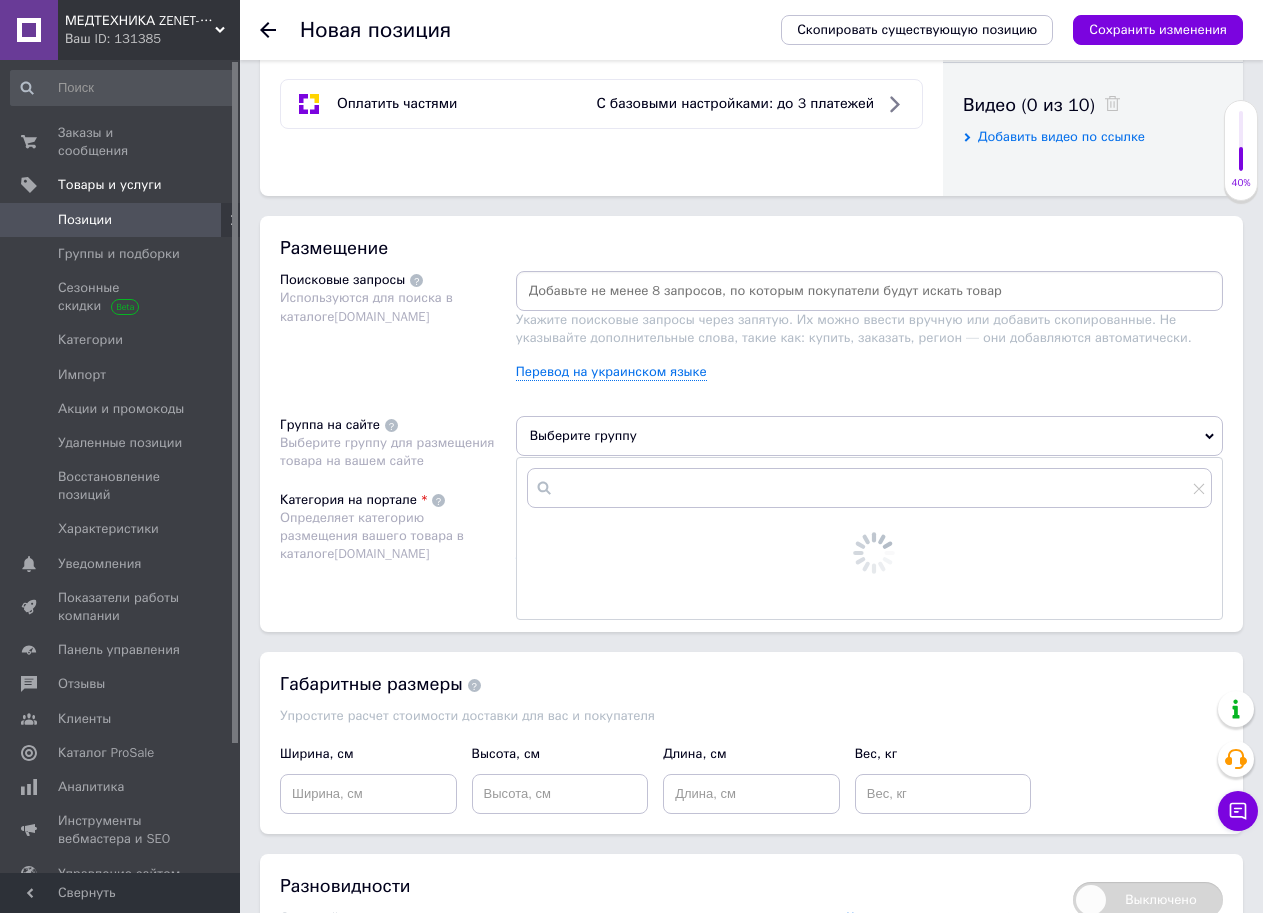 click at bounding box center [869, 488] 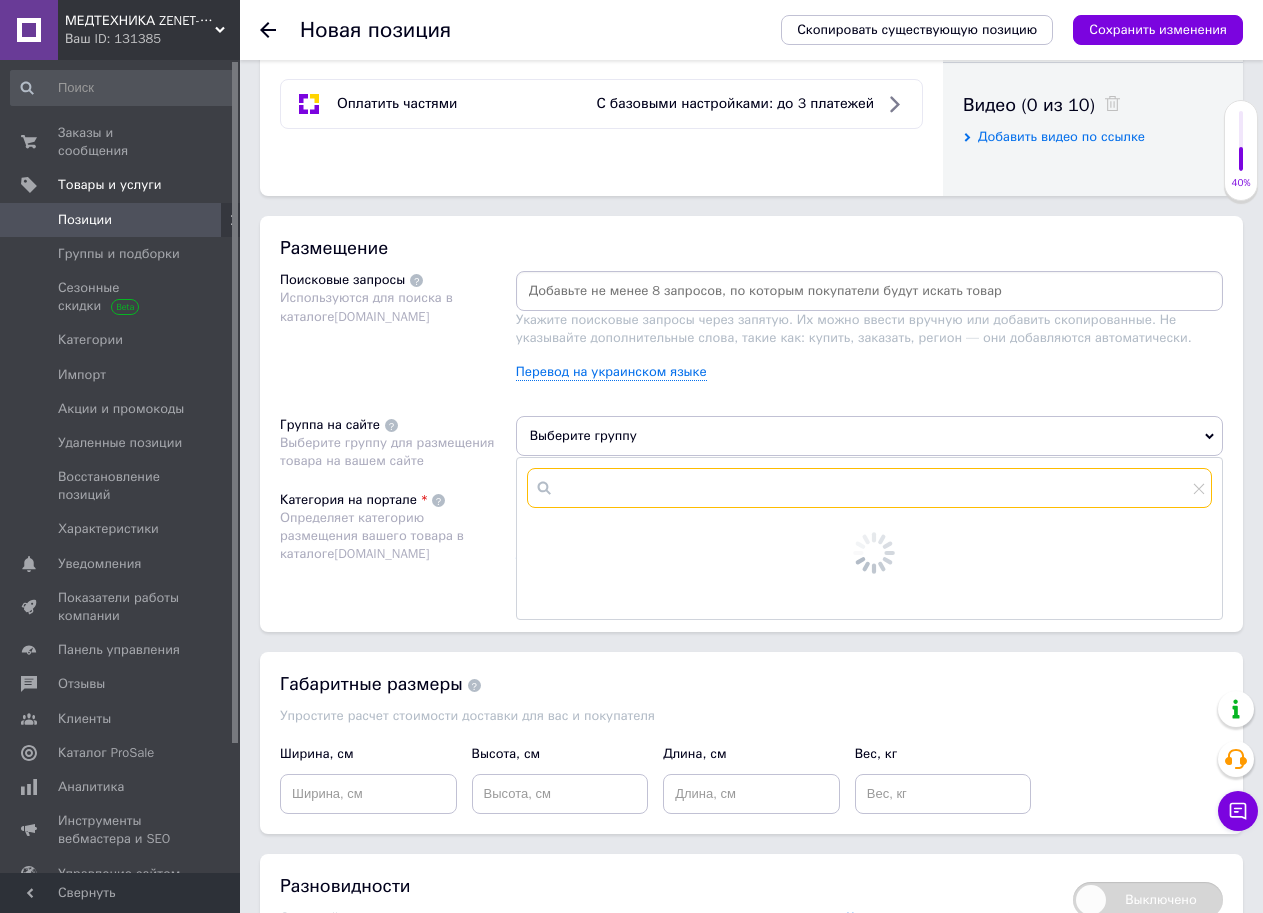click at bounding box center (869, 488) 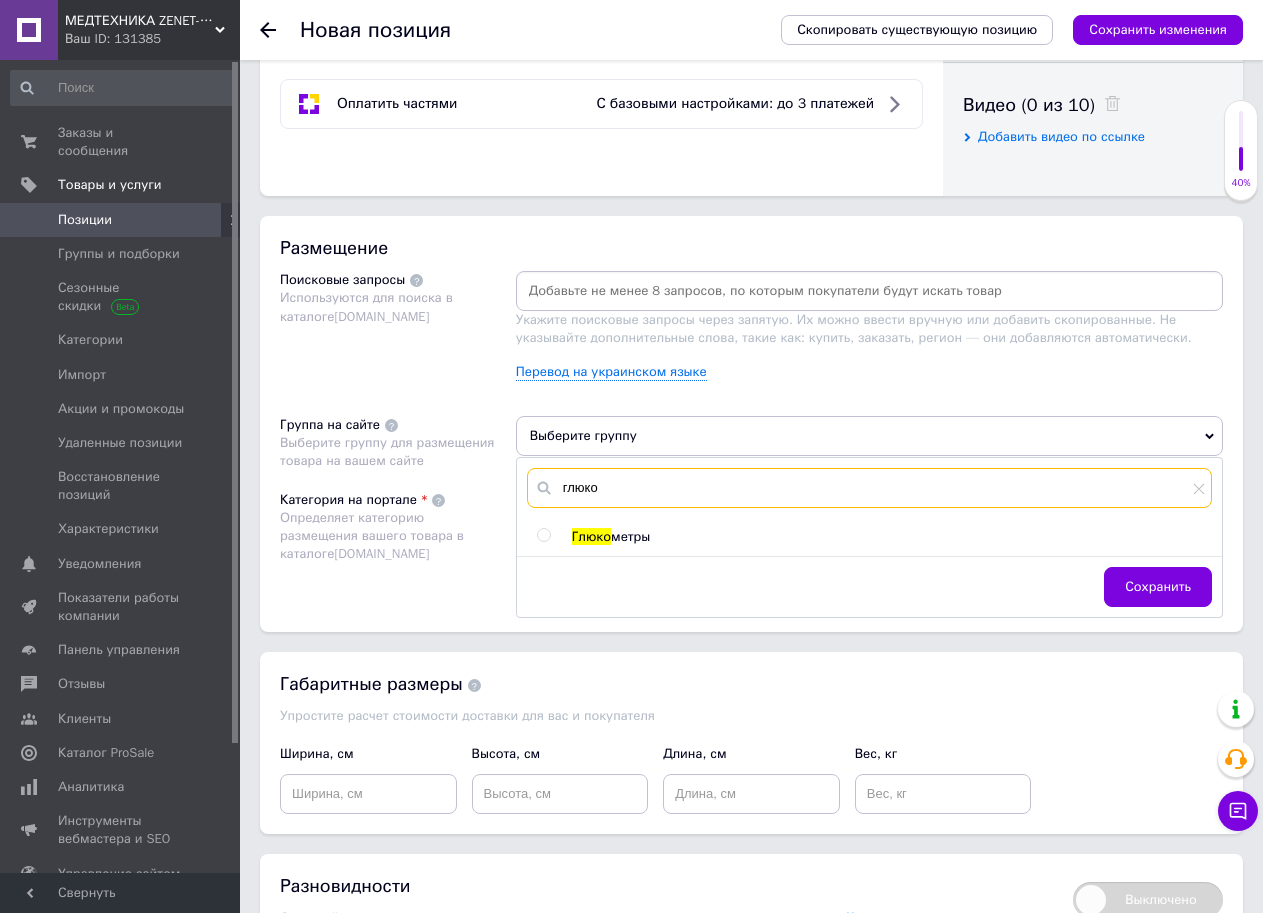 type on "глюко" 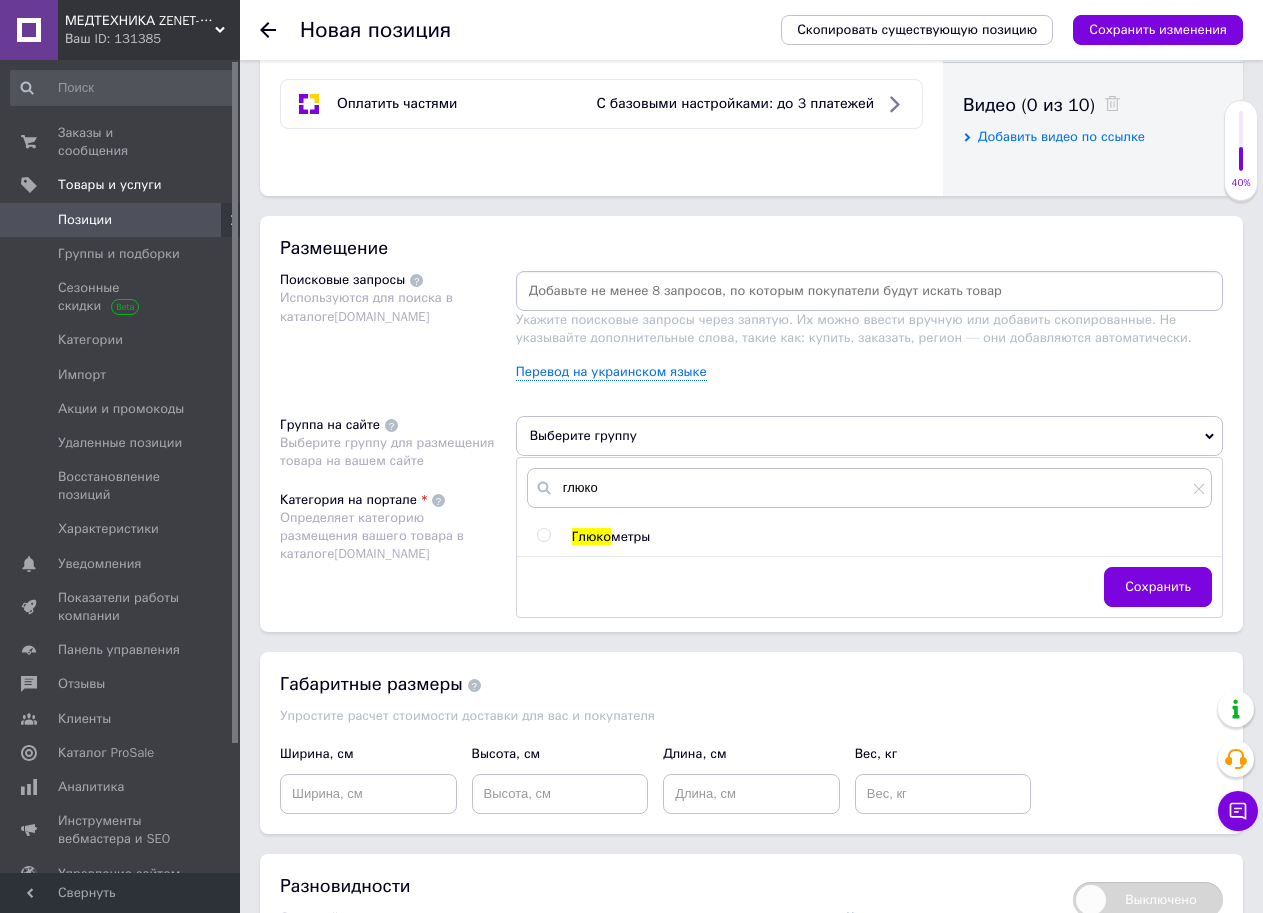 drag, startPoint x: 615, startPoint y: 538, endPoint x: 638, endPoint y: 537, distance: 23.021729 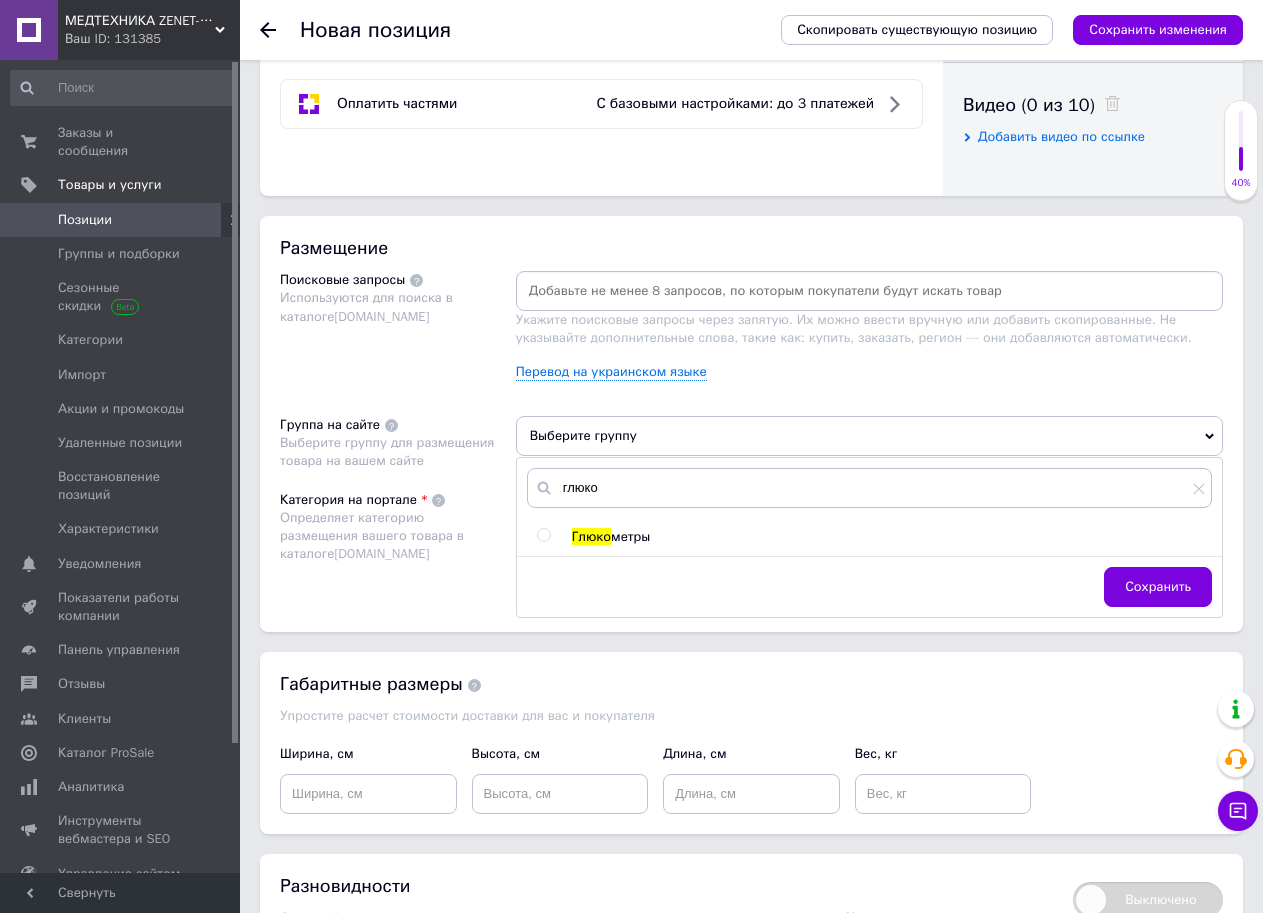 click on "метры" at bounding box center (630, 536) 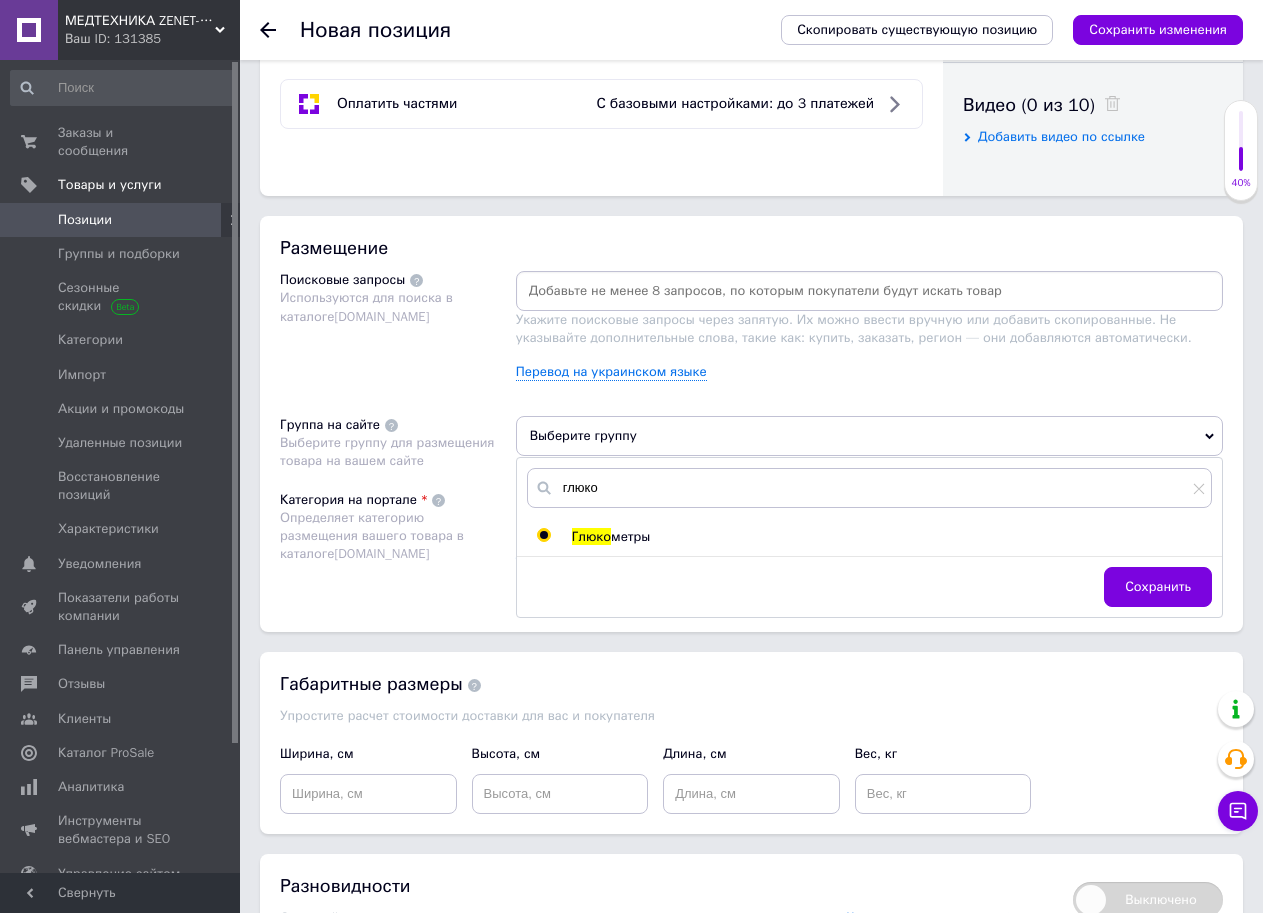 radio on "true" 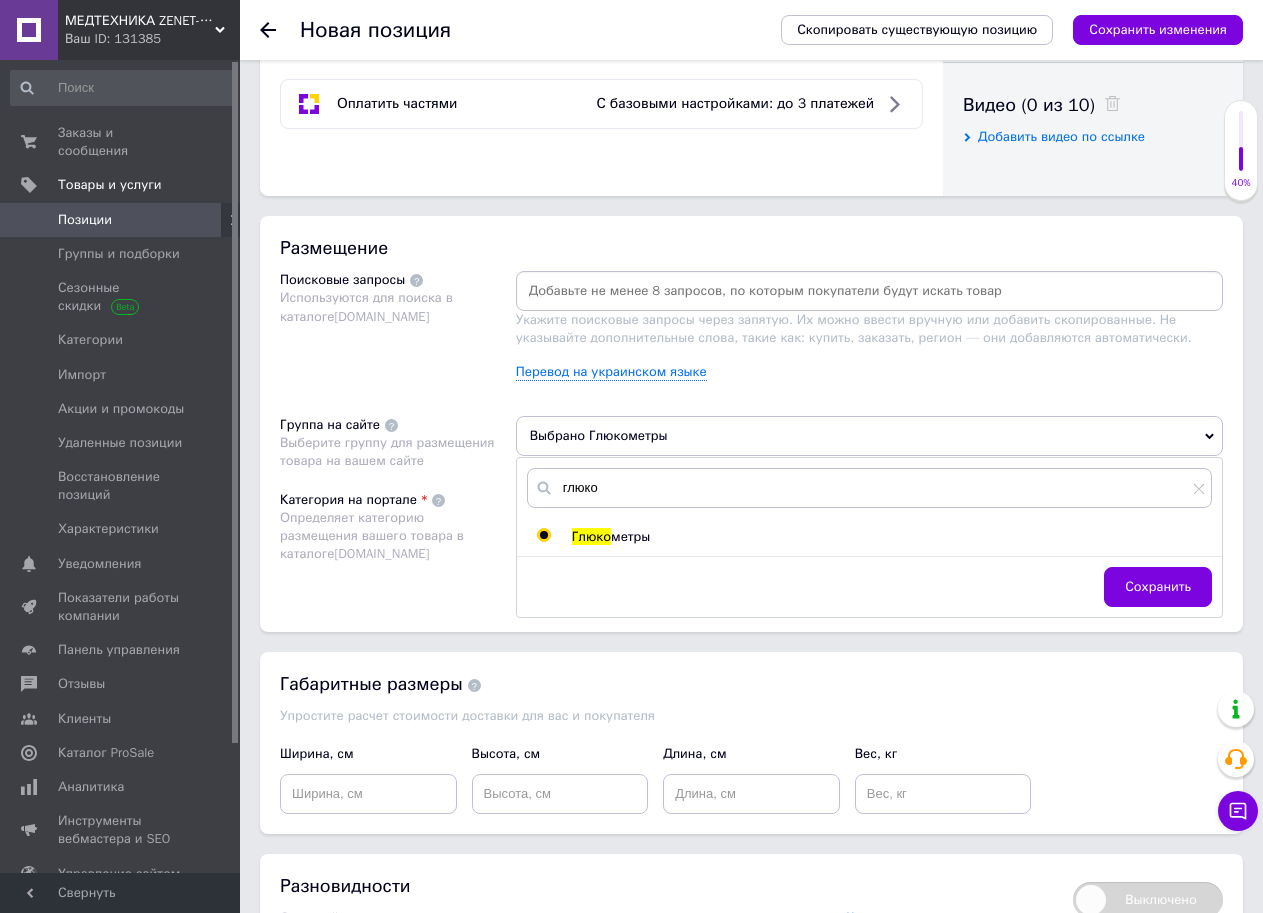 drag, startPoint x: 1177, startPoint y: 590, endPoint x: 1154, endPoint y: 586, distance: 23.345236 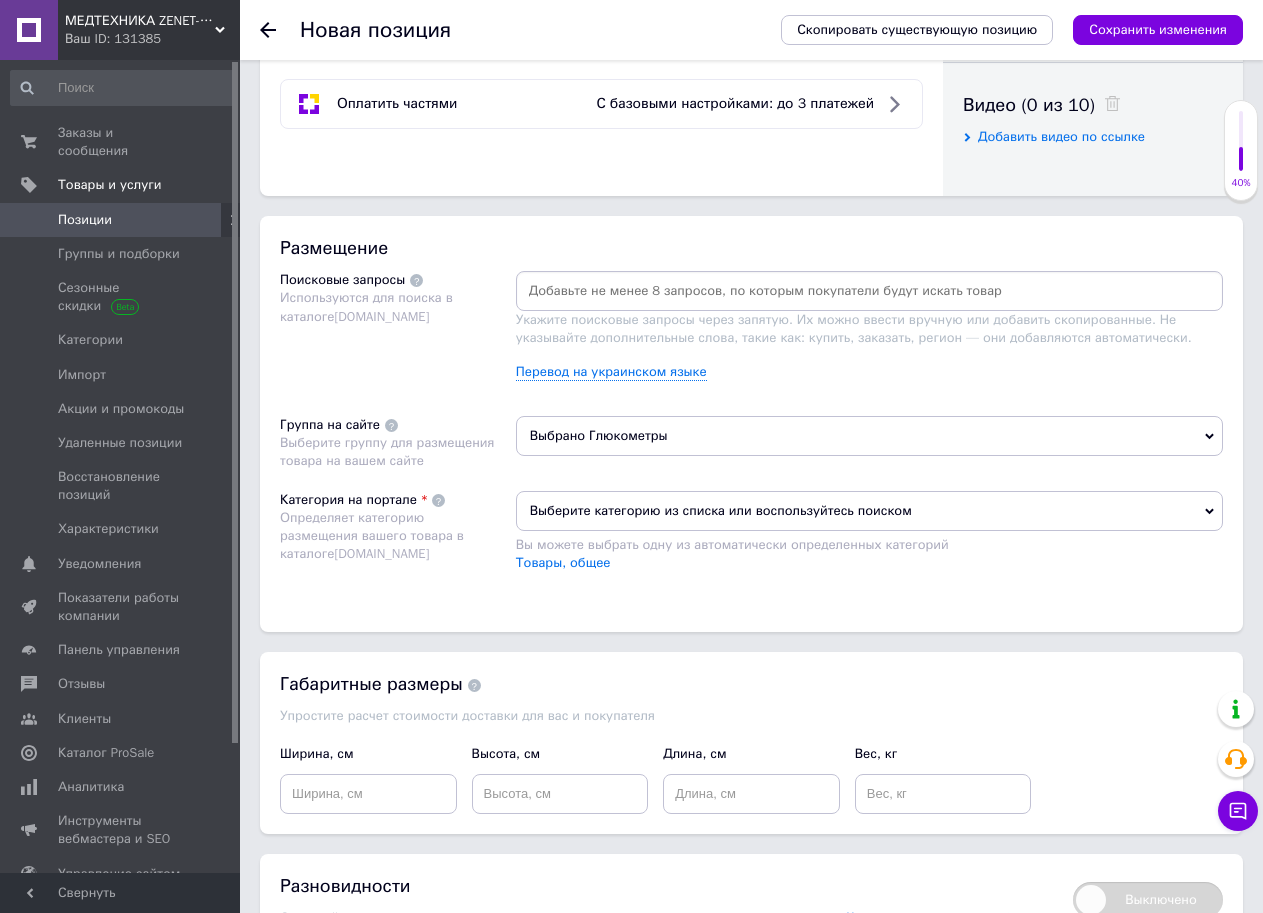 drag, startPoint x: 758, startPoint y: 510, endPoint x: 730, endPoint y: 526, distance: 32.24903 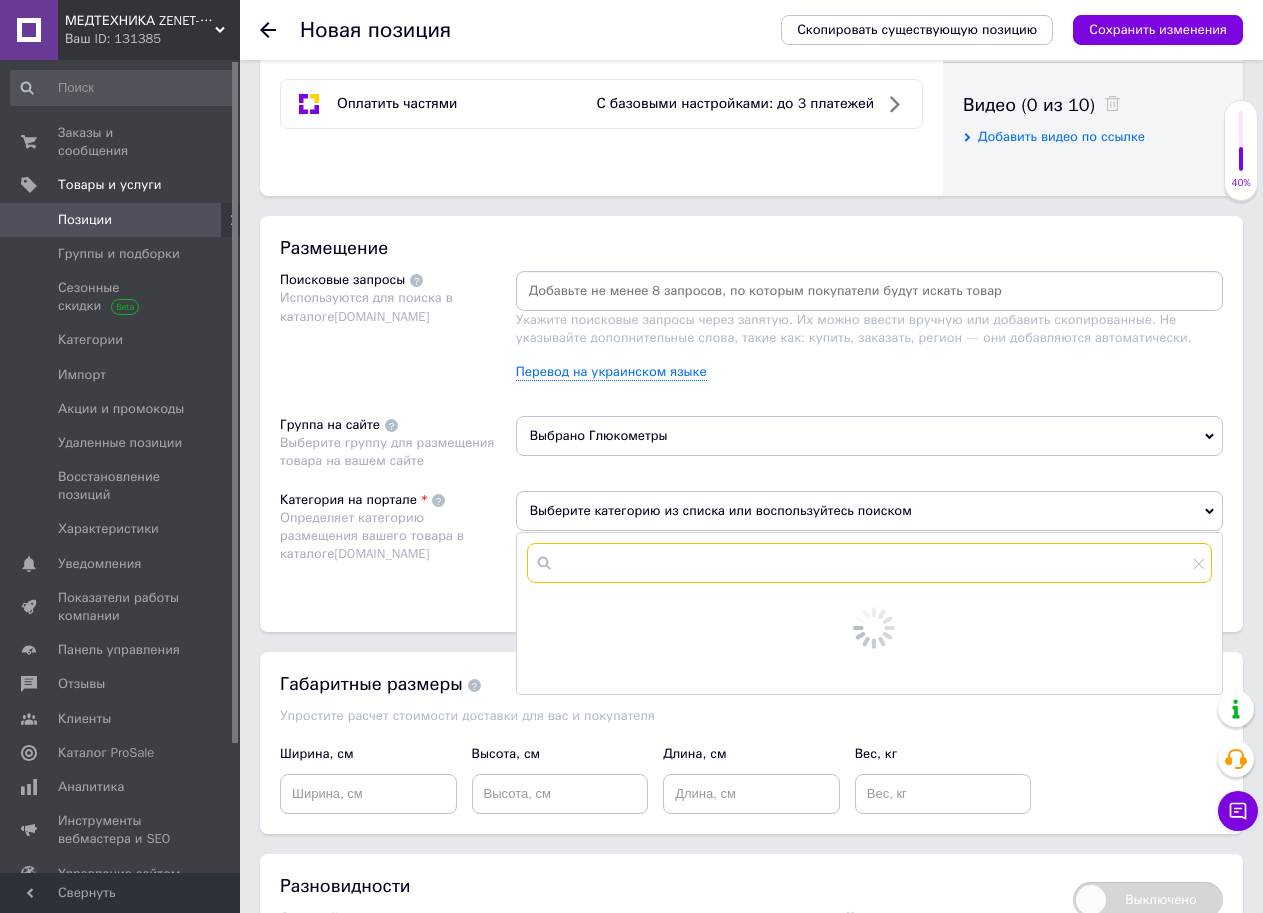 click at bounding box center [869, 563] 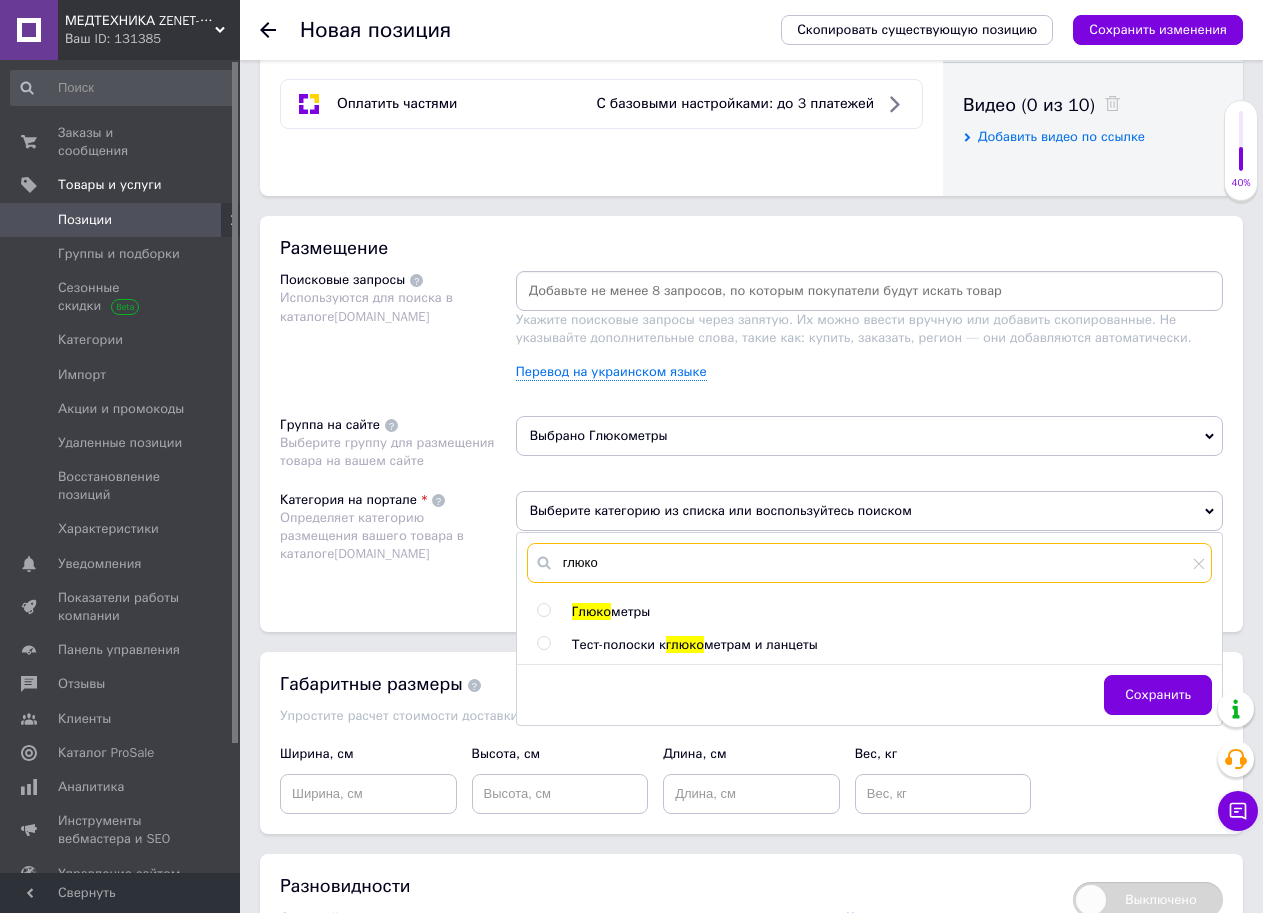 type on "глюко" 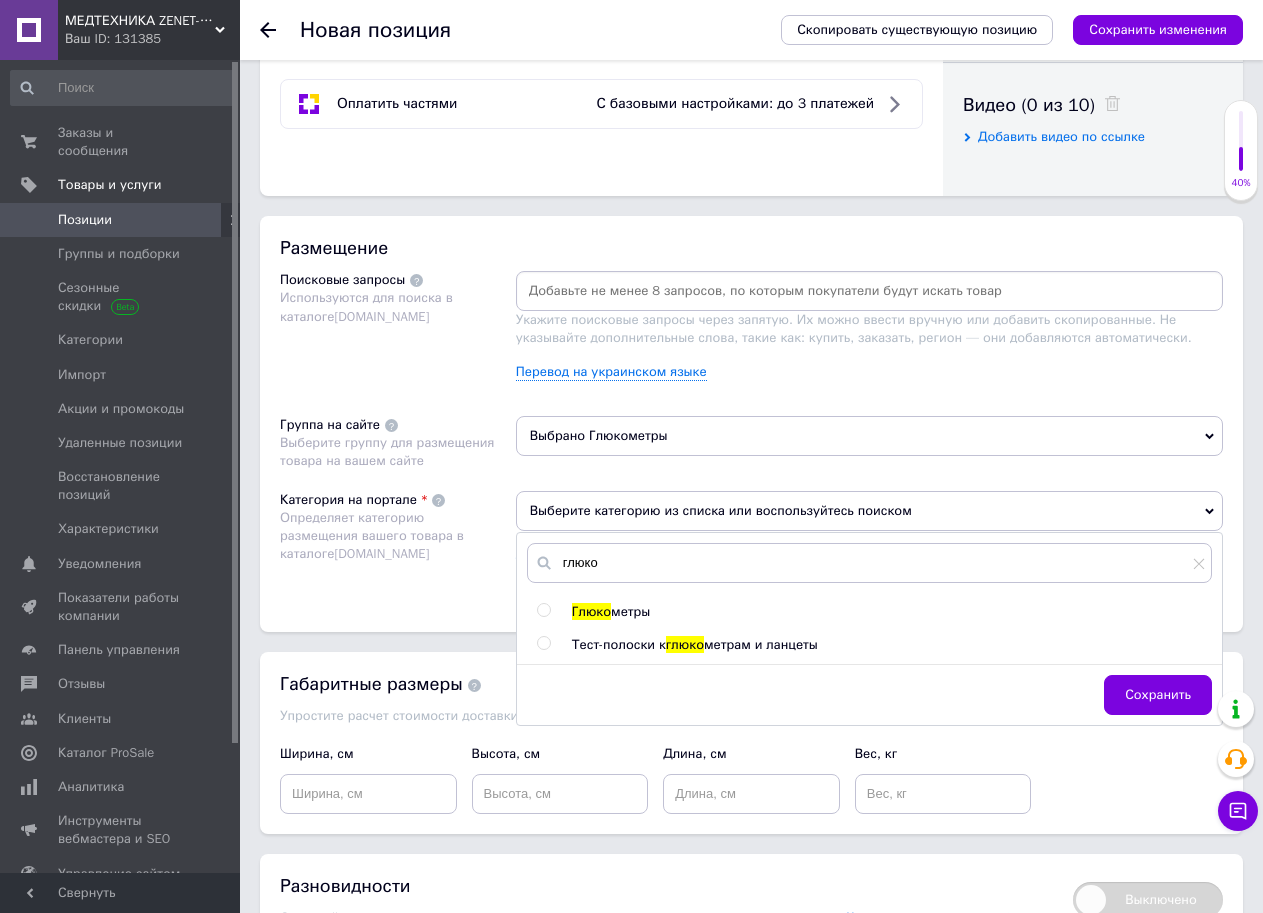 click on "метры" at bounding box center [630, 611] 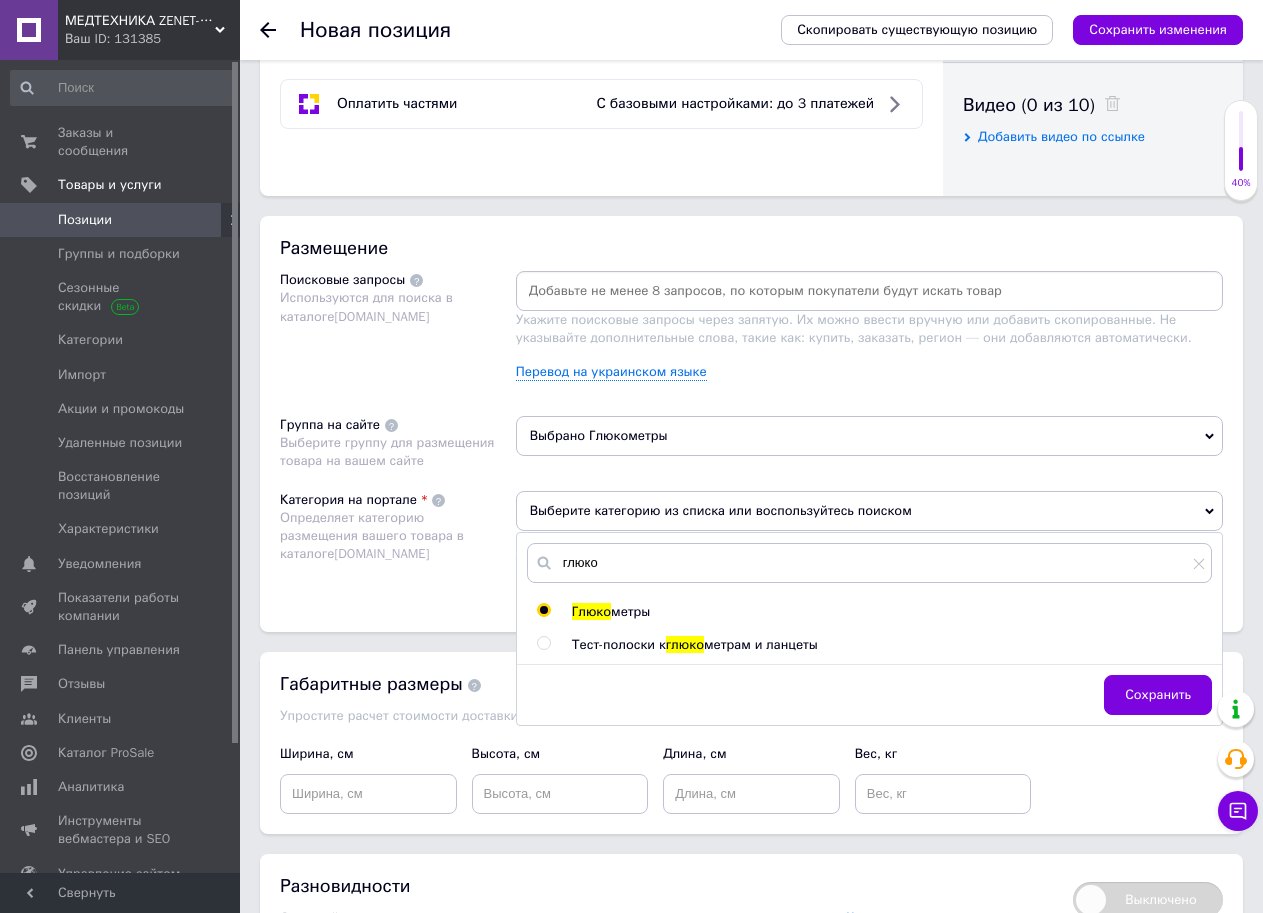 radio on "true" 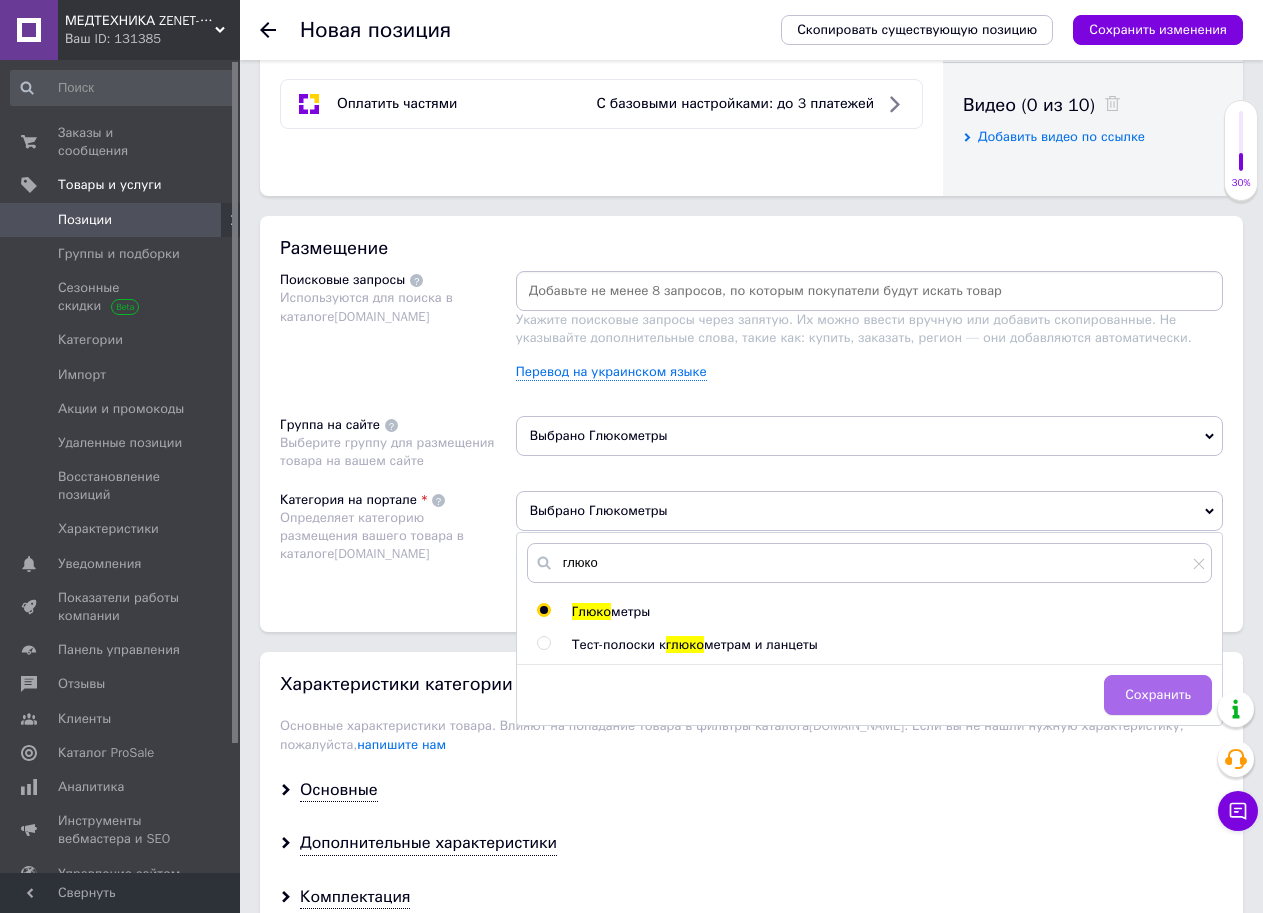 click on "Сохранить" at bounding box center [1158, 695] 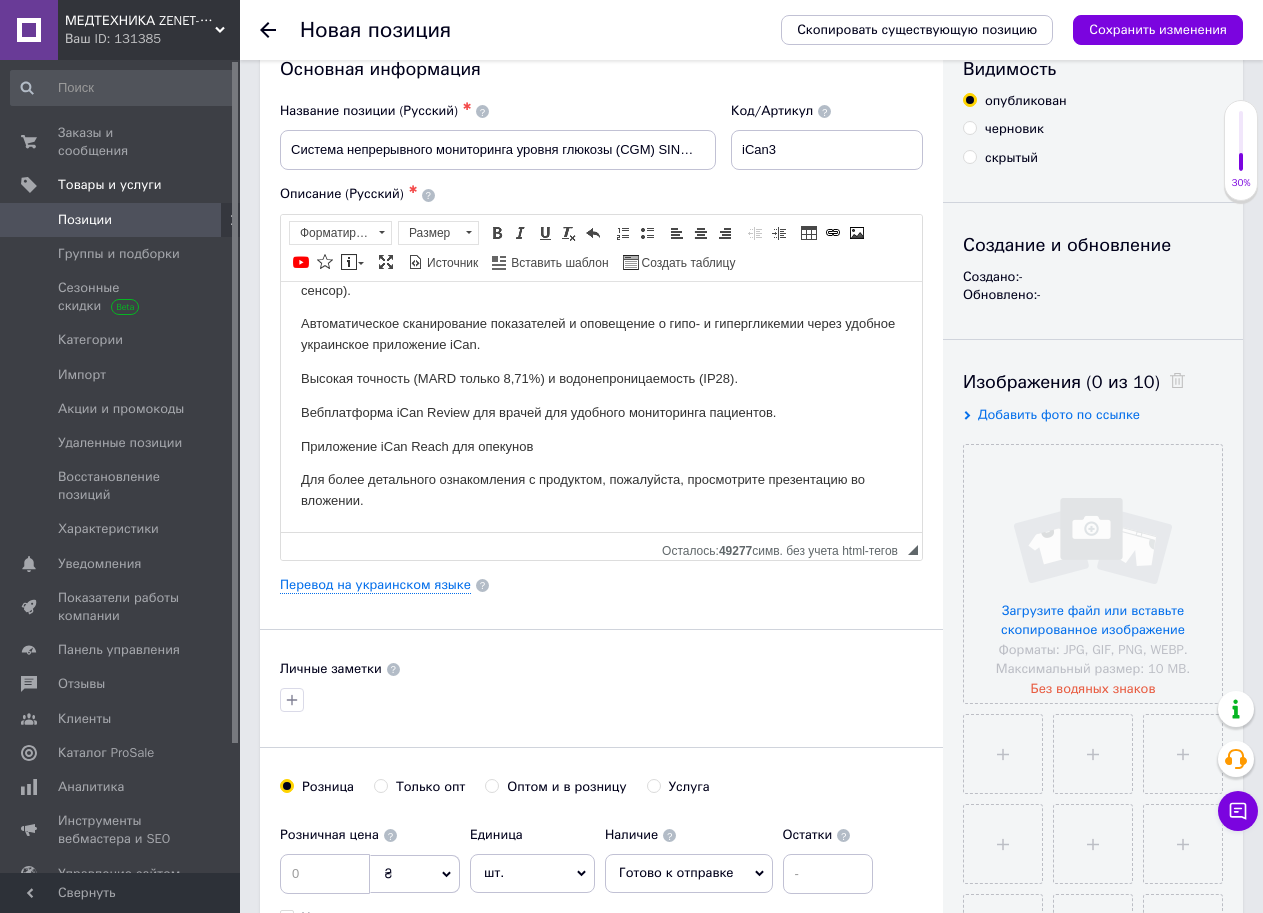 scroll, scrollTop: 0, scrollLeft: 0, axis: both 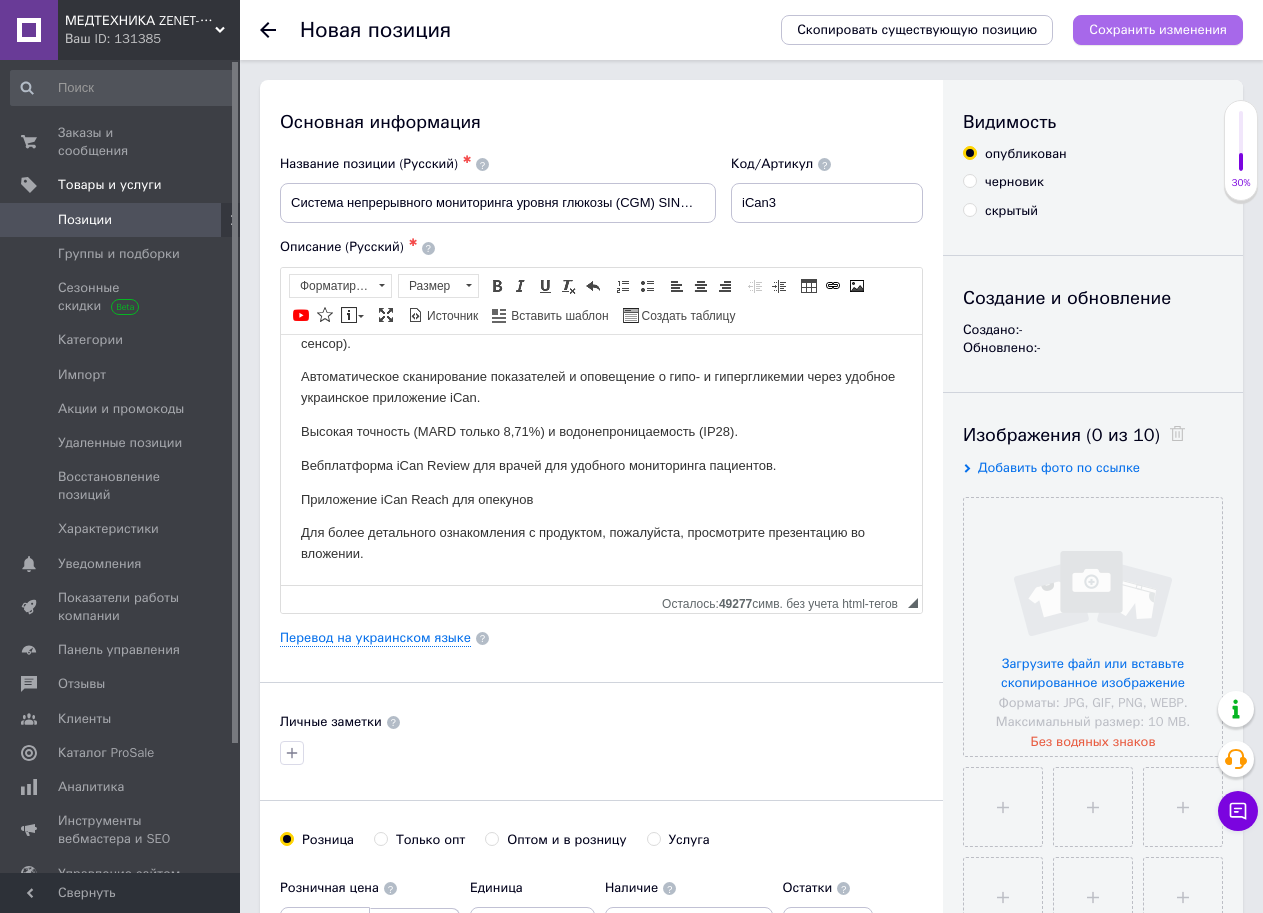 click on "Сохранить изменения" at bounding box center [1158, 29] 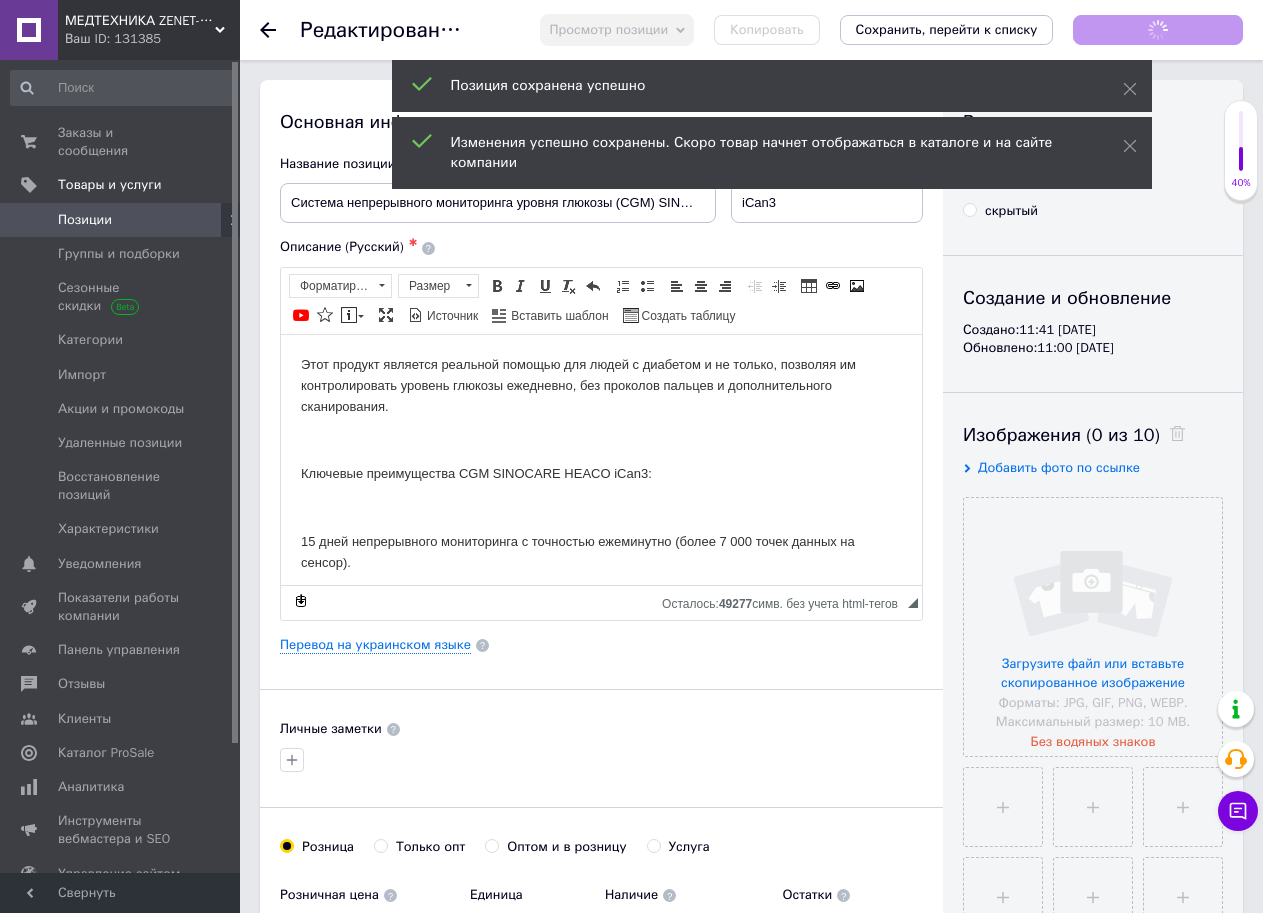 scroll, scrollTop: 0, scrollLeft: 0, axis: both 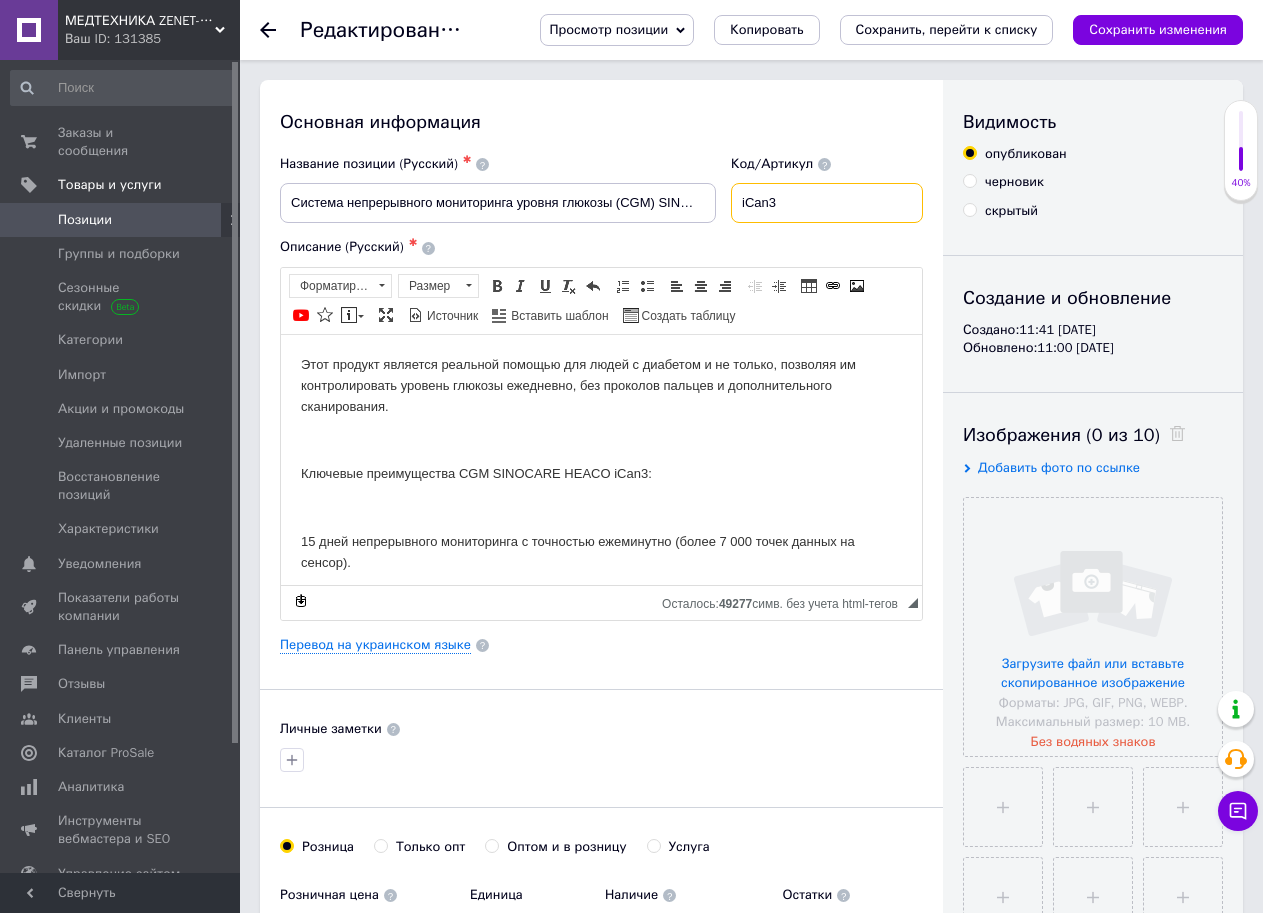 drag, startPoint x: 804, startPoint y: 208, endPoint x: 722, endPoint y: 205, distance: 82.05486 